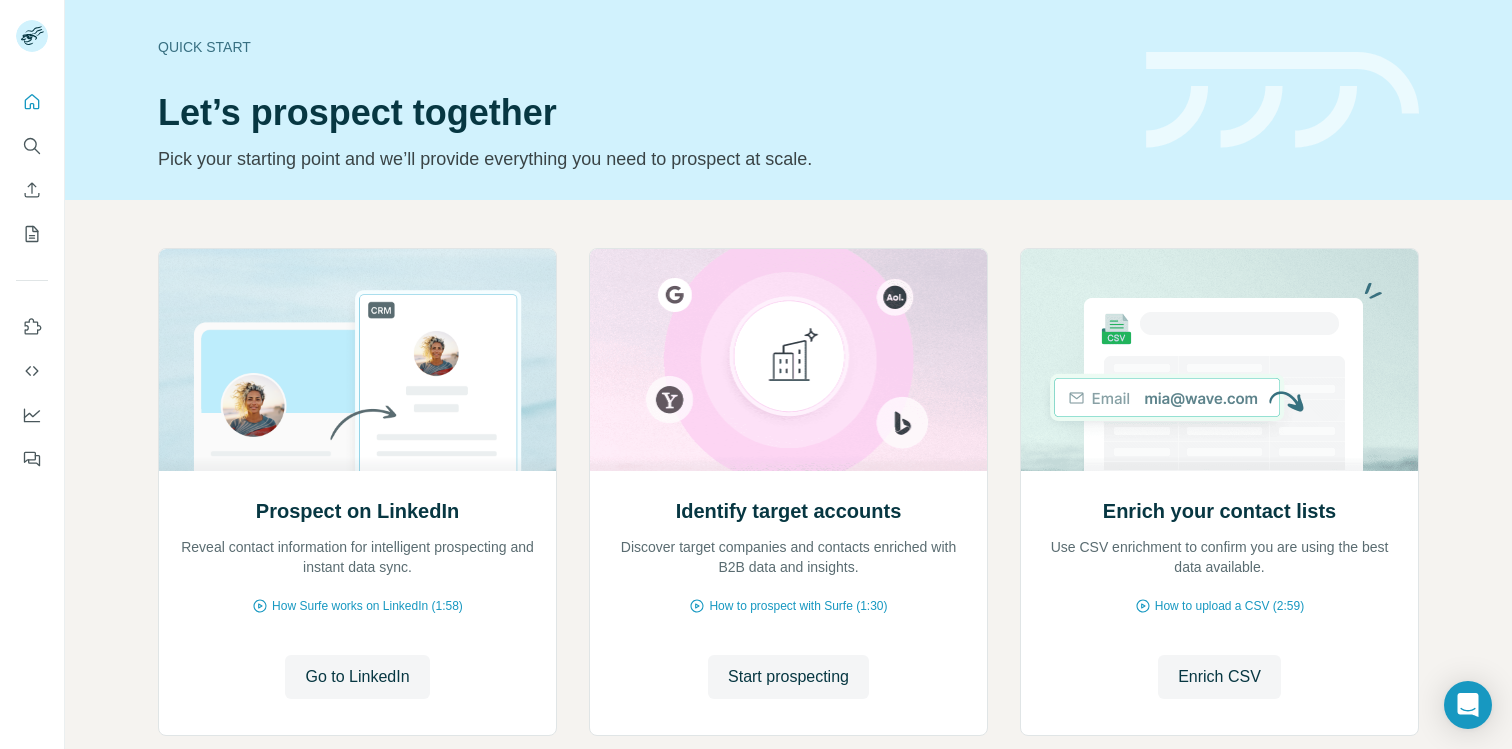 scroll, scrollTop: 0, scrollLeft: 0, axis: both 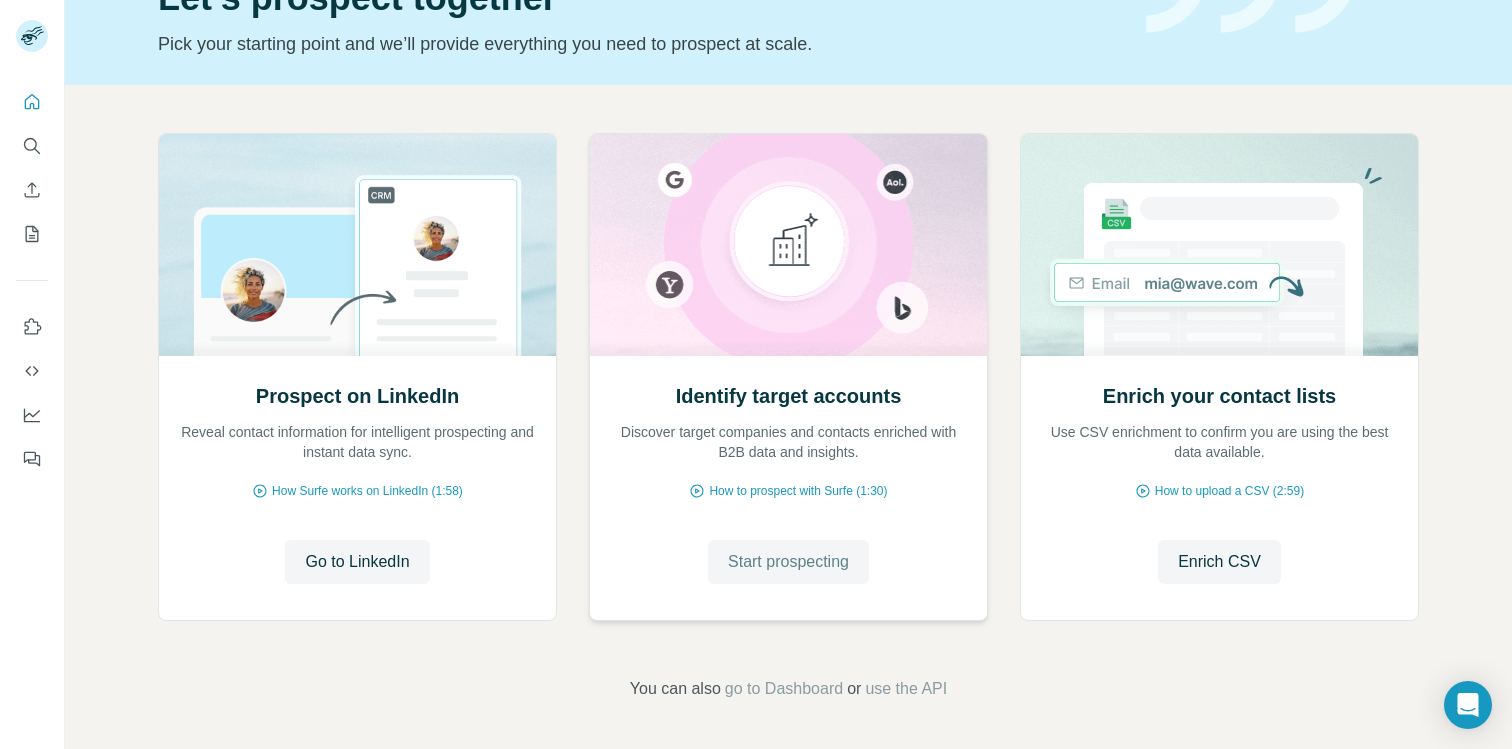 click on "Start prospecting" at bounding box center [788, 562] 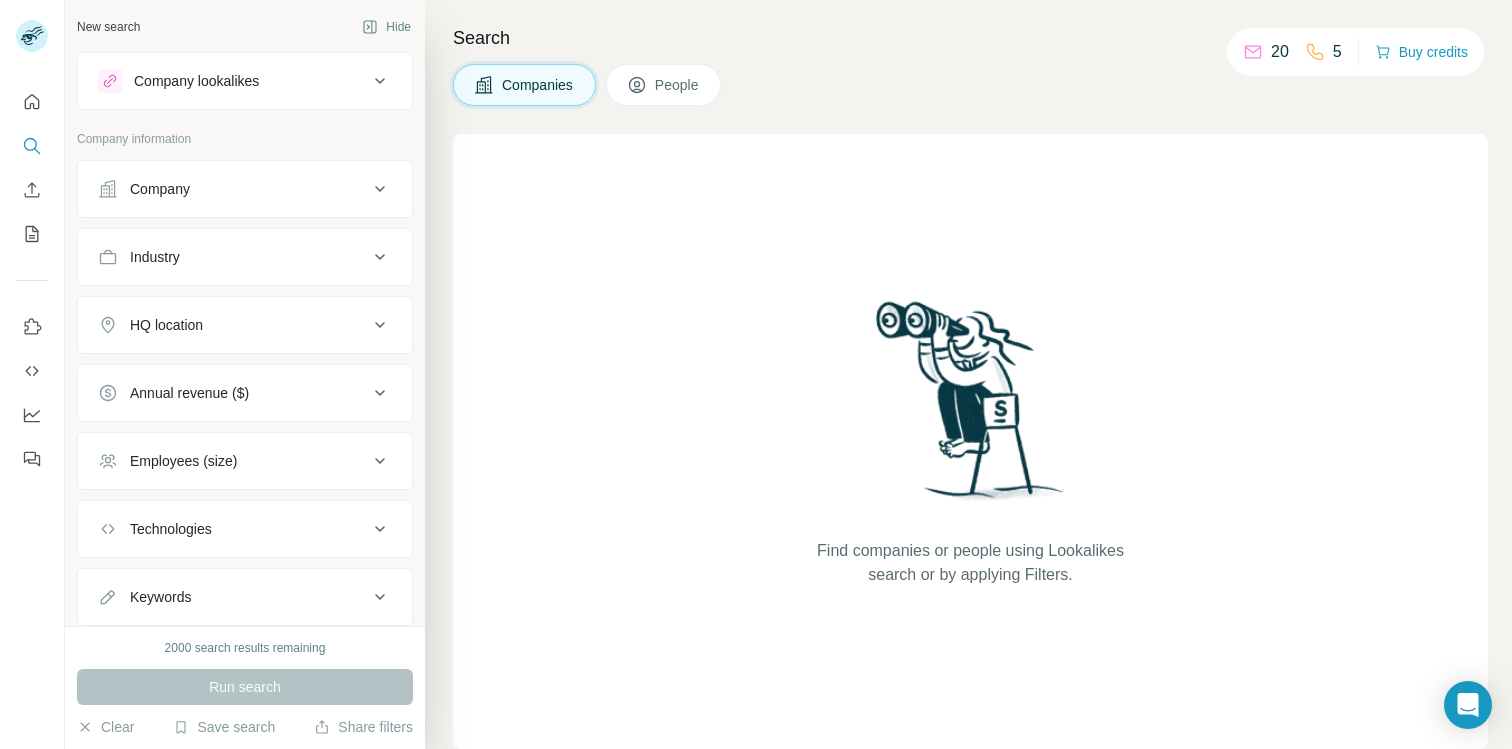 click on "Company" at bounding box center [233, 189] 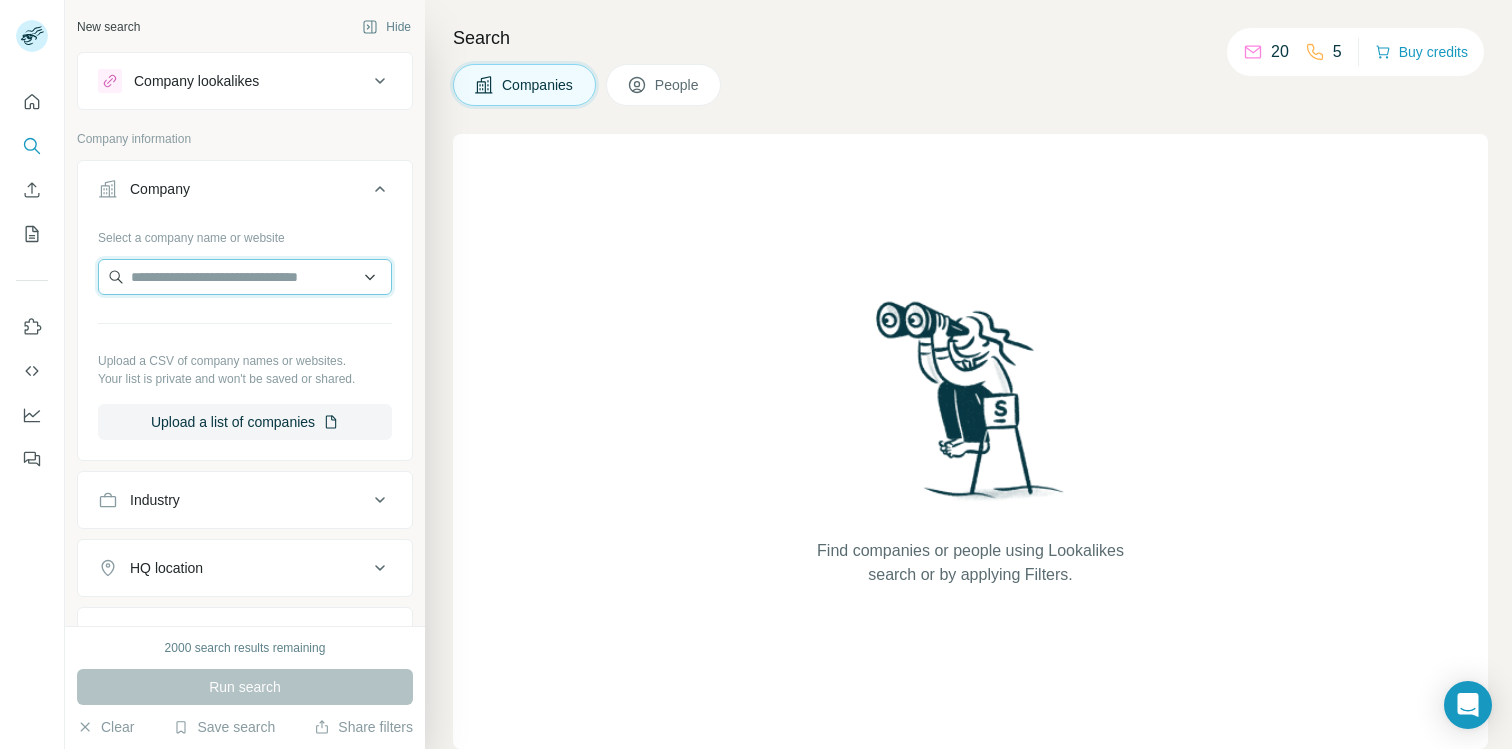 click at bounding box center (245, 277) 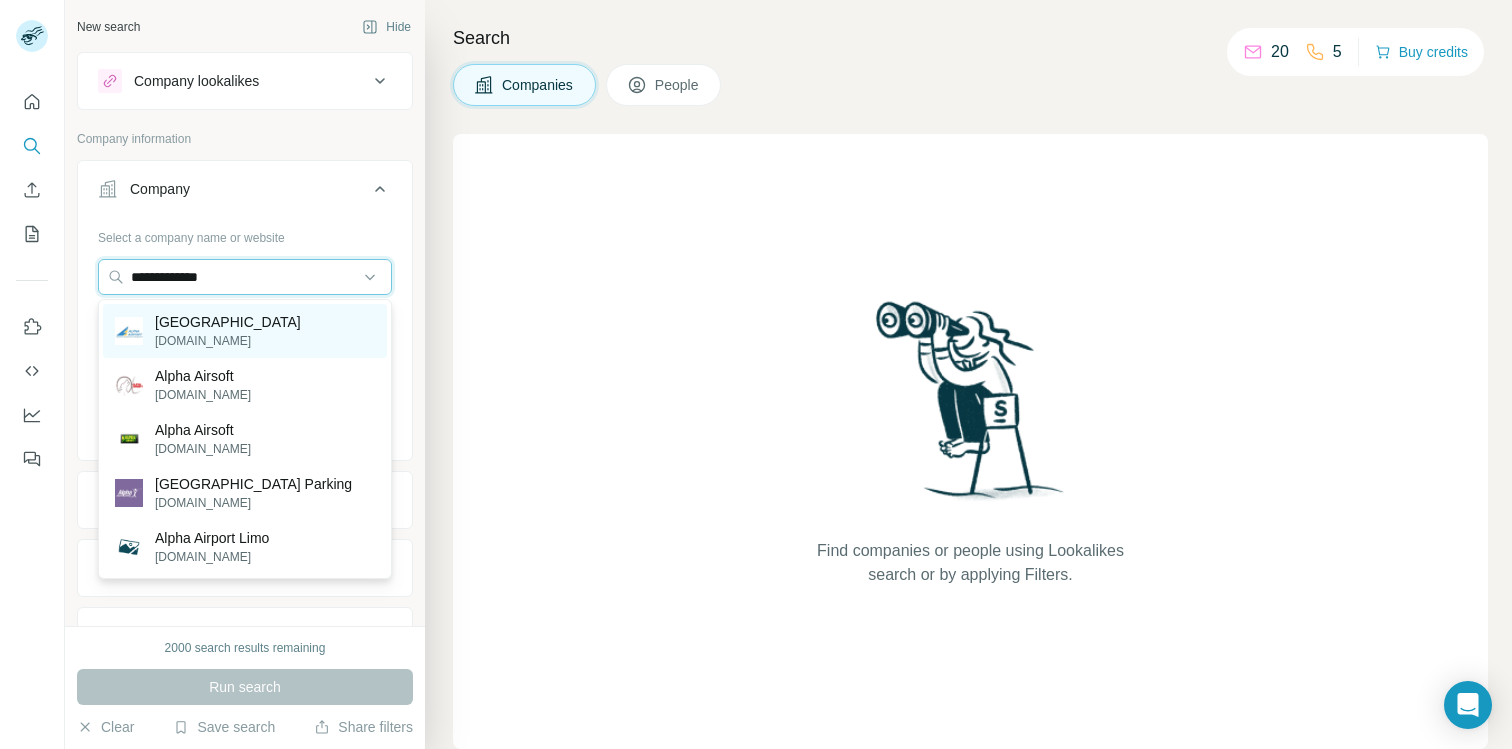 type on "**********" 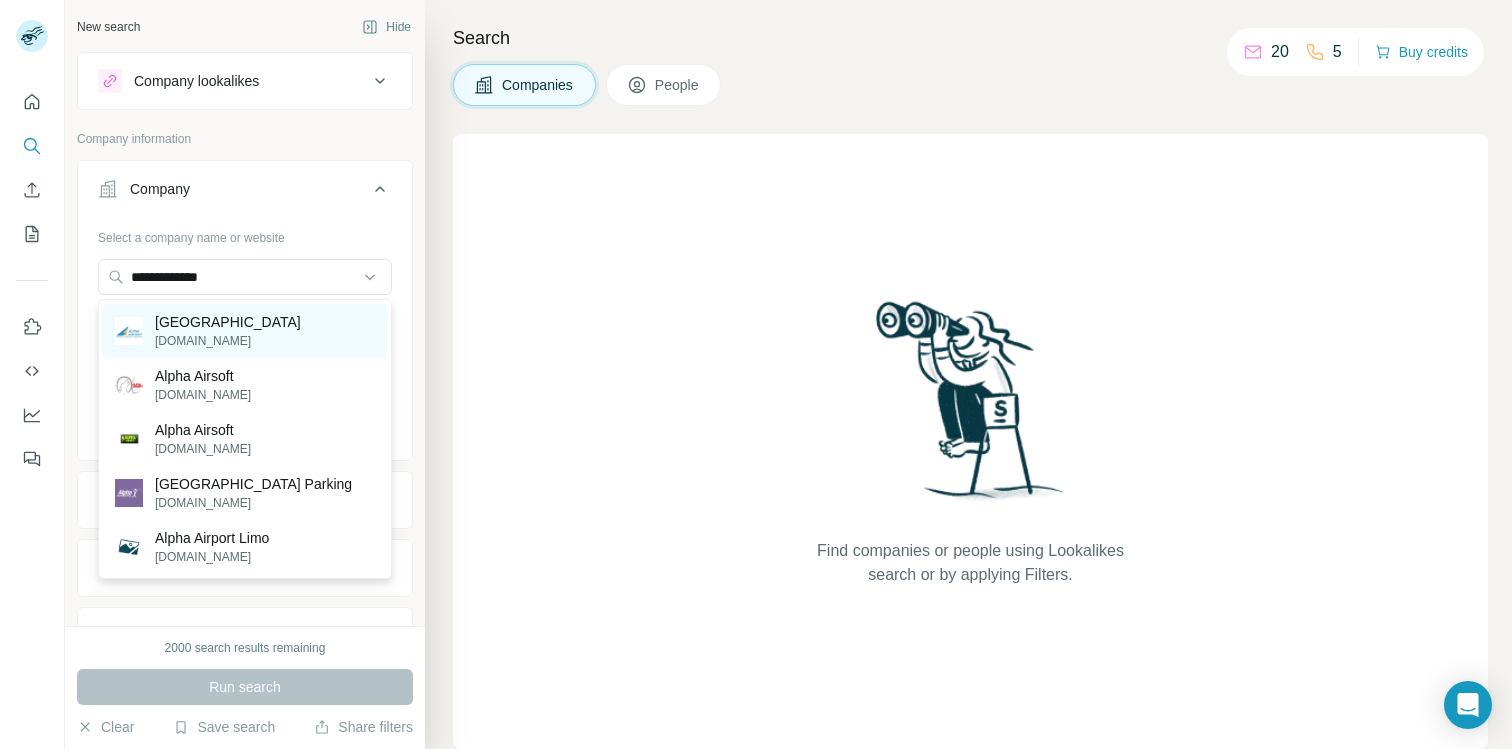 click on "[DOMAIN_NAME]" at bounding box center (228, 341) 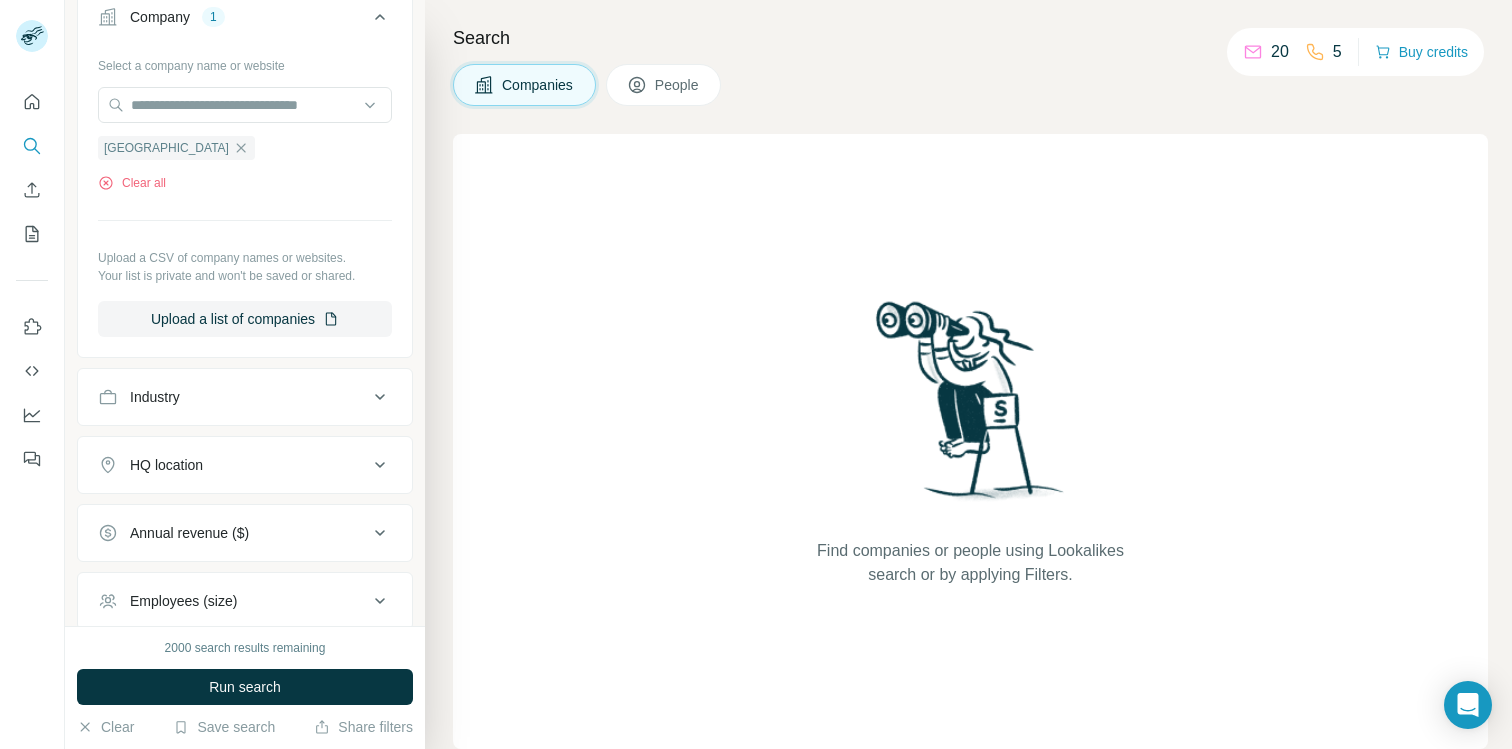 scroll, scrollTop: 232, scrollLeft: 0, axis: vertical 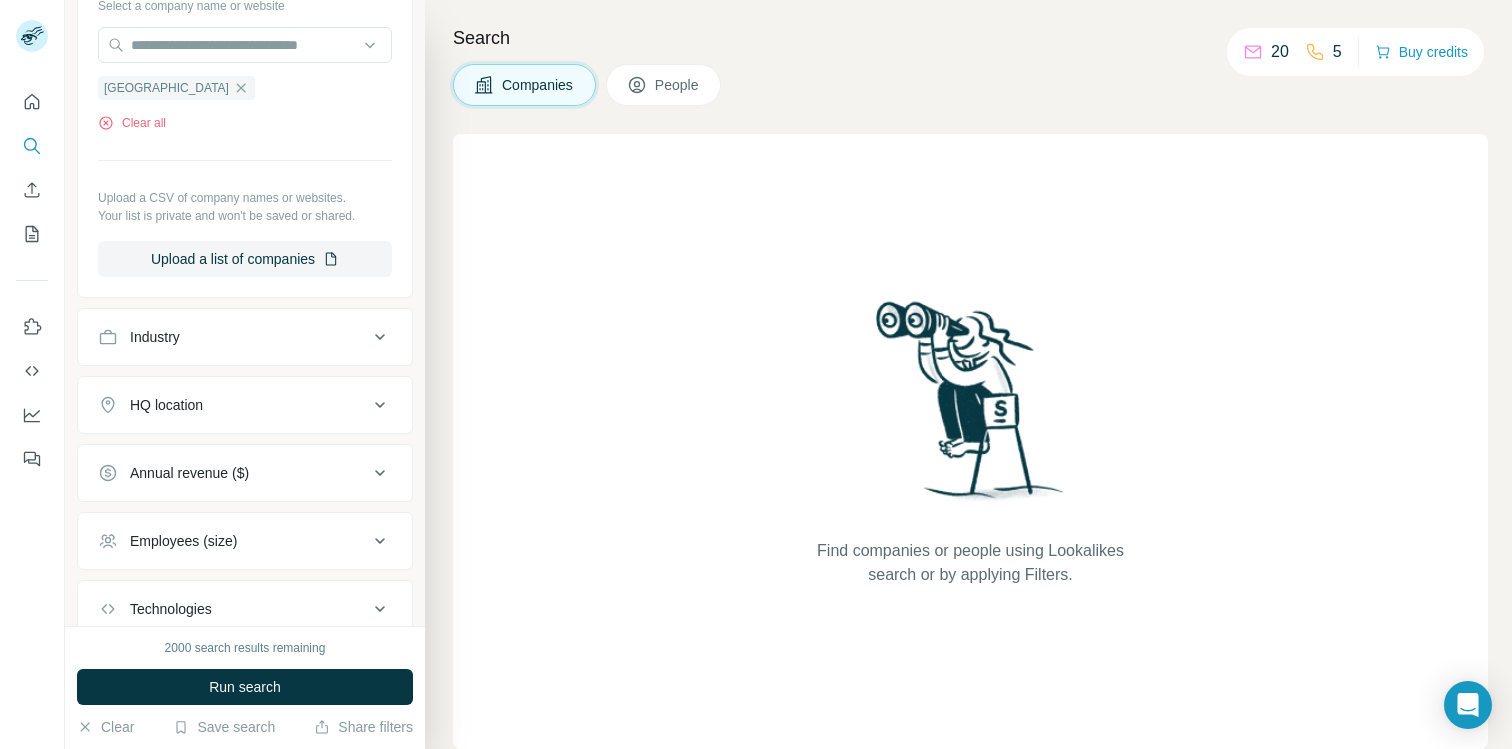 click on "Industry" at bounding box center (233, 337) 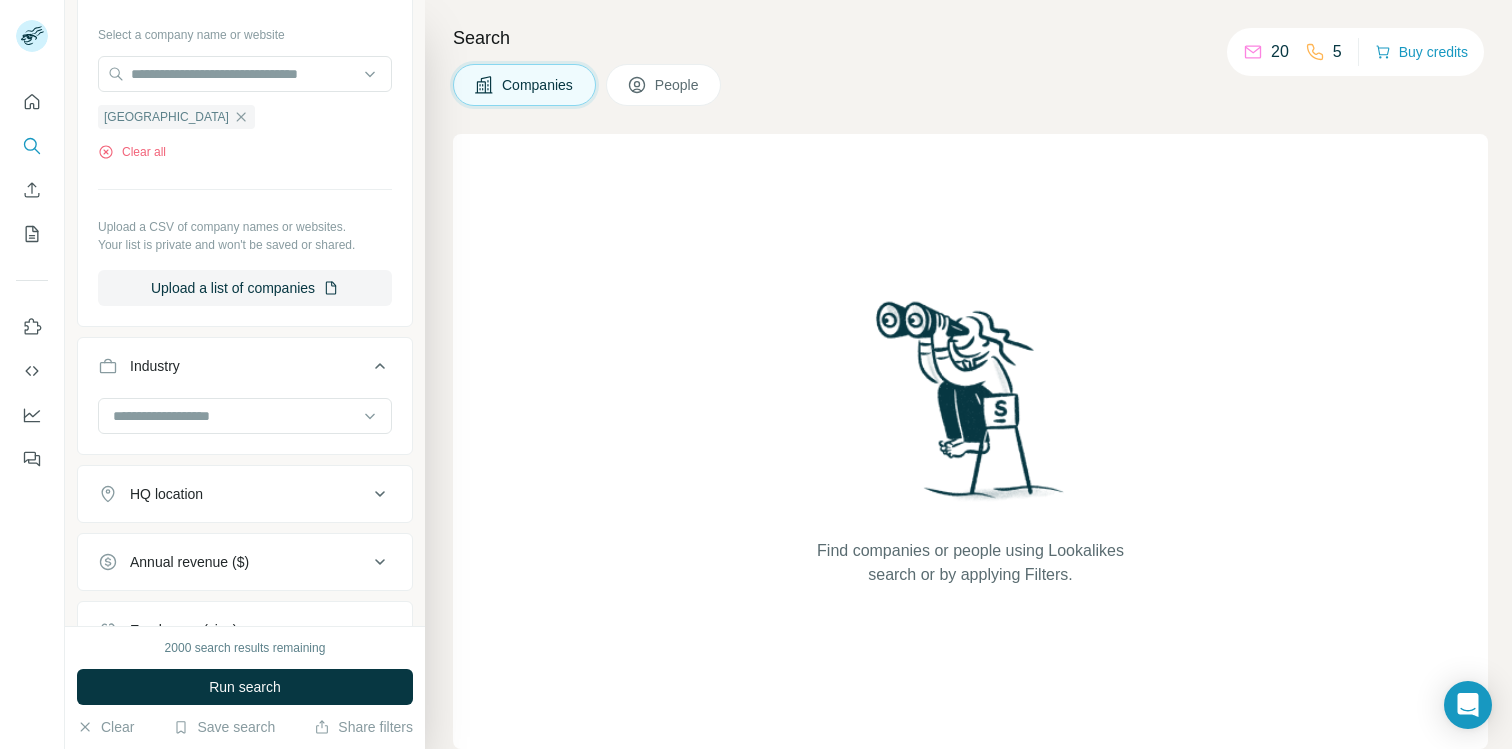 scroll, scrollTop: 177, scrollLeft: 0, axis: vertical 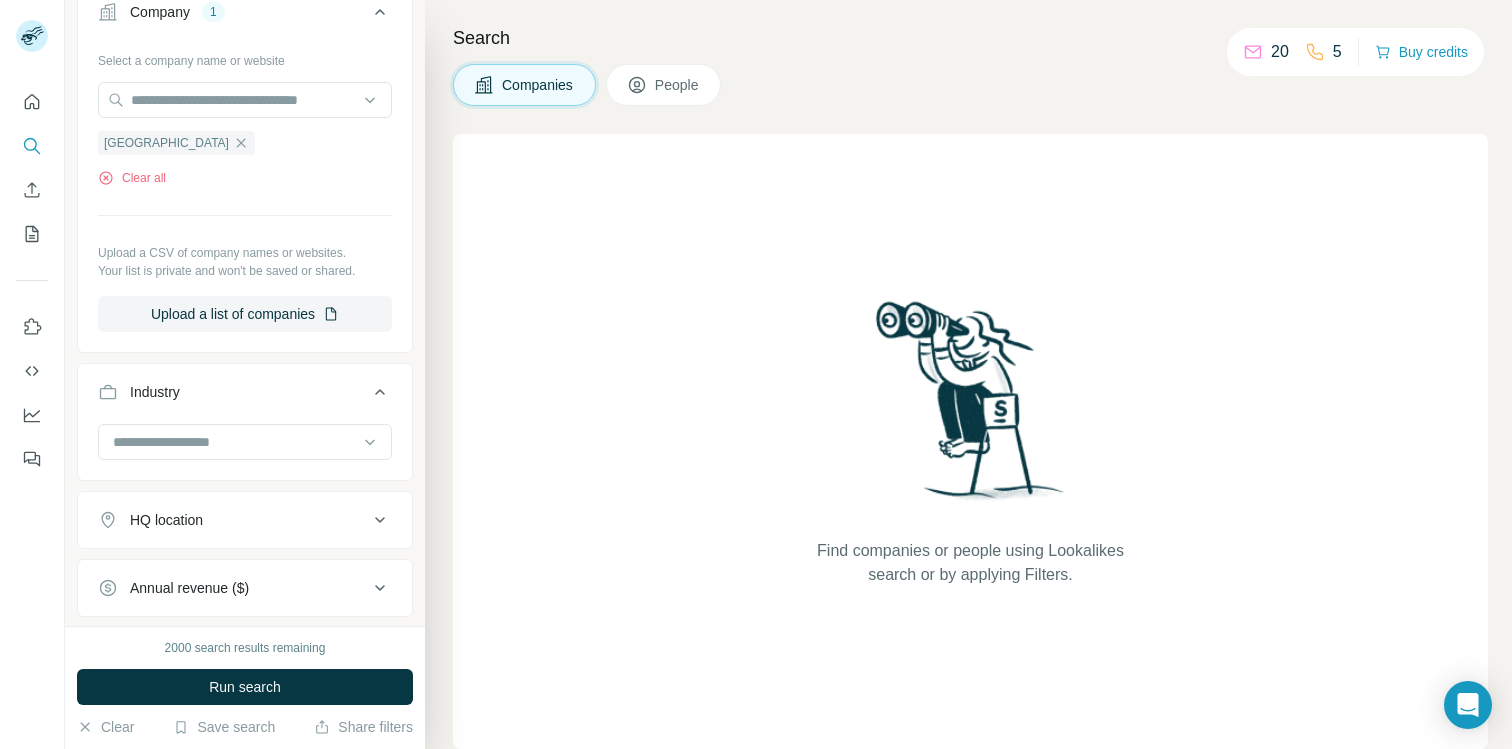 click on "Industry" at bounding box center [233, 392] 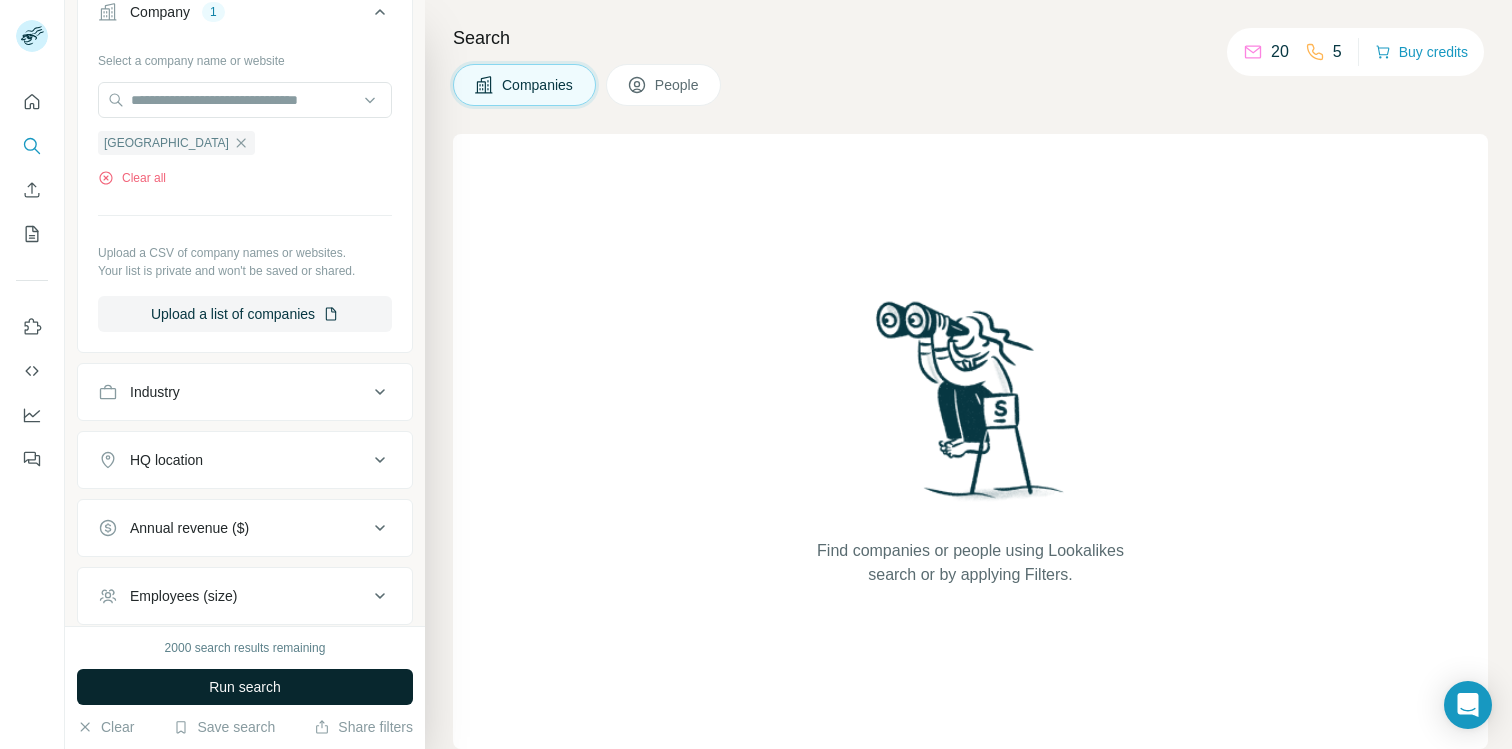 click on "Run search" at bounding box center (245, 687) 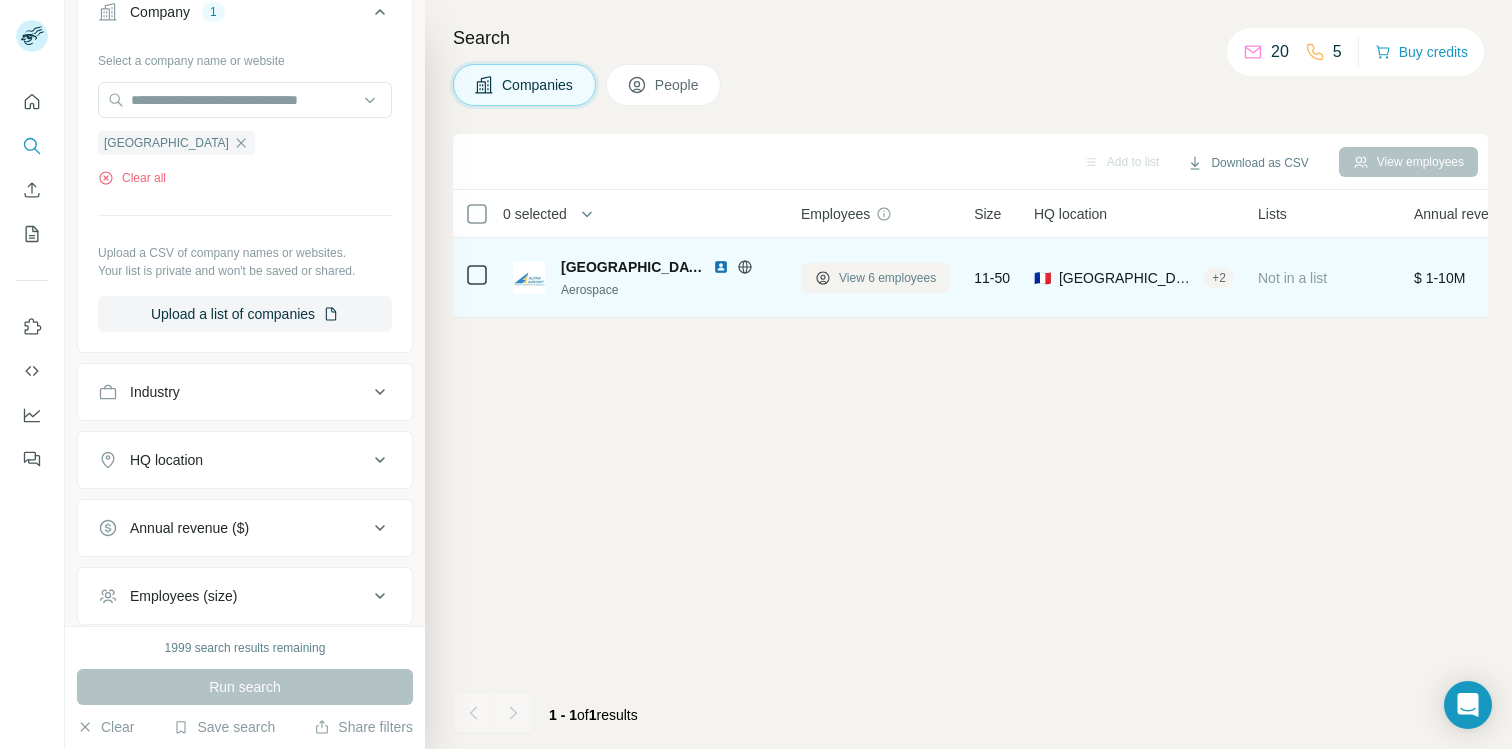 click on "View 6 employees" at bounding box center (875, 278) 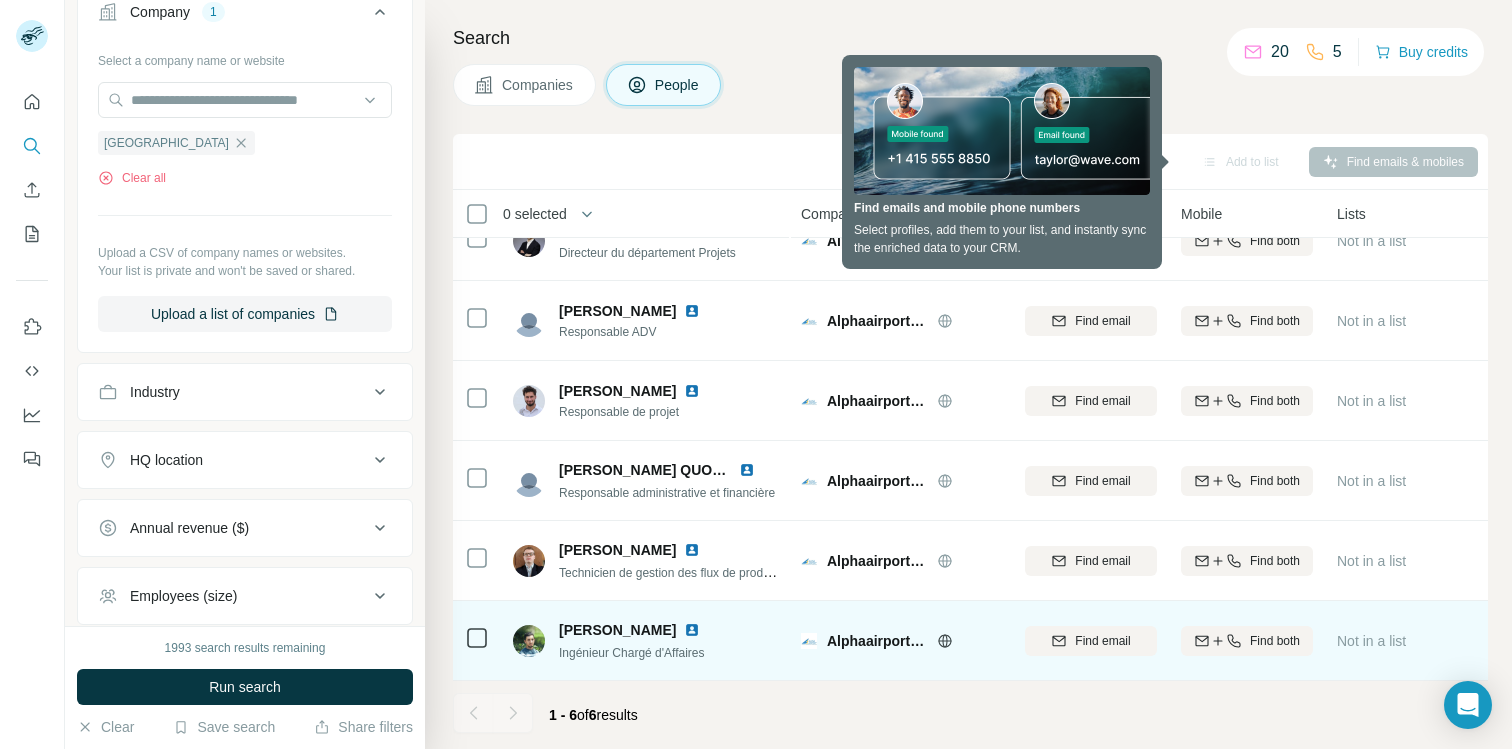 scroll, scrollTop: 0, scrollLeft: 0, axis: both 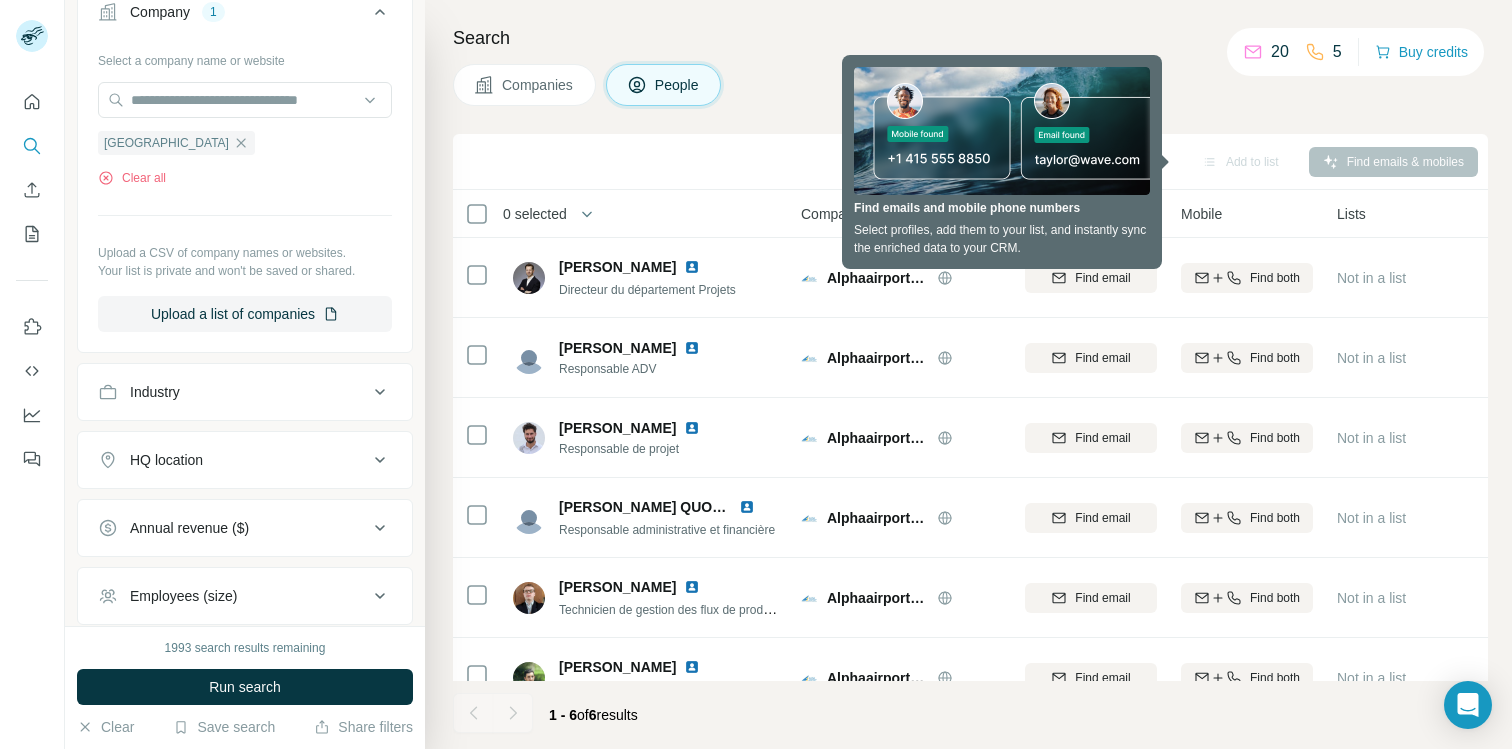 click on "Search Companies People Add to list Find emails & mobiles 0 selected People Company Email Mobile Lists Personal location Seniority Department Landline [PERSON_NAME] Directeur du département Projets Alphaairport S A Find email Find both Not in a list 🇫🇷 [GEOGRAPHIC_DATA] Manager Management Find email first [PERSON_NAME] Responsable ADV Alphaairport S A Find email Find both Not in a list 🇫🇷 [GEOGRAPHIC_DATA] Manager Other Find email first [PERSON_NAME] Responsable de projet Alphaairport S A Find email Find both Not in a list 🇫🇷 France Manager Management Find email first [PERSON_NAME] QUONIAM-PROUX Responsable administrative et financière Alphaairport S A Find email Find both Not in a list 🇫🇷 France Manager Business Support, Accounting and Finance Find email first [PERSON_NAME] Technicien de gestion des flux de production Alphaairport S A Find email Find both Not in a list 🇫🇷 [GEOGRAPHIC_DATA] Manager Manufacturing Find email first [PERSON_NAME] Ingénieur Chargé d'Affaires Alphaairport S A Find email [GEOGRAPHIC_DATA]" at bounding box center (968, 374) 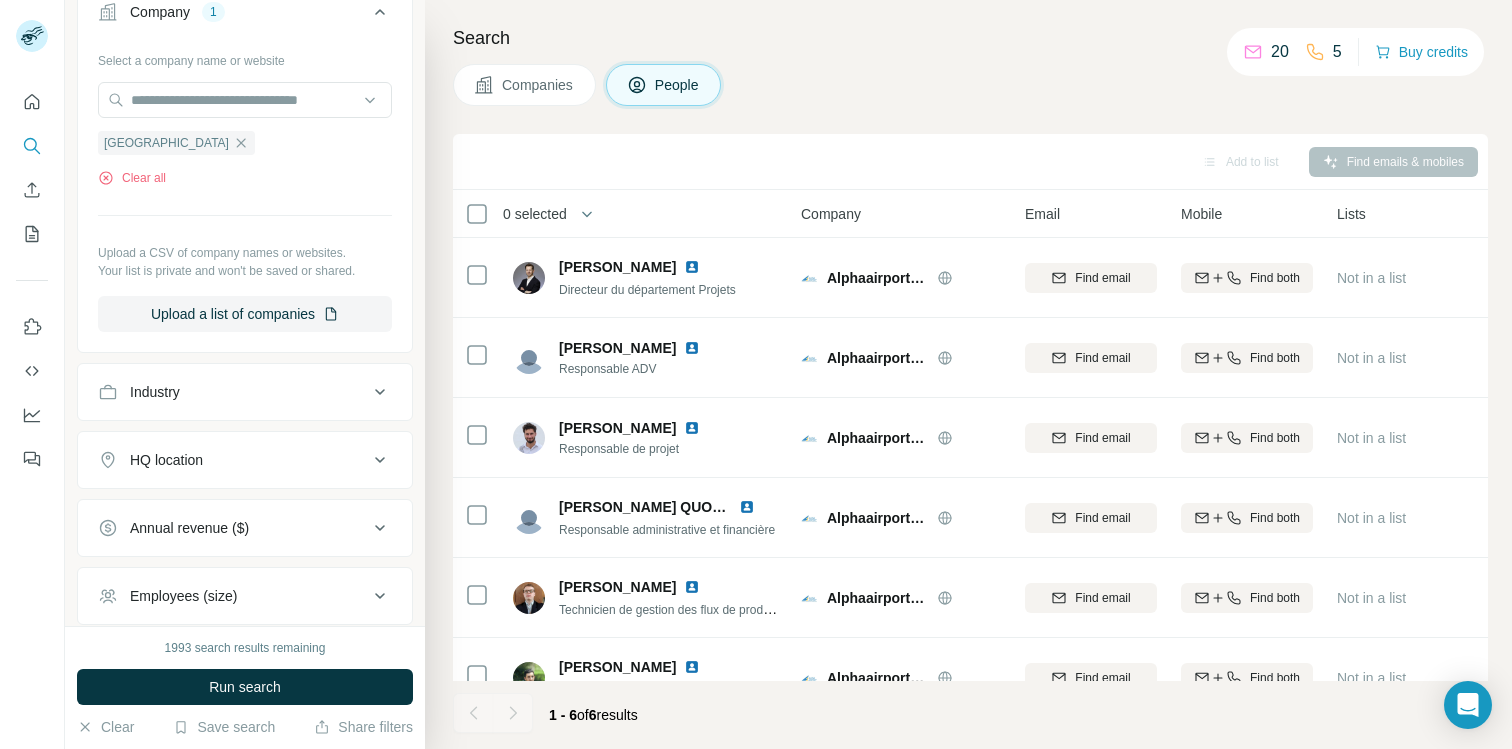 click on "Add to list Find emails & mobiles" at bounding box center (970, 161) 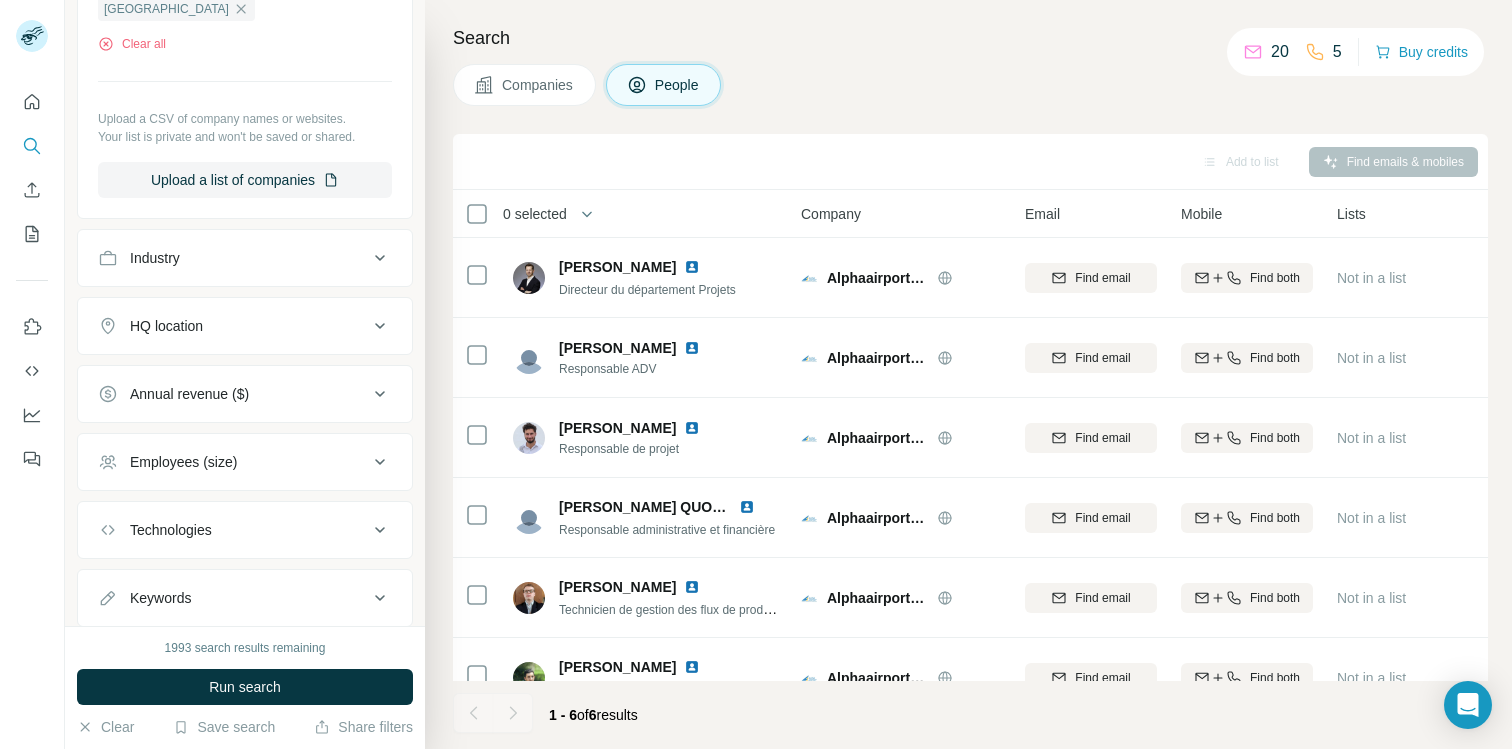 scroll, scrollTop: 680, scrollLeft: 0, axis: vertical 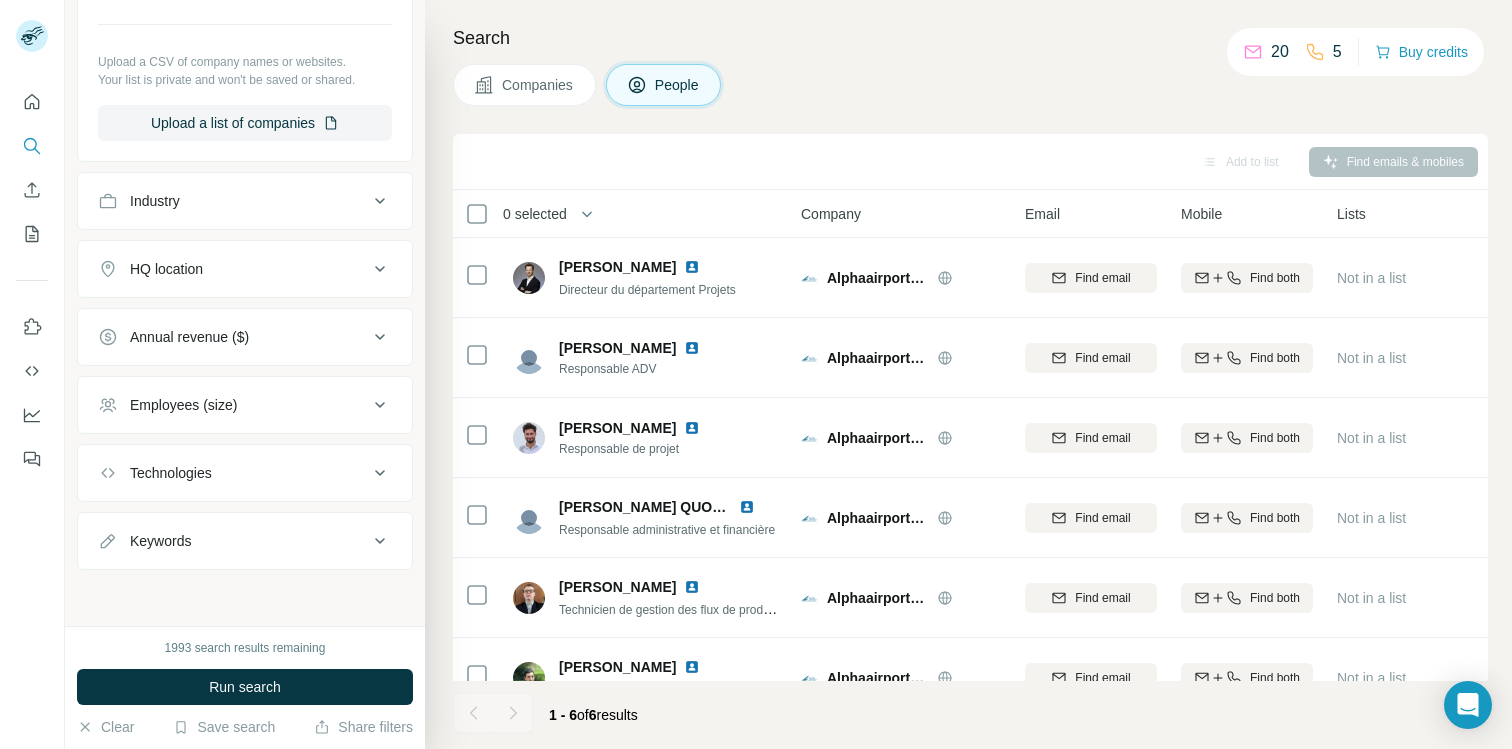 click on "Companies" at bounding box center (524, 85) 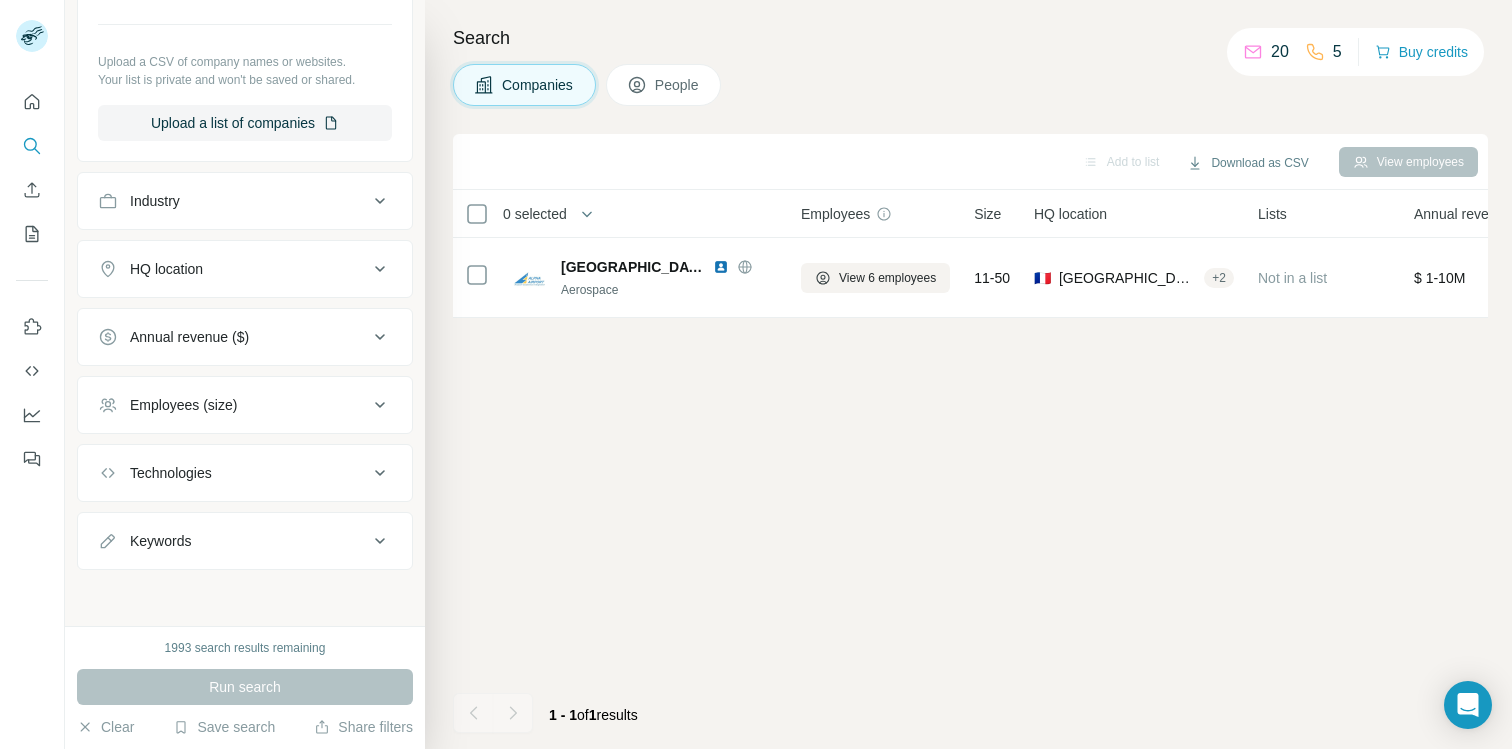 scroll, scrollTop: 368, scrollLeft: 0, axis: vertical 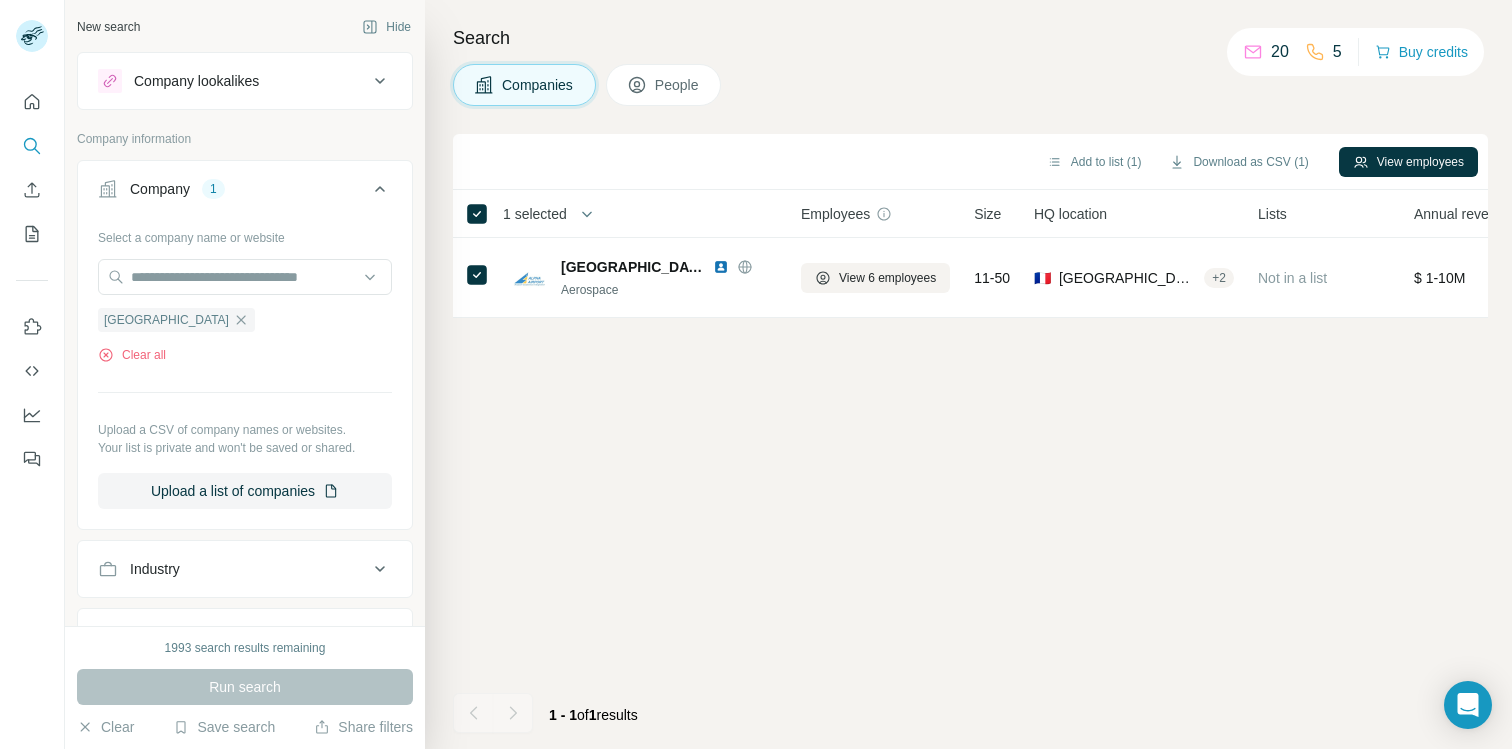 click on "Company 1" at bounding box center (233, 189) 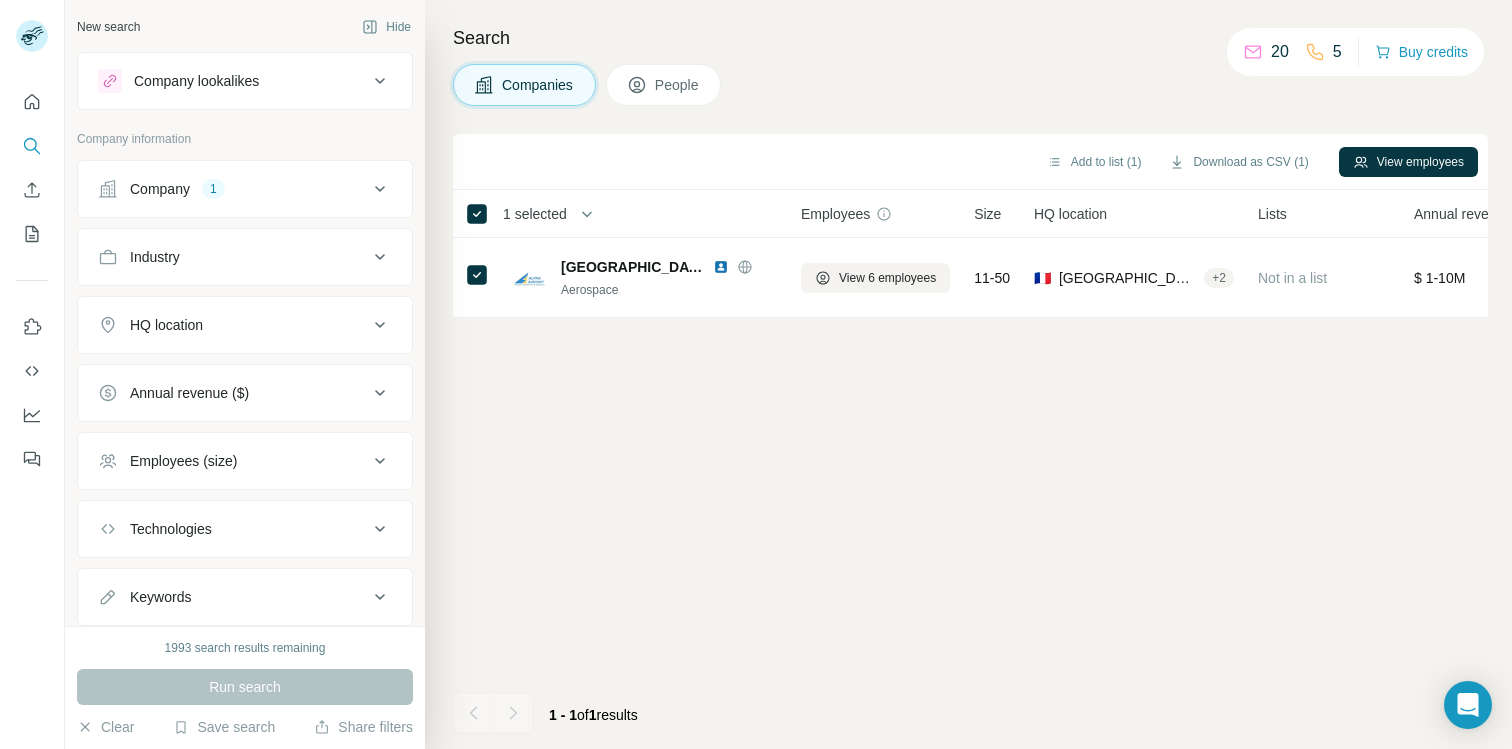 click on "Industry" at bounding box center [233, 257] 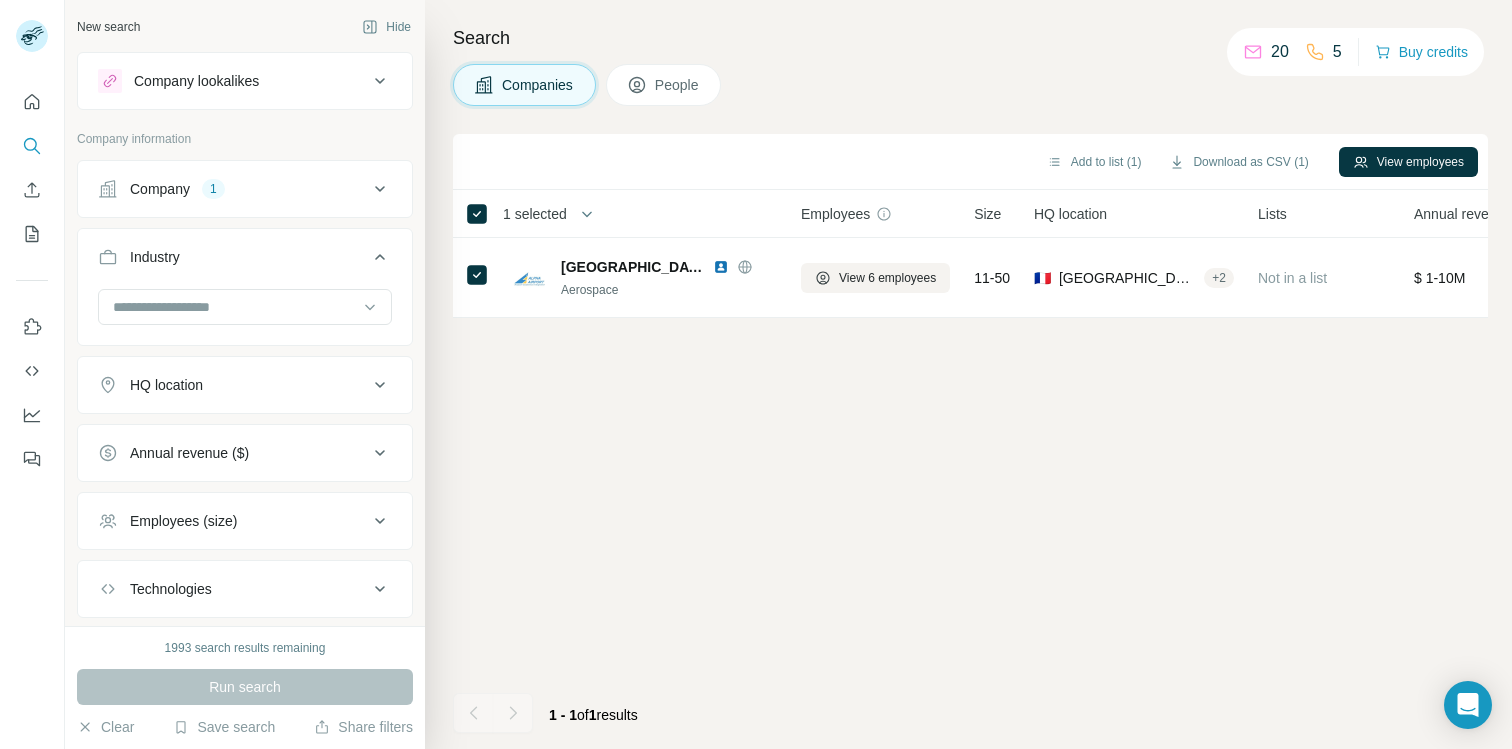 click on "Industry" at bounding box center [233, 257] 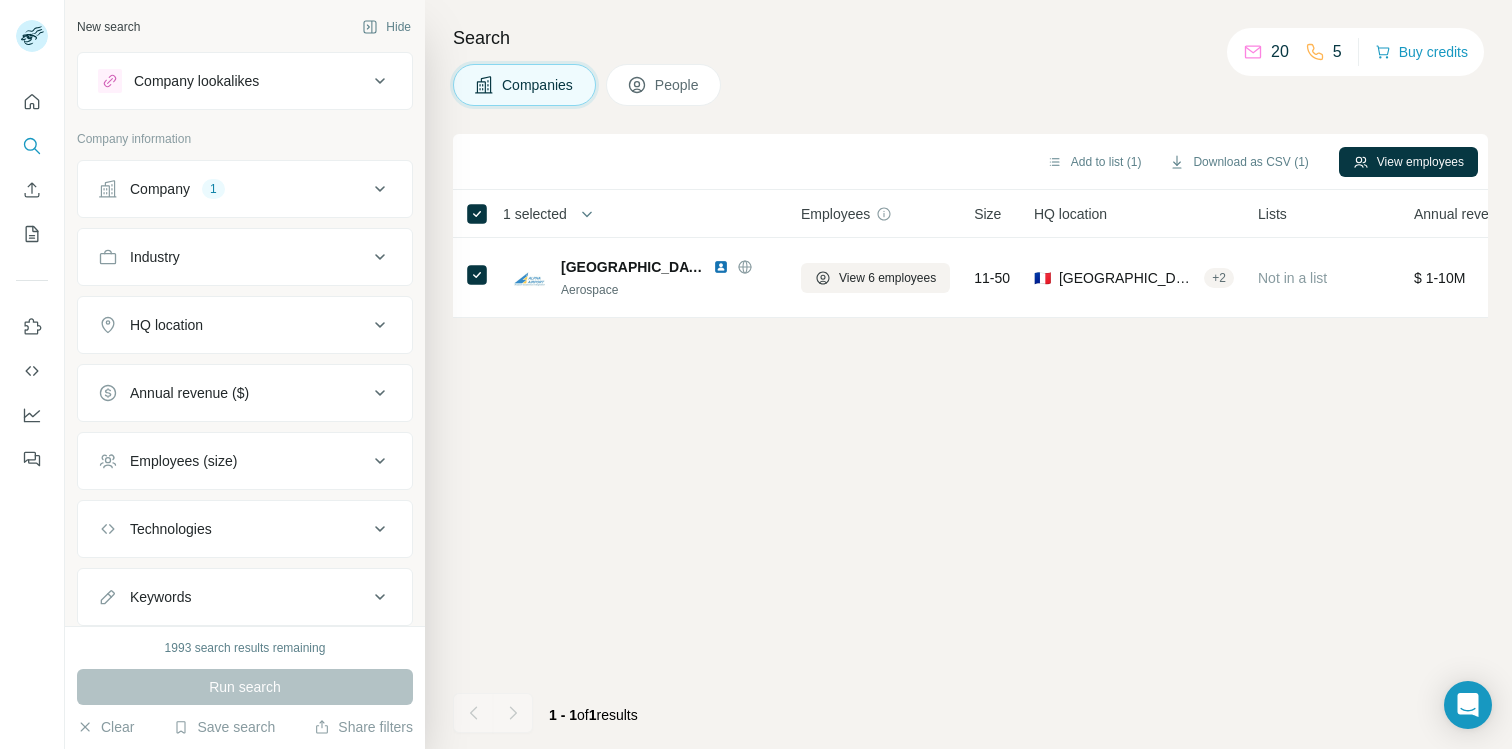 click on "HQ location" at bounding box center [233, 325] 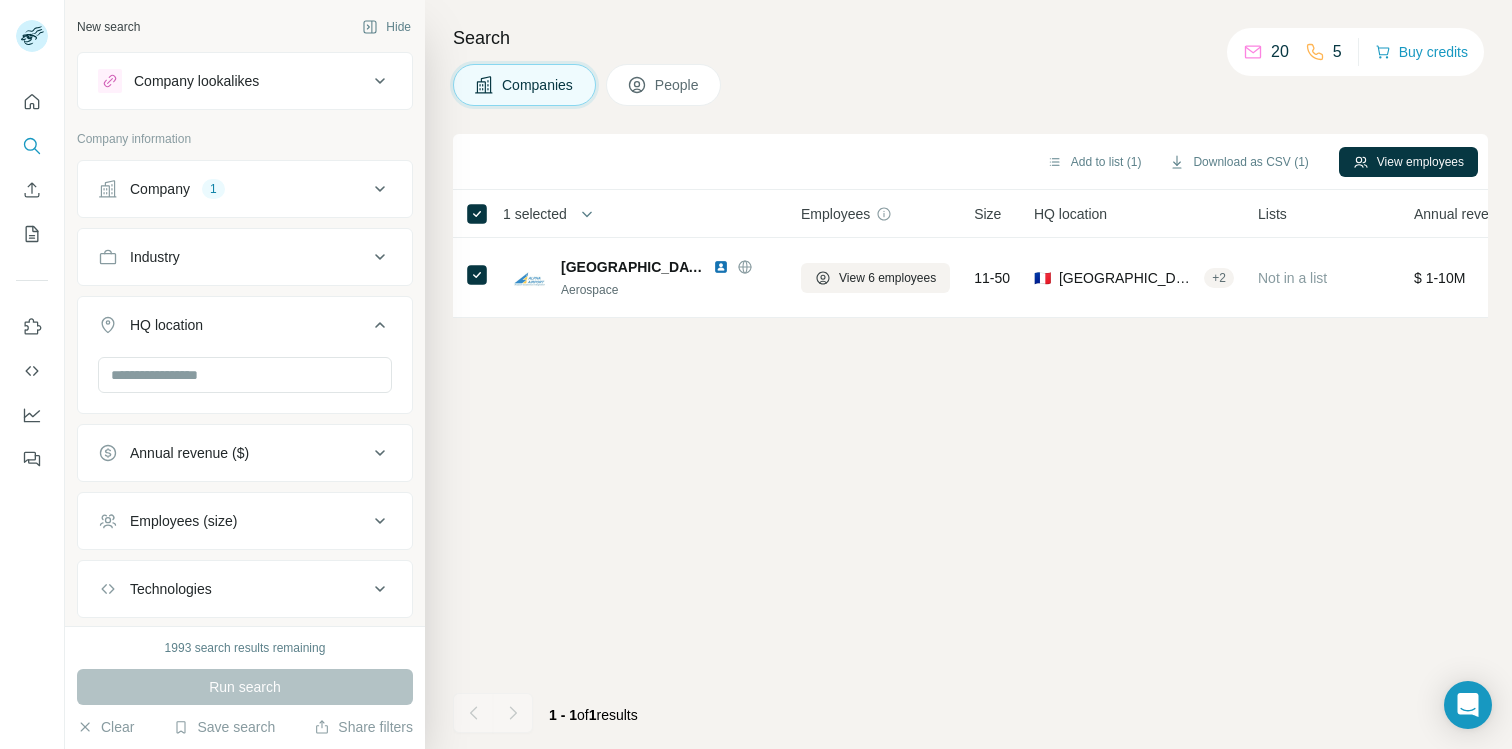 click on "HQ location" at bounding box center (233, 325) 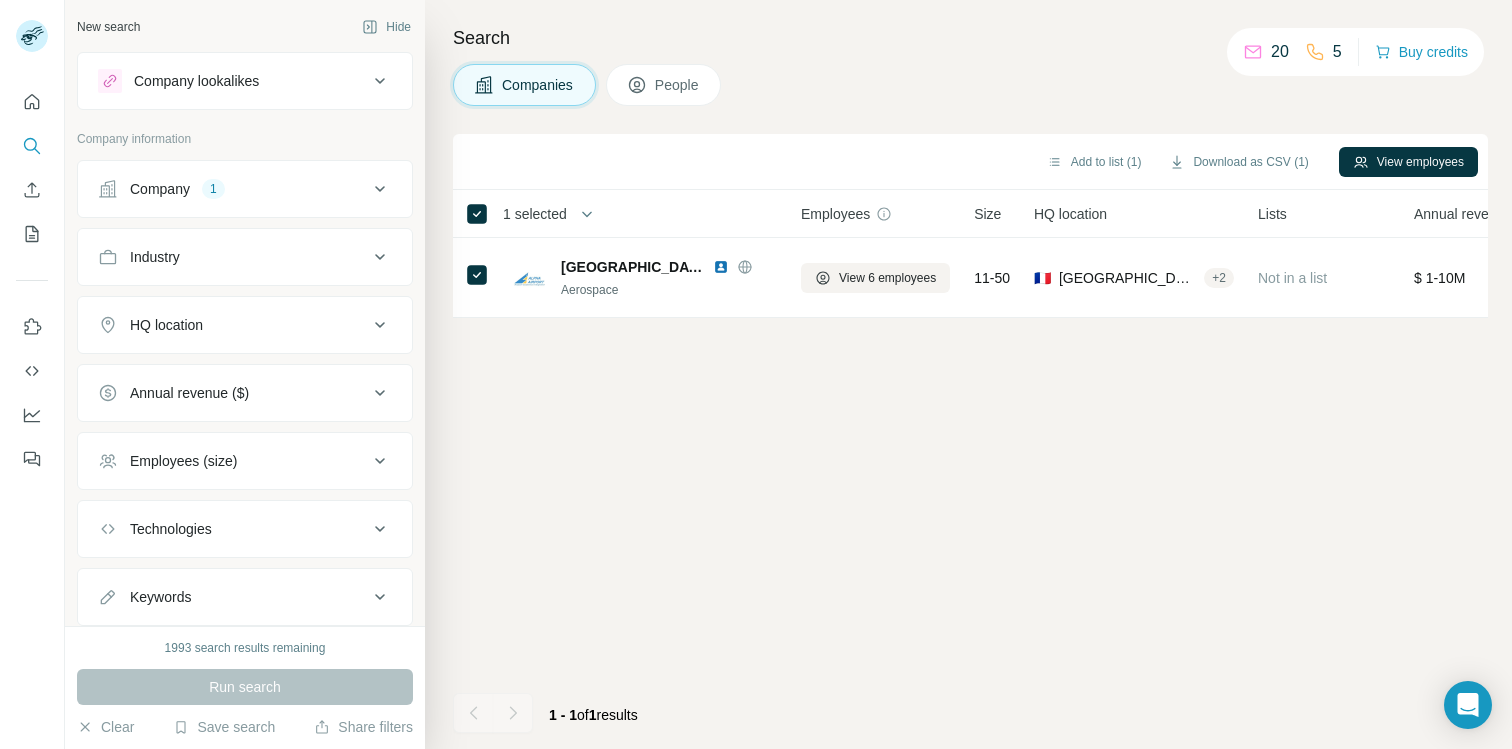 click on "Annual revenue ($)" at bounding box center (245, 393) 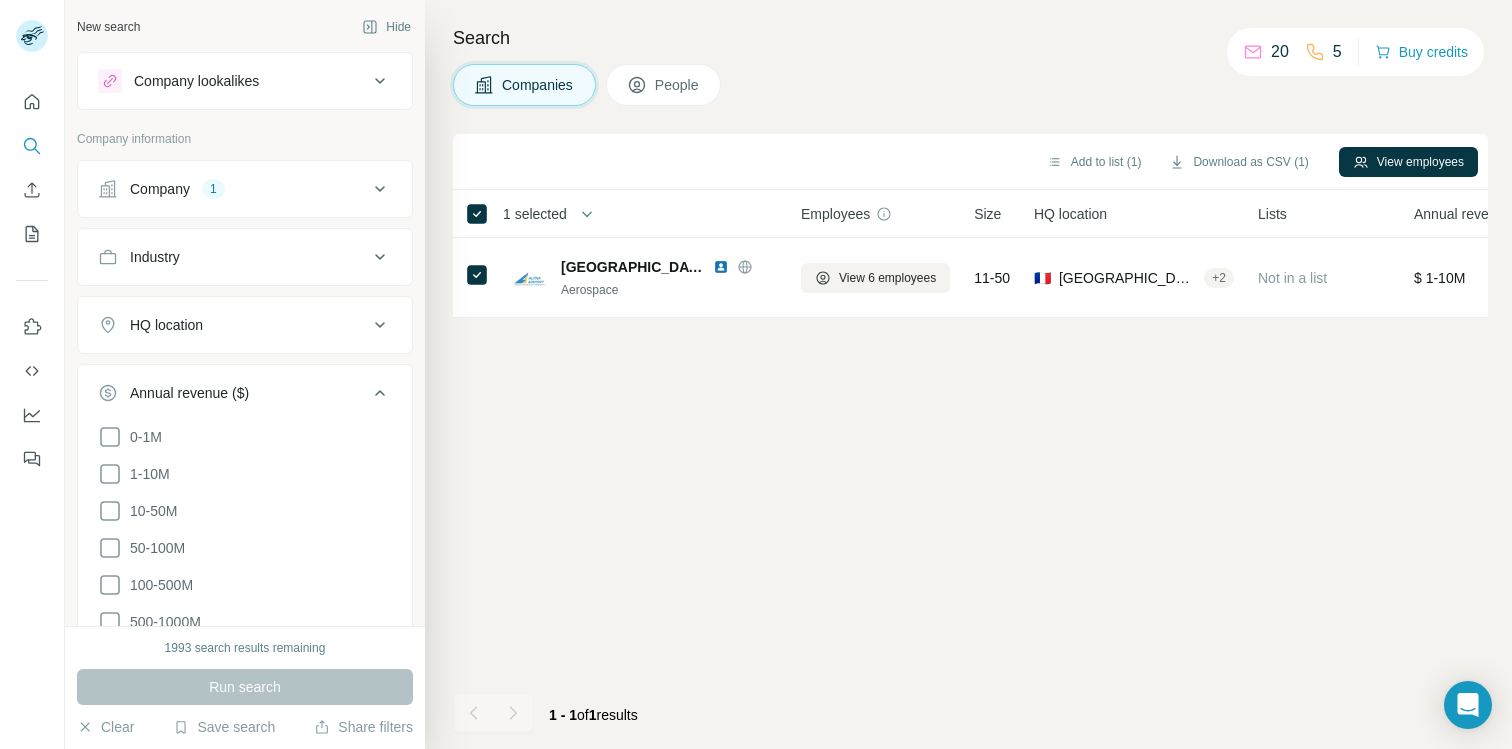 click on "Annual revenue ($)" at bounding box center [245, 397] 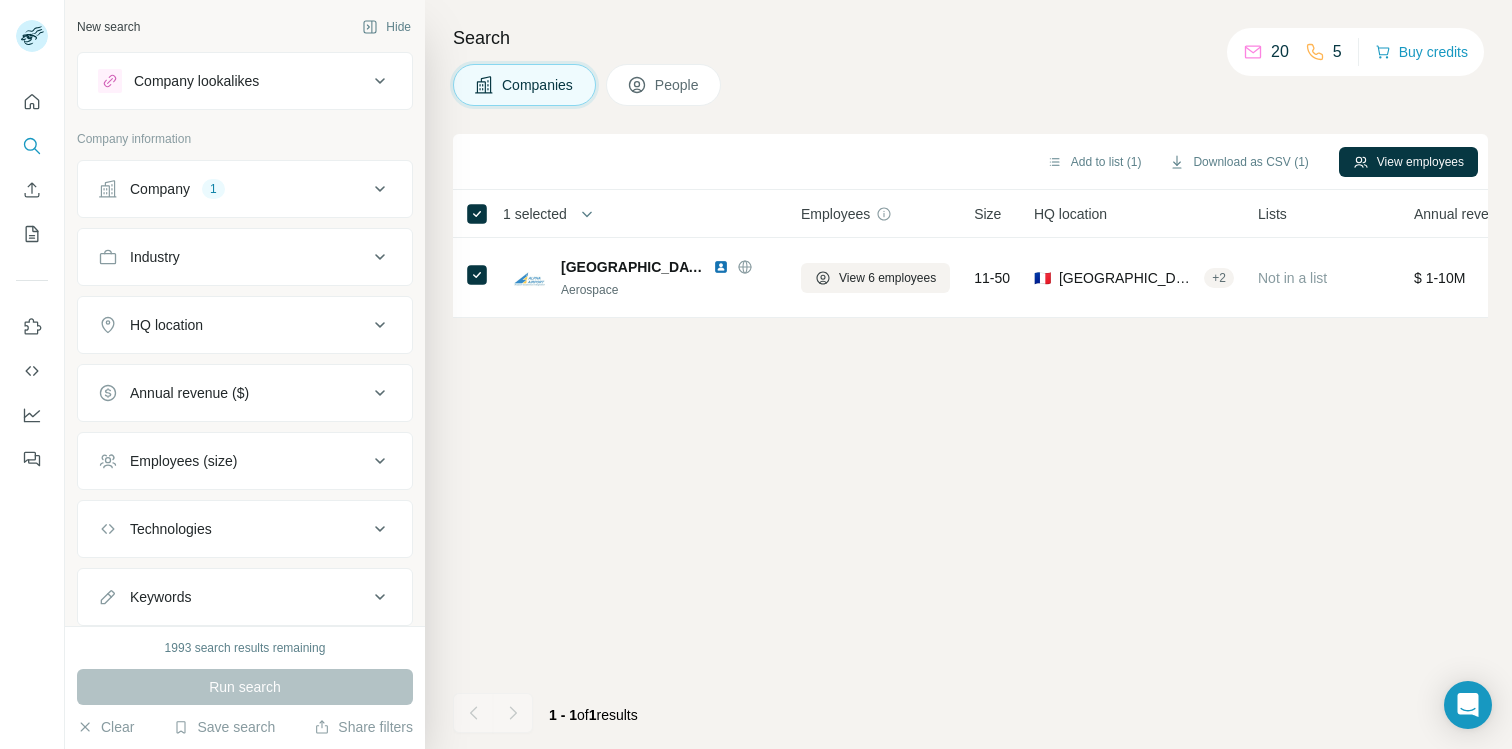 scroll, scrollTop: 56, scrollLeft: 0, axis: vertical 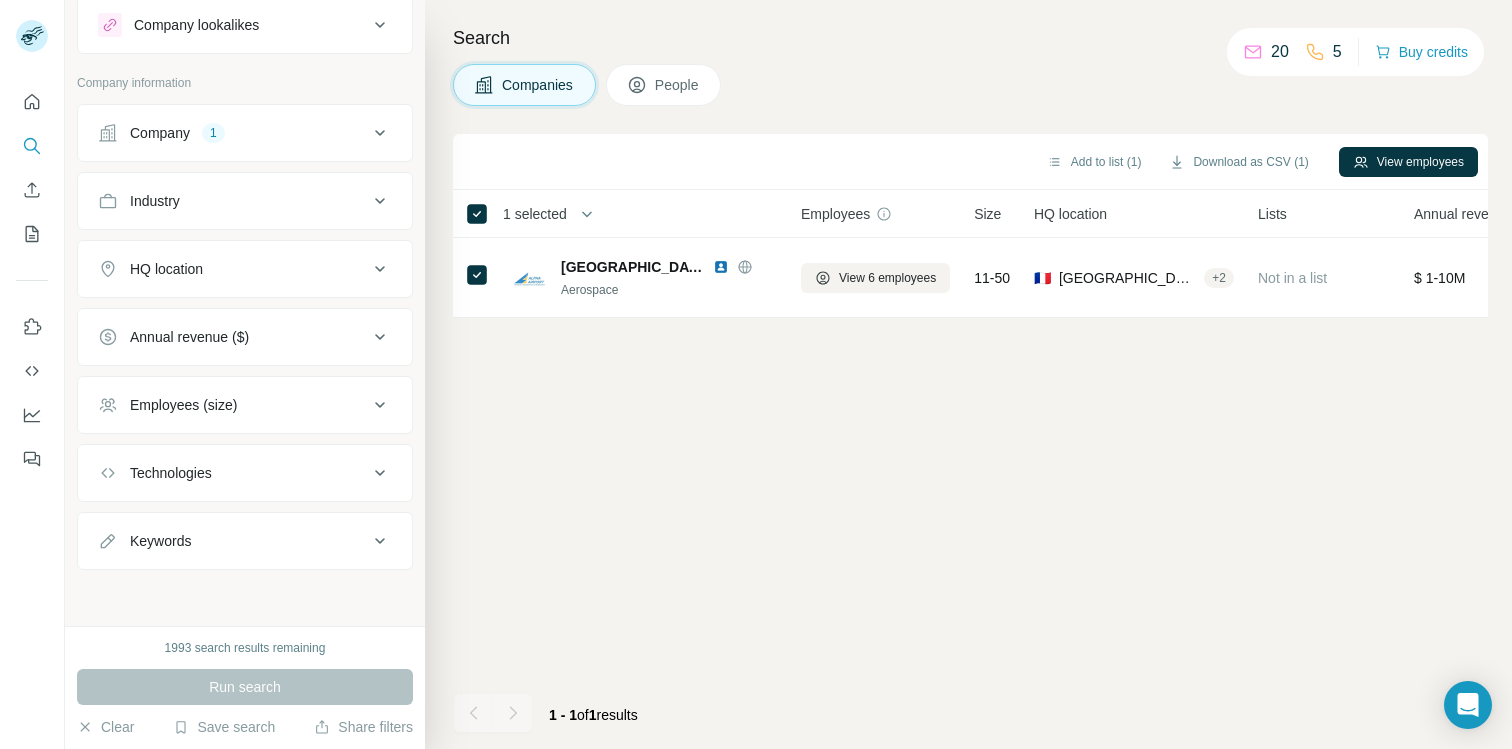 click on "Technologies" at bounding box center [233, 473] 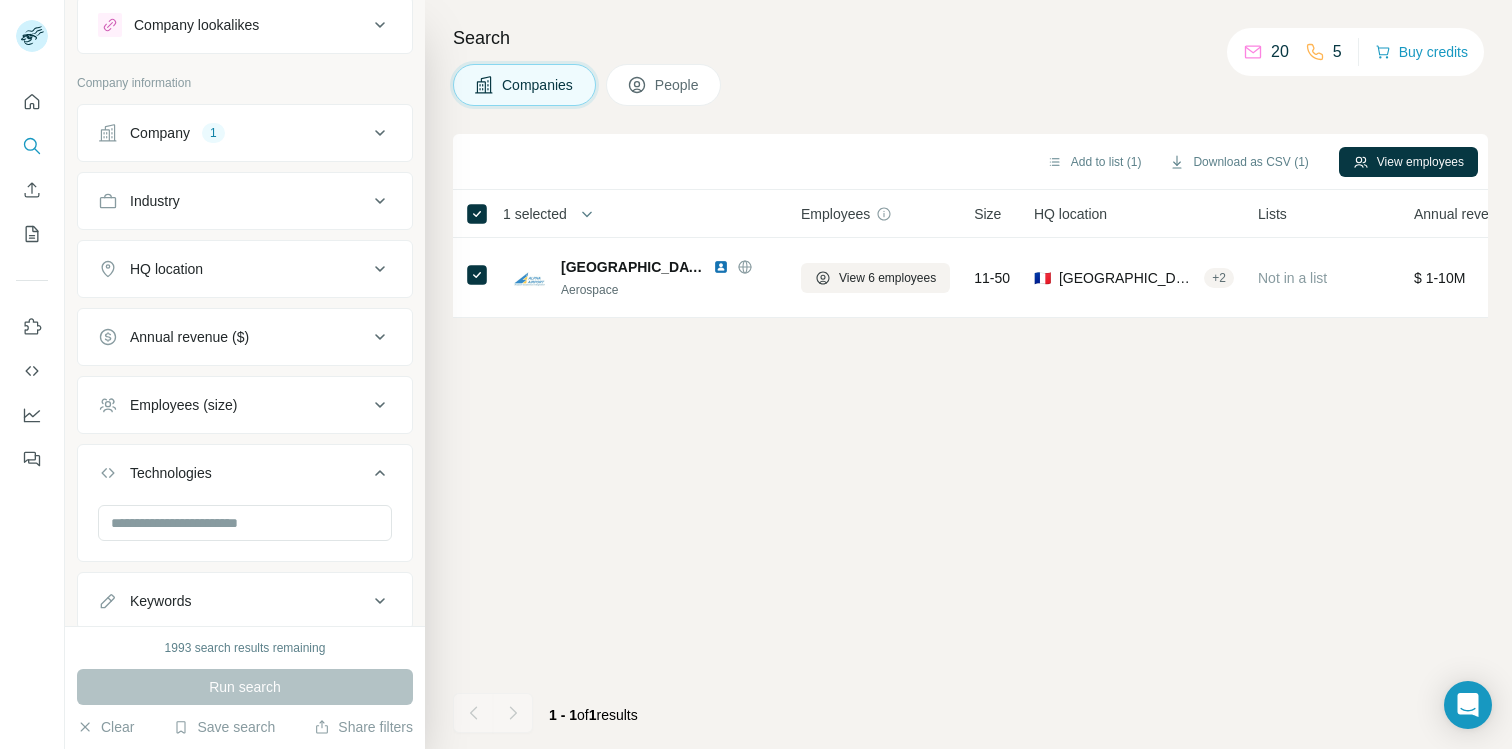 click on "Technologies" at bounding box center (233, 473) 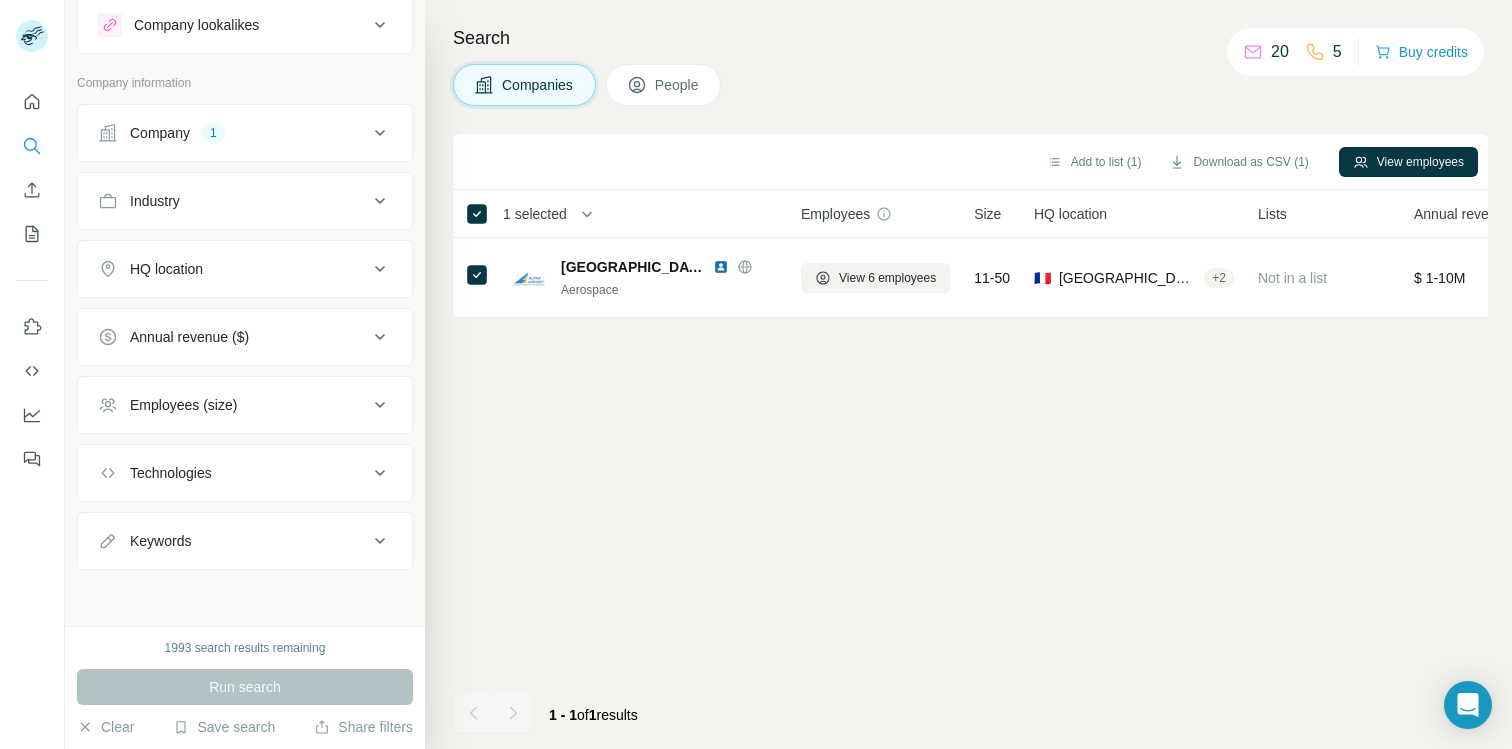 scroll, scrollTop: 0, scrollLeft: 0, axis: both 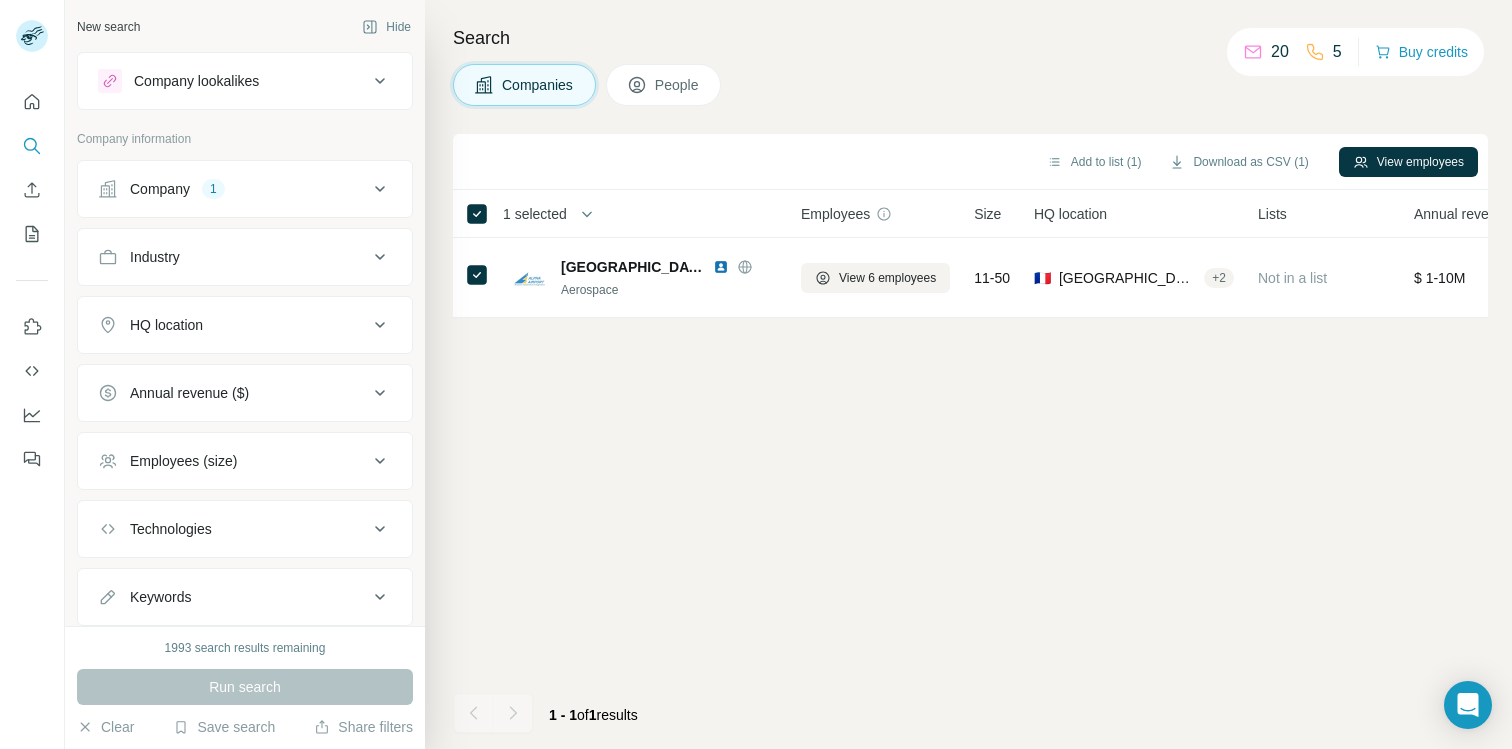 click on "Company lookalikes" at bounding box center (196, 81) 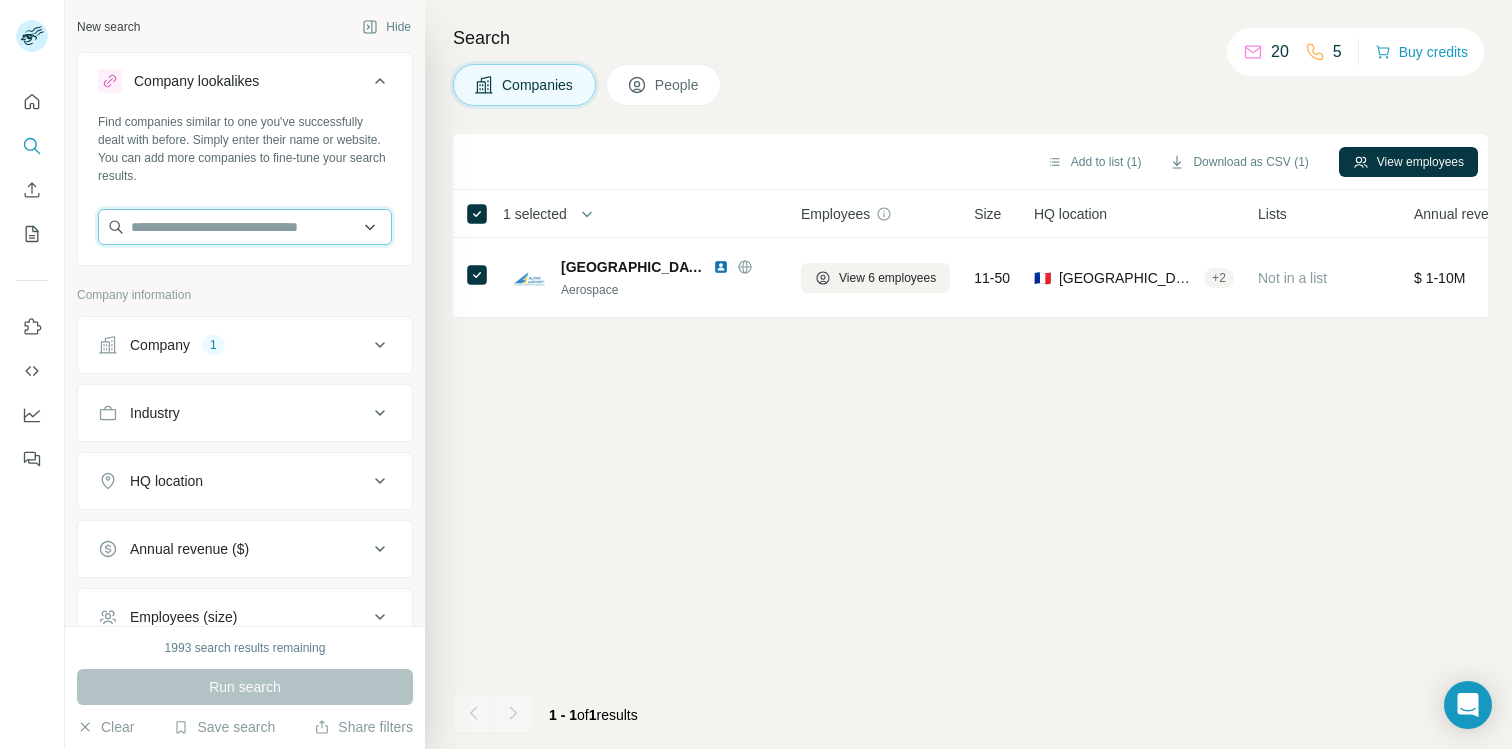 click at bounding box center [245, 227] 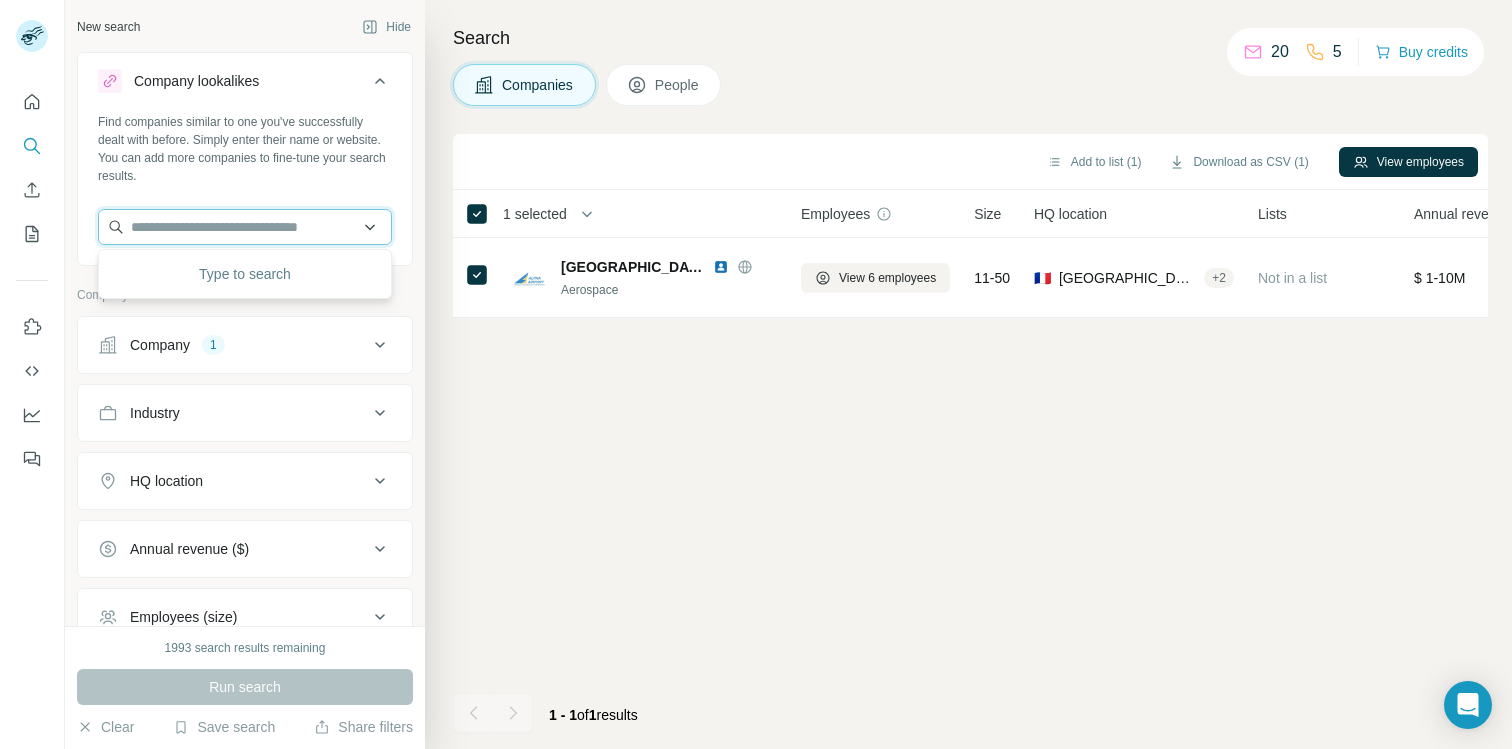 paste on "**********" 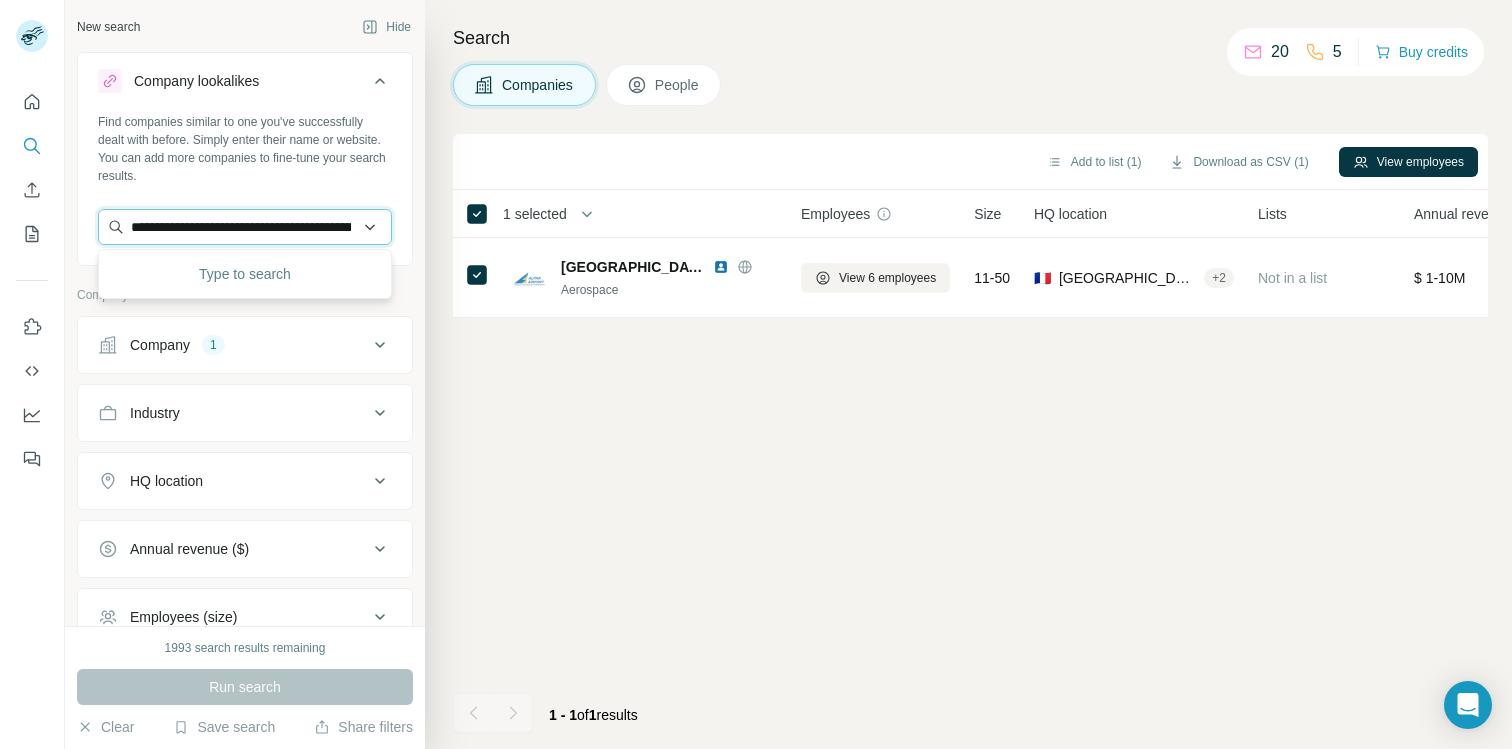 scroll, scrollTop: 0, scrollLeft: 1178, axis: horizontal 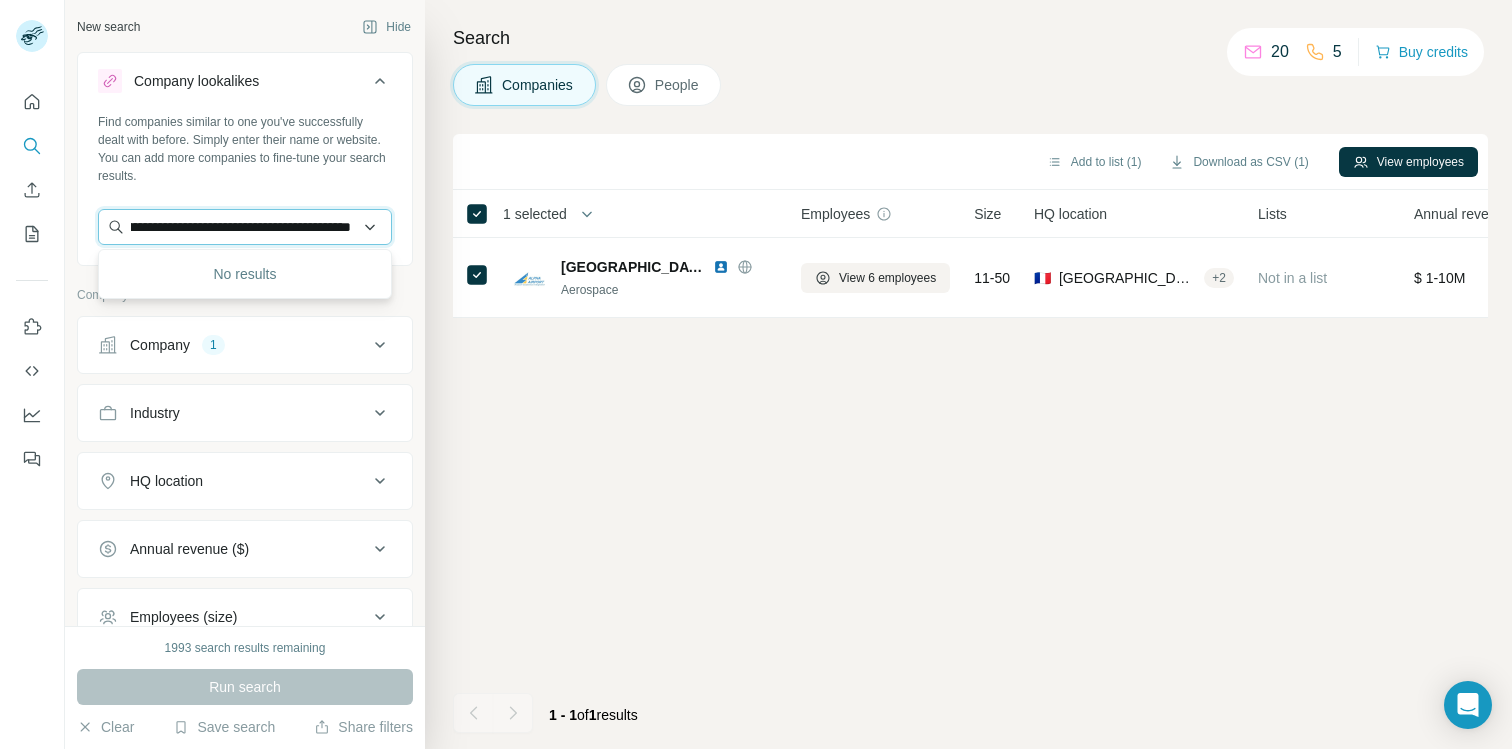 click on "**********" at bounding box center [245, 227] 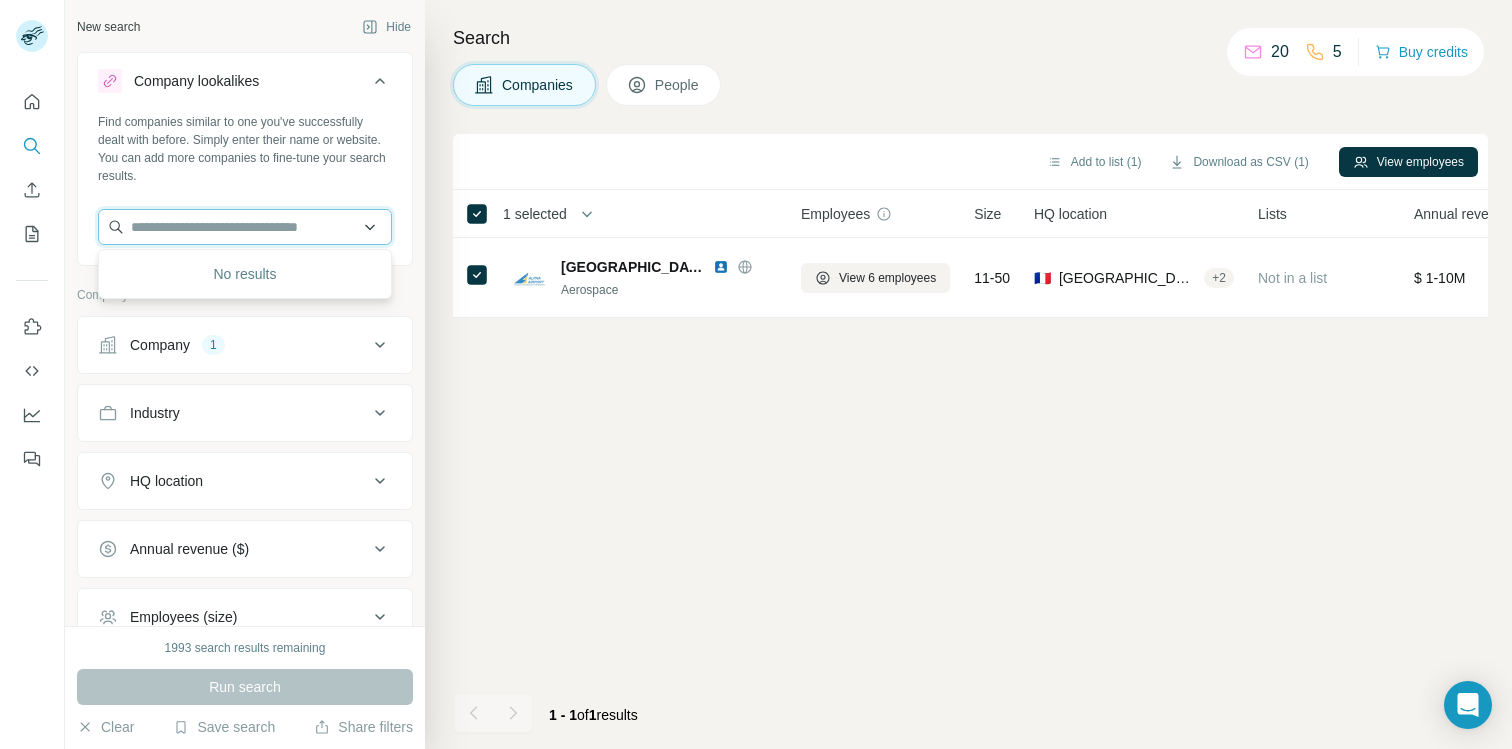 scroll, scrollTop: 0, scrollLeft: 0, axis: both 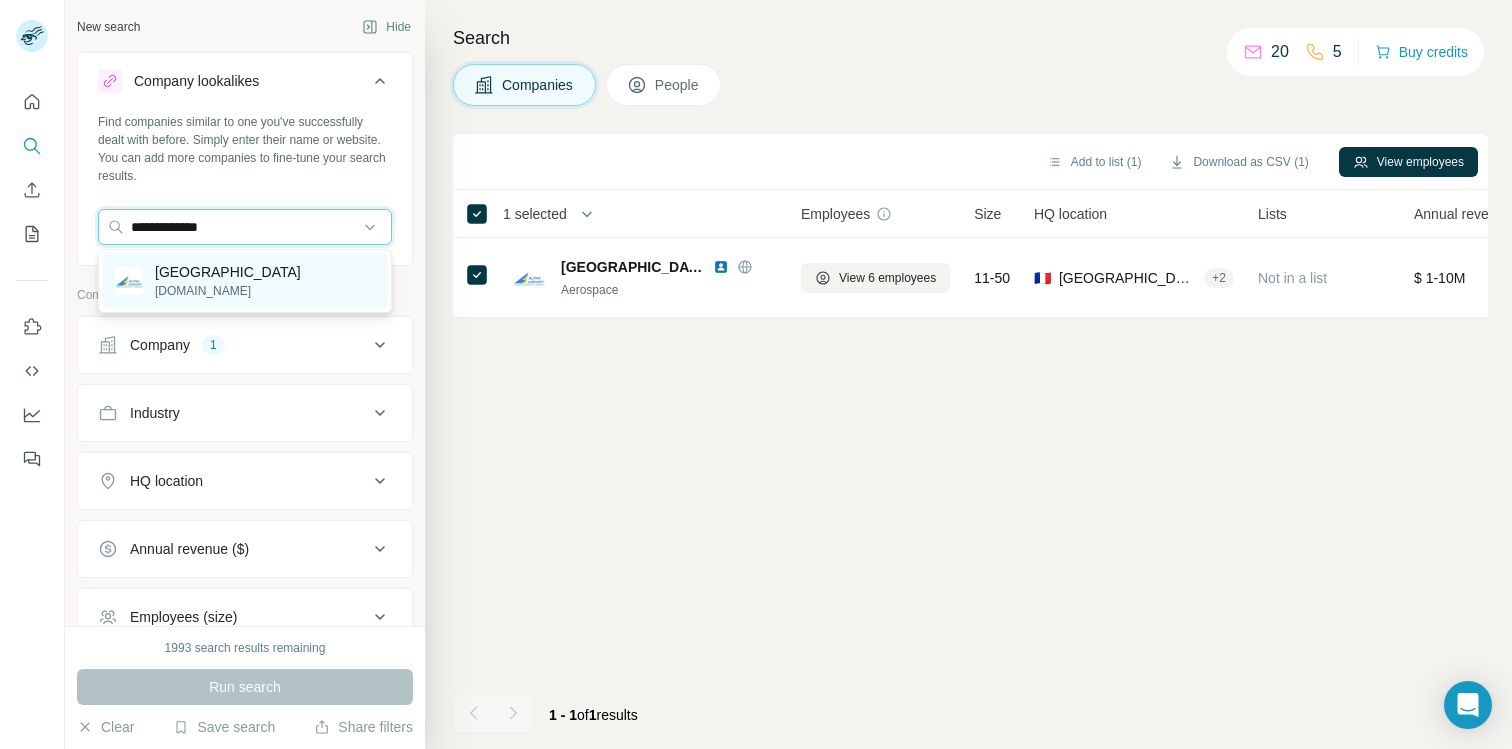 type on "**********" 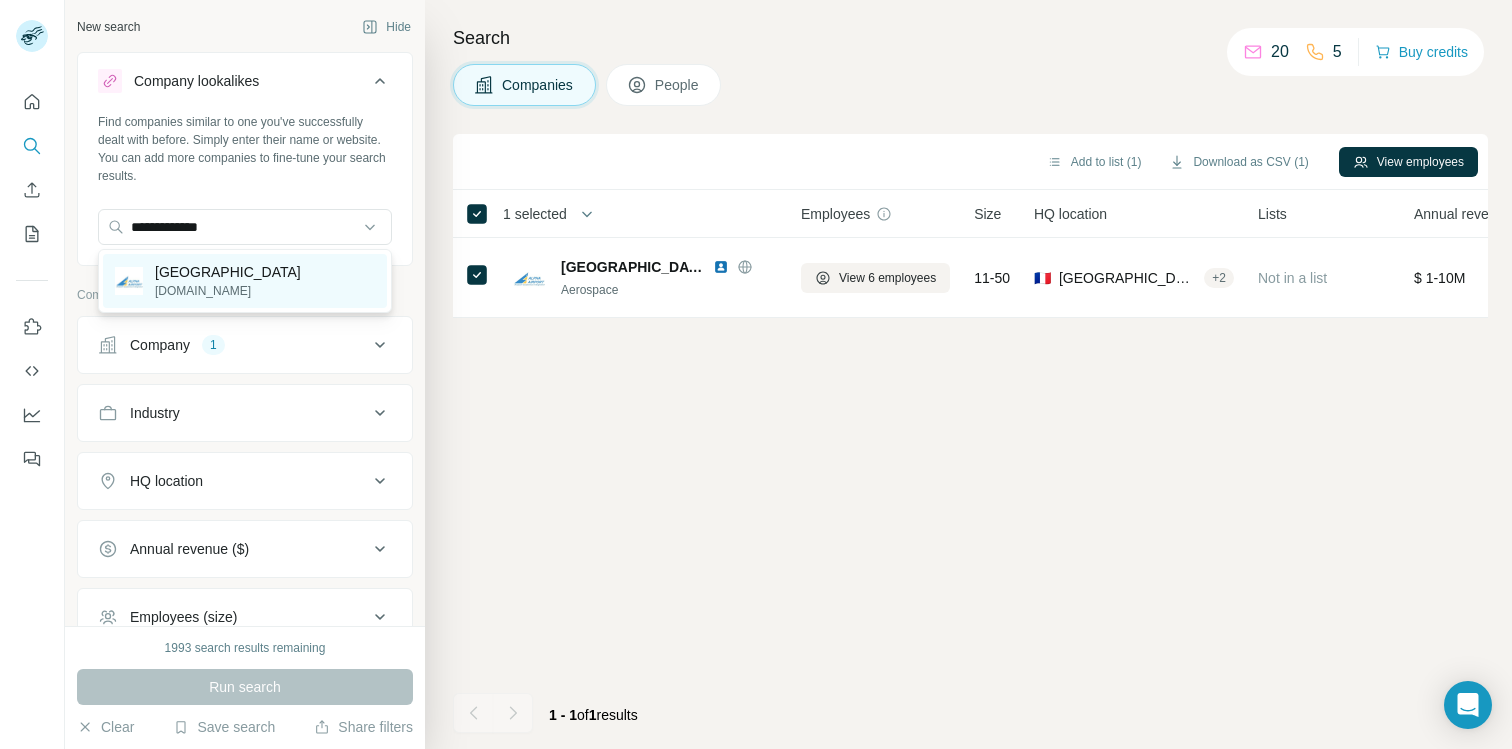 click on "Alpha-Airport [DOMAIN_NAME]" at bounding box center (245, 281) 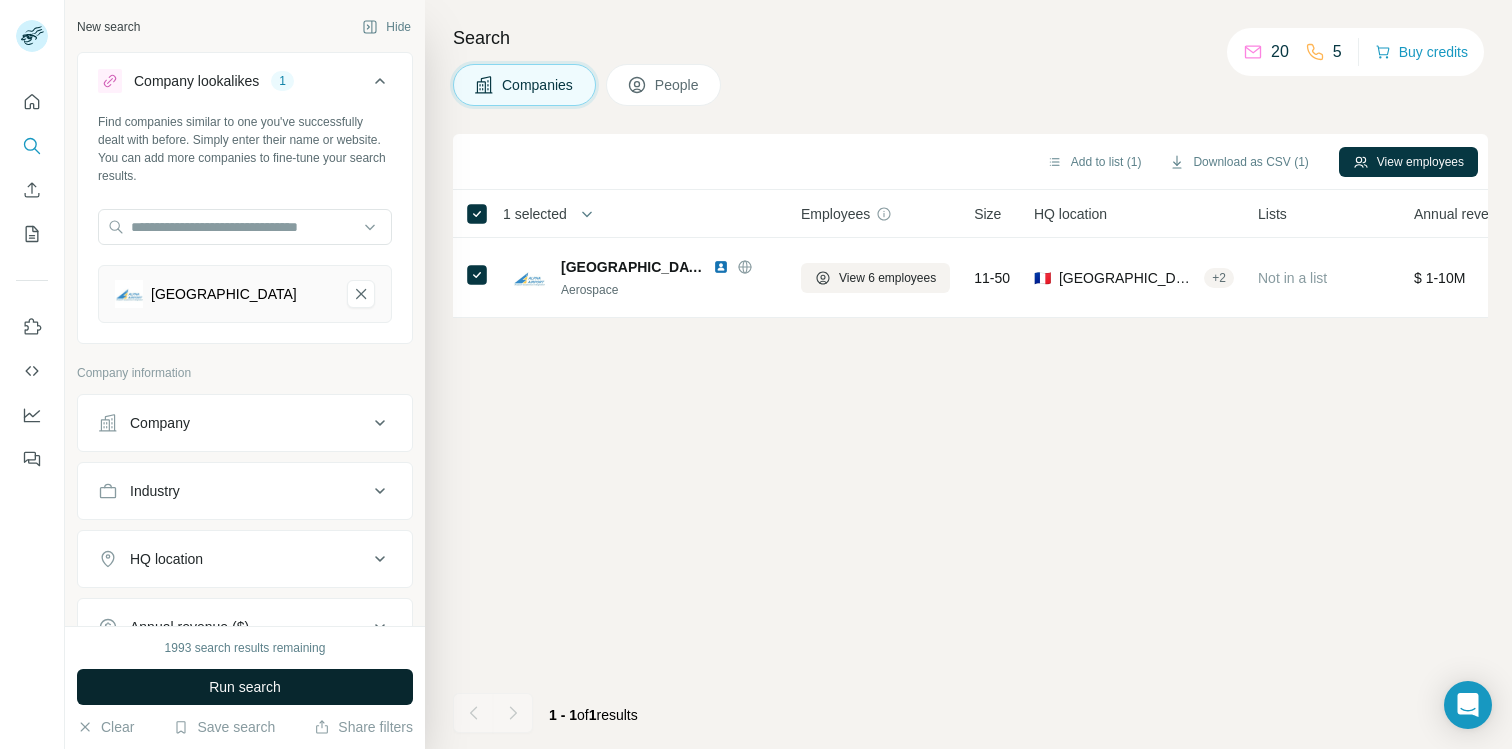 click on "Run search" at bounding box center [245, 687] 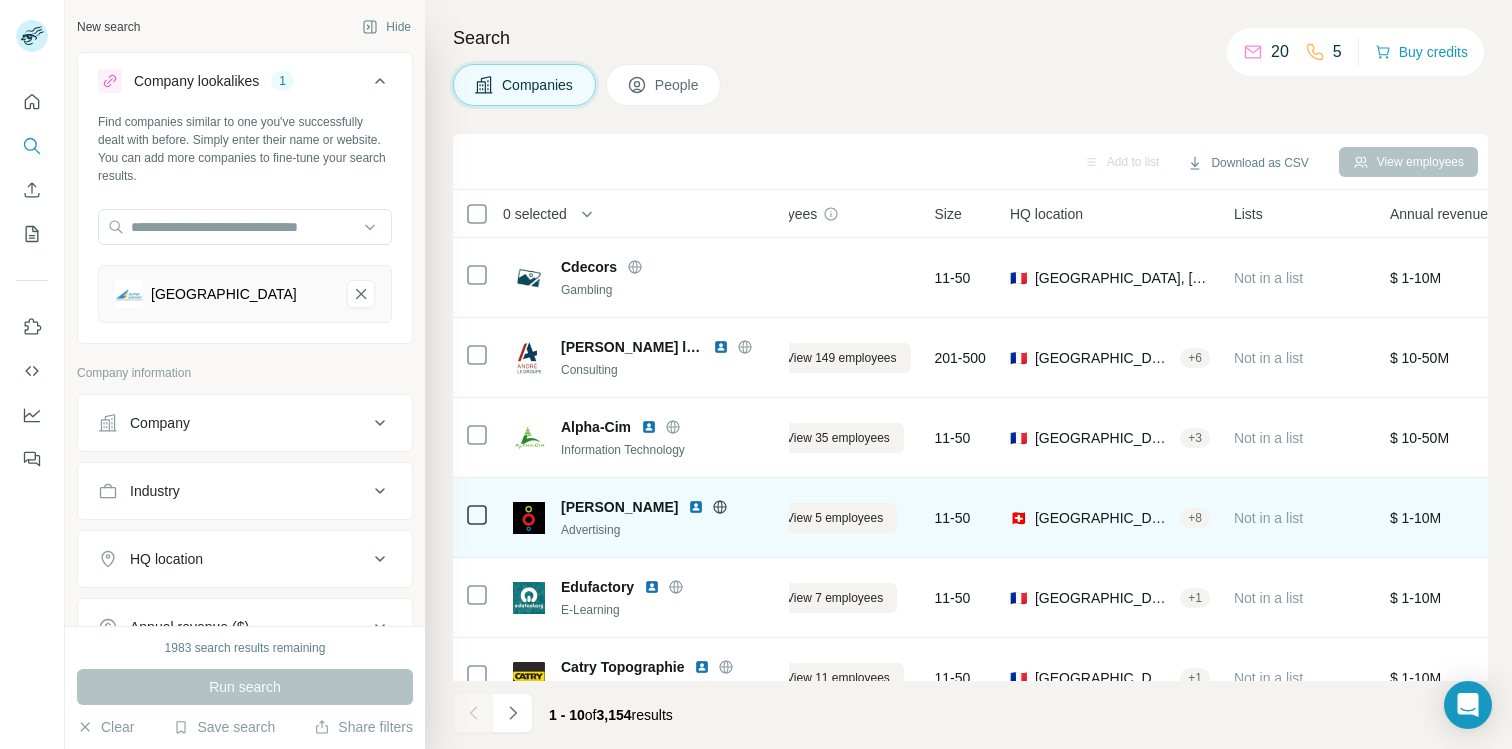 scroll, scrollTop: 0, scrollLeft: 0, axis: both 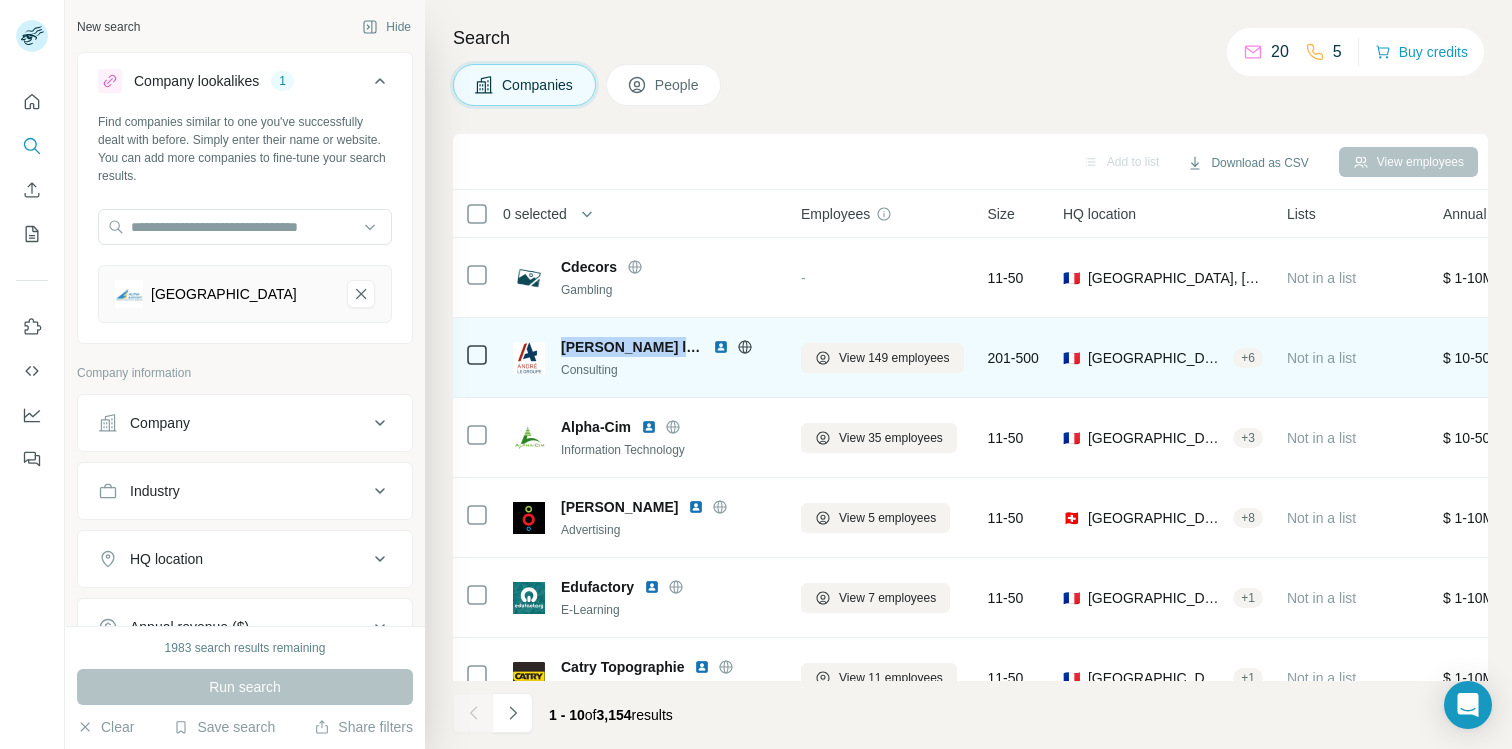 drag, startPoint x: 564, startPoint y: 347, endPoint x: 675, endPoint y: 347, distance: 111 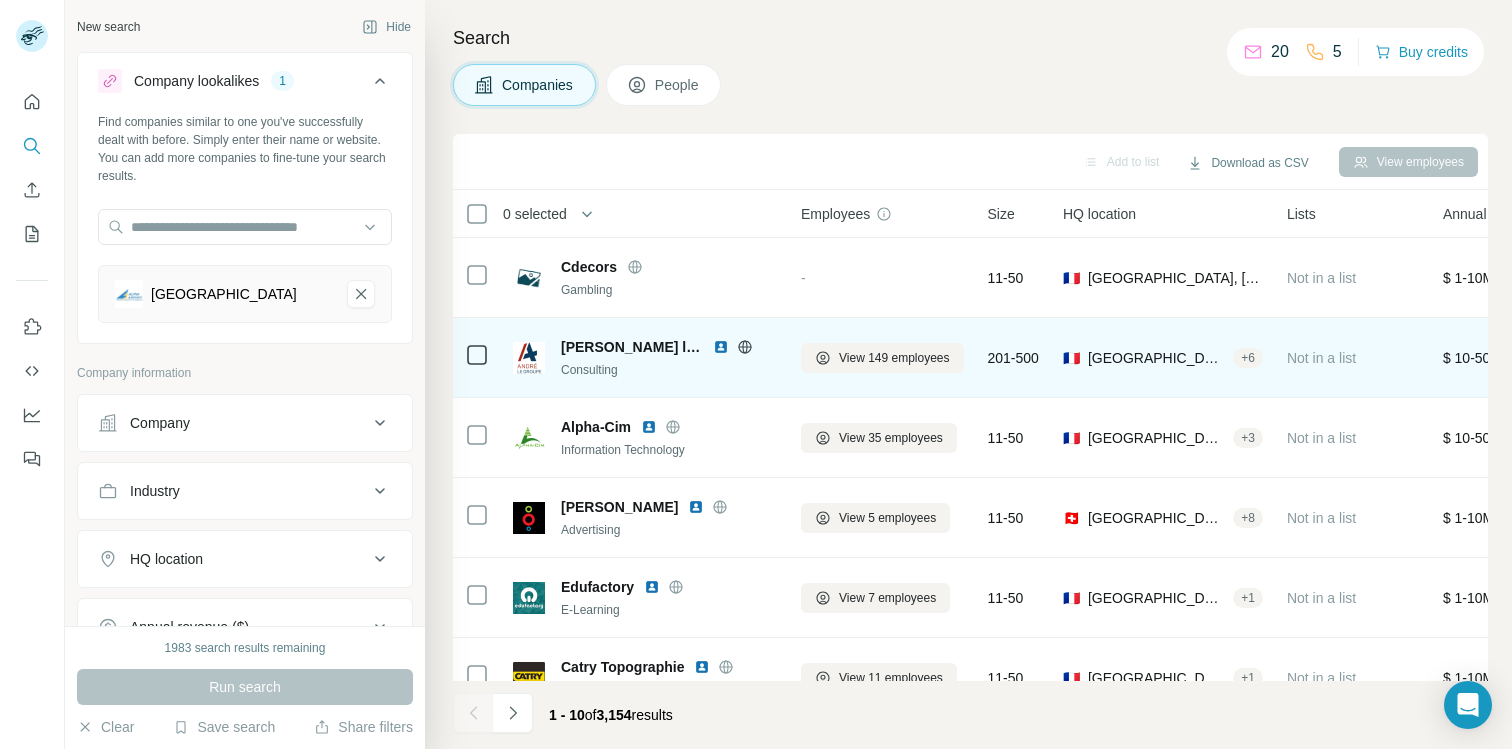 click 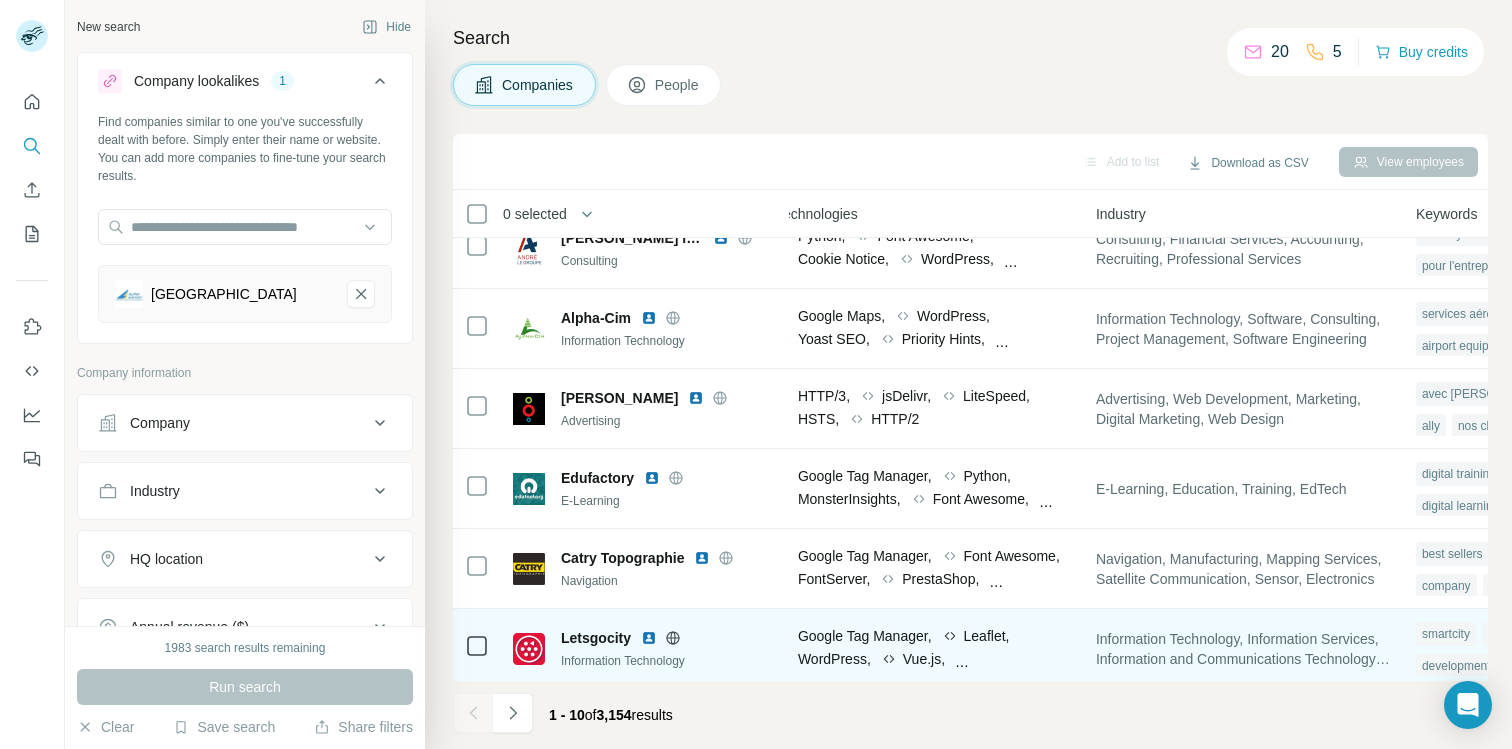 scroll, scrollTop: 0, scrollLeft: 1143, axis: horizontal 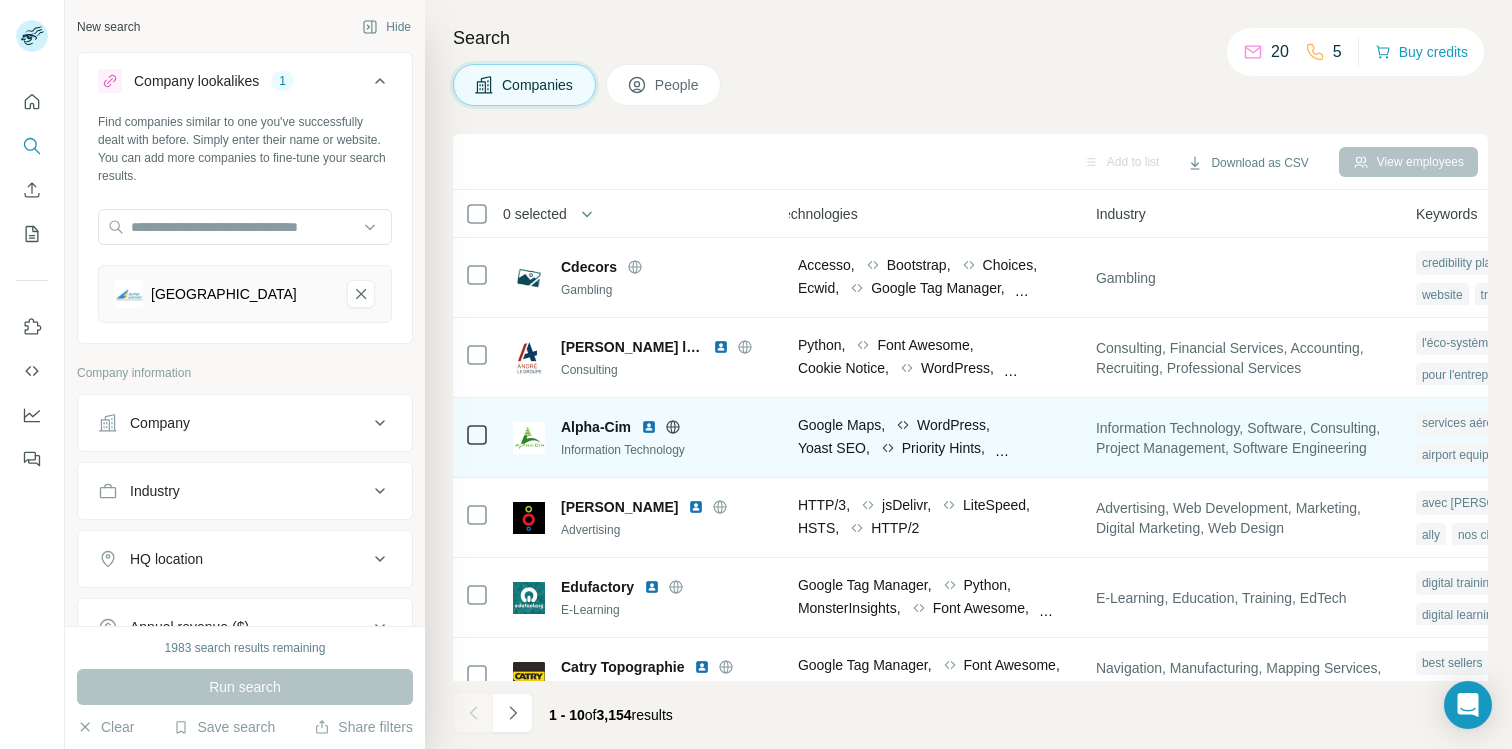 click on "Alpha-Cim Information Technology" at bounding box center (645, 437) 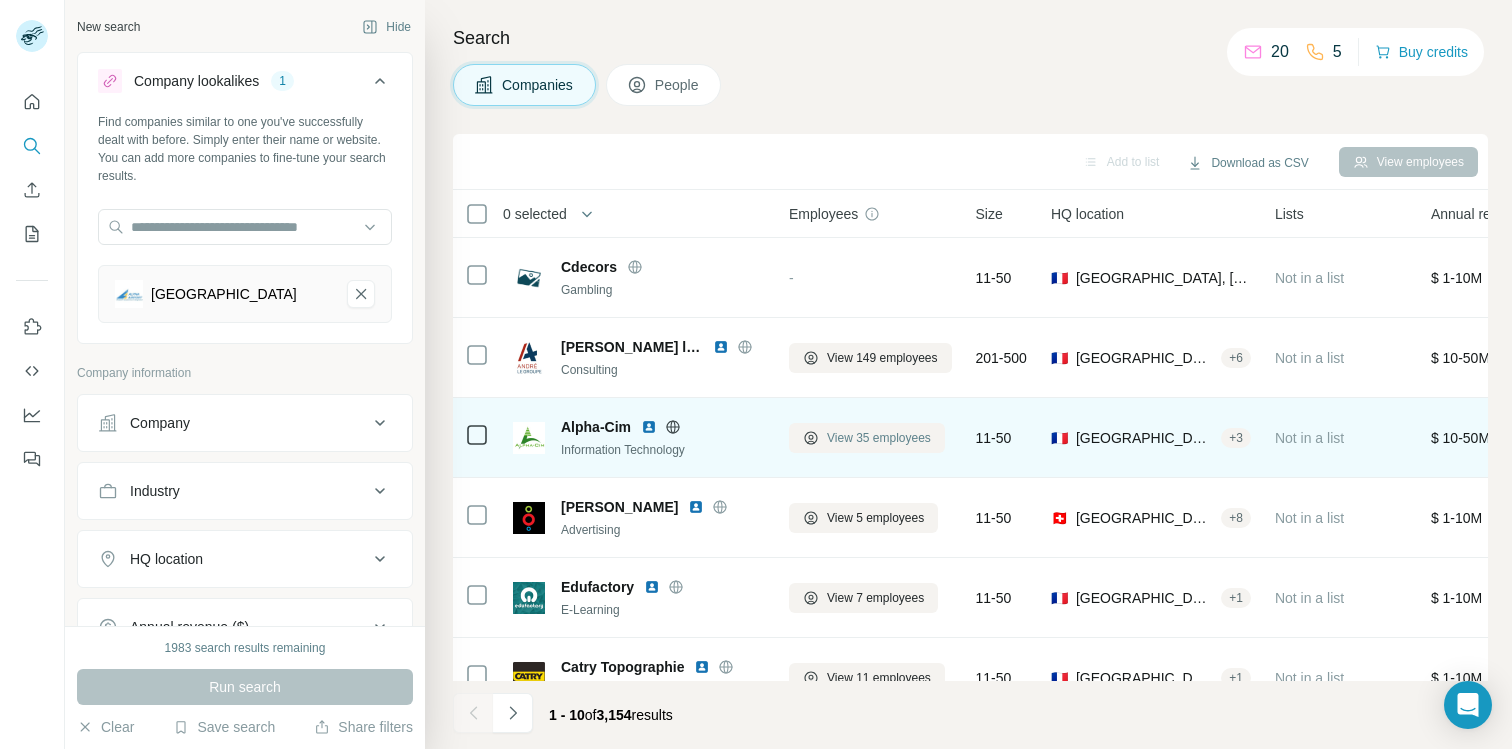 scroll, scrollTop: 0, scrollLeft: 0, axis: both 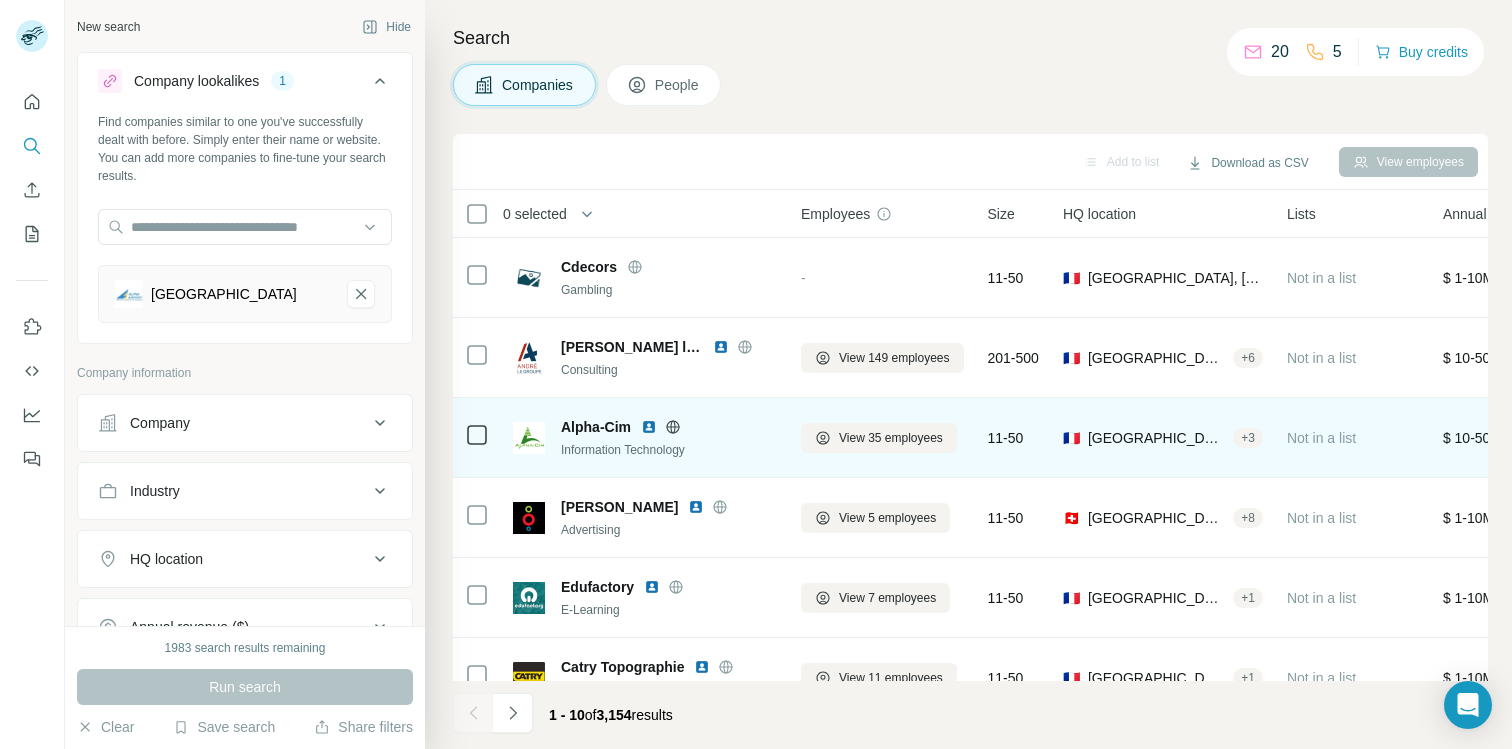 click at bounding box center (649, 427) 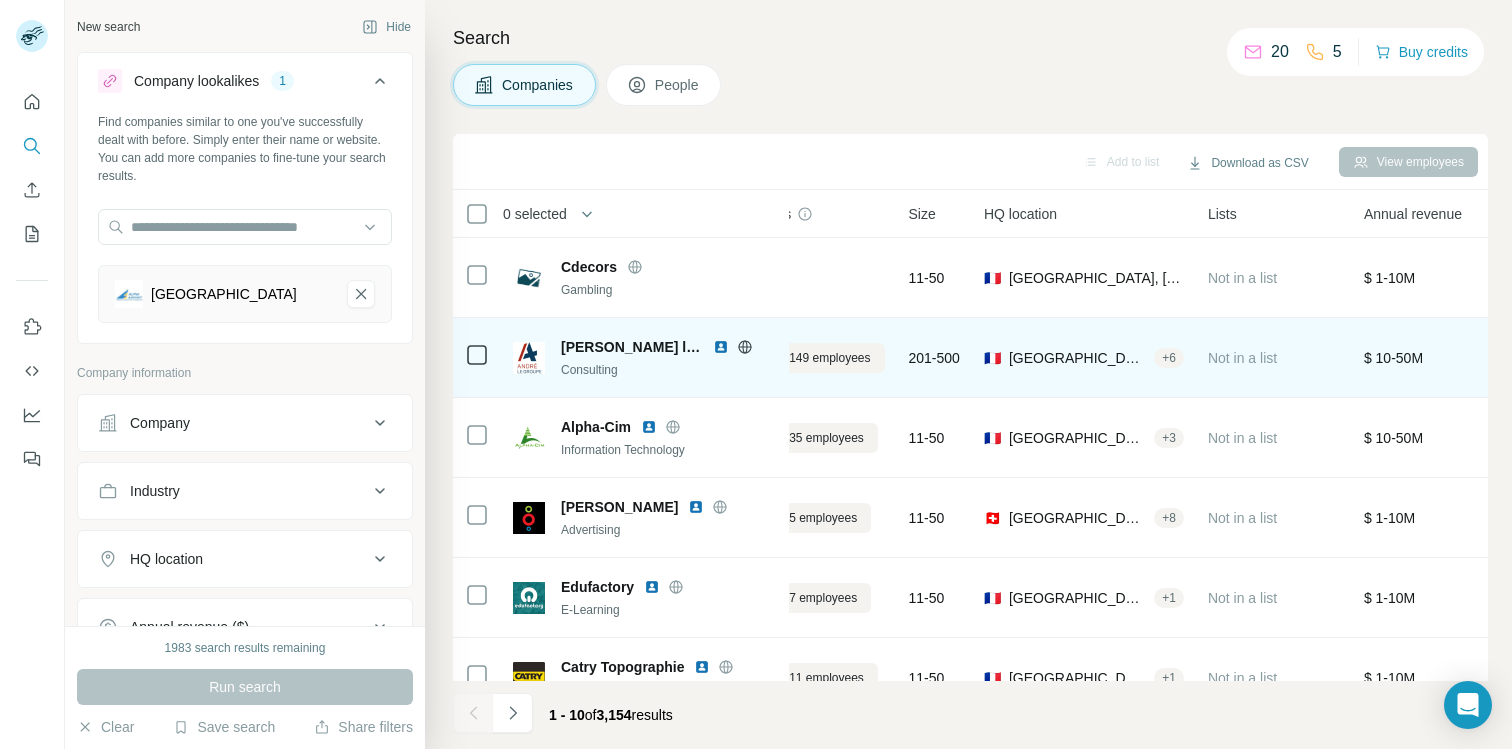 scroll, scrollTop: 357, scrollLeft: 79, axis: both 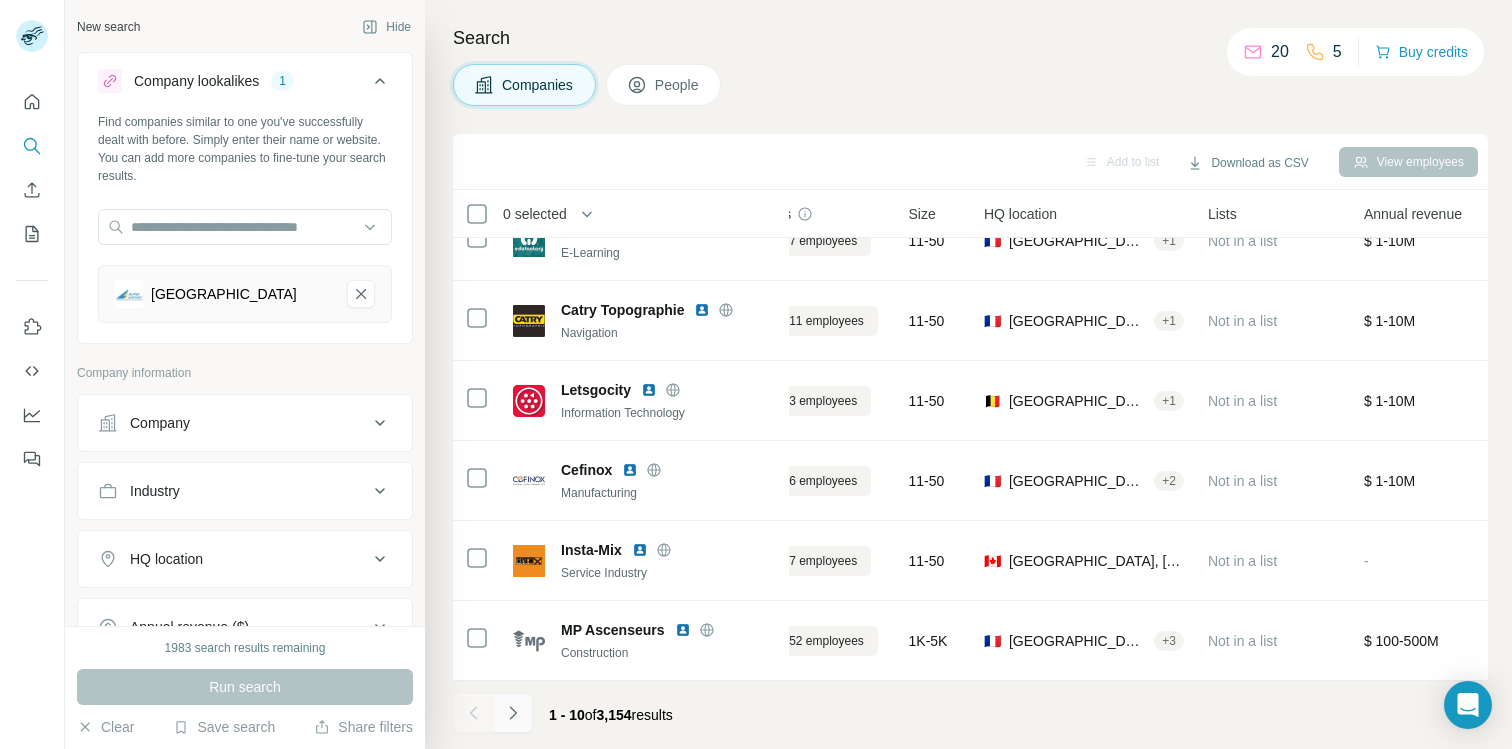 click 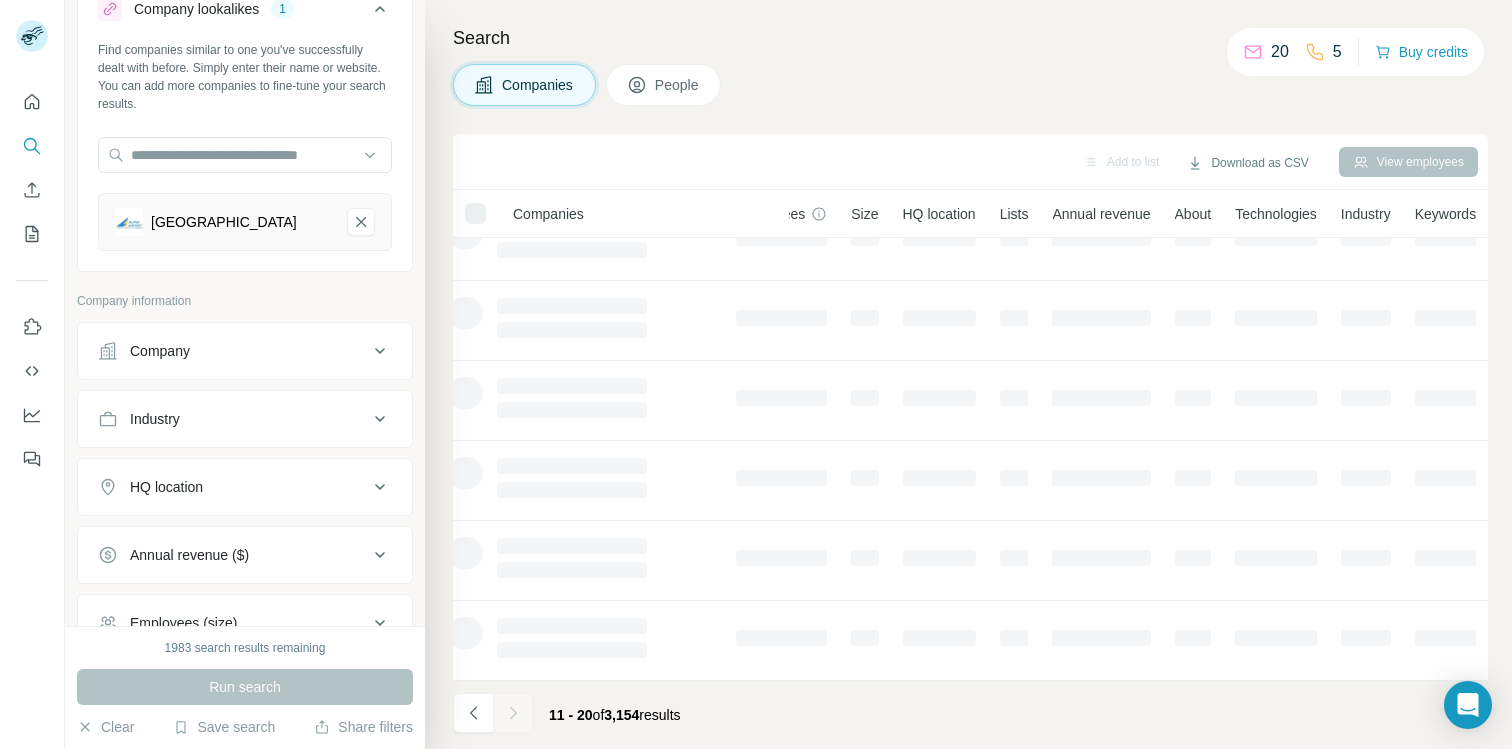 scroll, scrollTop: 123, scrollLeft: 0, axis: vertical 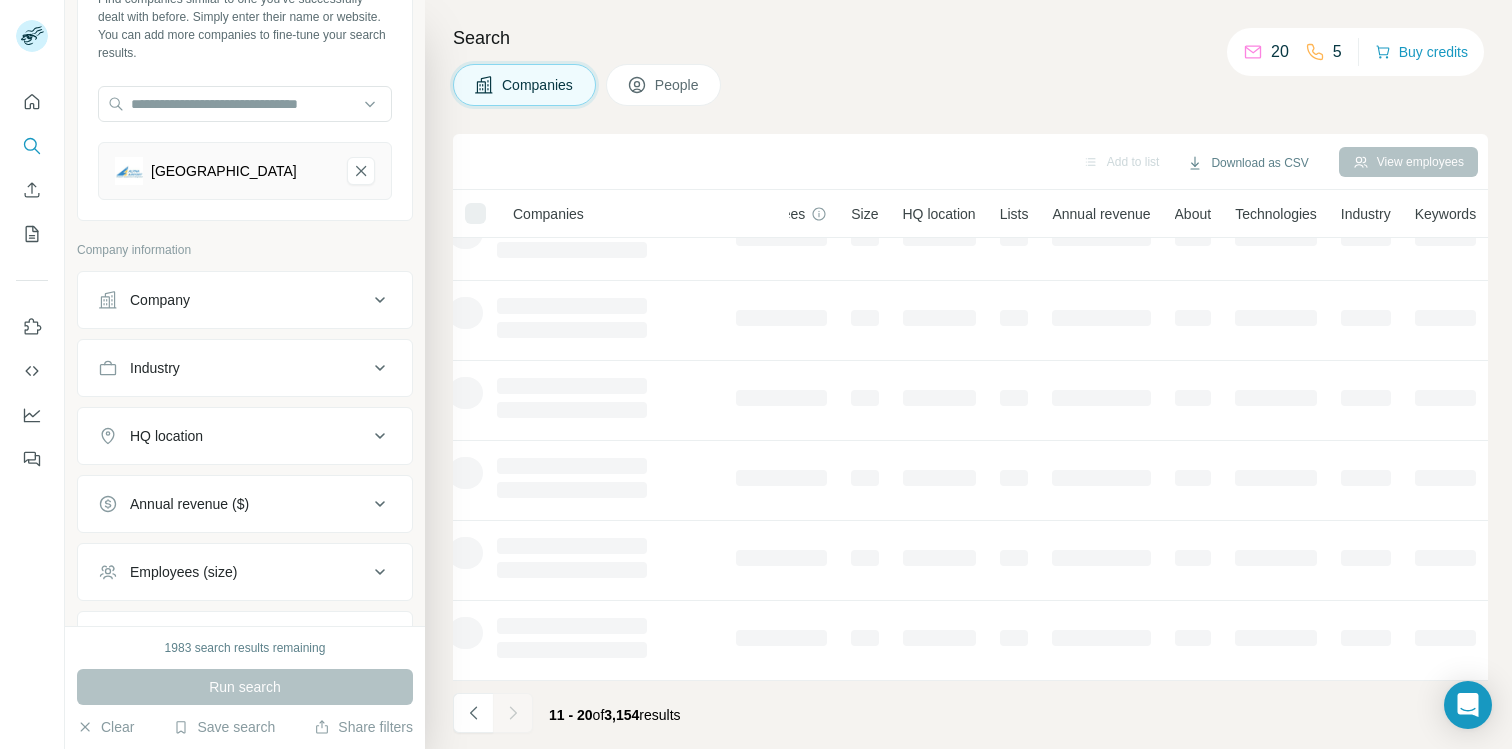 click on "Company information" at bounding box center (245, 256) 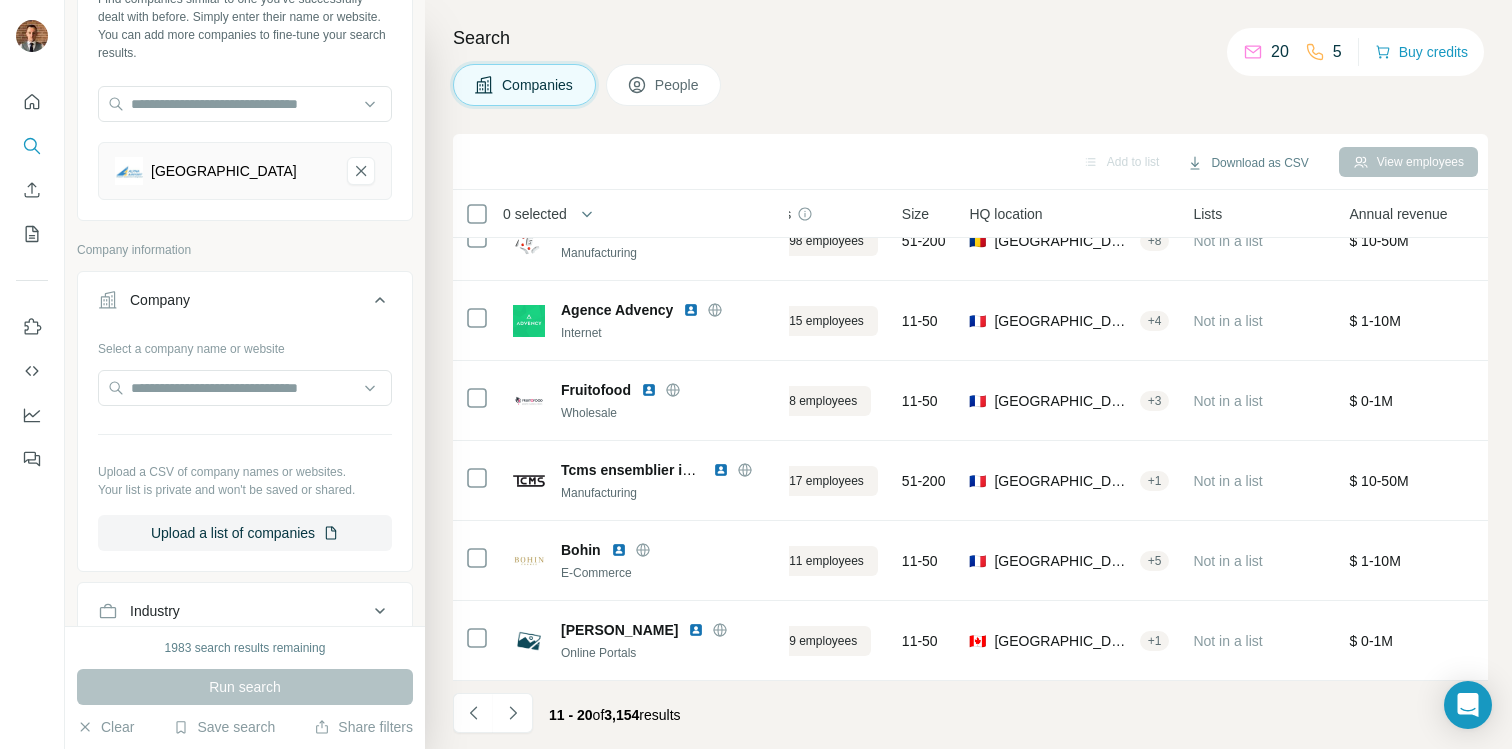 click on "Company" at bounding box center (245, 304) 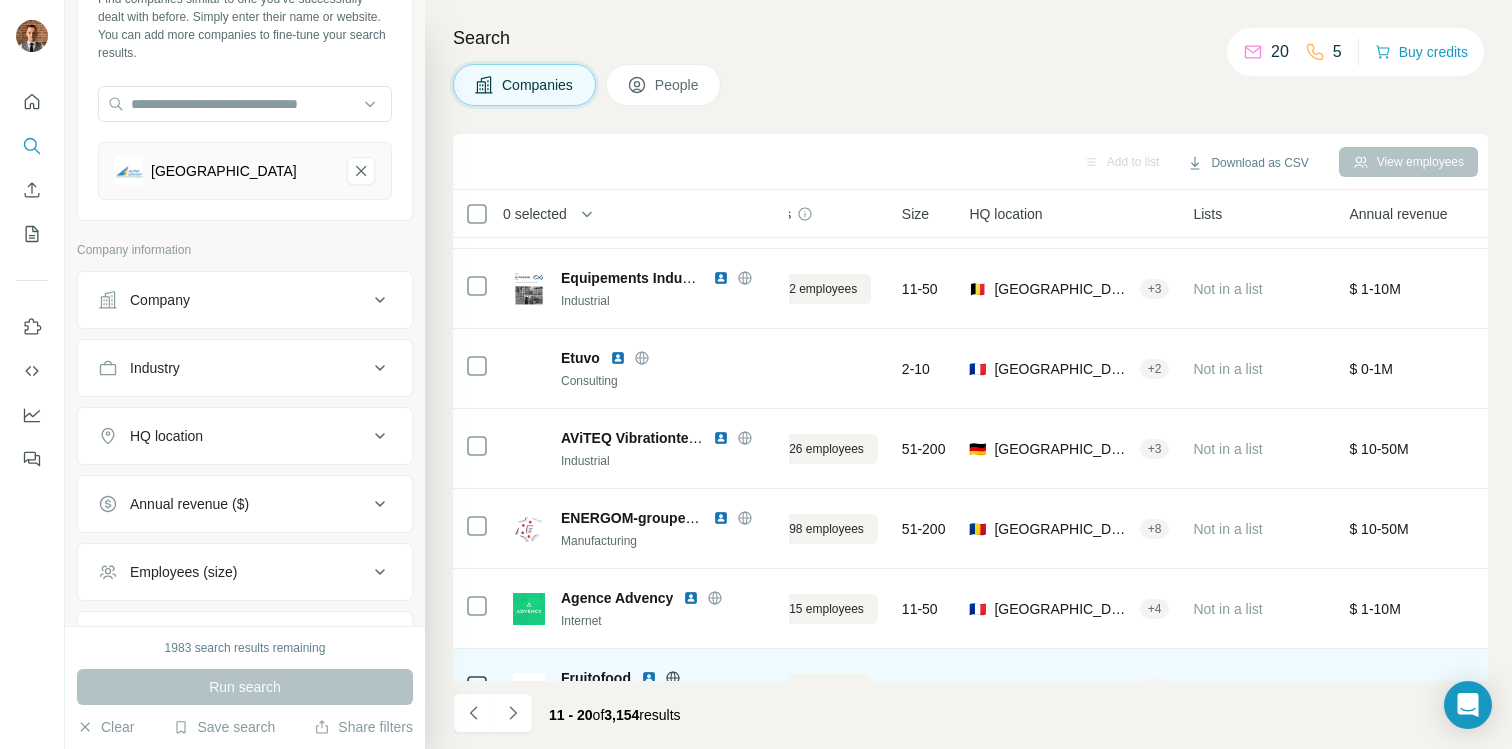 scroll, scrollTop: 36, scrollLeft: 79, axis: both 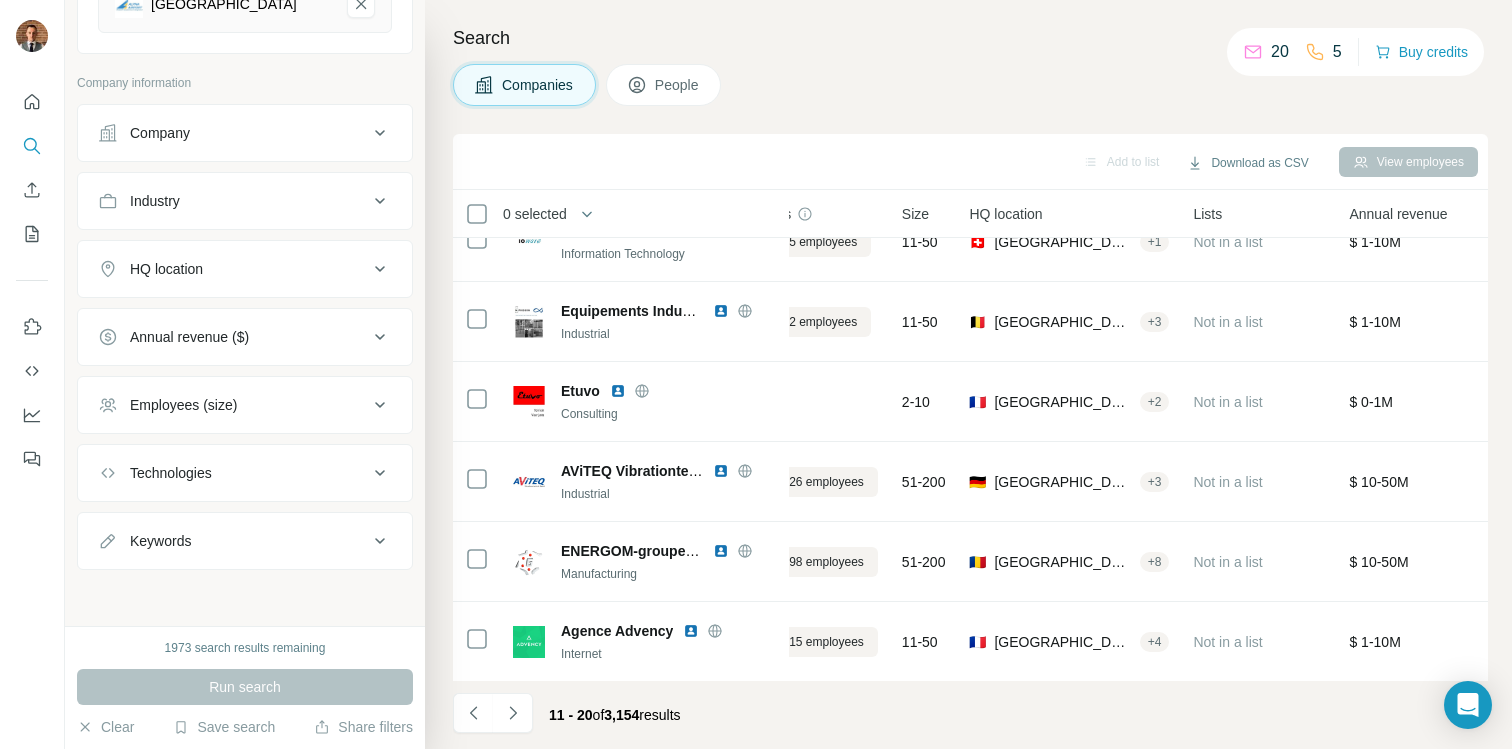 click on "Technologies" at bounding box center (245, 473) 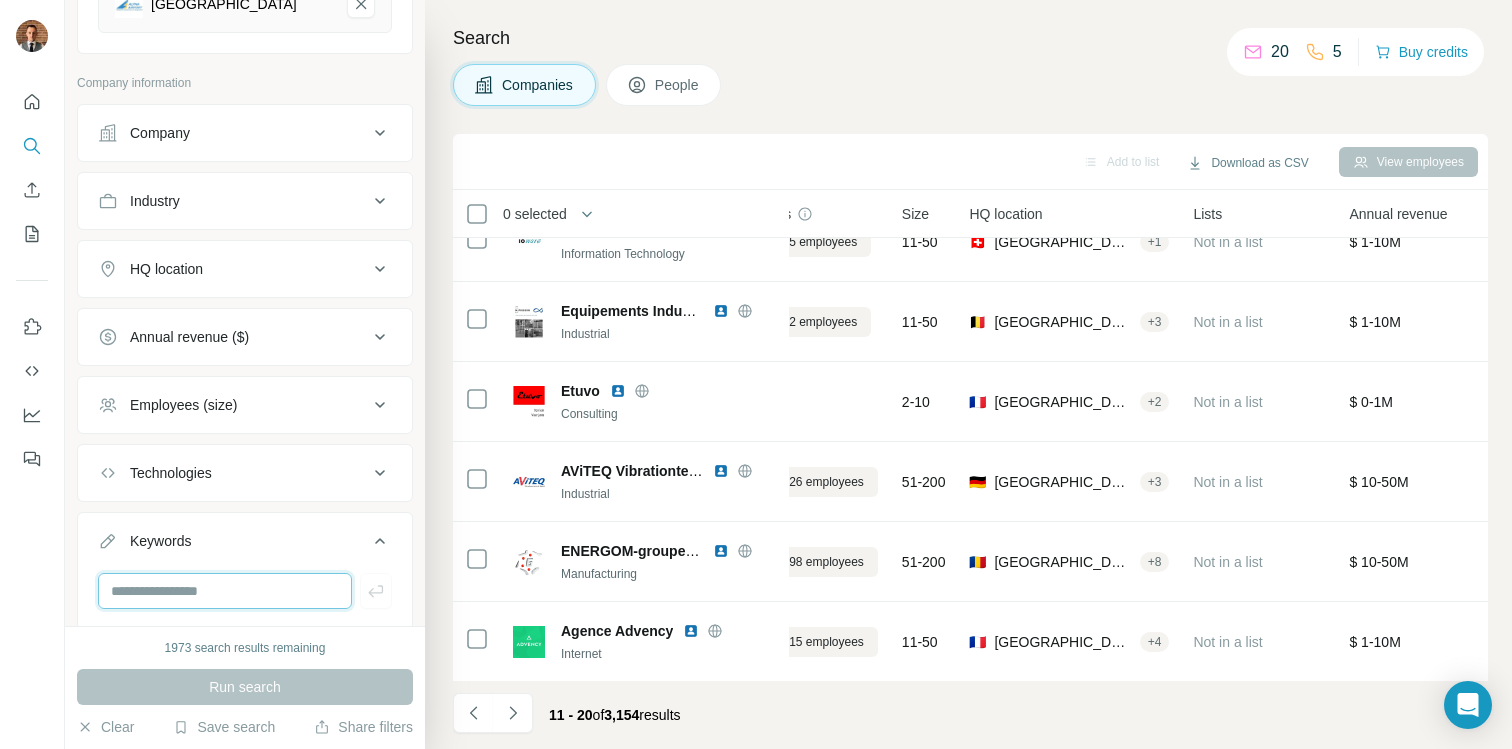 click at bounding box center (225, 591) 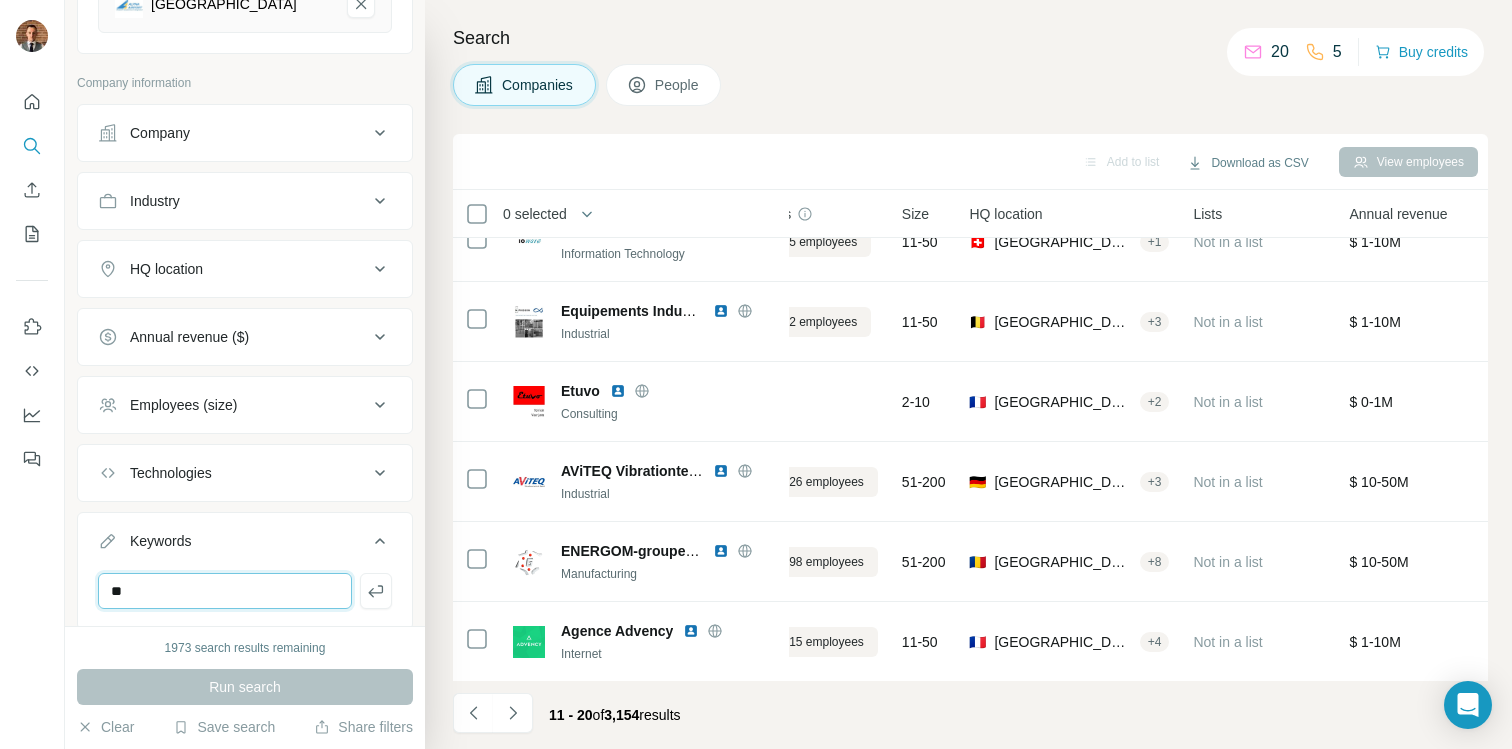 type on "*" 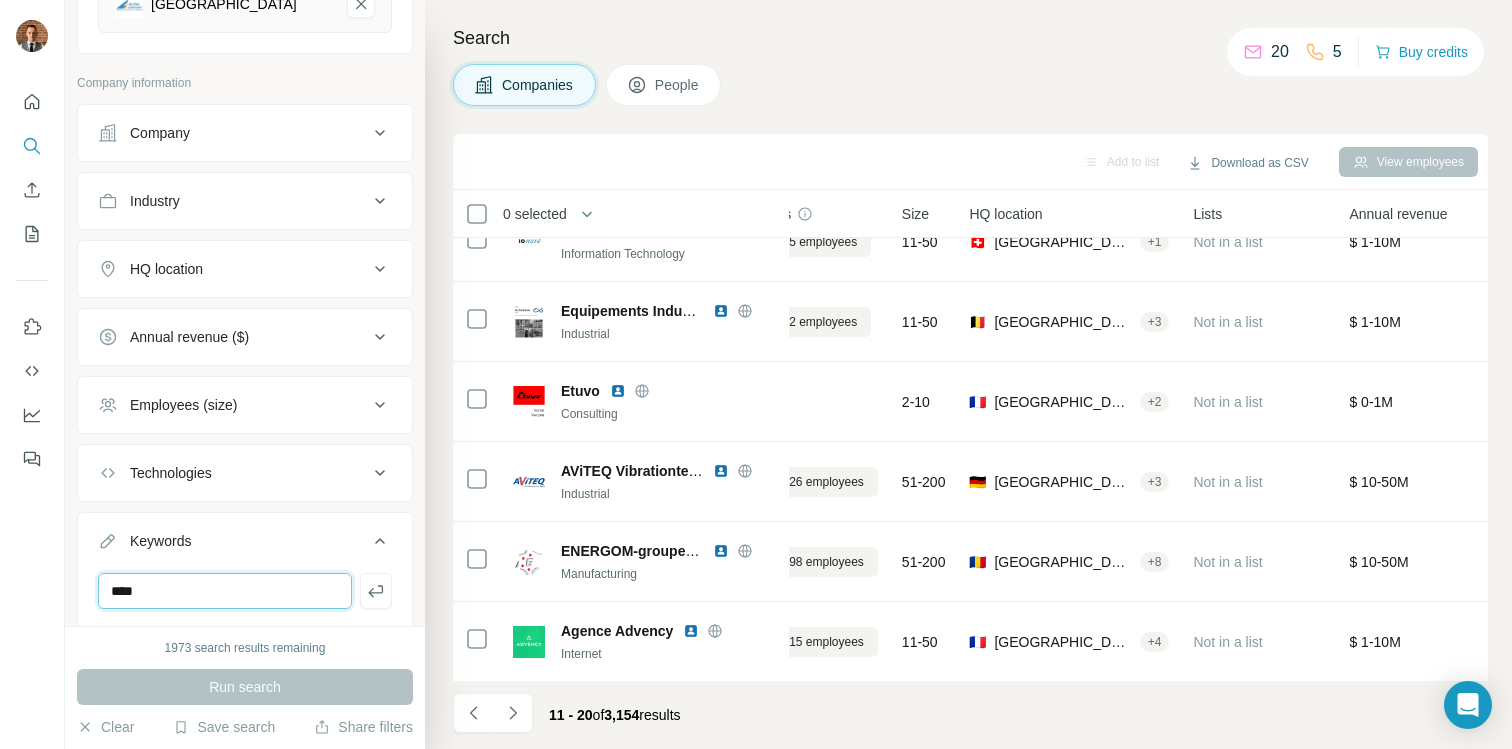 type on "*****" 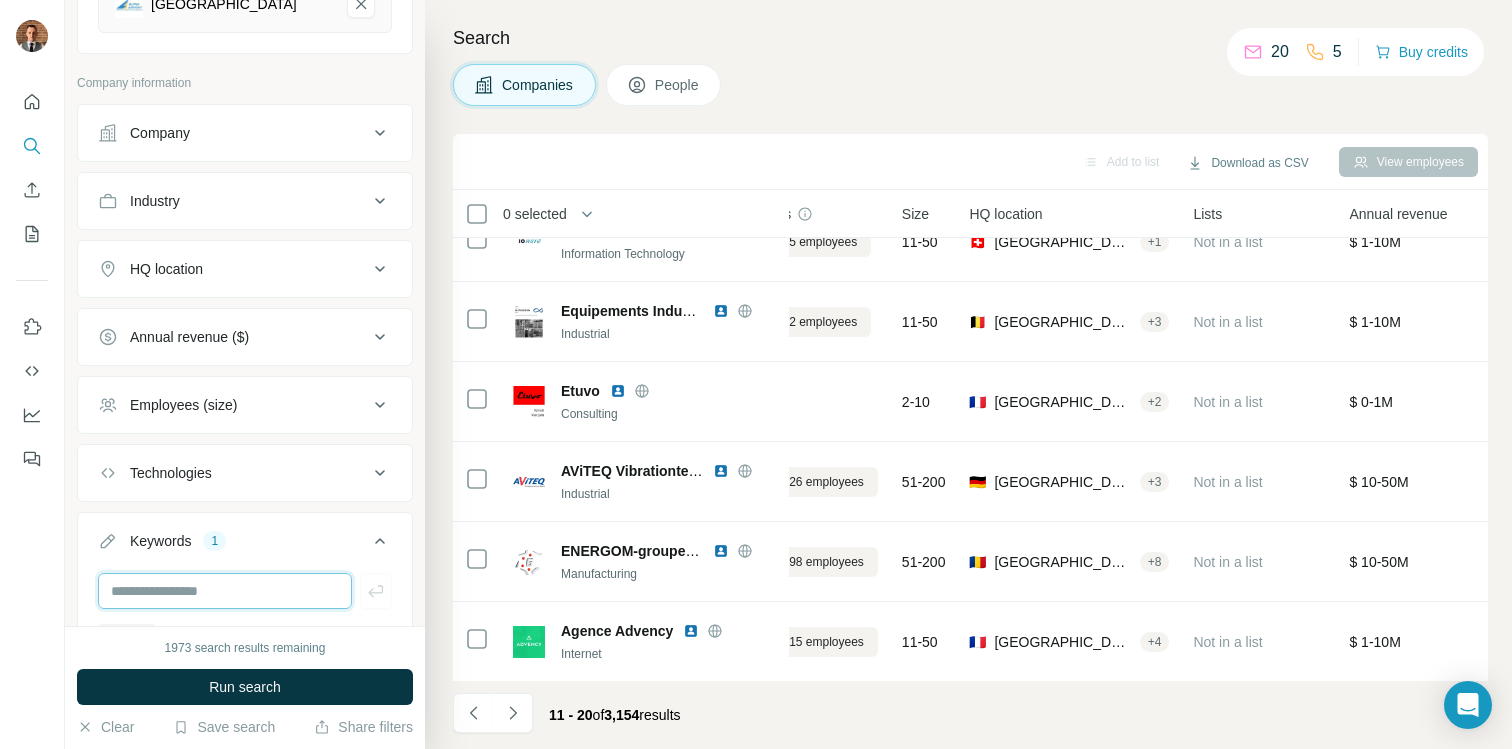 type 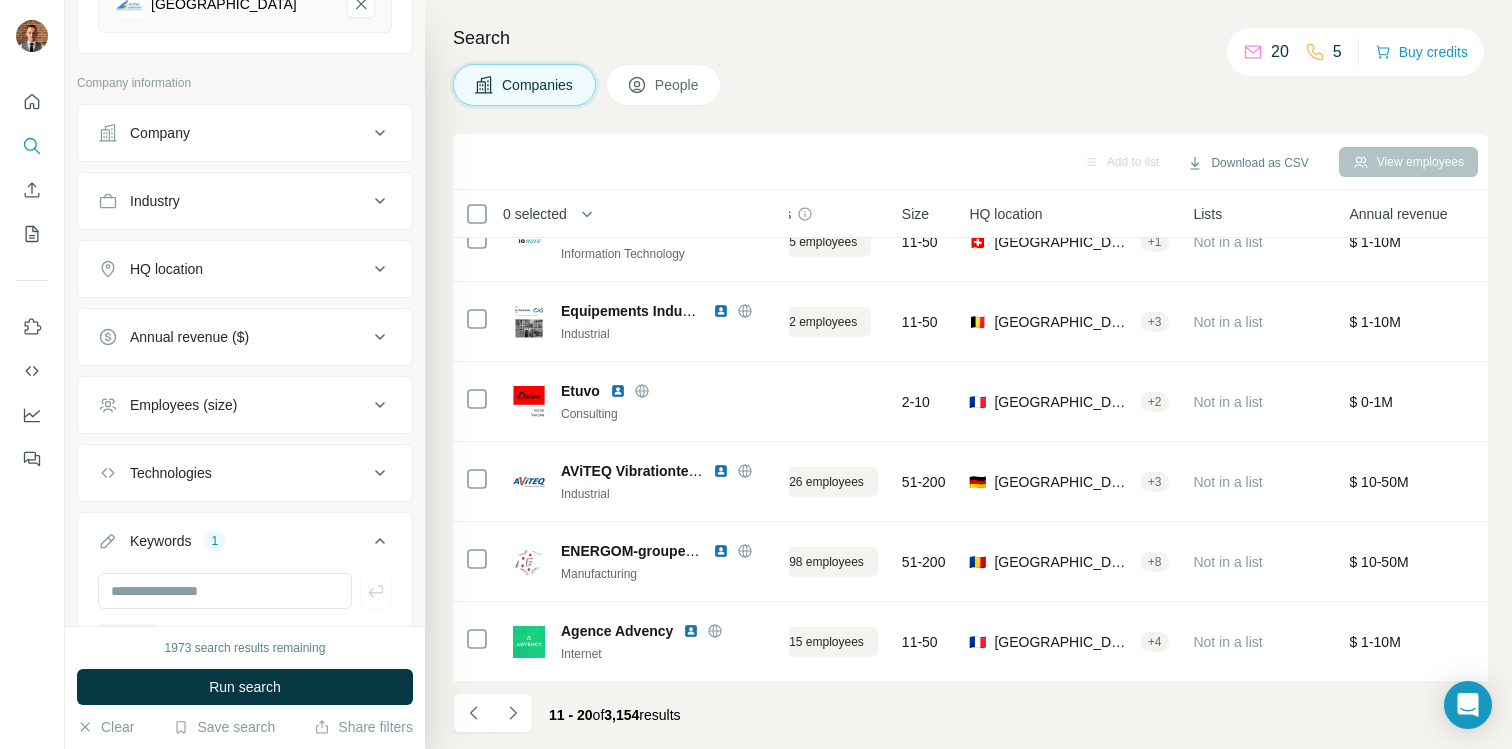 click on "Keywords" at bounding box center [160, 541] 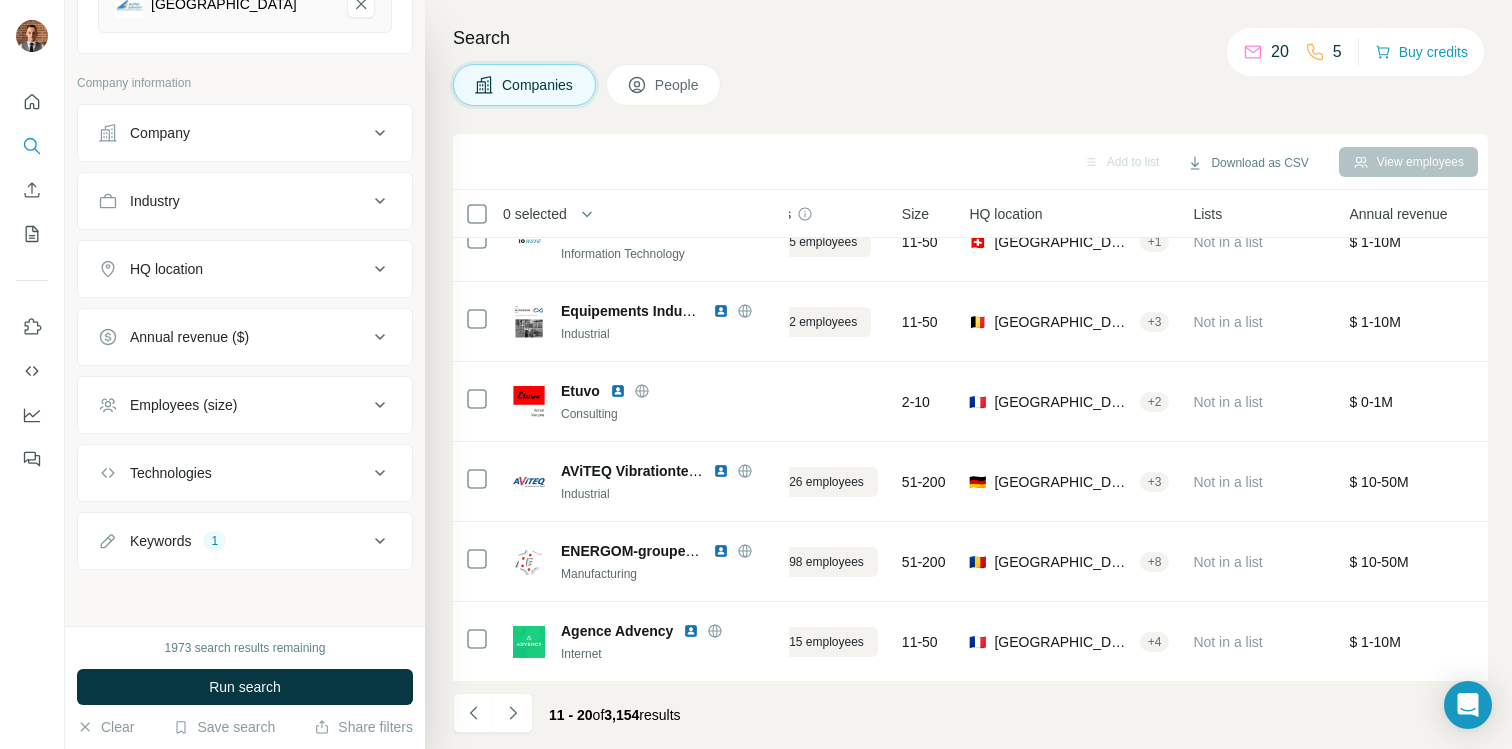 click on "1" at bounding box center (214, 541) 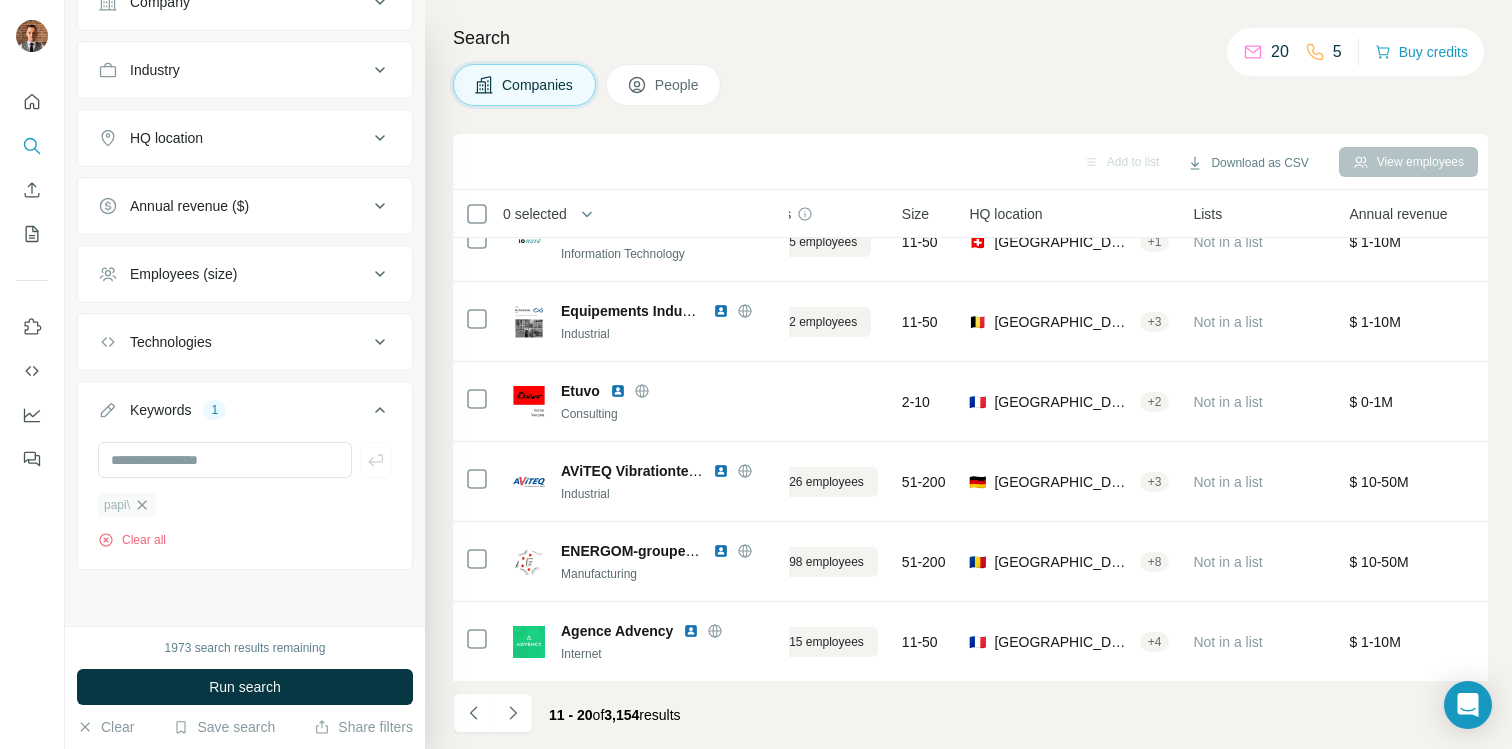 click 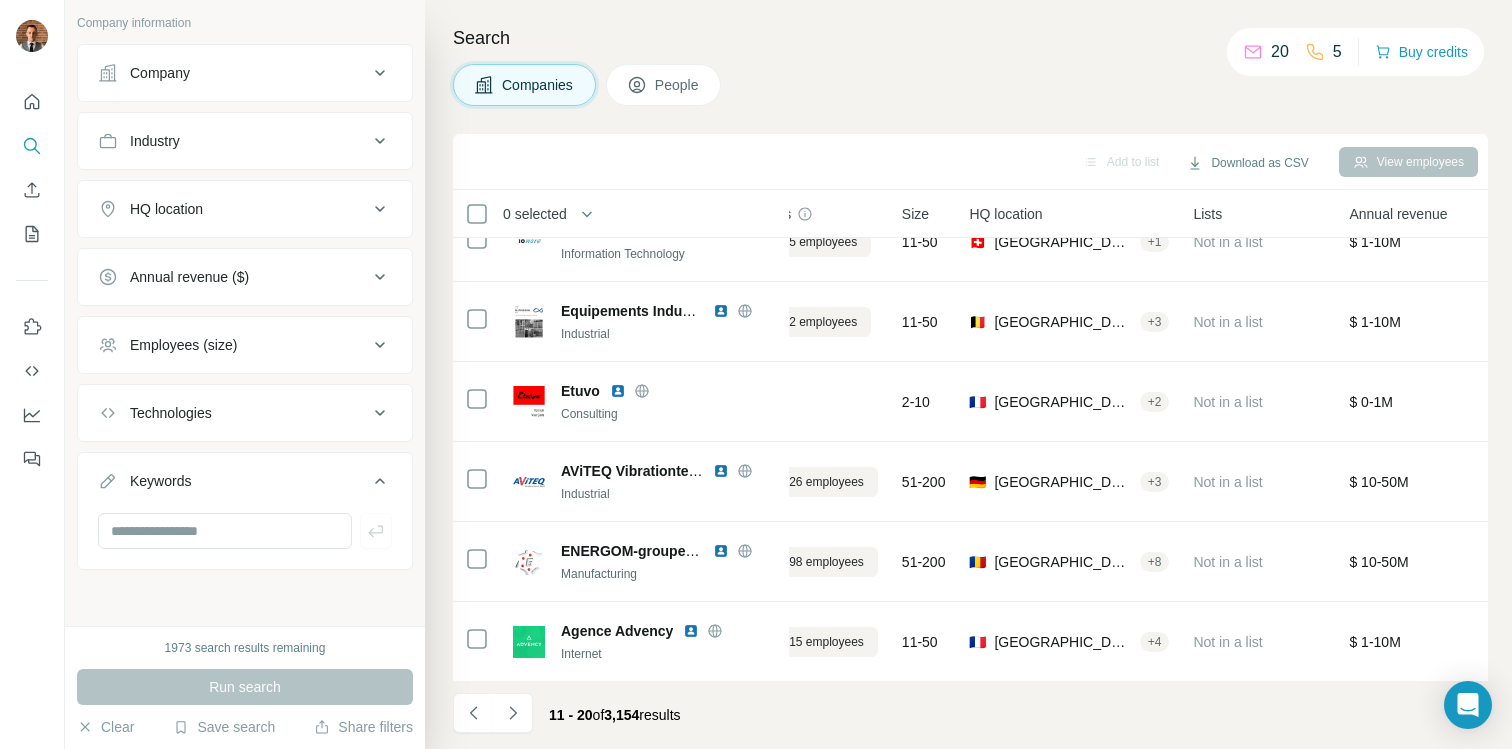 scroll, scrollTop: 350, scrollLeft: 0, axis: vertical 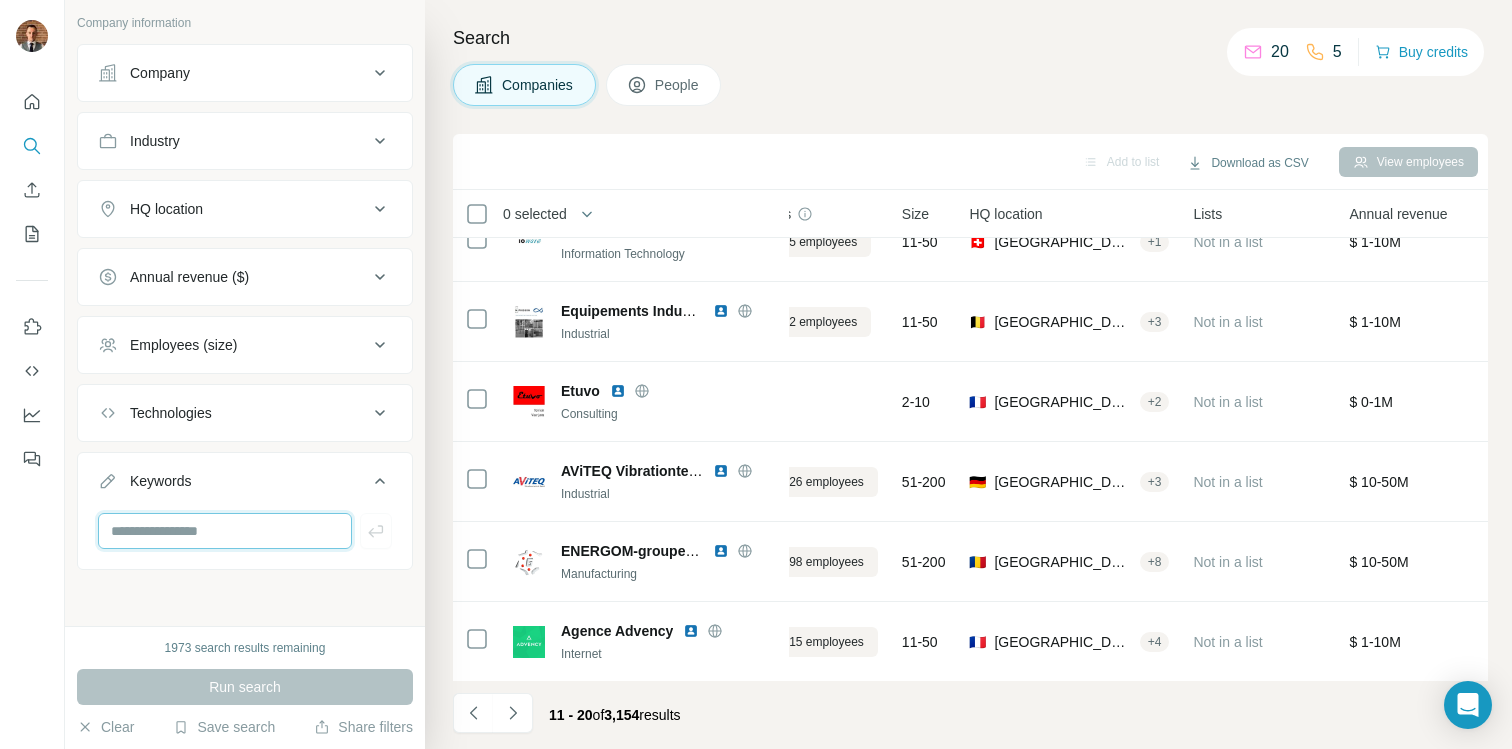click at bounding box center (225, 531) 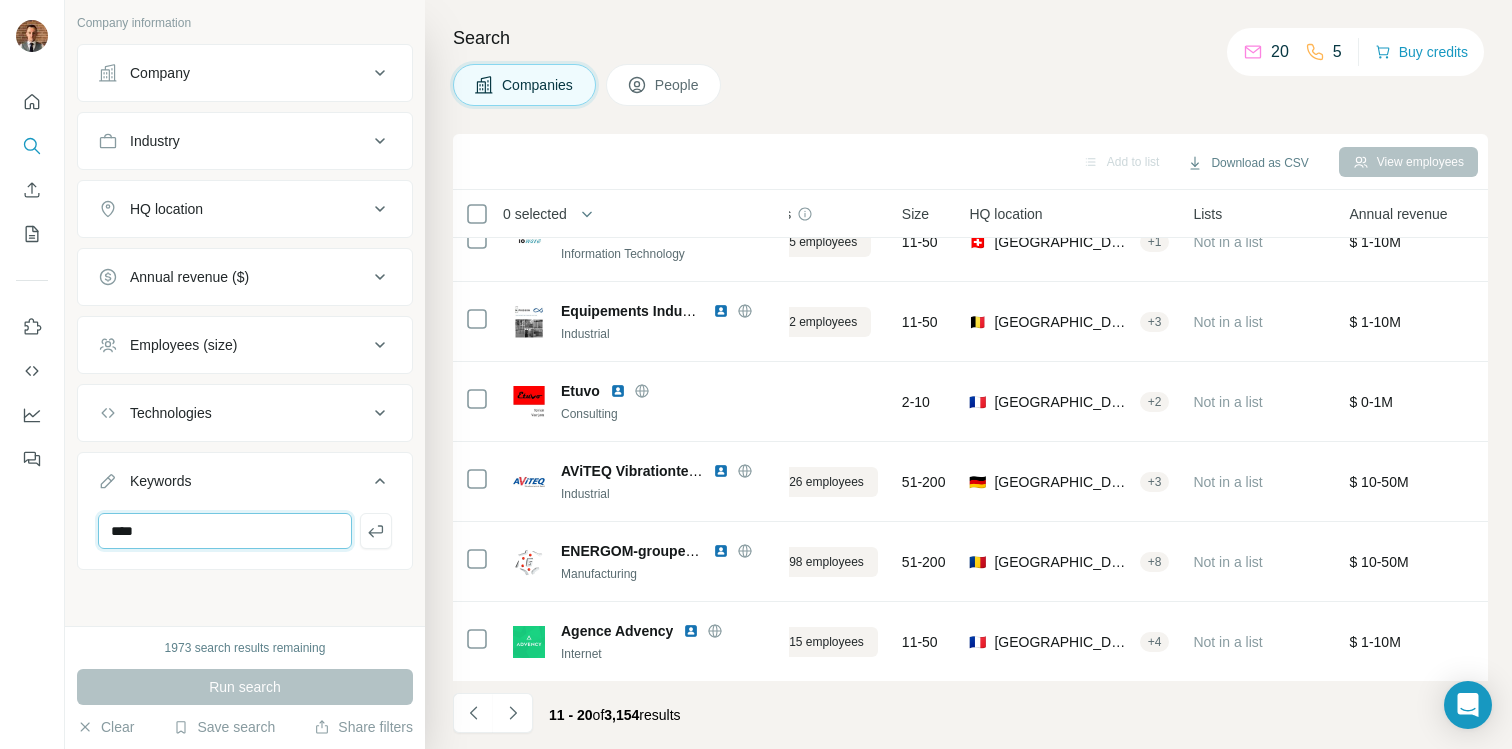 type on "****" 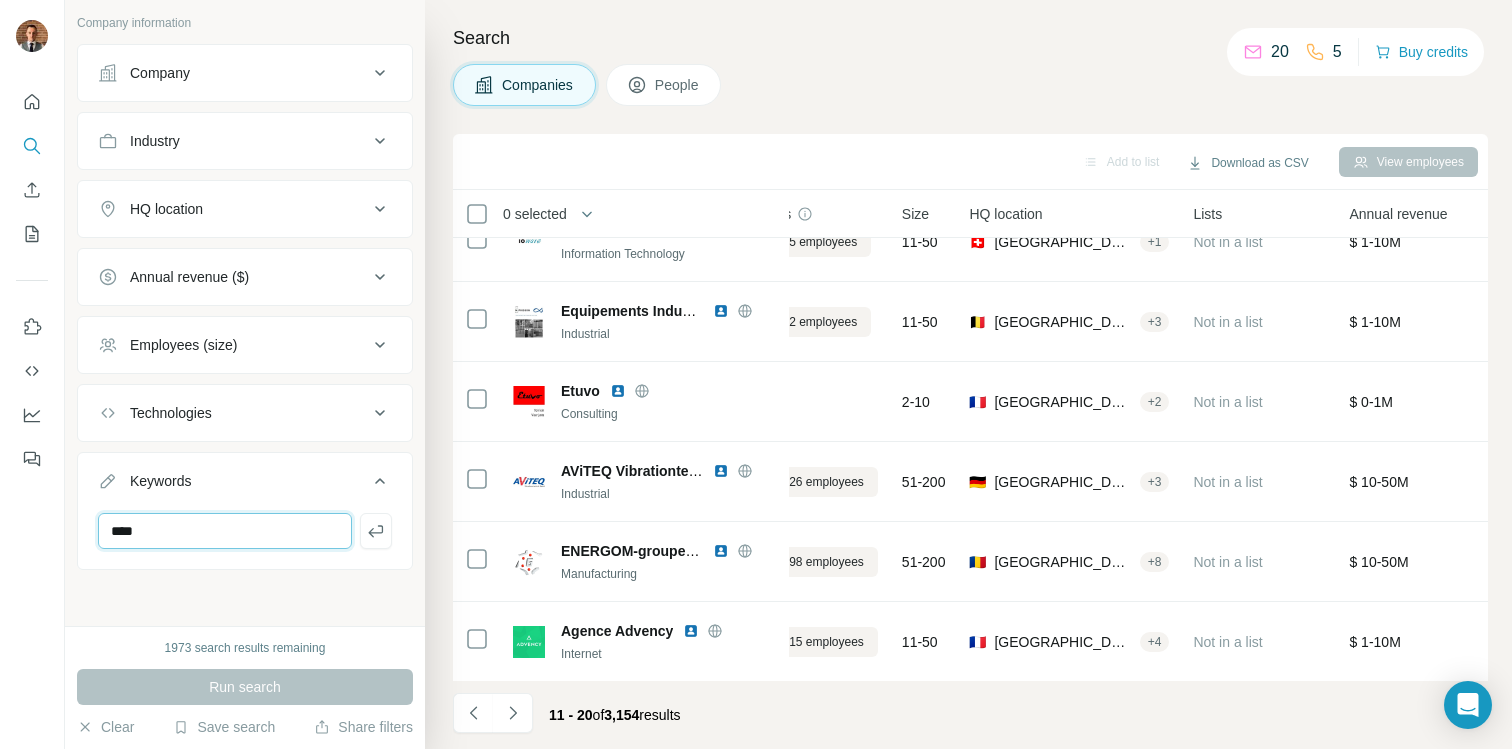 type 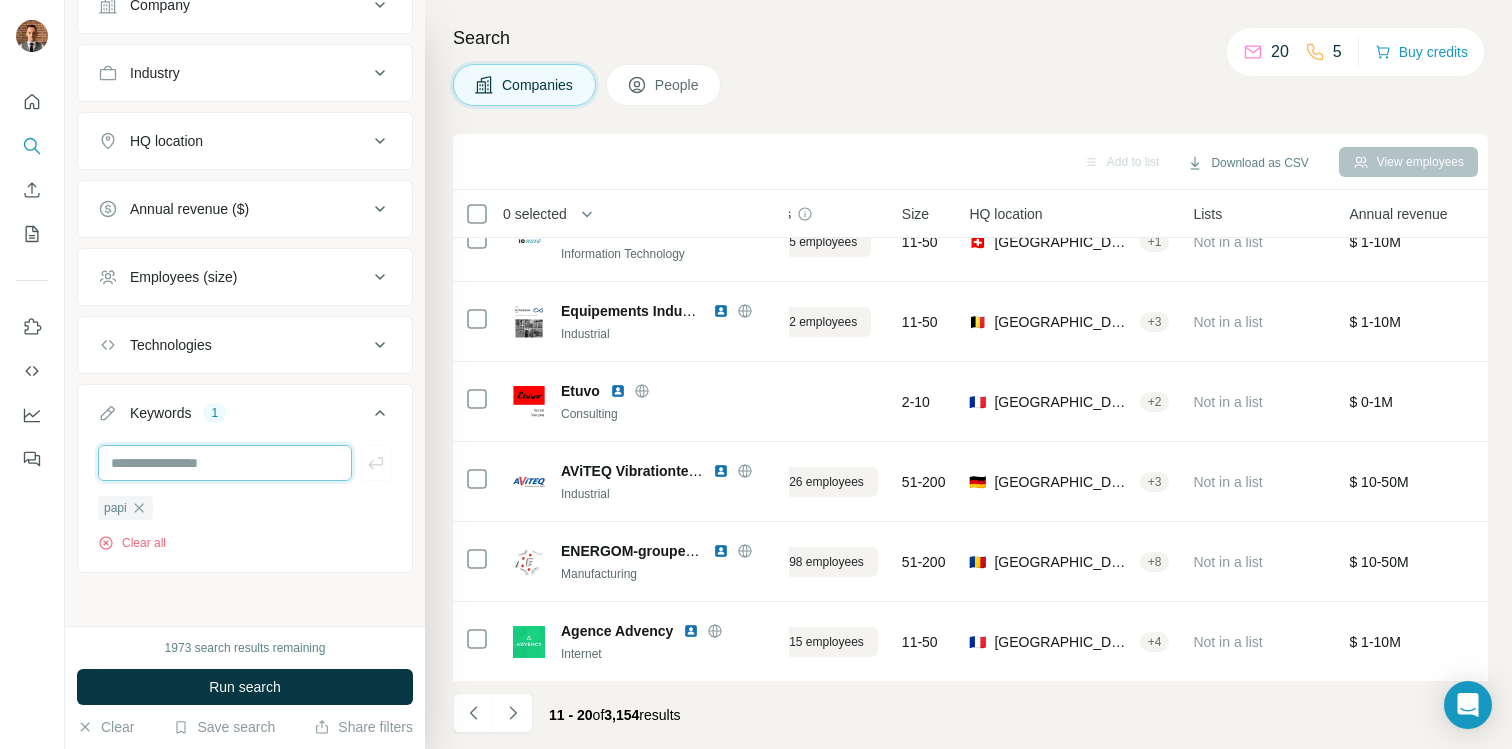 scroll, scrollTop: 421, scrollLeft: 0, axis: vertical 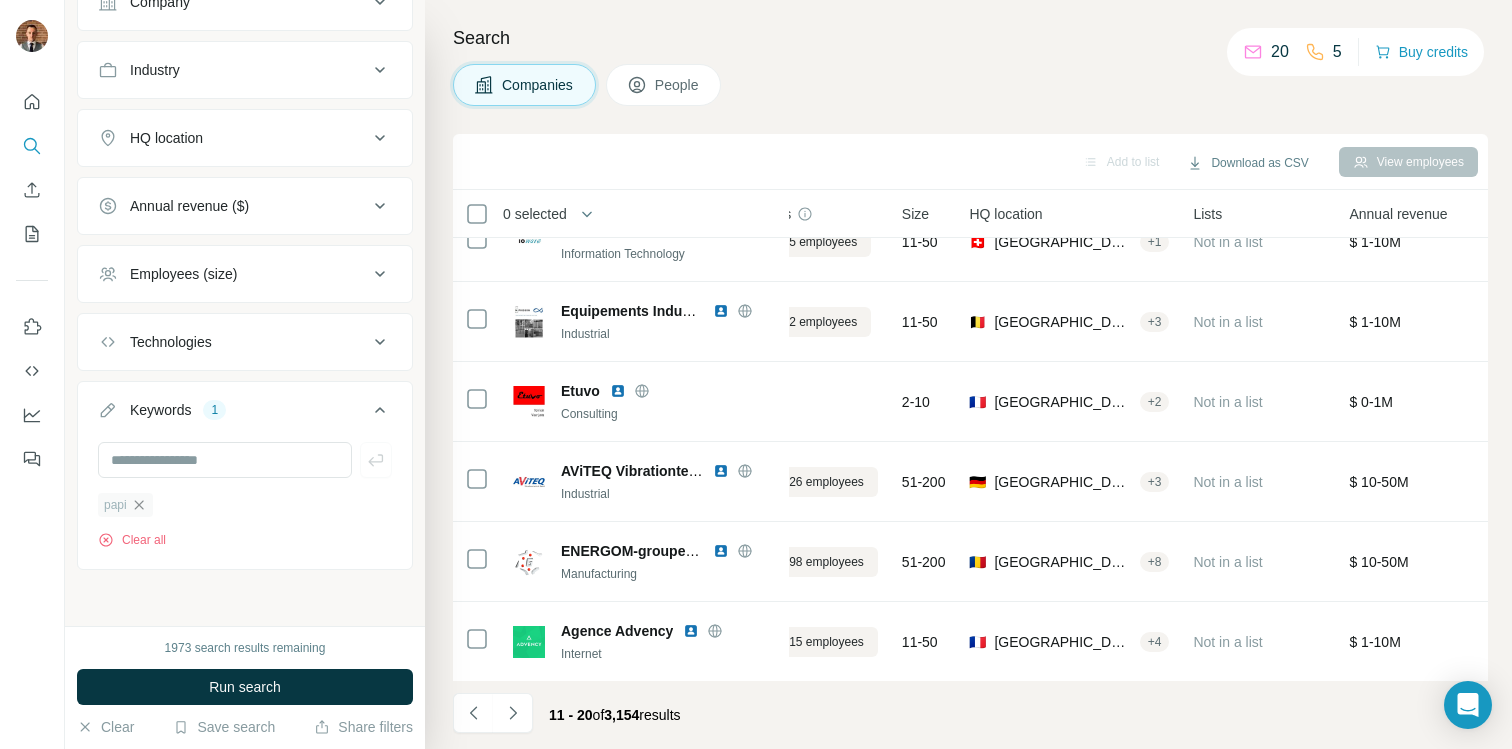 click 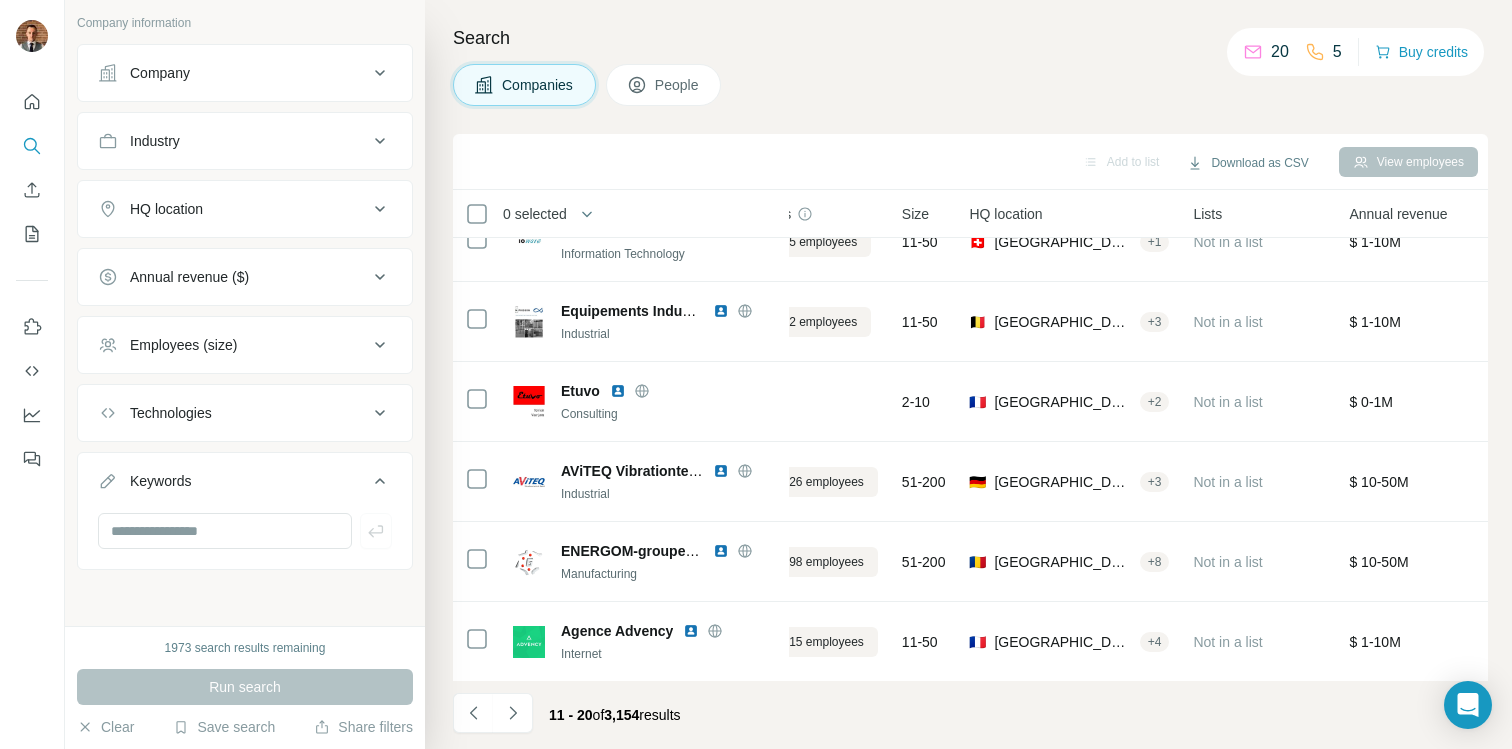 scroll, scrollTop: 350, scrollLeft: 0, axis: vertical 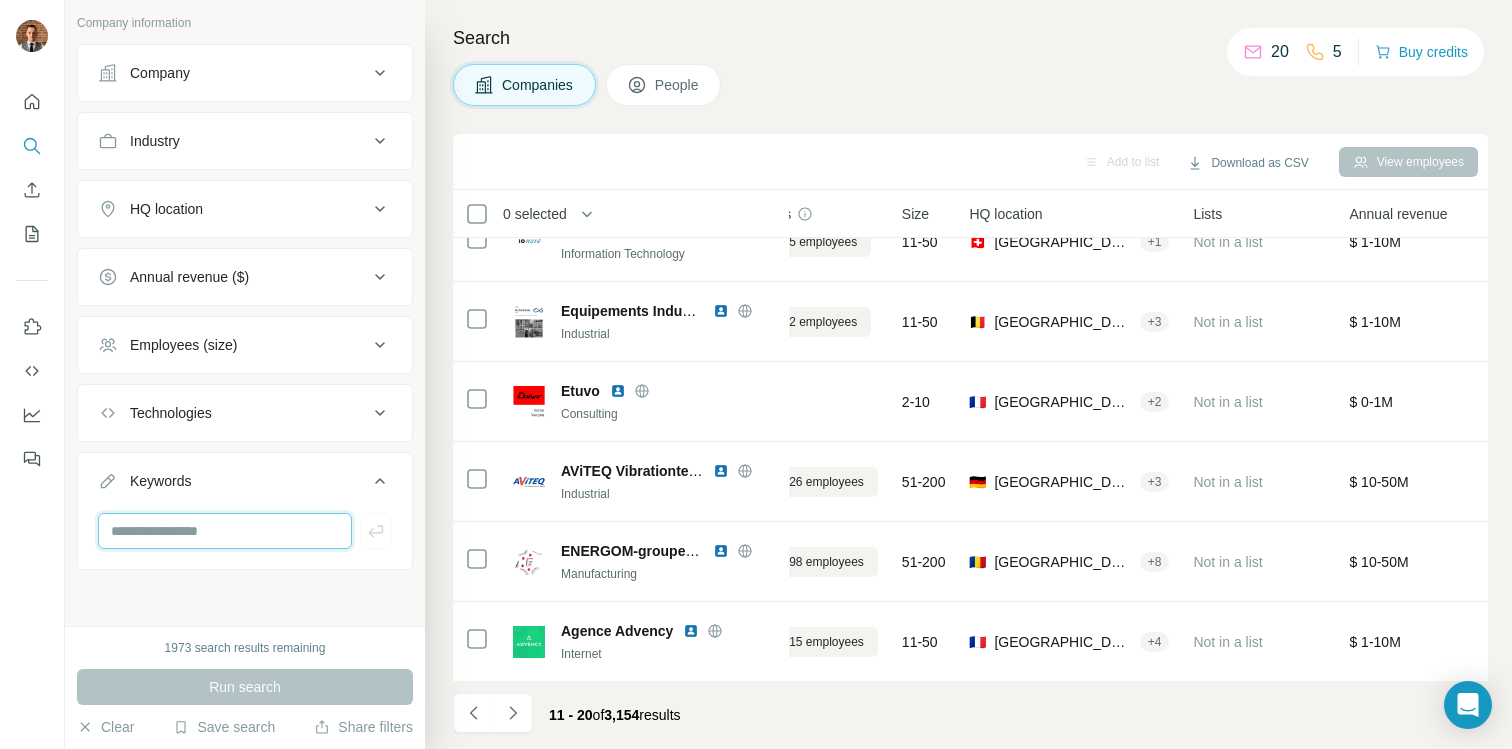 click at bounding box center [225, 531] 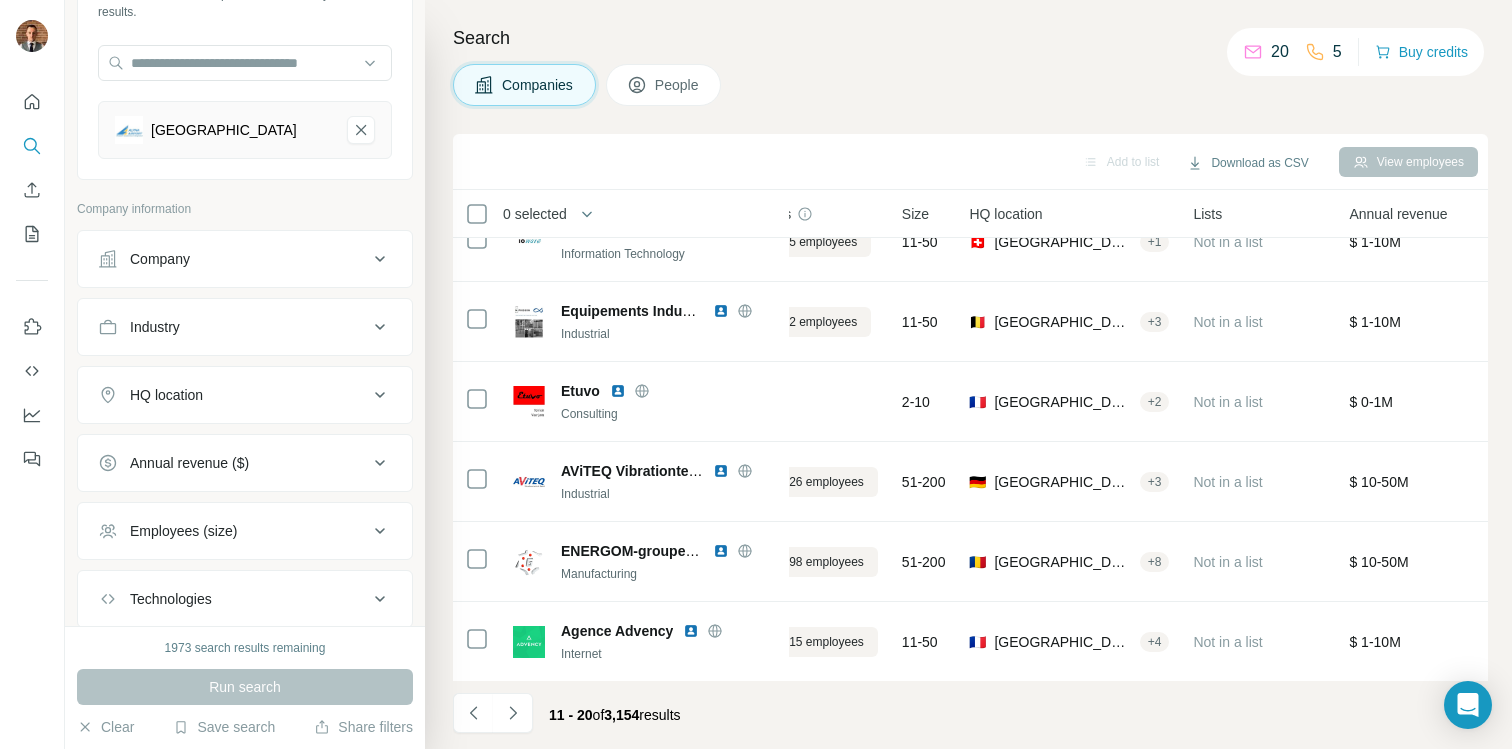 scroll, scrollTop: 151, scrollLeft: 0, axis: vertical 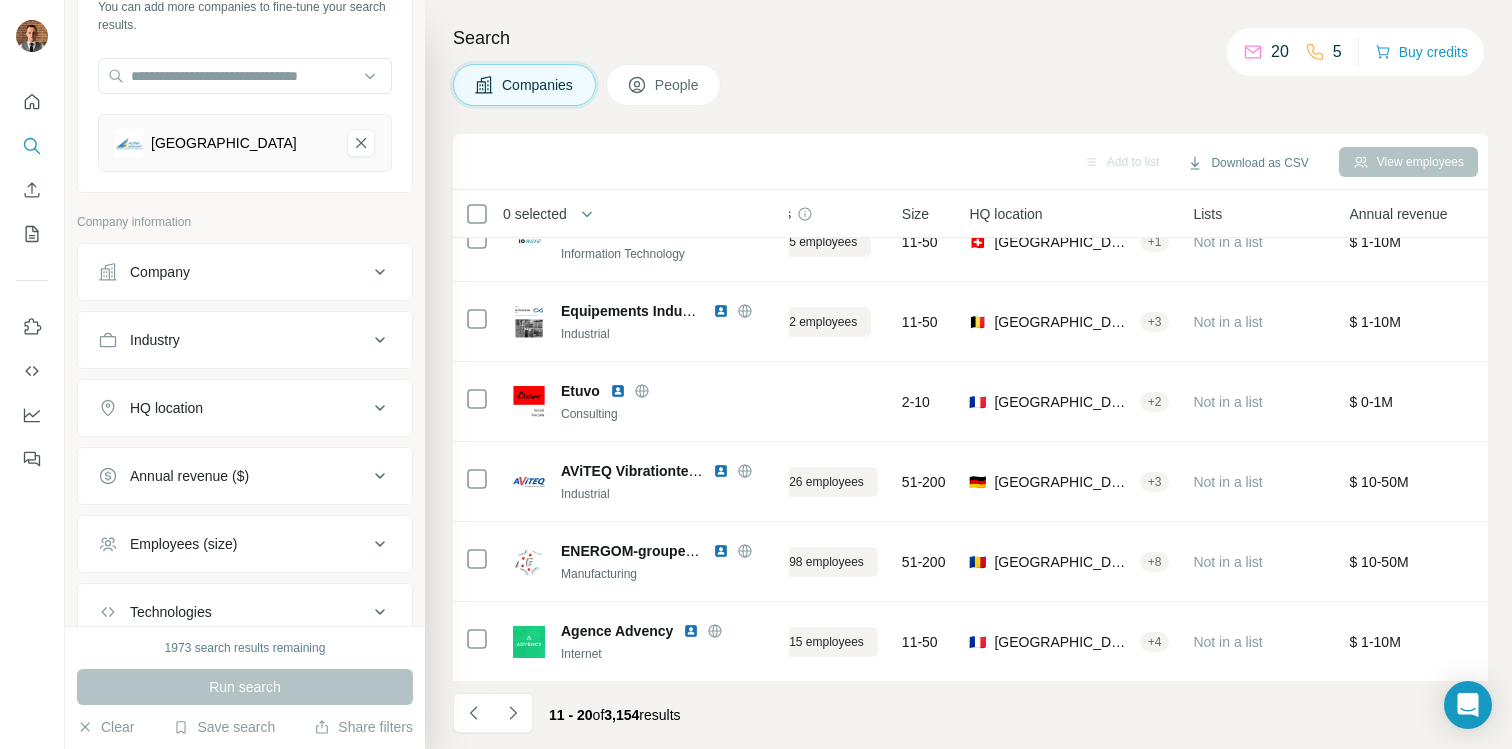 click on "Industry" at bounding box center [155, 340] 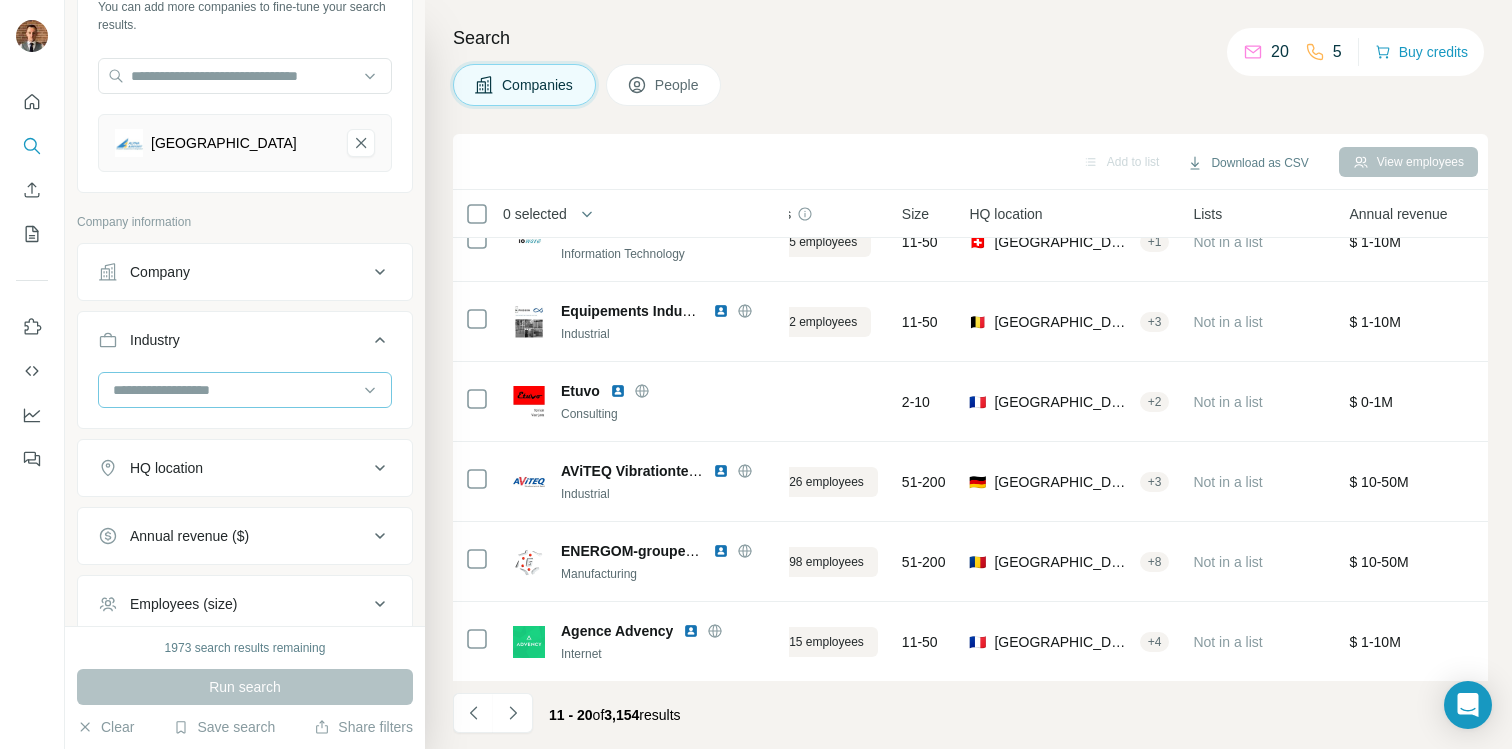 click at bounding box center (234, 390) 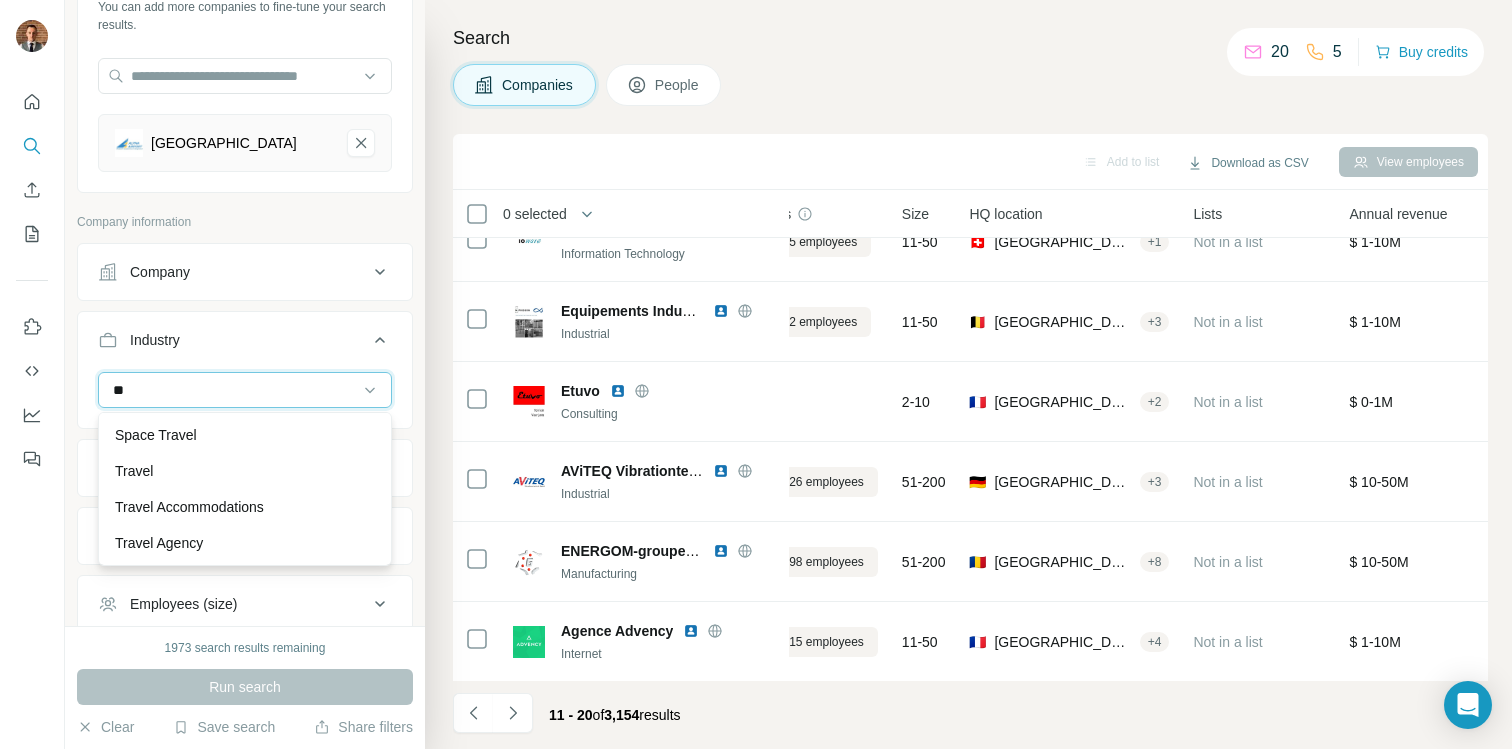 scroll, scrollTop: 0, scrollLeft: 0, axis: both 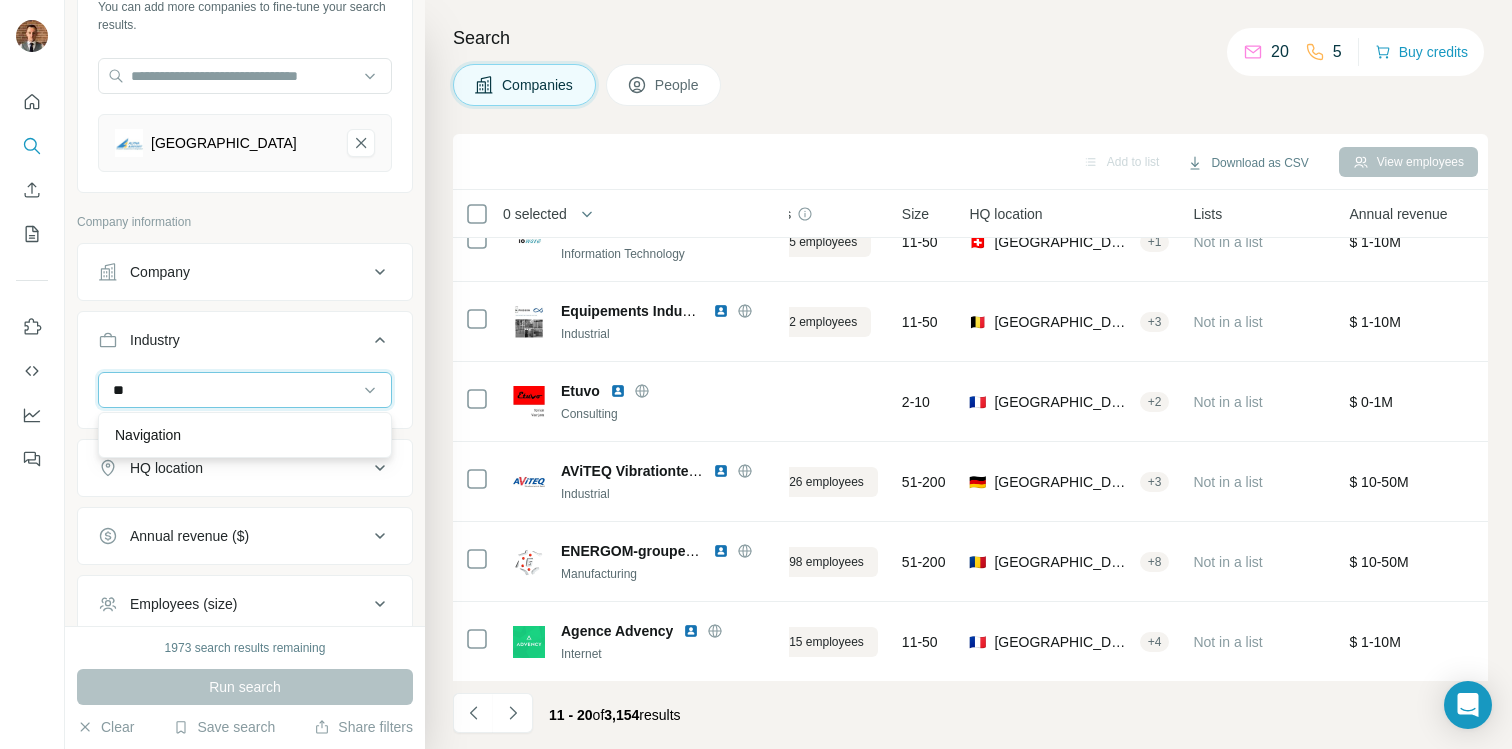type on "*" 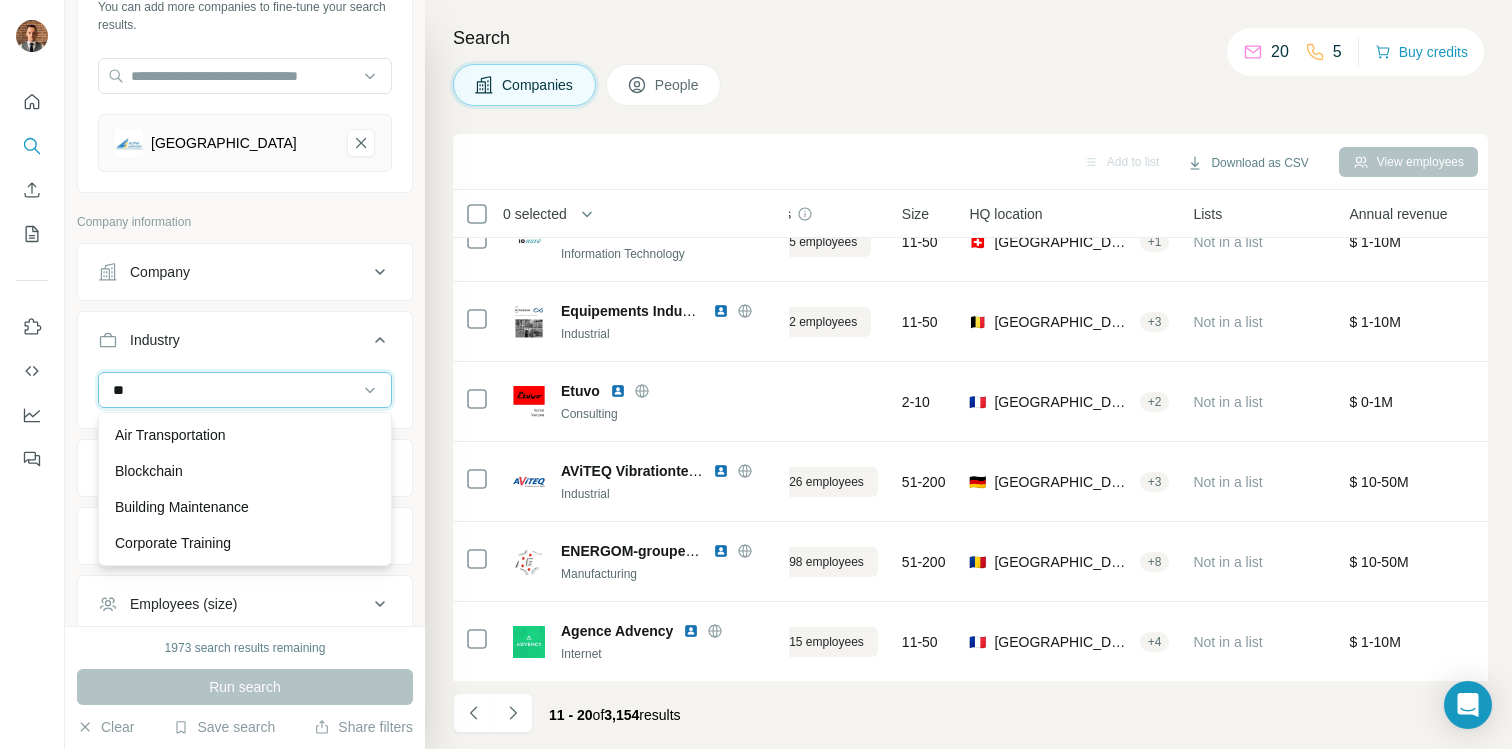 type on "*" 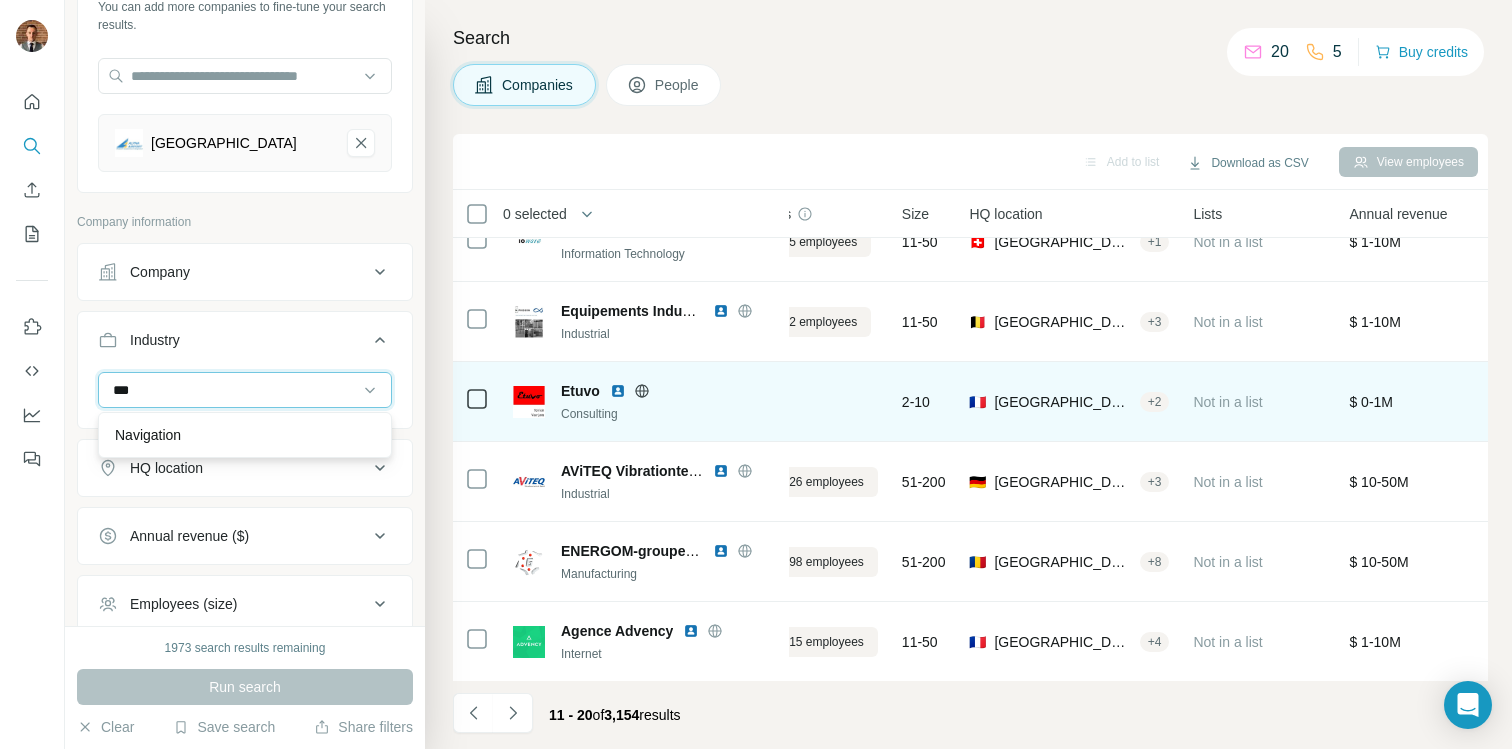 scroll, scrollTop: 0, scrollLeft: 79, axis: horizontal 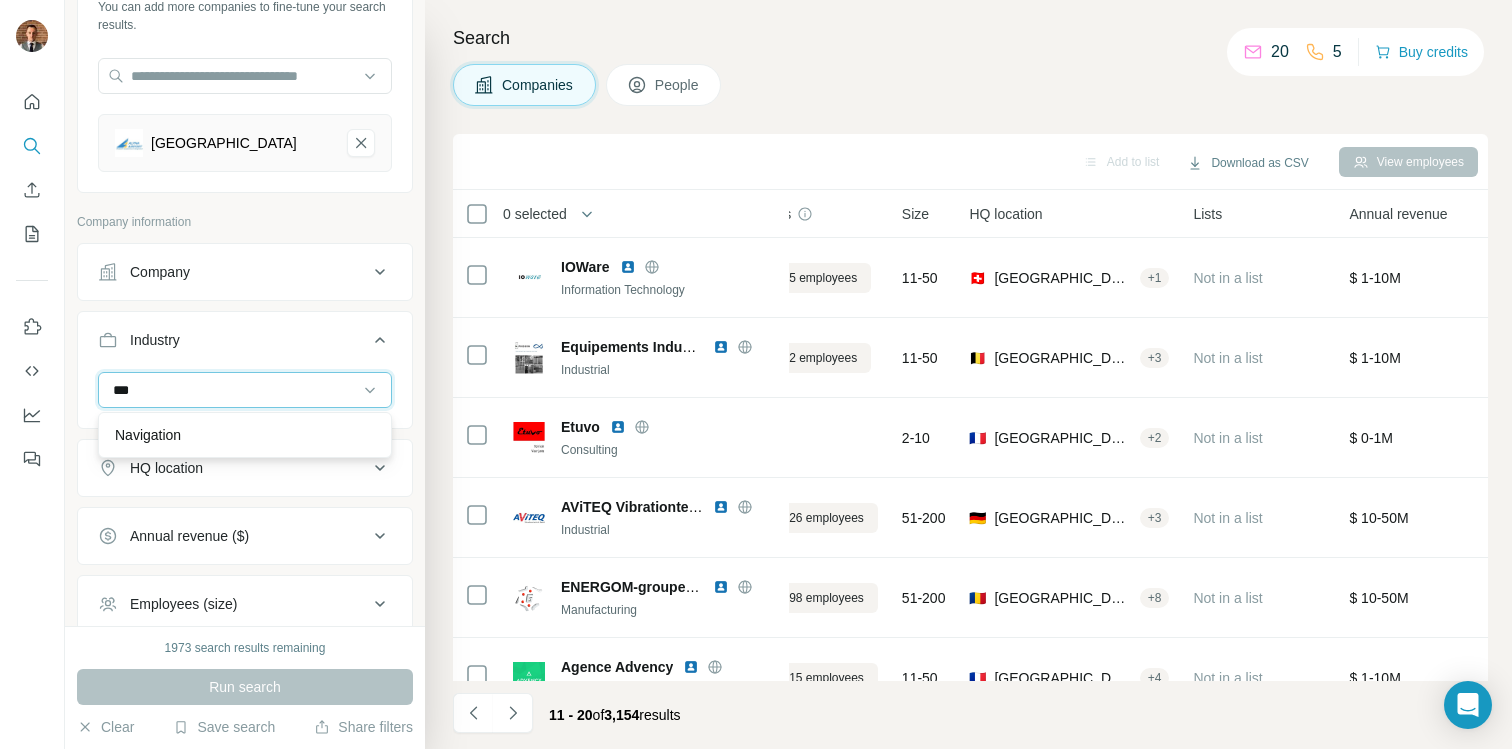 type on "***" 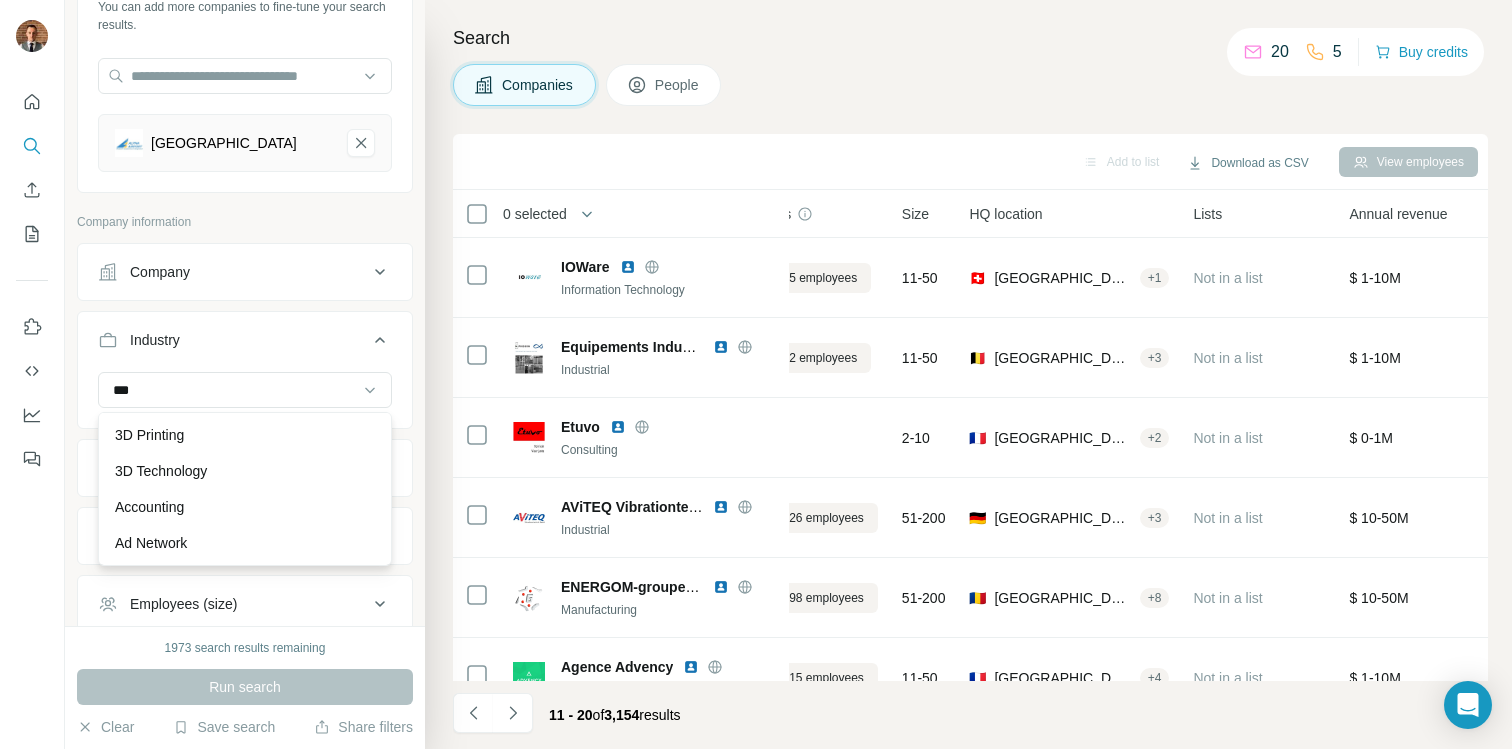 click on "Add to list Download as CSV View employees" at bounding box center (970, 161) 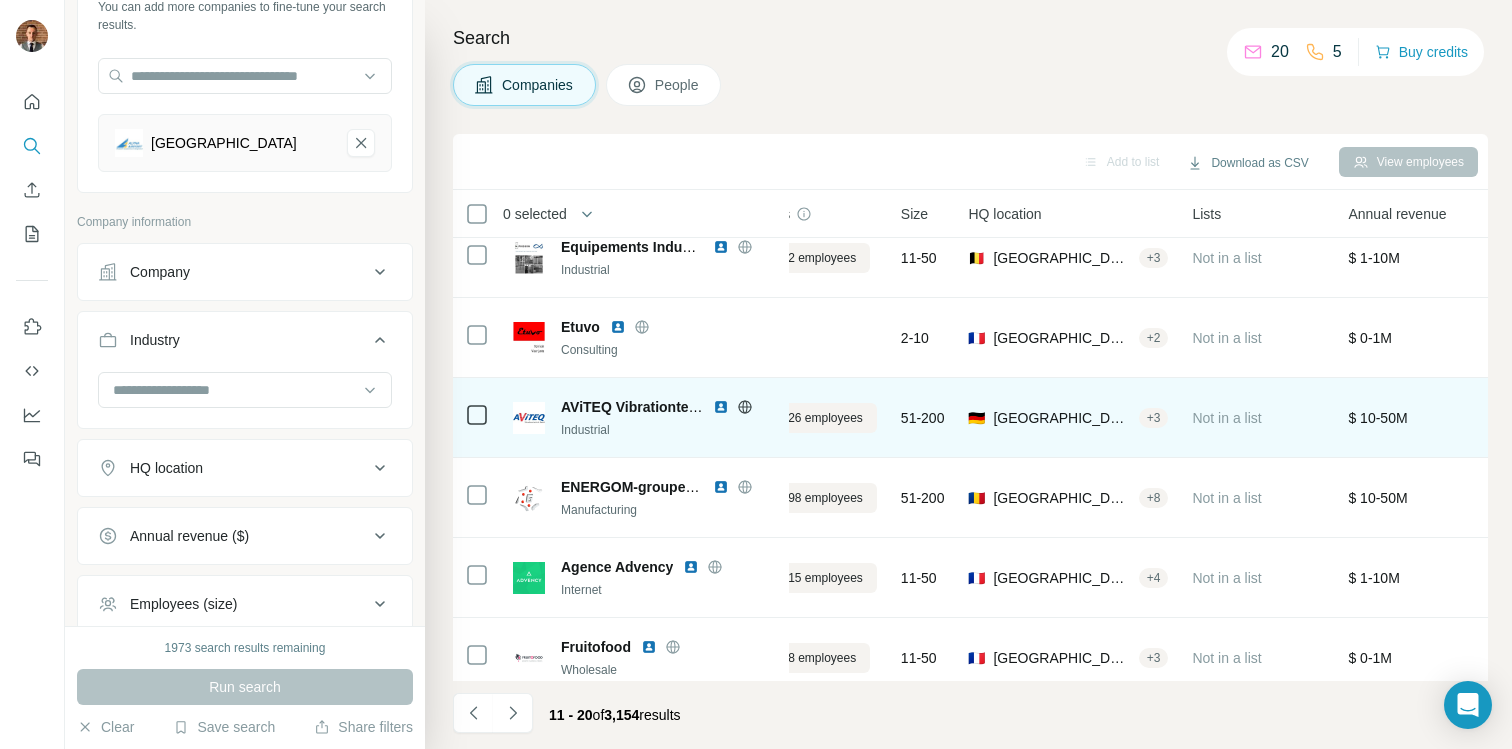 scroll, scrollTop: 0, scrollLeft: 80, axis: horizontal 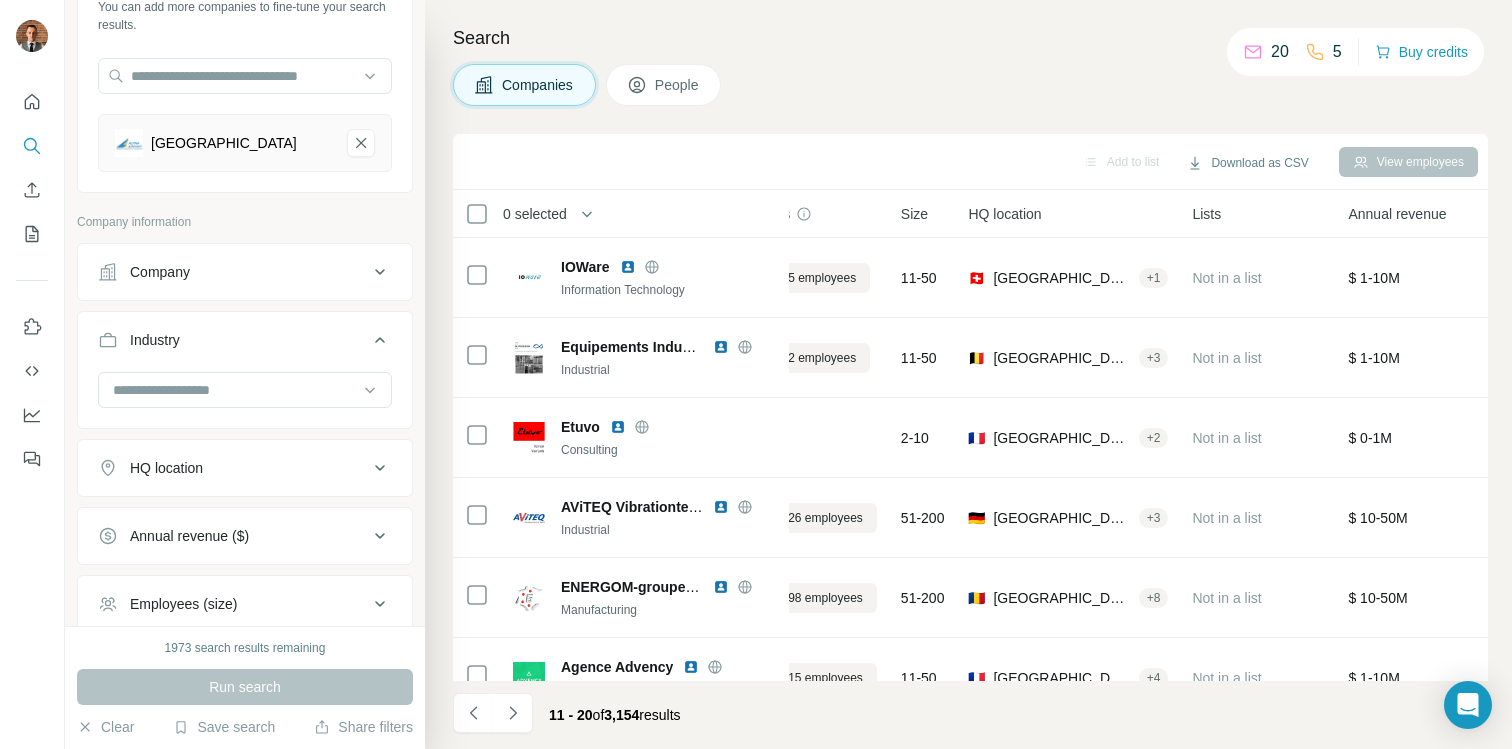 click on "[GEOGRAPHIC_DATA]" at bounding box center [224, 143] 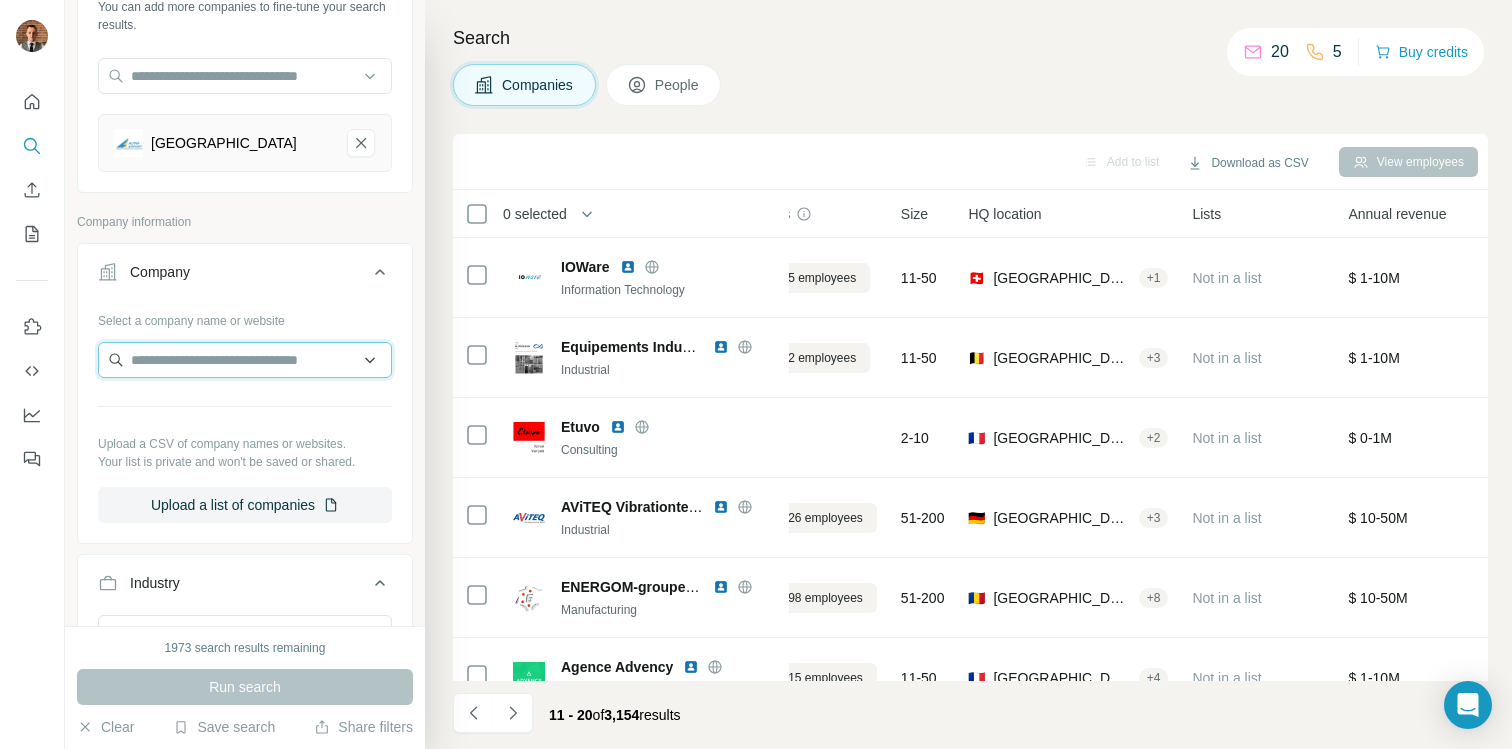 click at bounding box center (245, 360) 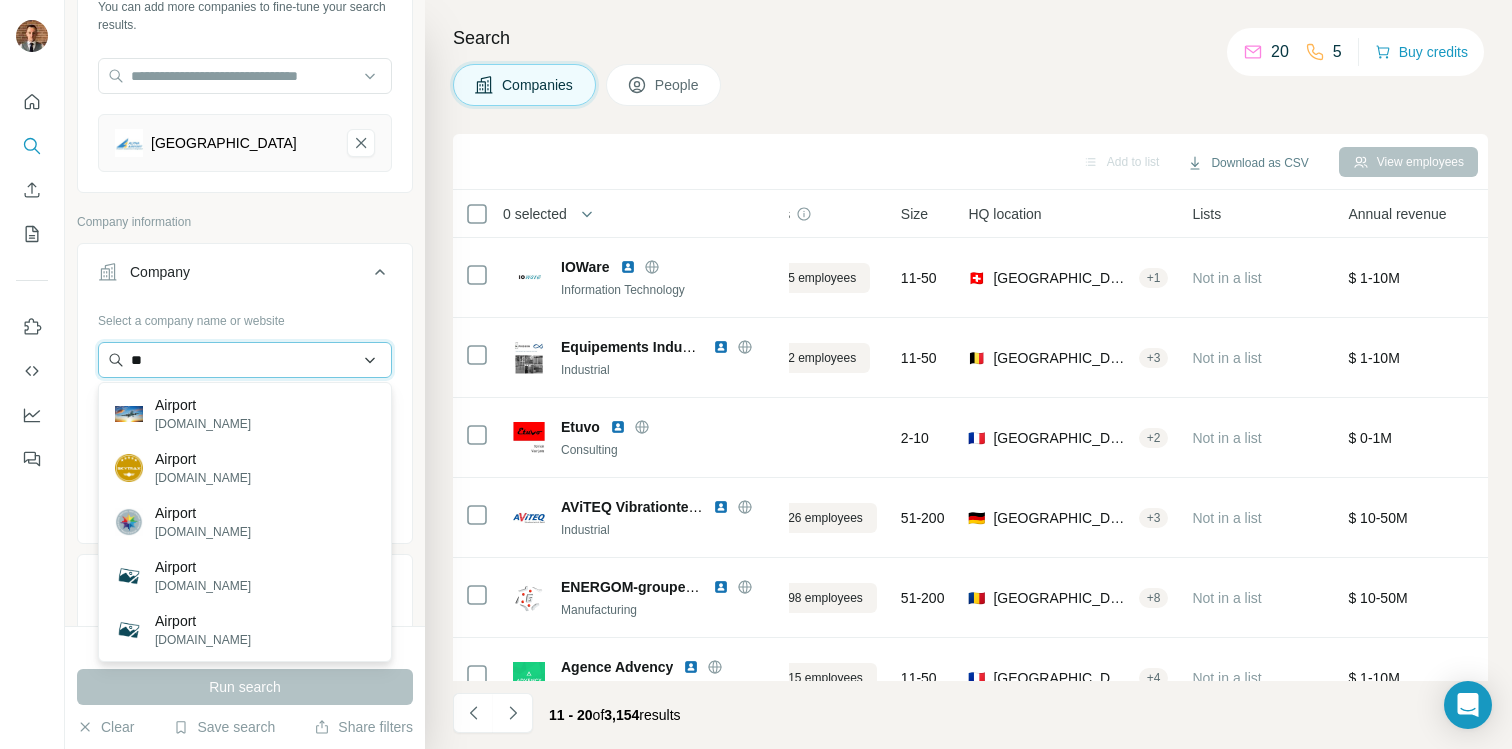 type on "*" 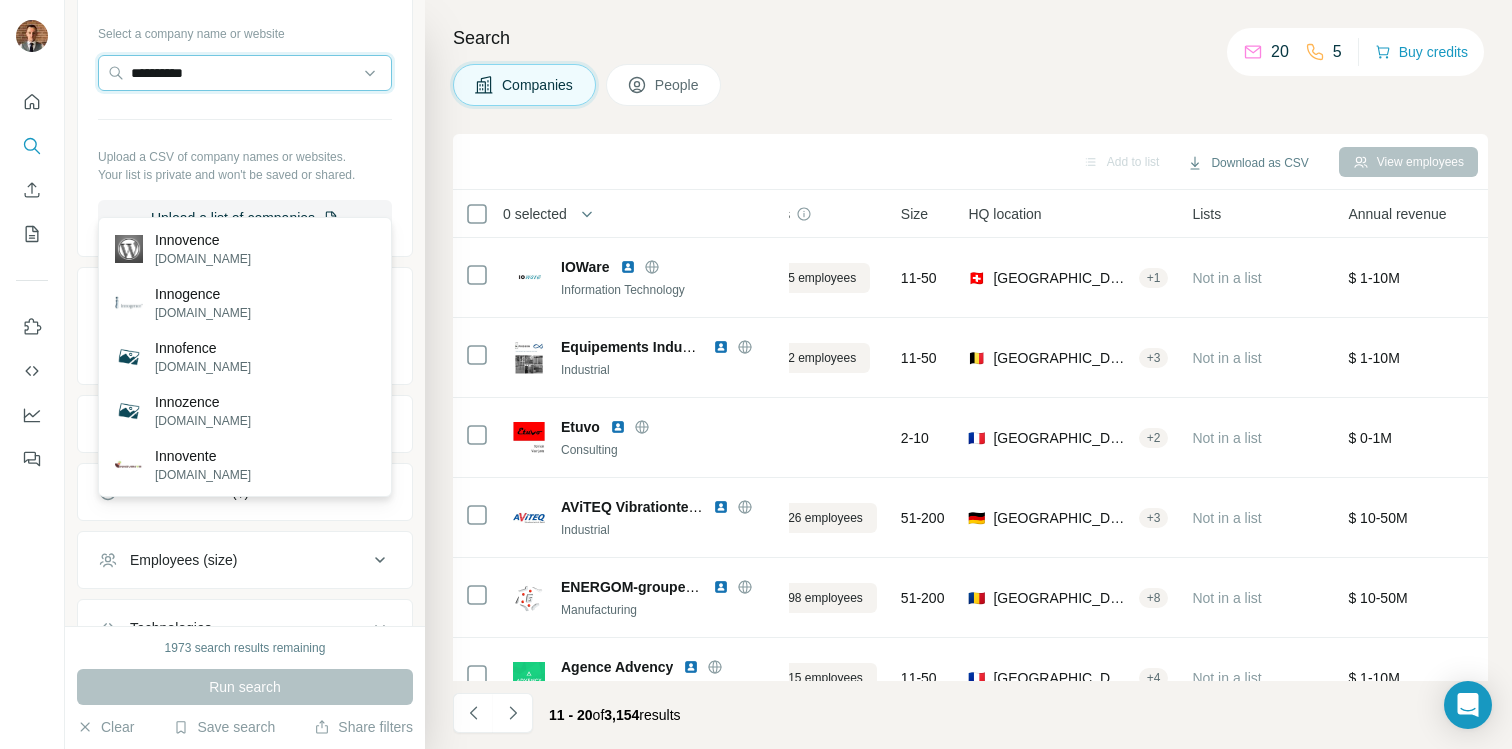 scroll, scrollTop: 273, scrollLeft: 0, axis: vertical 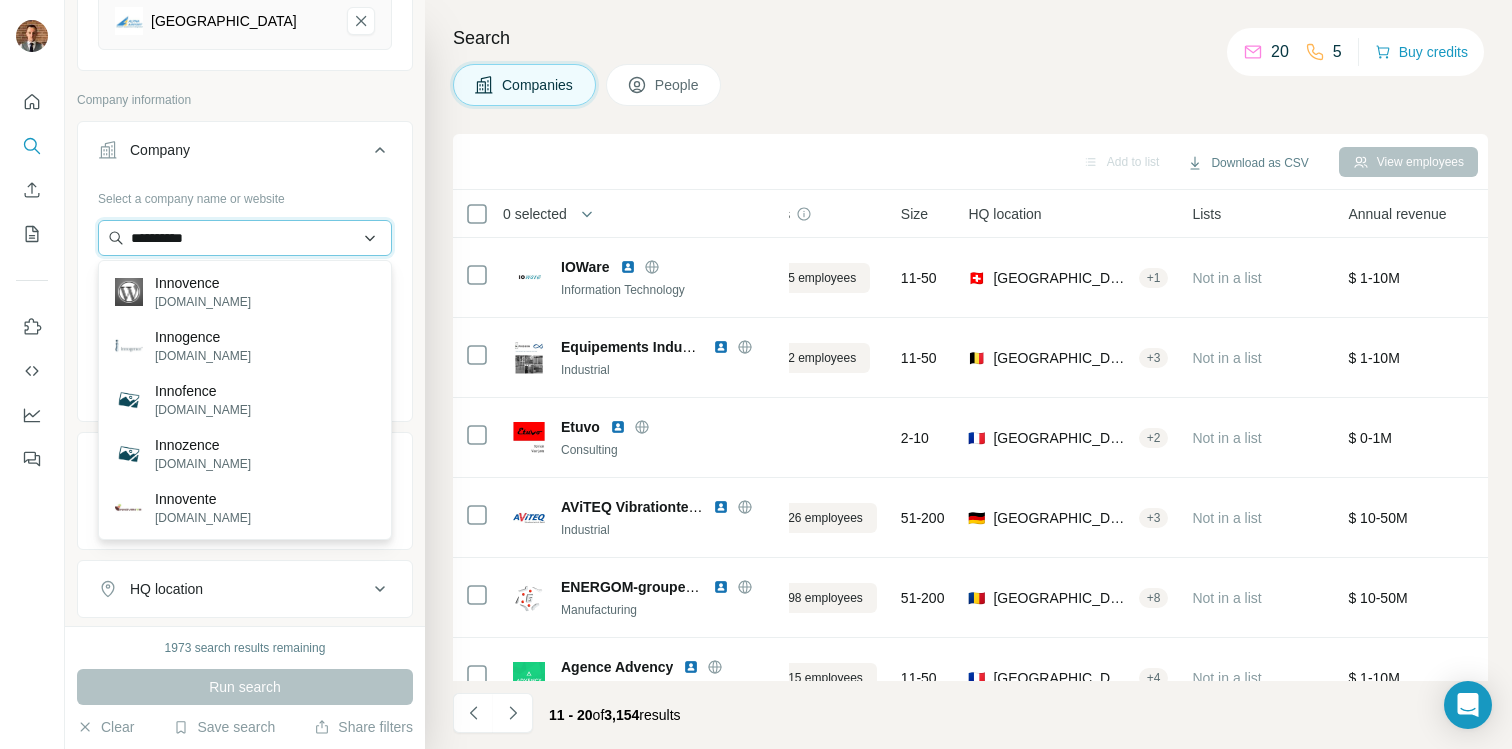 click on "*********" at bounding box center [245, 238] 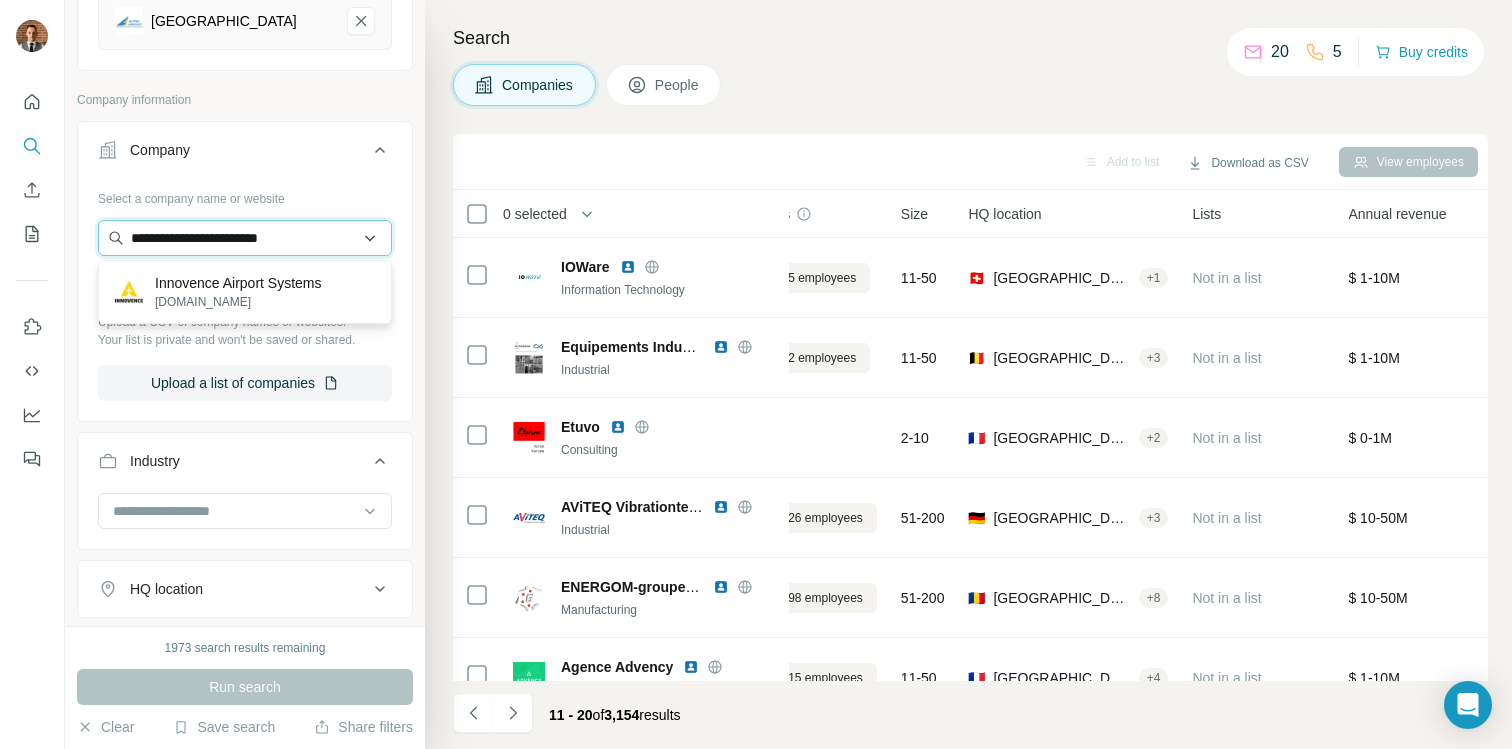 type on "**********" 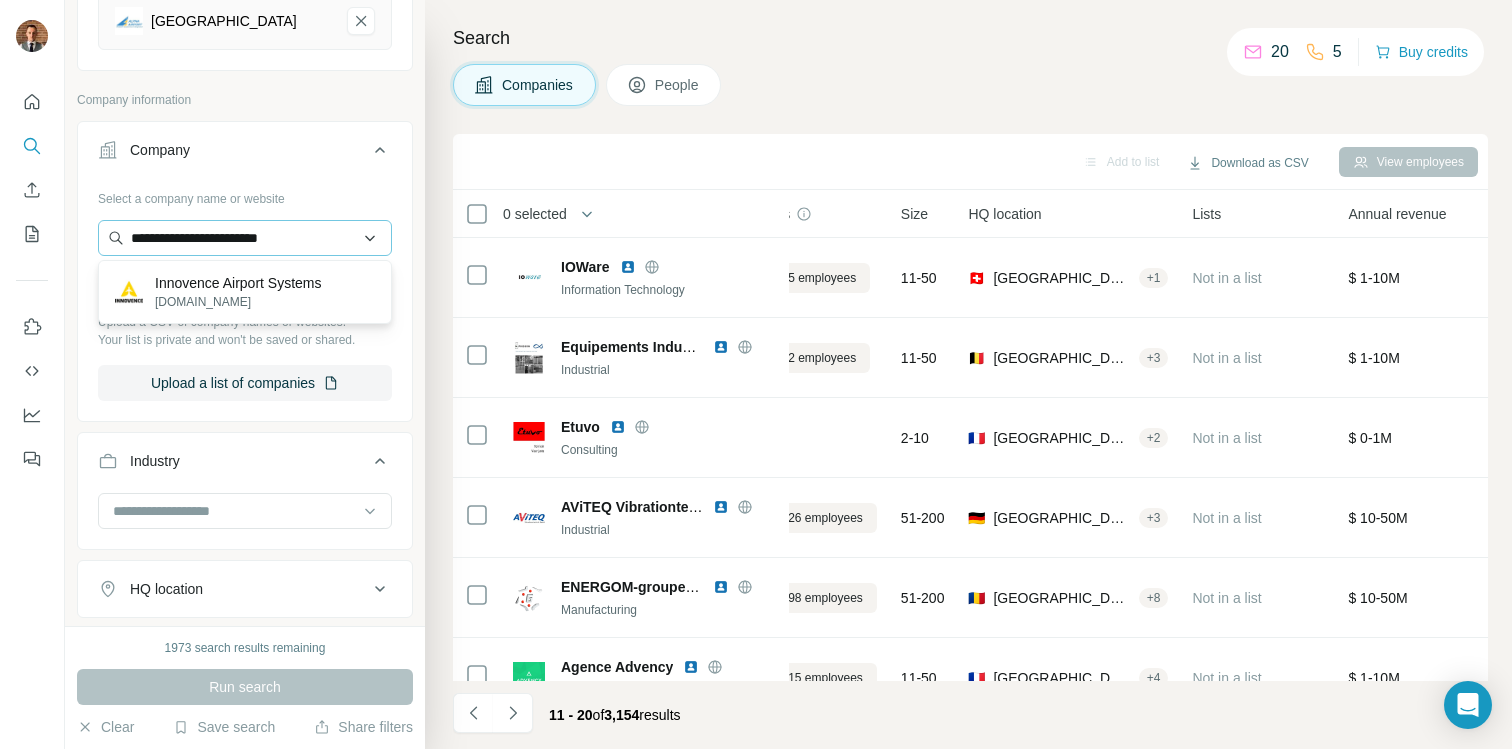 click on "Innovence Airport Systems" at bounding box center [238, 283] 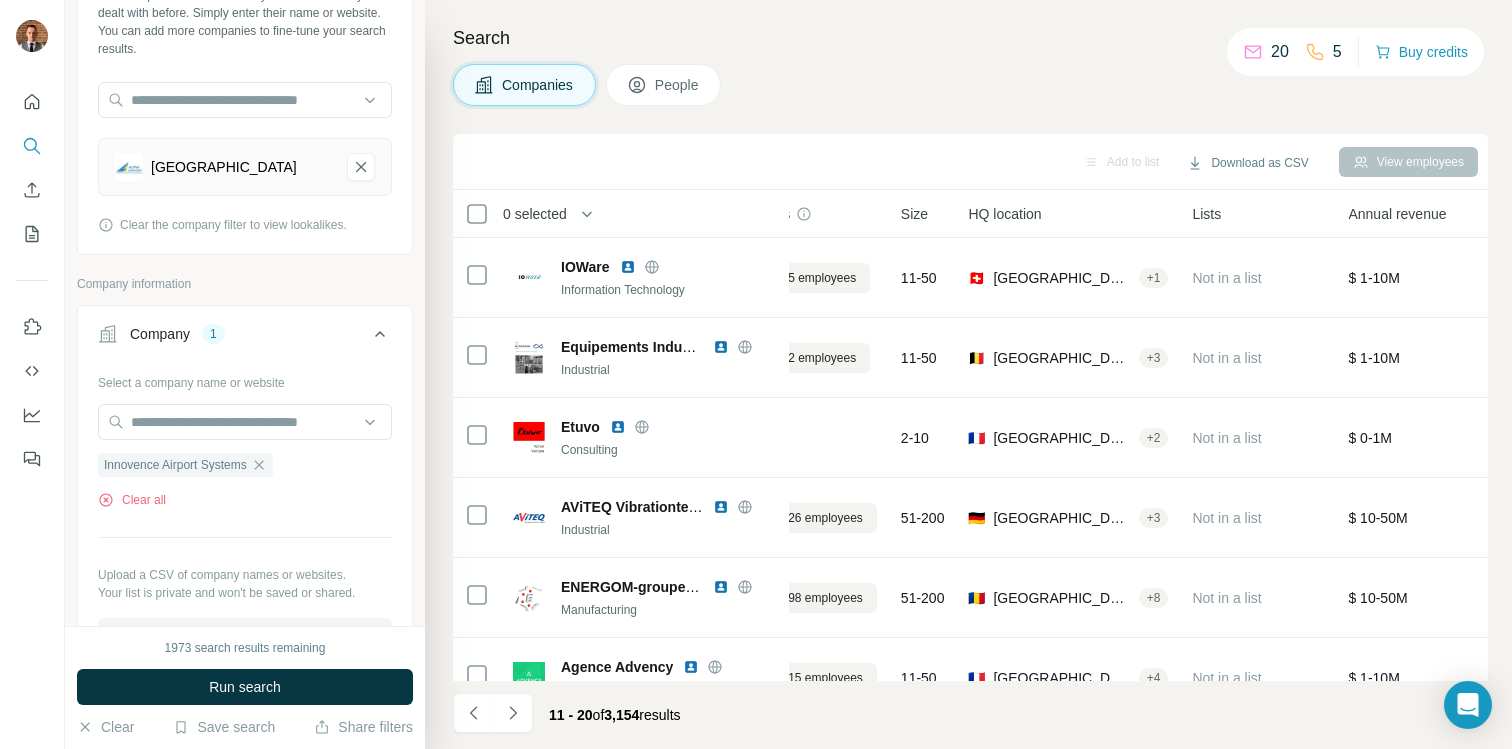 scroll, scrollTop: 158, scrollLeft: 0, axis: vertical 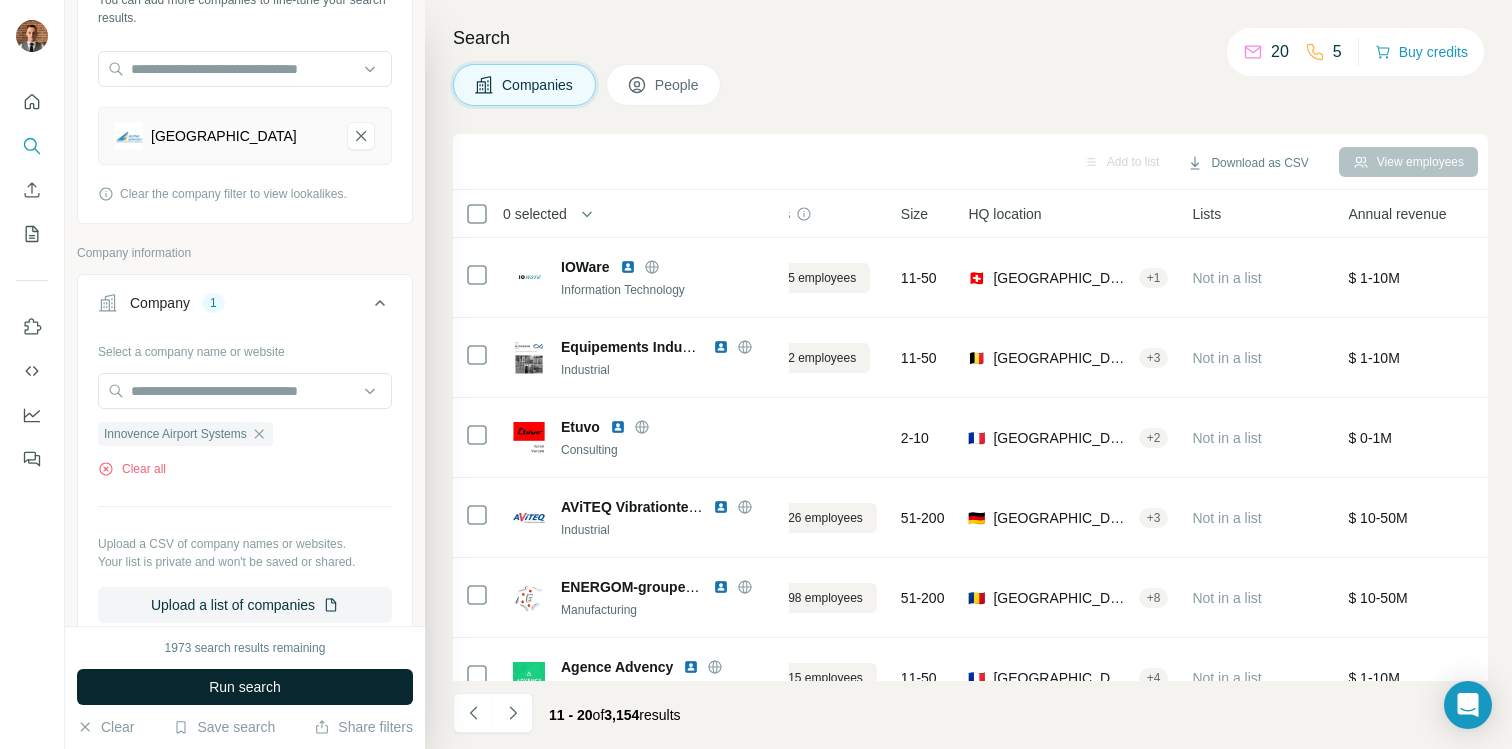 click on "Run search" at bounding box center (245, 687) 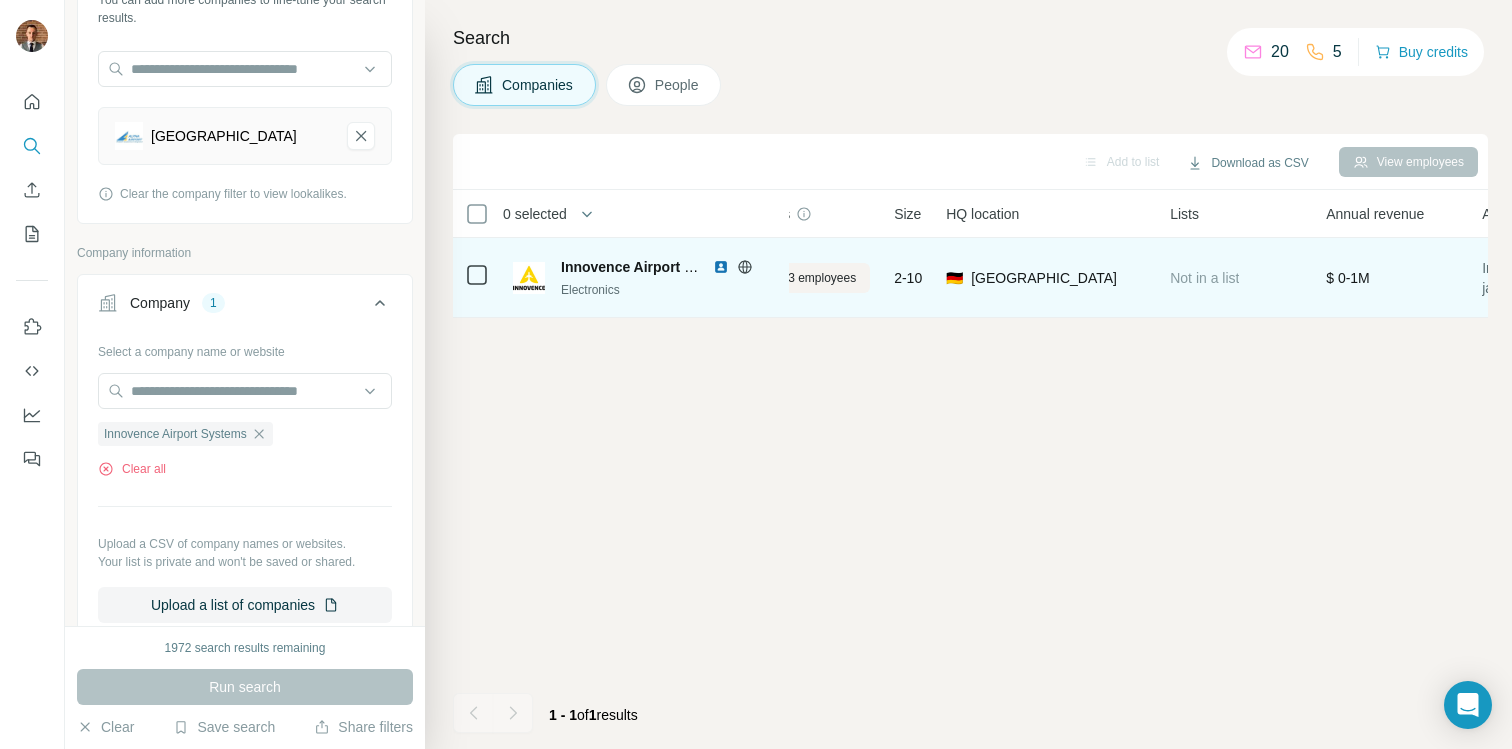 click on "Electronics" at bounding box center [669, 290] 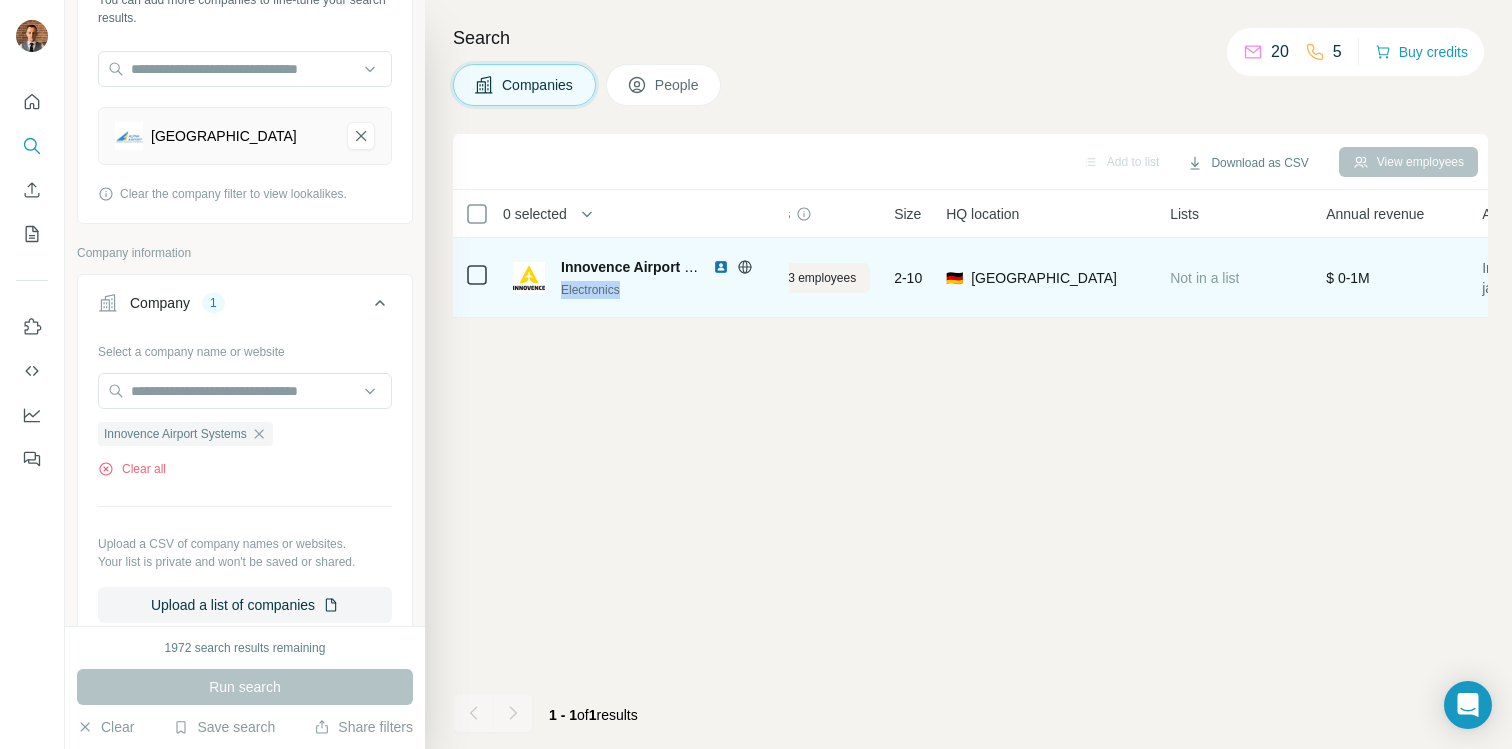 click on "Electronics" at bounding box center (669, 290) 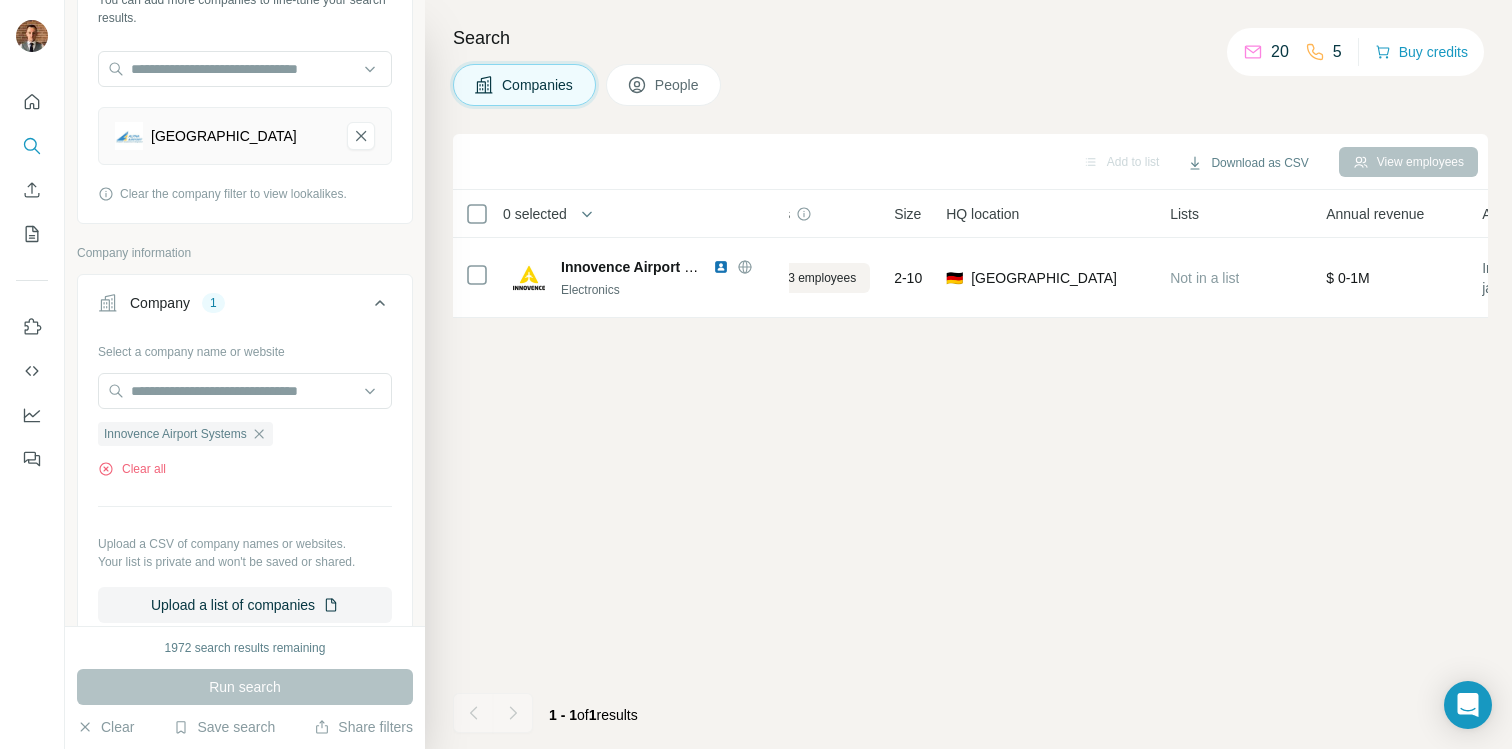 click on "Add to list Download as CSV View employees 0 selected Companies Employees Size HQ location Lists Annual revenue About Technologies Industry Keywords Innovence Airport Systems Electronics View 3 employees 2-10 🇩🇪 [GEOGRAPHIC_DATA] Not in a list $ 0-1M Innovence Airport Systems GmbH bietet mit jahrzehntelanger Erfahrung der Mitarbeiter exzellente Dienstleistungen im Bereich der technischen Ausrüstung - insbesondere Flughafenbefeuerung - von Flughäfen an. Typekit, PHP, jQuery, jQuery CDN, Bootstrap, OWL Carousel, TYPO3 CMS, jsDelivr, Popper, Nginx Electronics, Lighting, Manufacturing, Smart Building air-cat aircat airport systems airbase airfield [GEOGRAPHIC_DATA] airports airport airport cable airport [GEOGRAPHIC_DATA] military airports permanent airfield airport [GEOGRAPHIC_DATA] [GEOGRAPHIC_DATA] cabling data airport [GEOGRAPHIC_DATA] renewal airport airbase [GEOGRAPHIC_DATA] [GEOGRAPHIC_DATA] integrated online-software airport [GEOGRAPHIC_DATA]-cochstedt airport beacon agl system airfield lighting online-software taxiway cable administration" at bounding box center [970, 441] 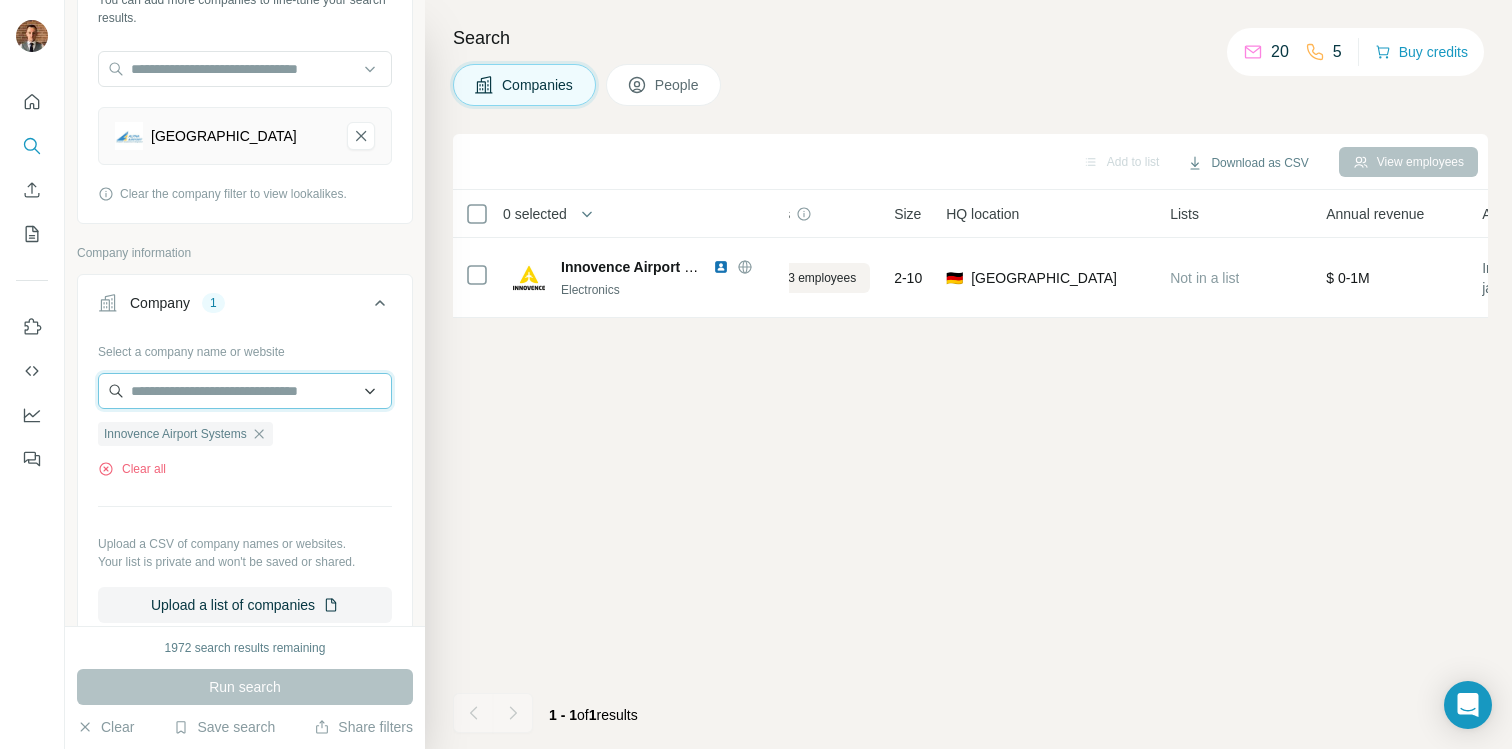 click at bounding box center [245, 391] 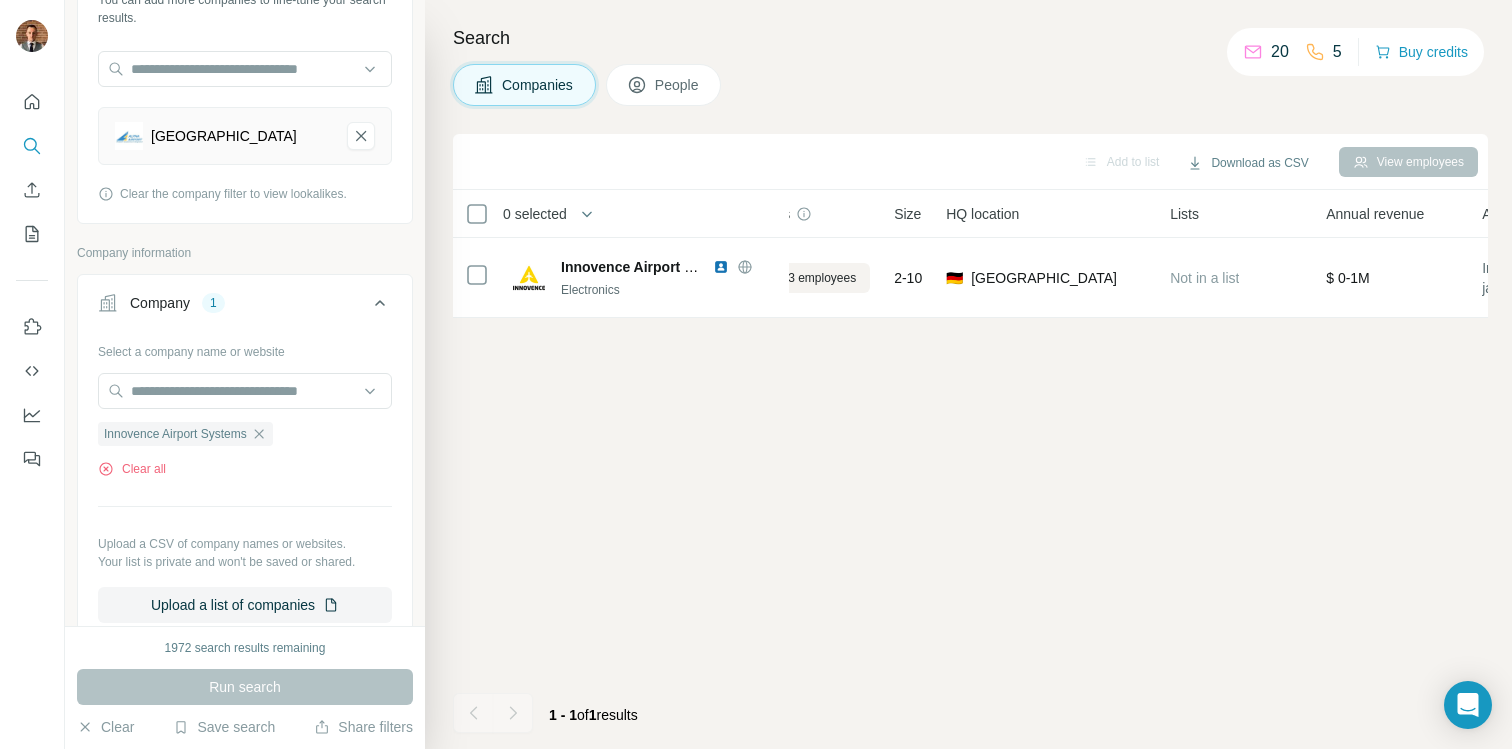 click on "Add to list Download as CSV View employees 0 selected Companies Employees Size HQ location Lists Annual revenue About Technologies Industry Keywords Innovence Airport Systems Electronics View 3 employees 2-10 🇩🇪 [GEOGRAPHIC_DATA] Not in a list $ 0-1M Innovence Airport Systems GmbH bietet mit jahrzehntelanger Erfahrung der Mitarbeiter exzellente Dienstleistungen im Bereich der technischen Ausrüstung - insbesondere Flughafenbefeuerung - von Flughäfen an. Typekit, PHP, jQuery, jQuery CDN, Bootstrap, OWL Carousel, TYPO3 CMS, jsDelivr, Popper, Nginx Electronics, Lighting, Manufacturing, Smart Building air-cat aircat airport systems airbase airfield [GEOGRAPHIC_DATA] airports airport airport cable airport [GEOGRAPHIC_DATA] military airports permanent airfield airport [GEOGRAPHIC_DATA] [GEOGRAPHIC_DATA] cabling data airport [GEOGRAPHIC_DATA] renewal airport airbase [GEOGRAPHIC_DATA] [GEOGRAPHIC_DATA] integrated online-software airport [GEOGRAPHIC_DATA]-cochstedt airport beacon agl system airfield lighting online-software taxiway cable administration" at bounding box center [970, 441] 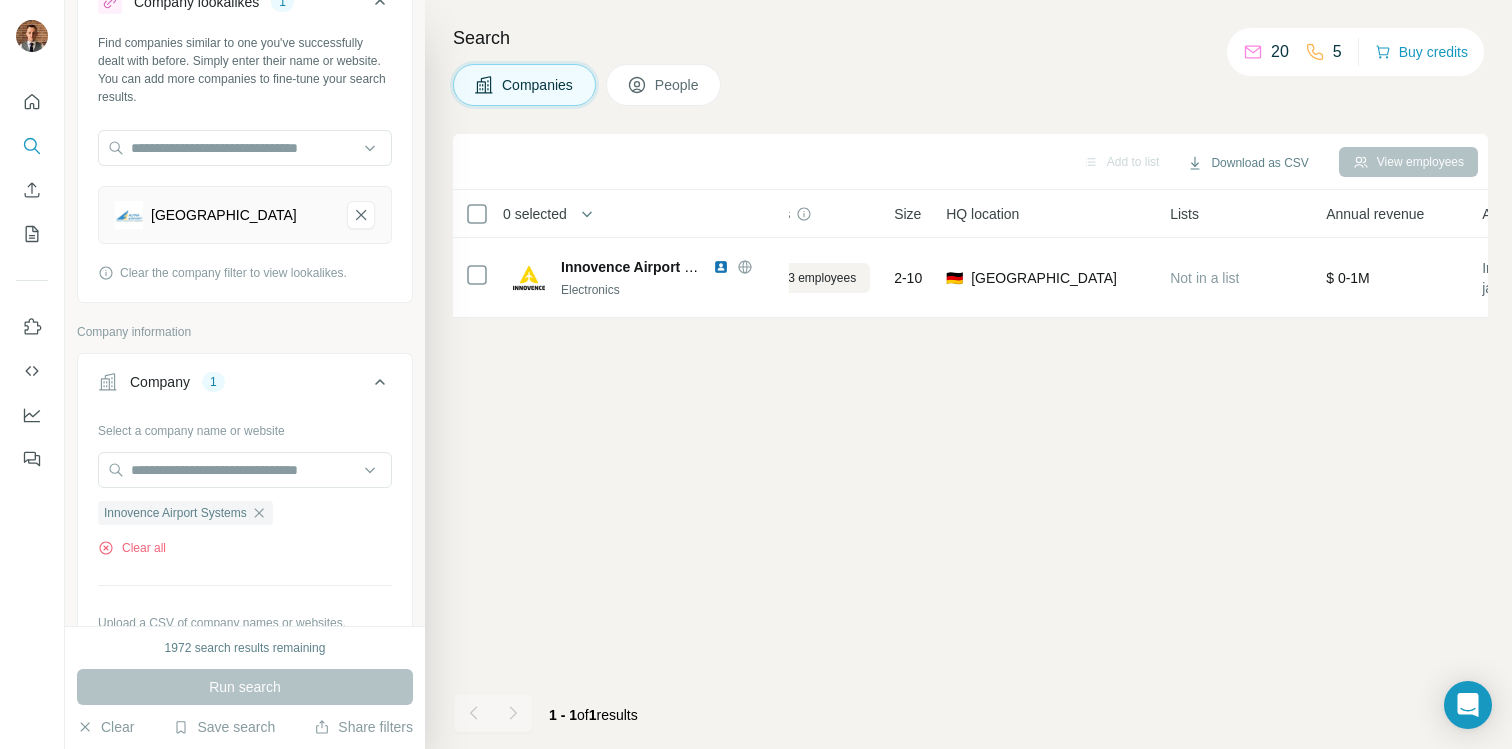 scroll, scrollTop: 53, scrollLeft: 0, axis: vertical 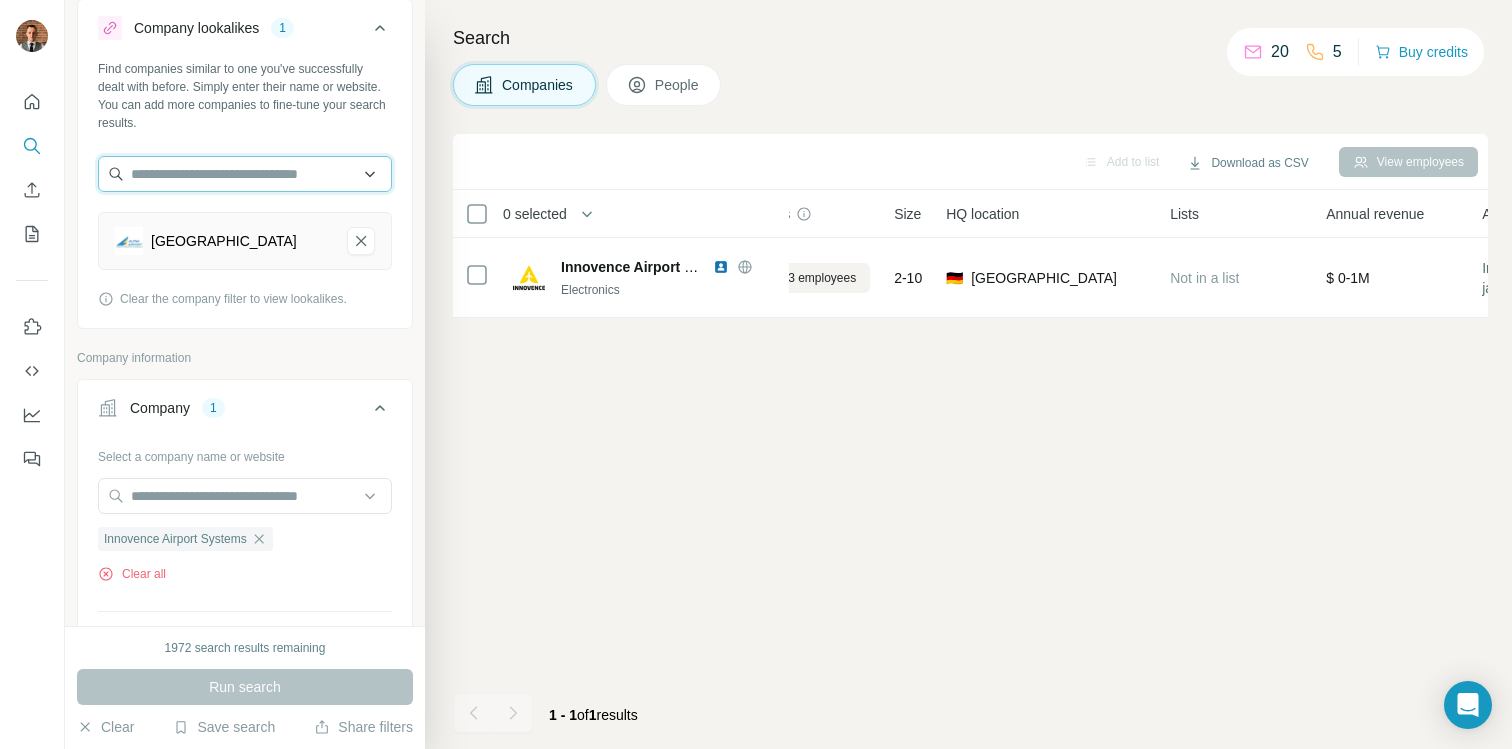 click at bounding box center (245, 174) 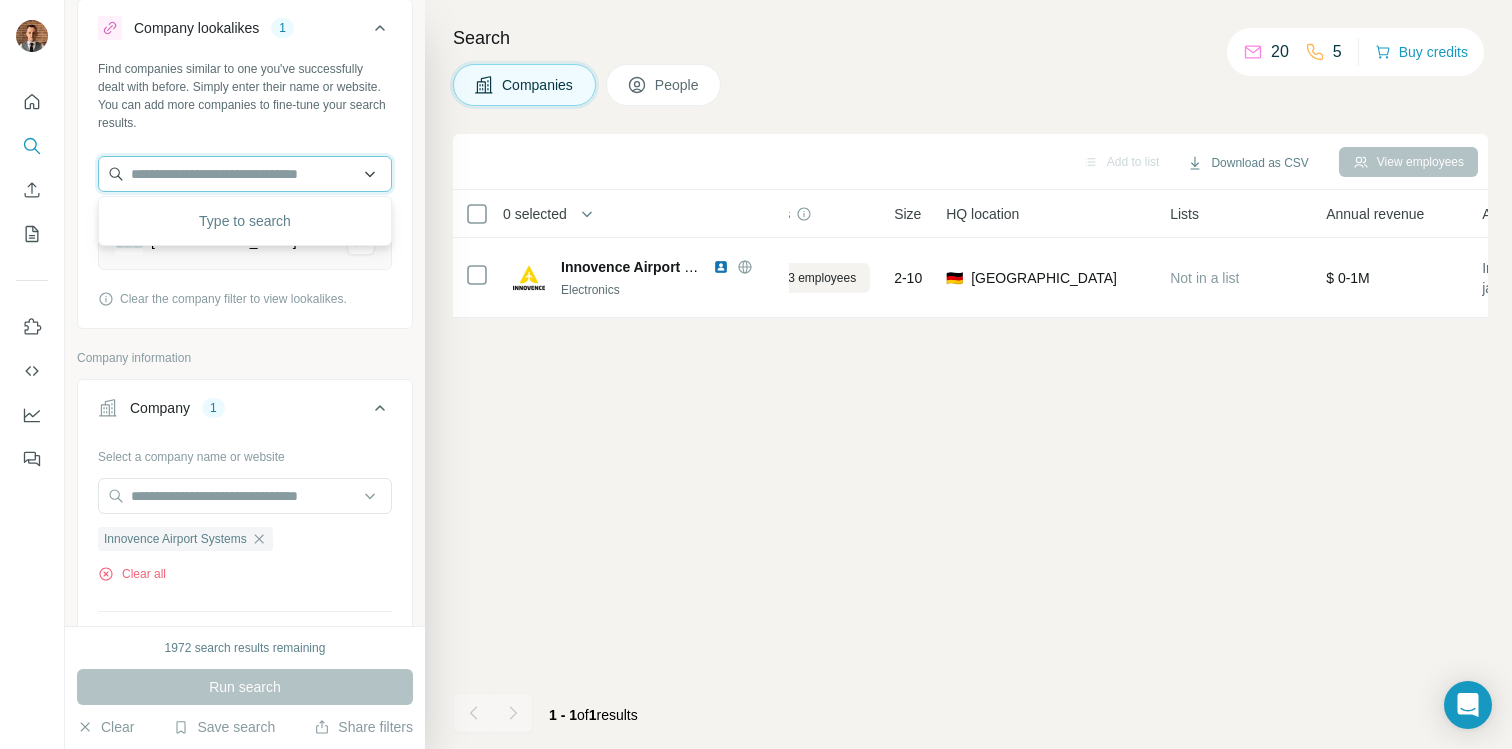 paste on "**********" 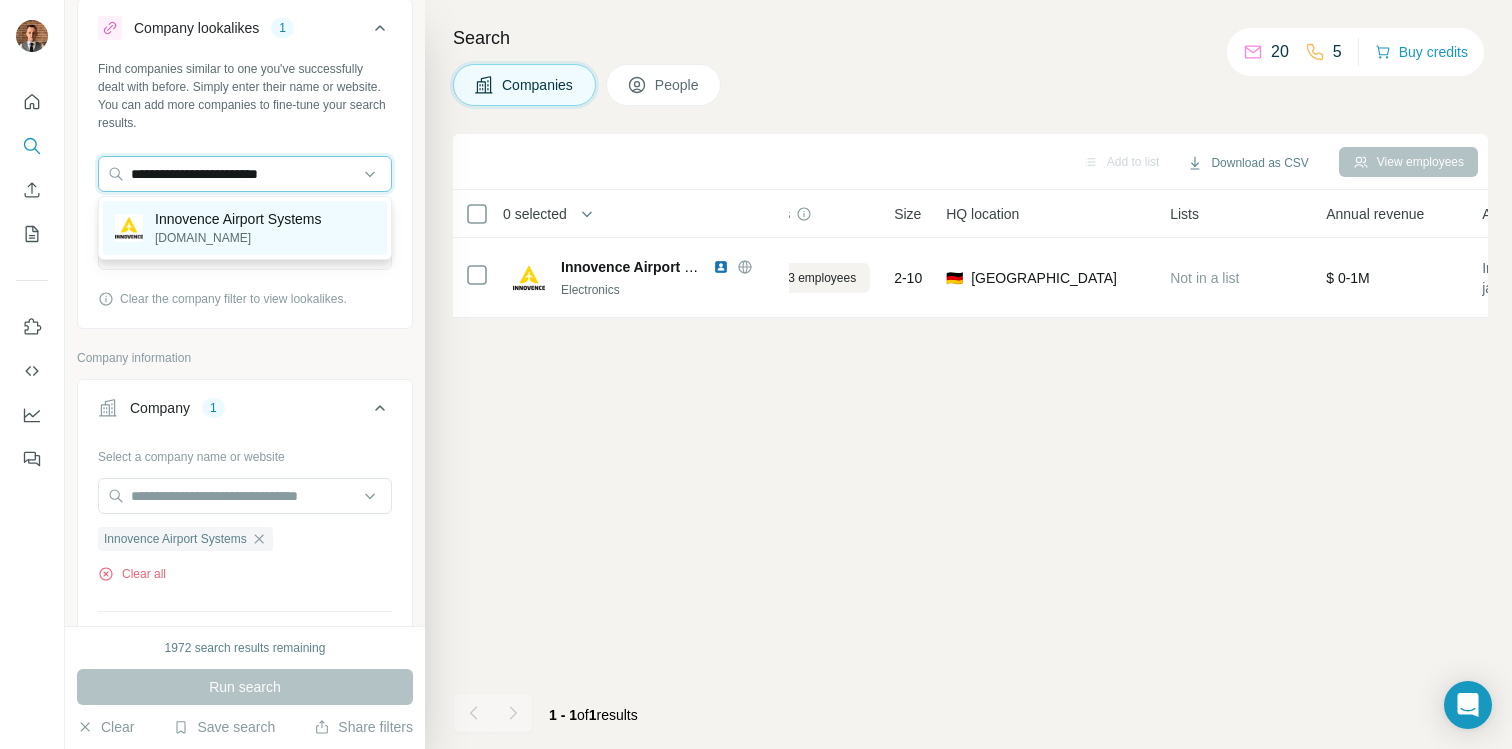 type on "**********" 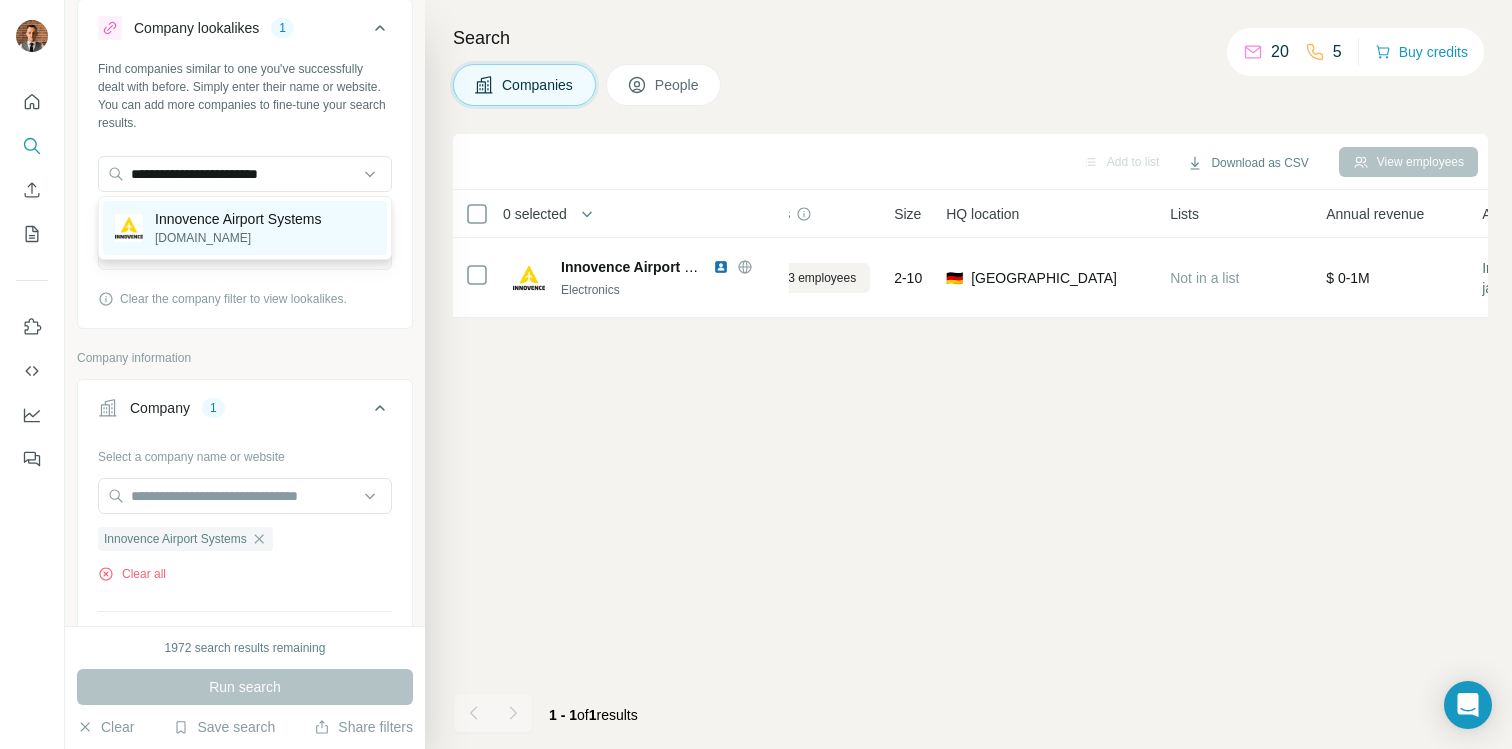 click on "Innovence Airport Systems" at bounding box center (238, 219) 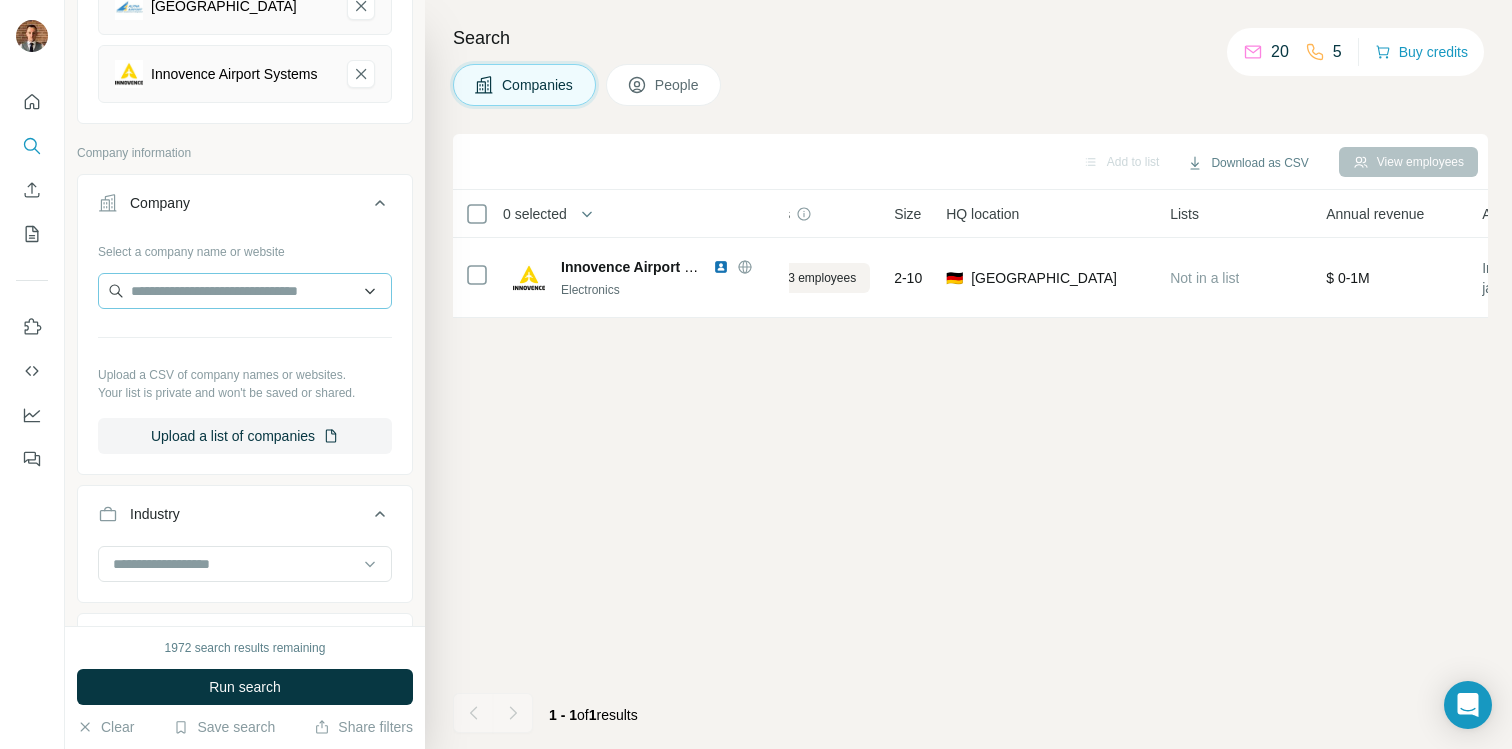 scroll, scrollTop: 151, scrollLeft: 0, axis: vertical 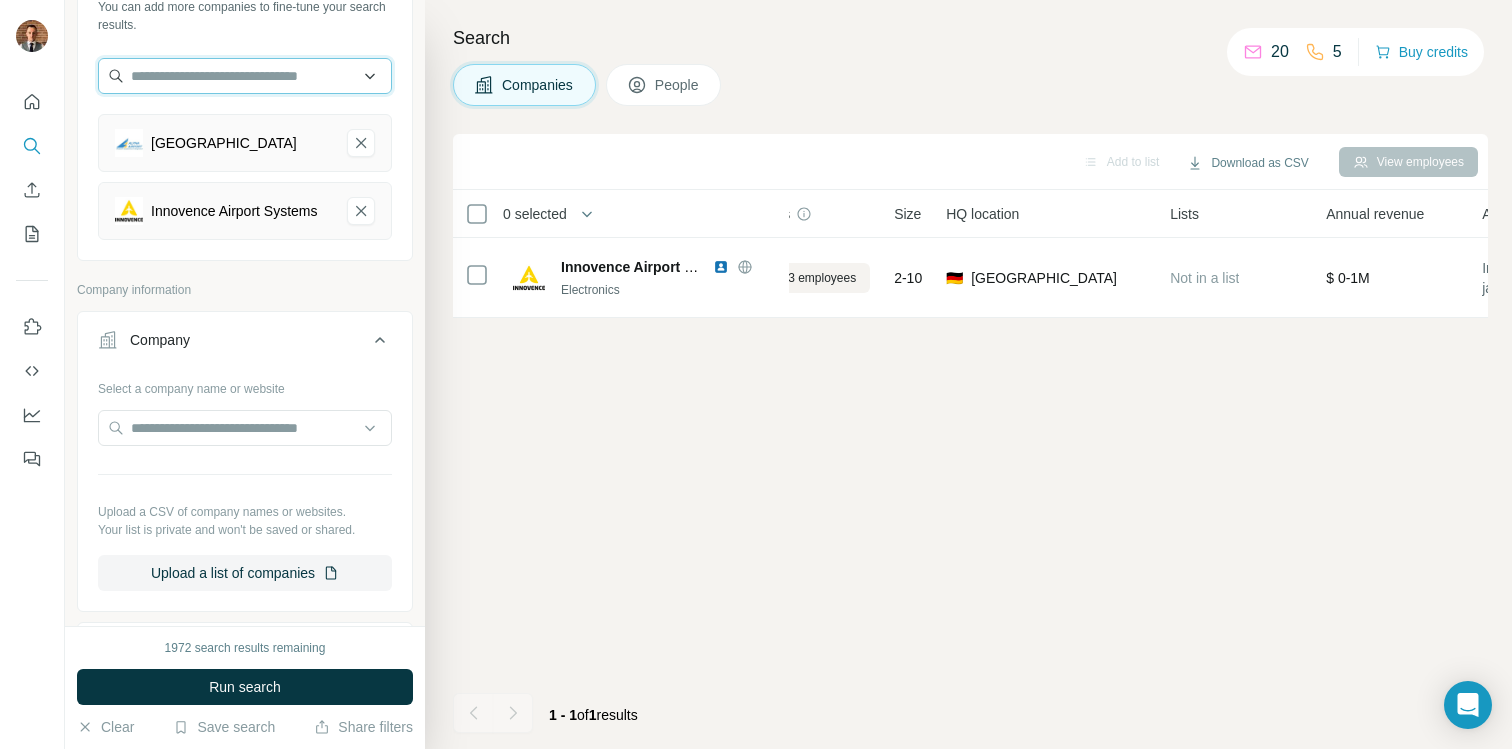 click at bounding box center (245, 76) 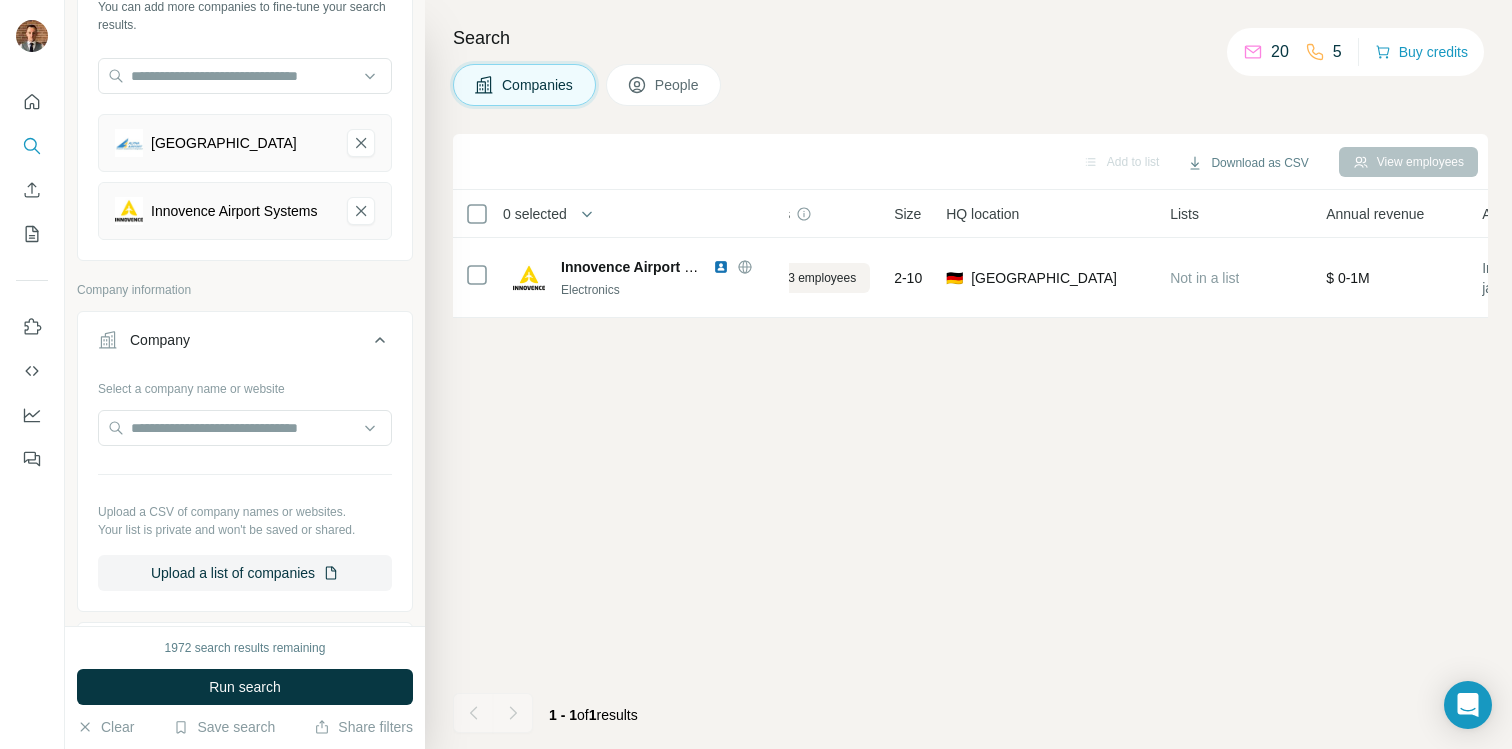 click on "Add to list Download as CSV View employees 0 selected Companies Employees Size HQ location Lists Annual revenue About Technologies Industry Keywords Innovence Airport Systems Electronics View 3 employees 2-10 🇩🇪 [GEOGRAPHIC_DATA] Not in a list $ 0-1M Innovence Airport Systems GmbH bietet mit jahrzehntelanger Erfahrung der Mitarbeiter exzellente Dienstleistungen im Bereich der technischen Ausrüstung - insbesondere Flughafenbefeuerung - von Flughäfen an. Typekit, PHP, jQuery, jQuery CDN, Bootstrap, OWL Carousel, TYPO3 CMS, jsDelivr, Popper, Nginx Electronics, Lighting, Manufacturing, Smart Building air-cat aircat airport systems airbase airfield [GEOGRAPHIC_DATA] airports airport airport cable airport [GEOGRAPHIC_DATA] military airports permanent airfield airport [GEOGRAPHIC_DATA] [GEOGRAPHIC_DATA] cabling data airport [GEOGRAPHIC_DATA] renewal airport airbase [GEOGRAPHIC_DATA] [GEOGRAPHIC_DATA] integrated online-software airport [GEOGRAPHIC_DATA]-cochstedt airport beacon agl system airfield lighting online-software taxiway cable administration" at bounding box center [970, 441] 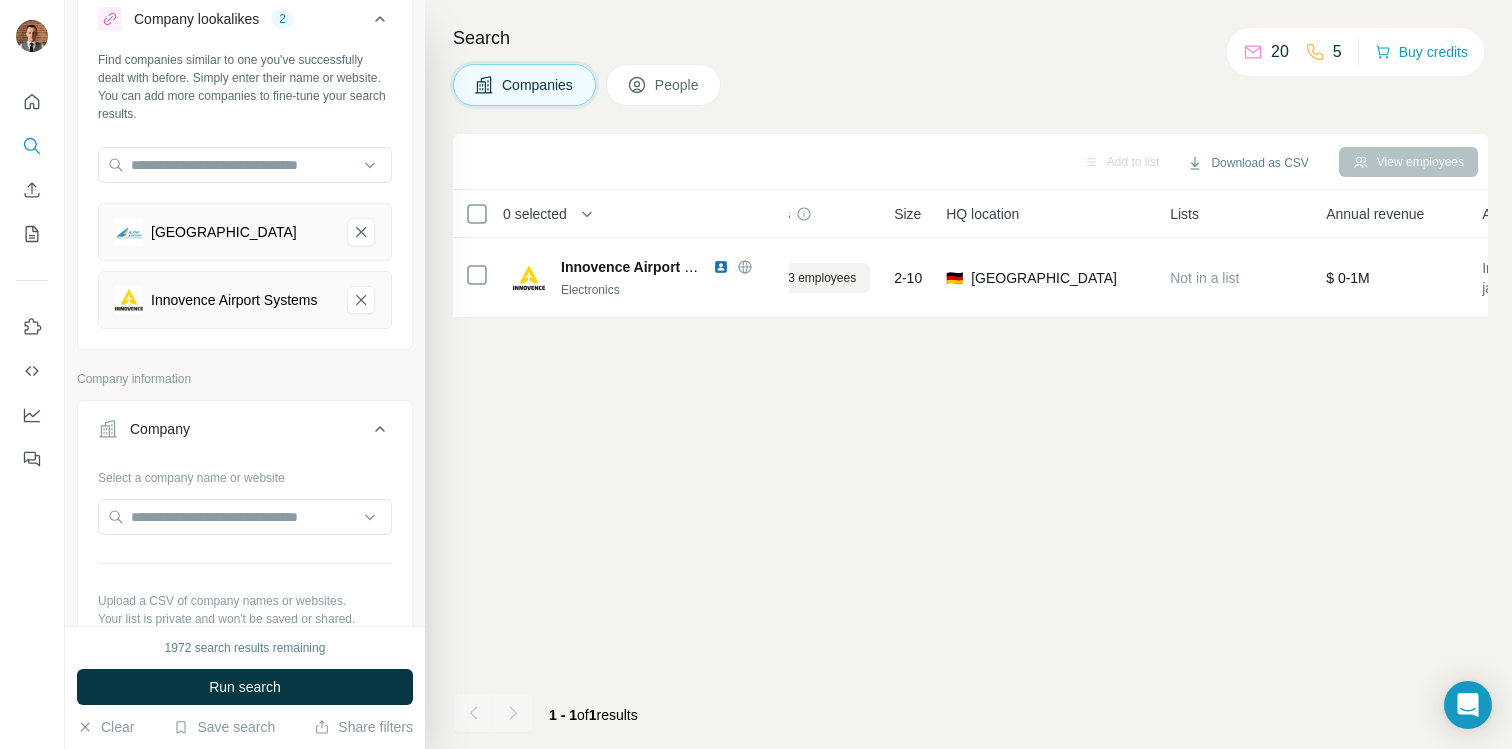 scroll, scrollTop: 9, scrollLeft: 0, axis: vertical 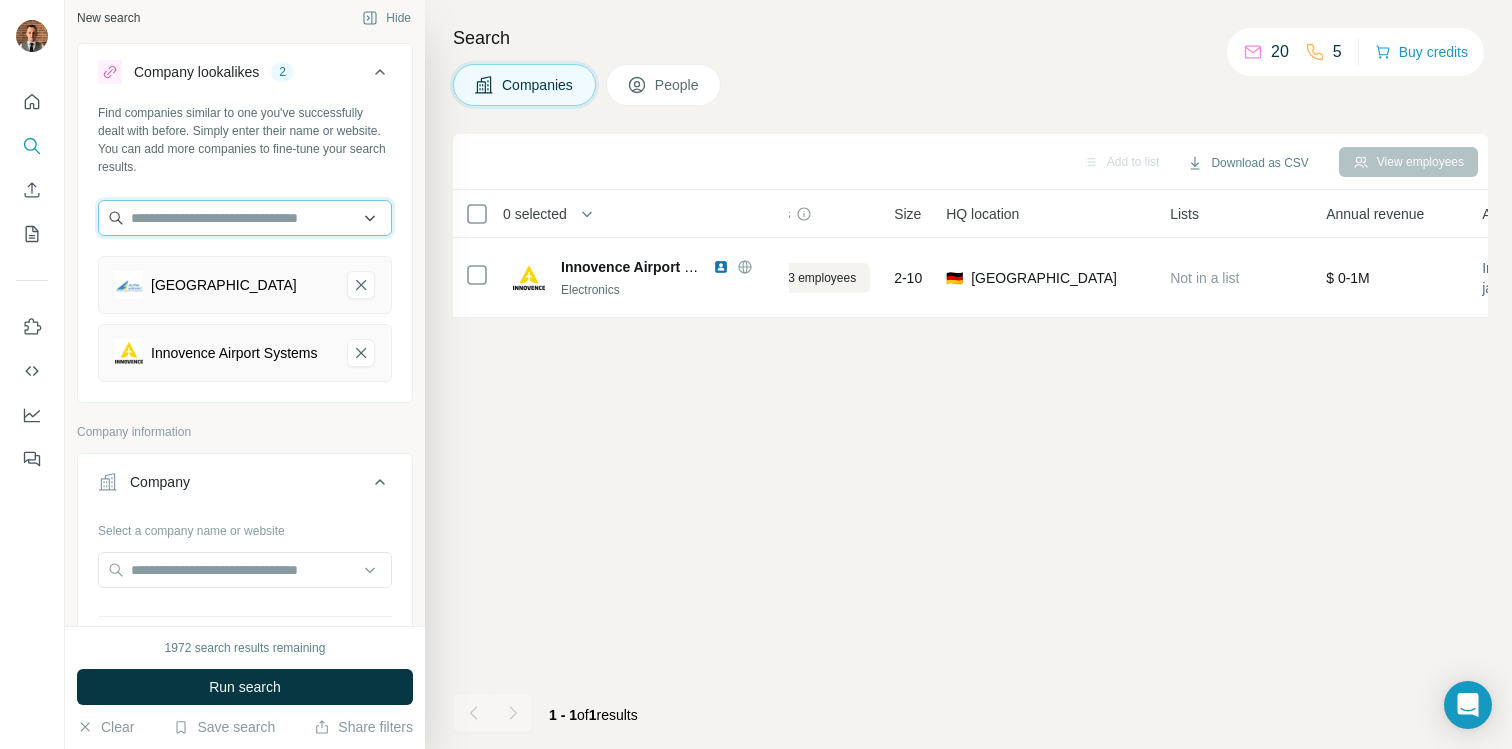 click at bounding box center [245, 218] 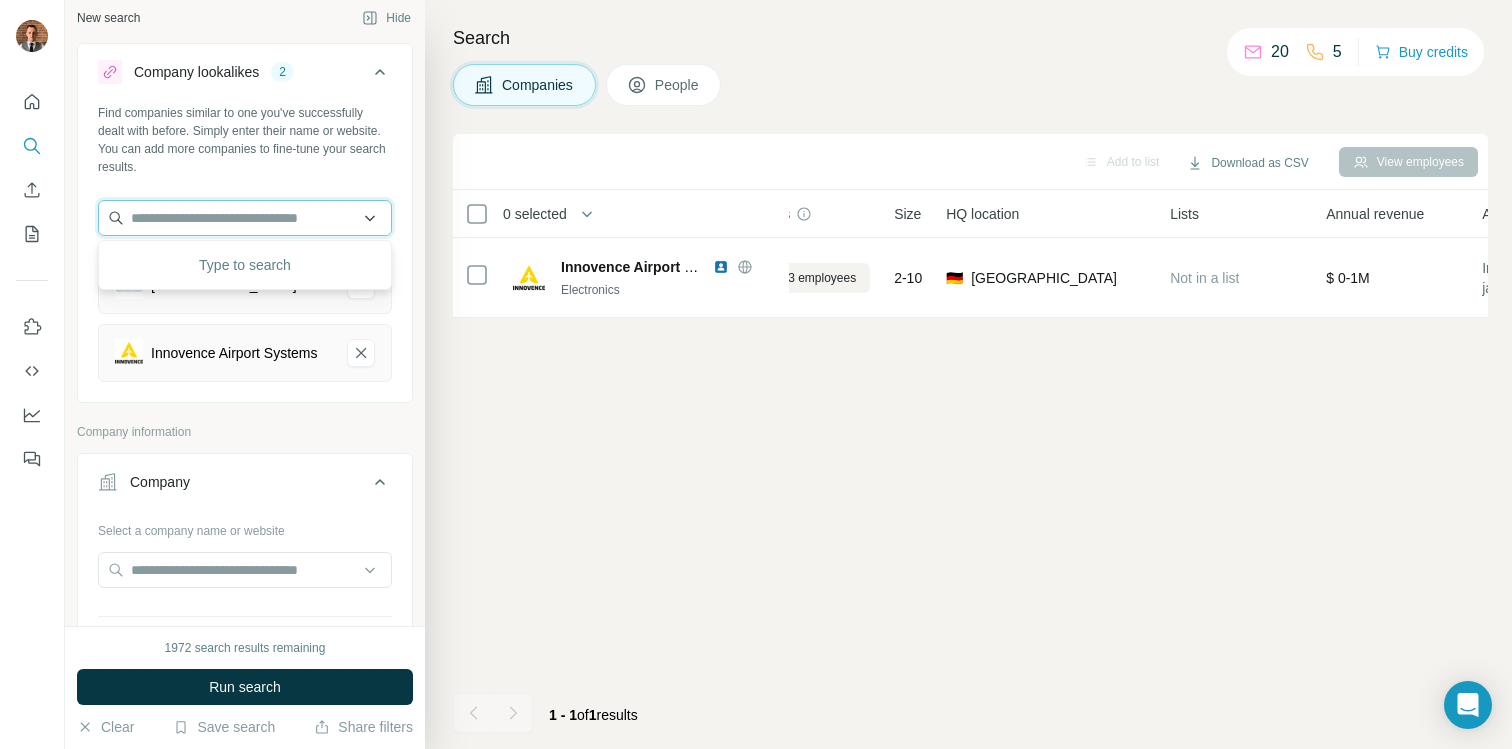 click at bounding box center [245, 218] 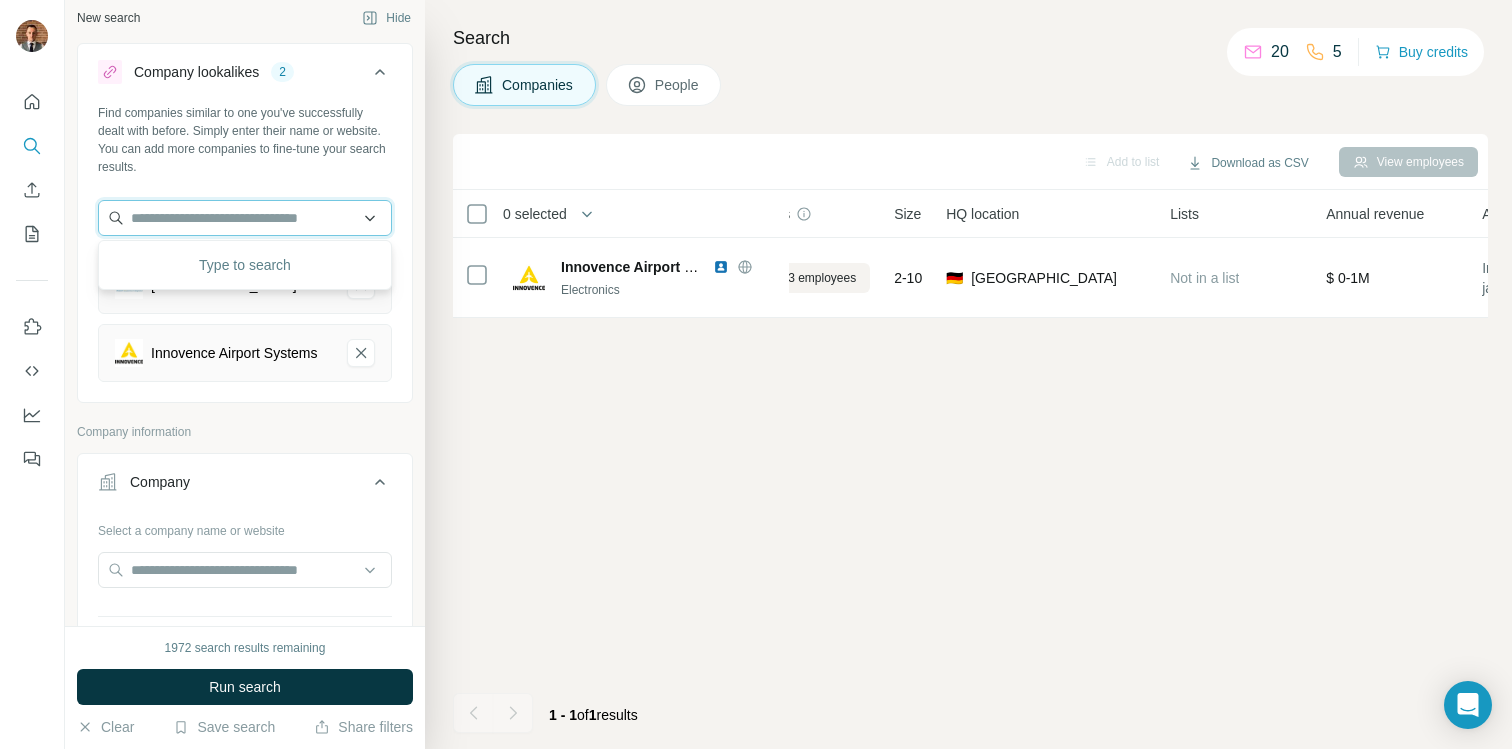 click at bounding box center [245, 218] 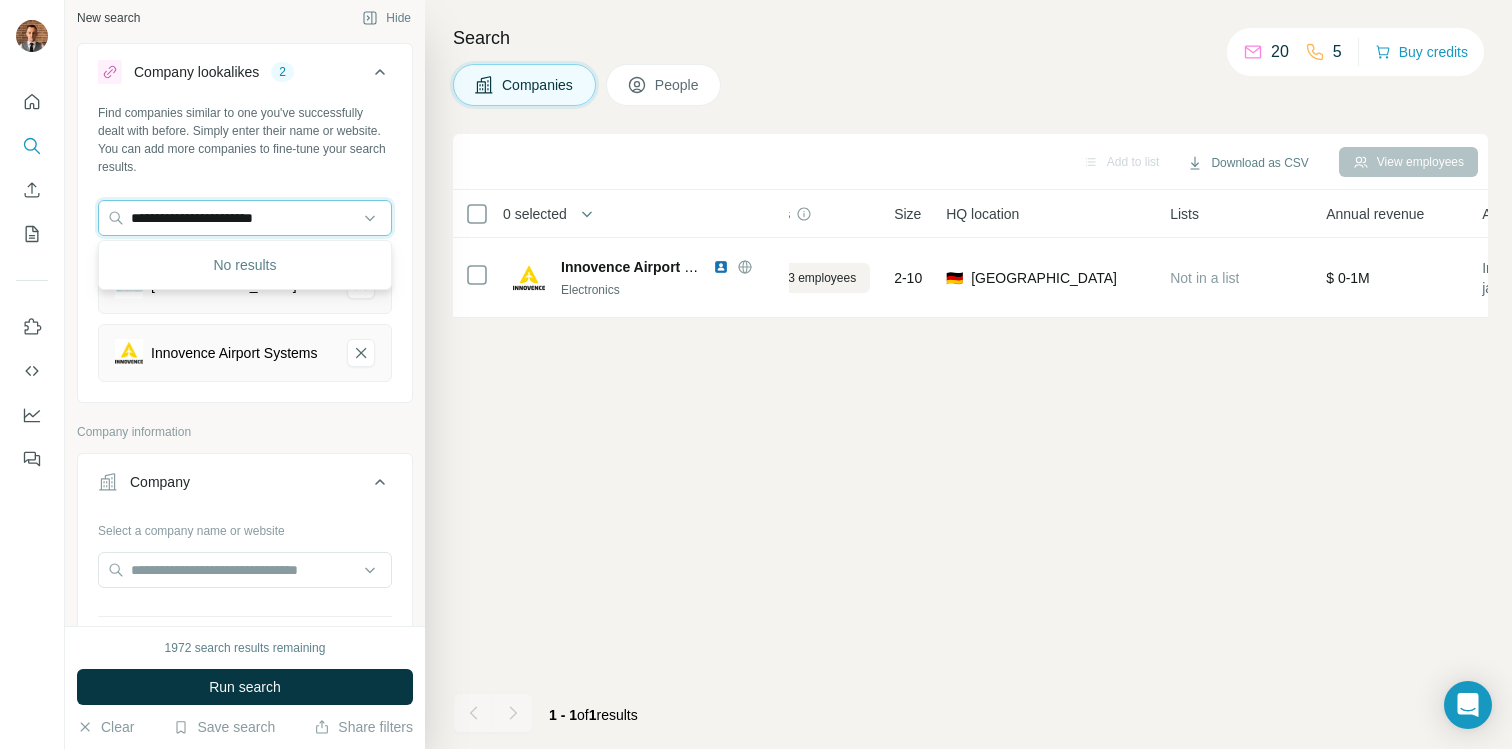 click on "**********" at bounding box center [788, 374] 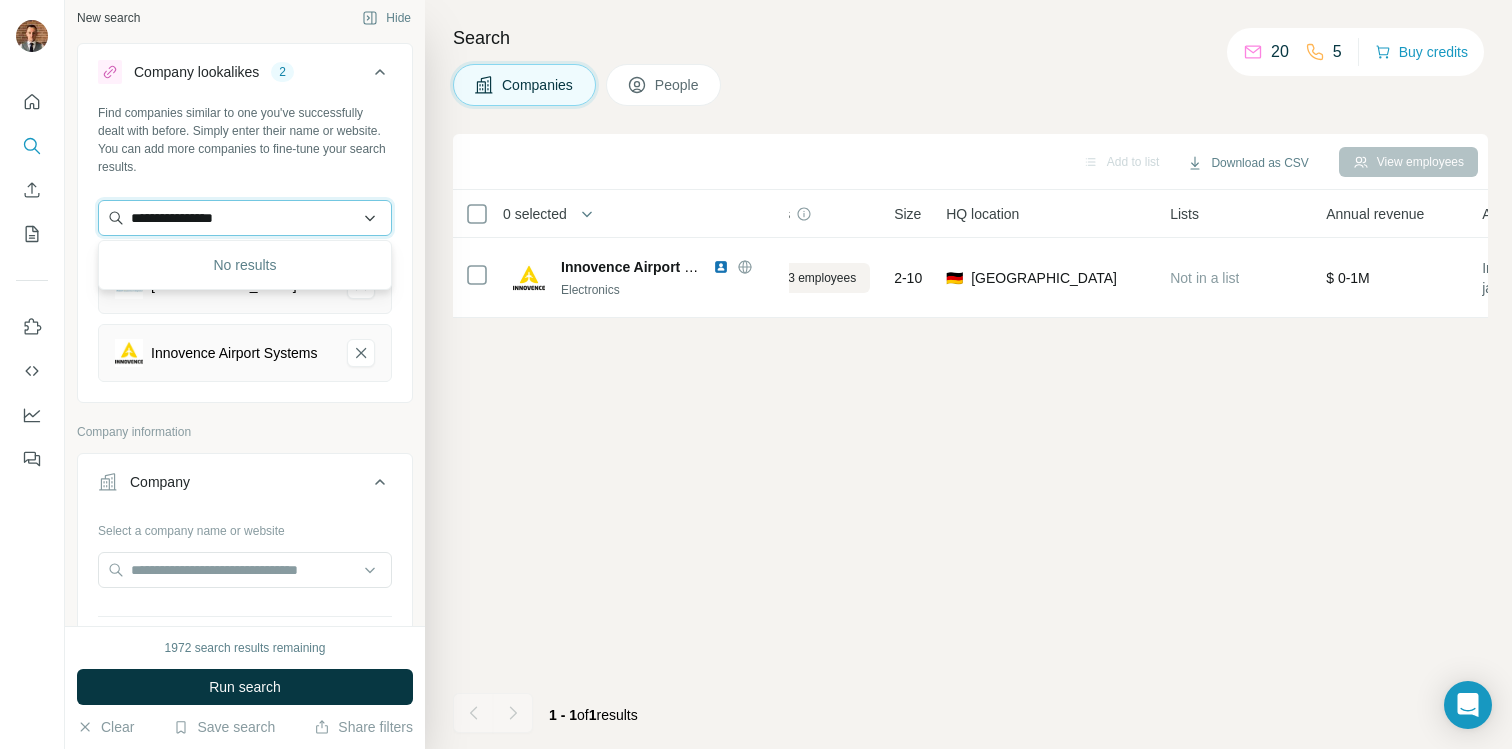 type on "**********" 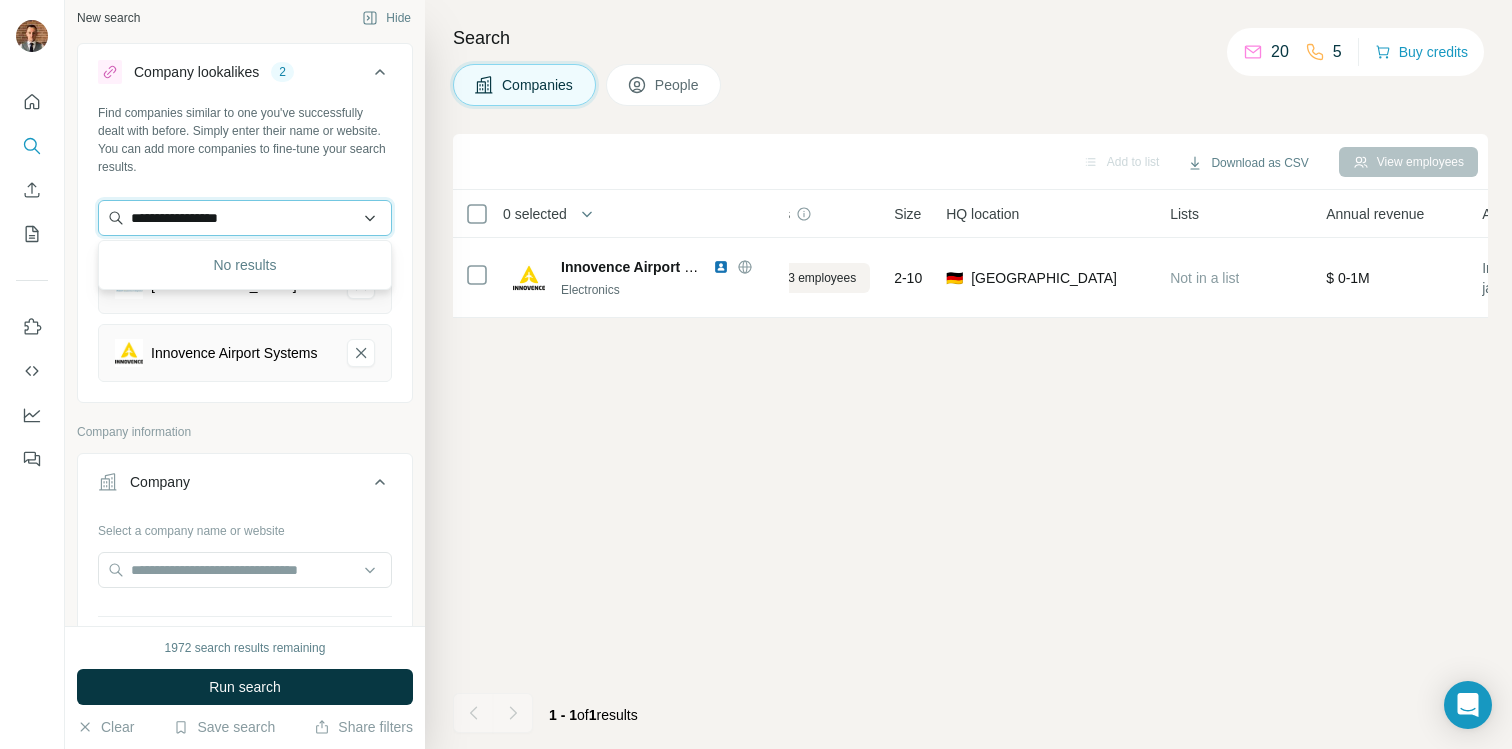 click on "**********" at bounding box center [245, 218] 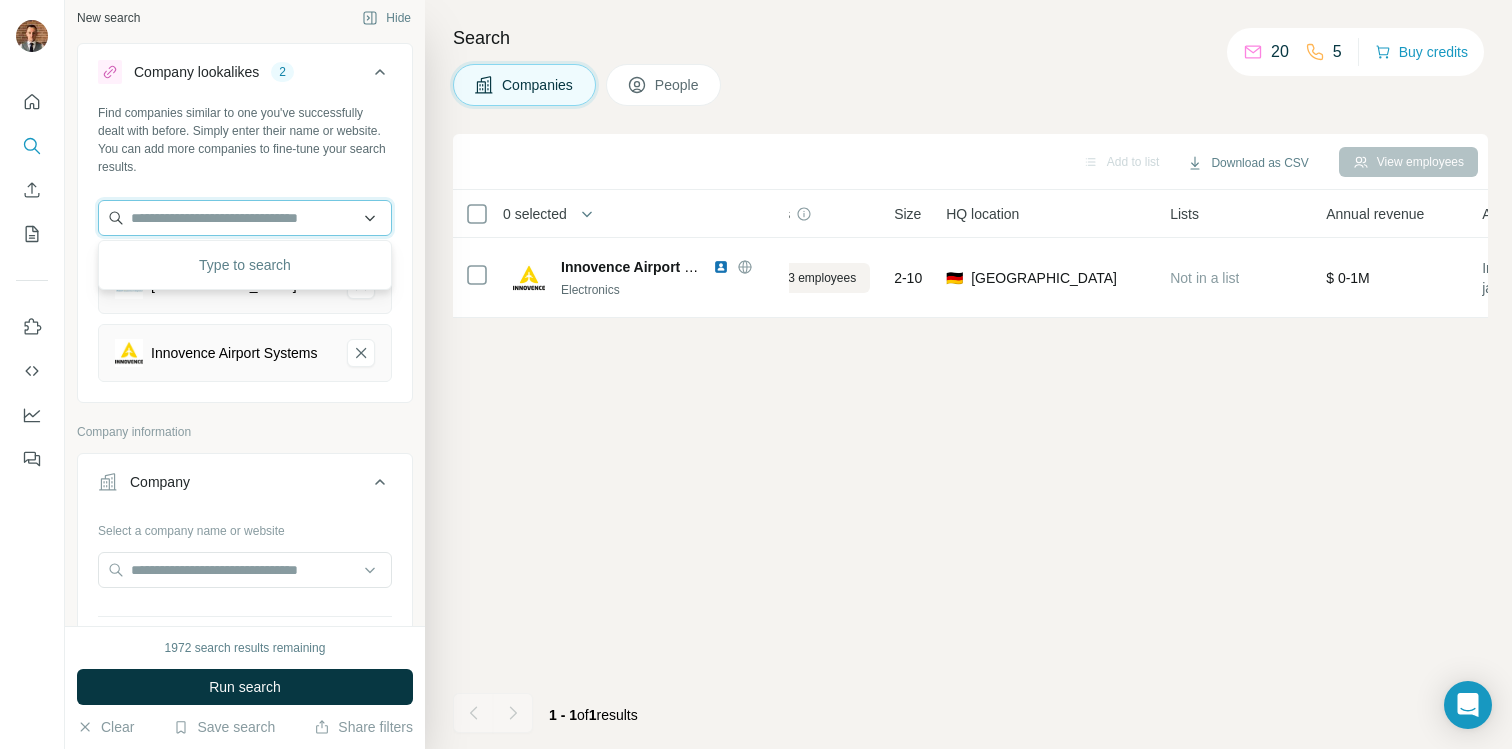 click at bounding box center [245, 218] 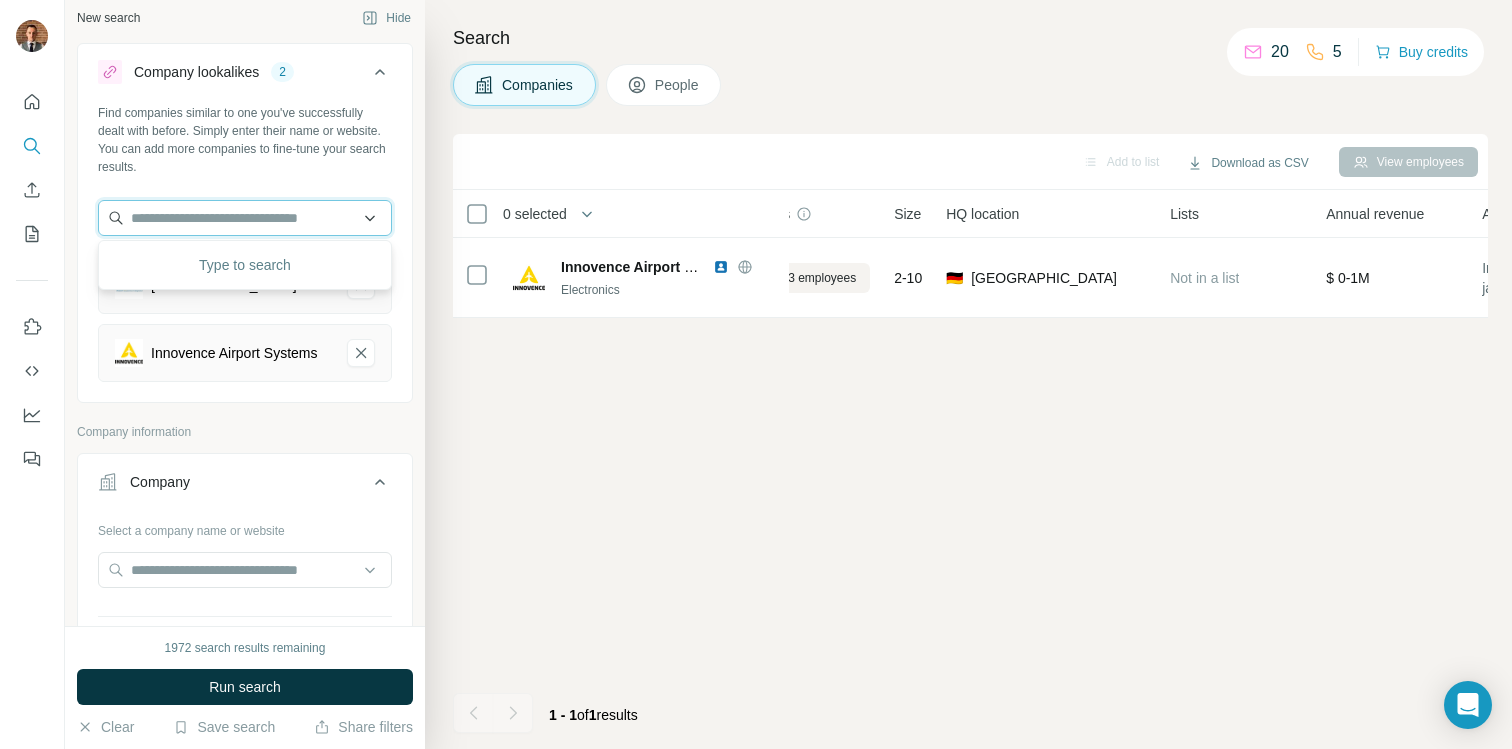 paste on "**********" 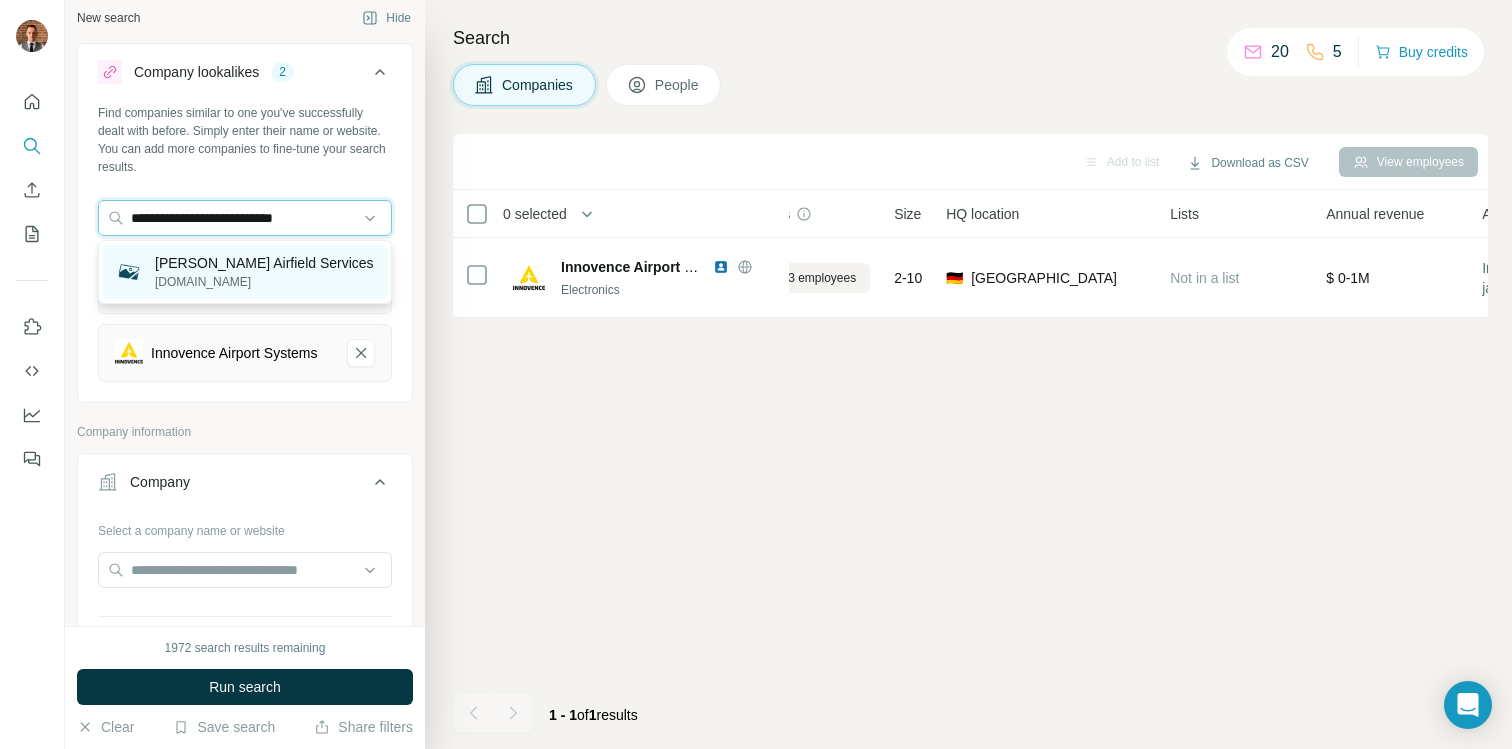 type on "**********" 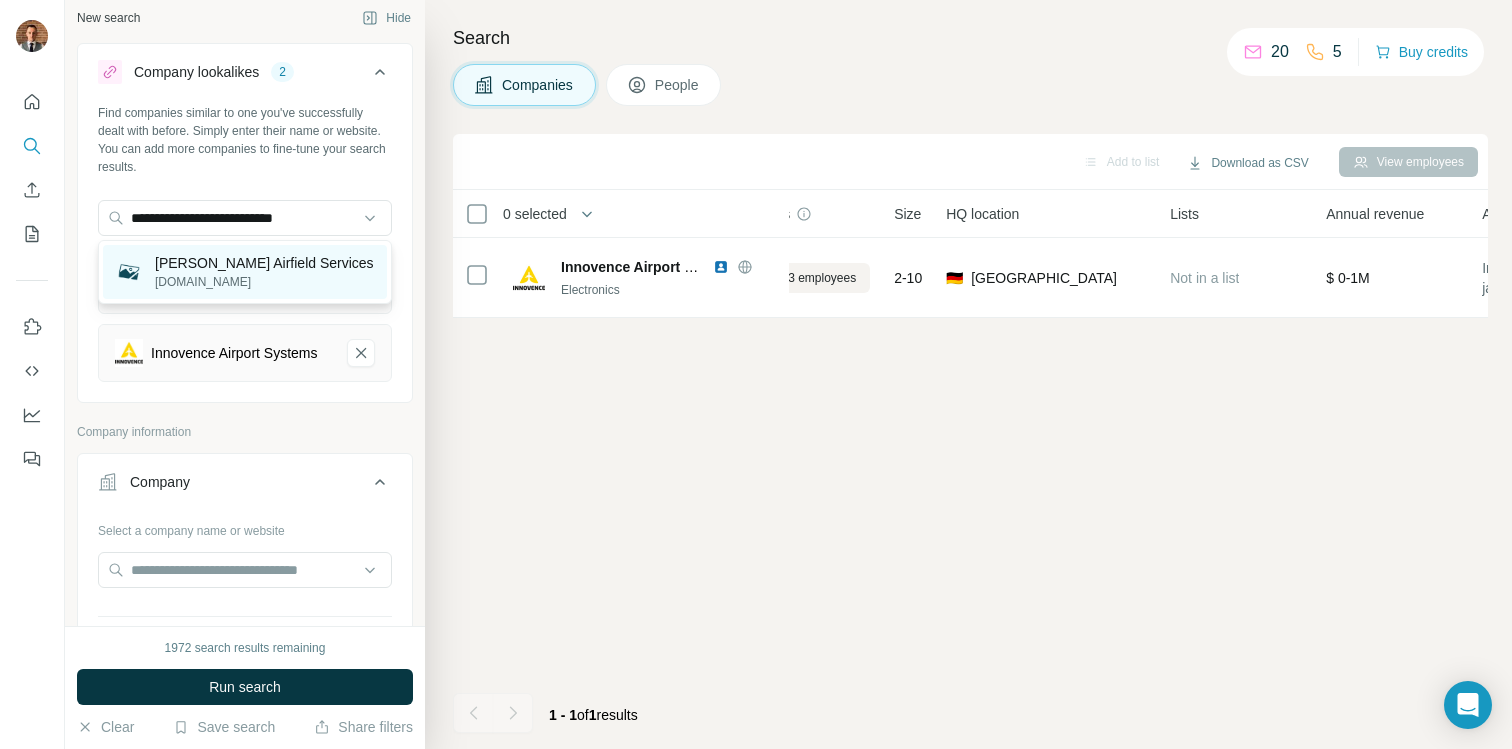 click on "[DOMAIN_NAME]" at bounding box center (264, 282) 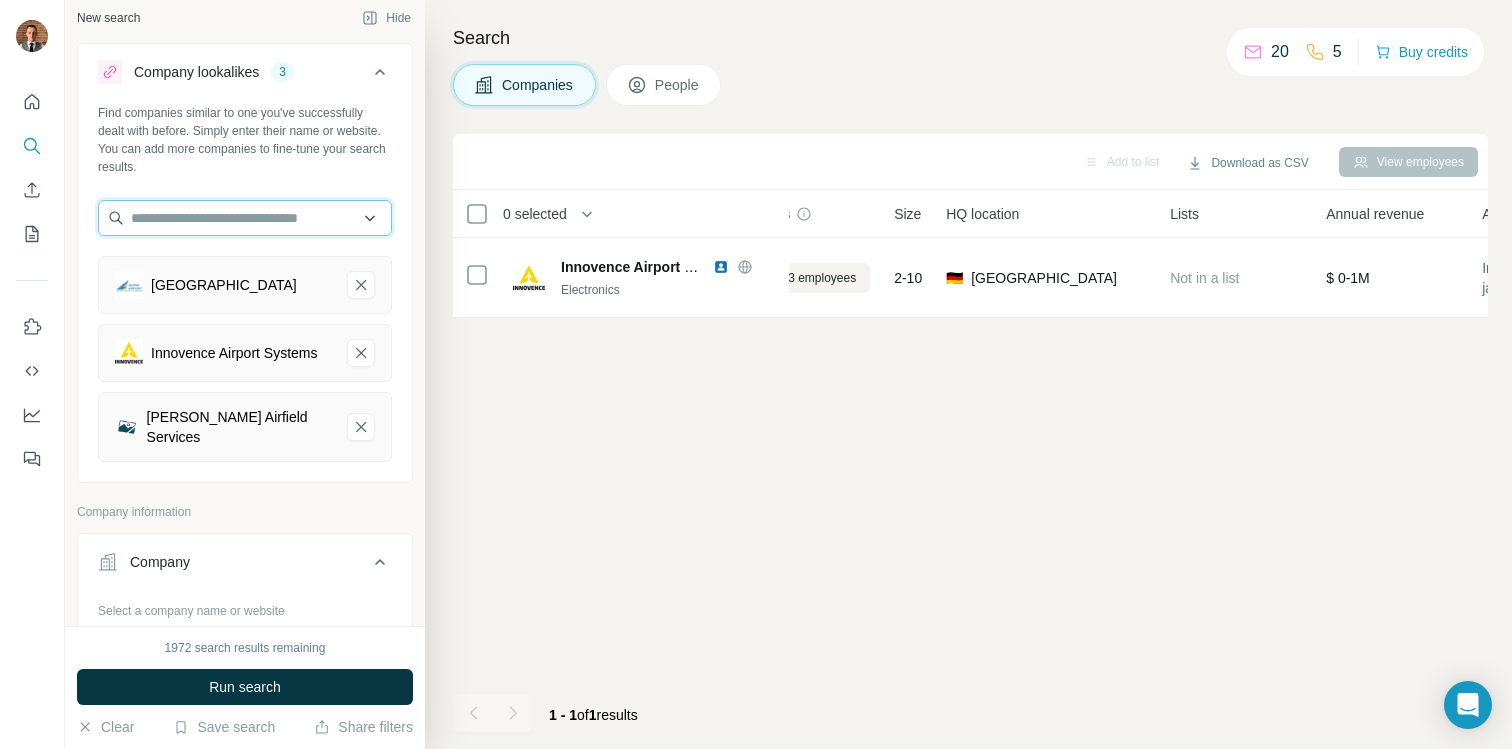 click at bounding box center [245, 218] 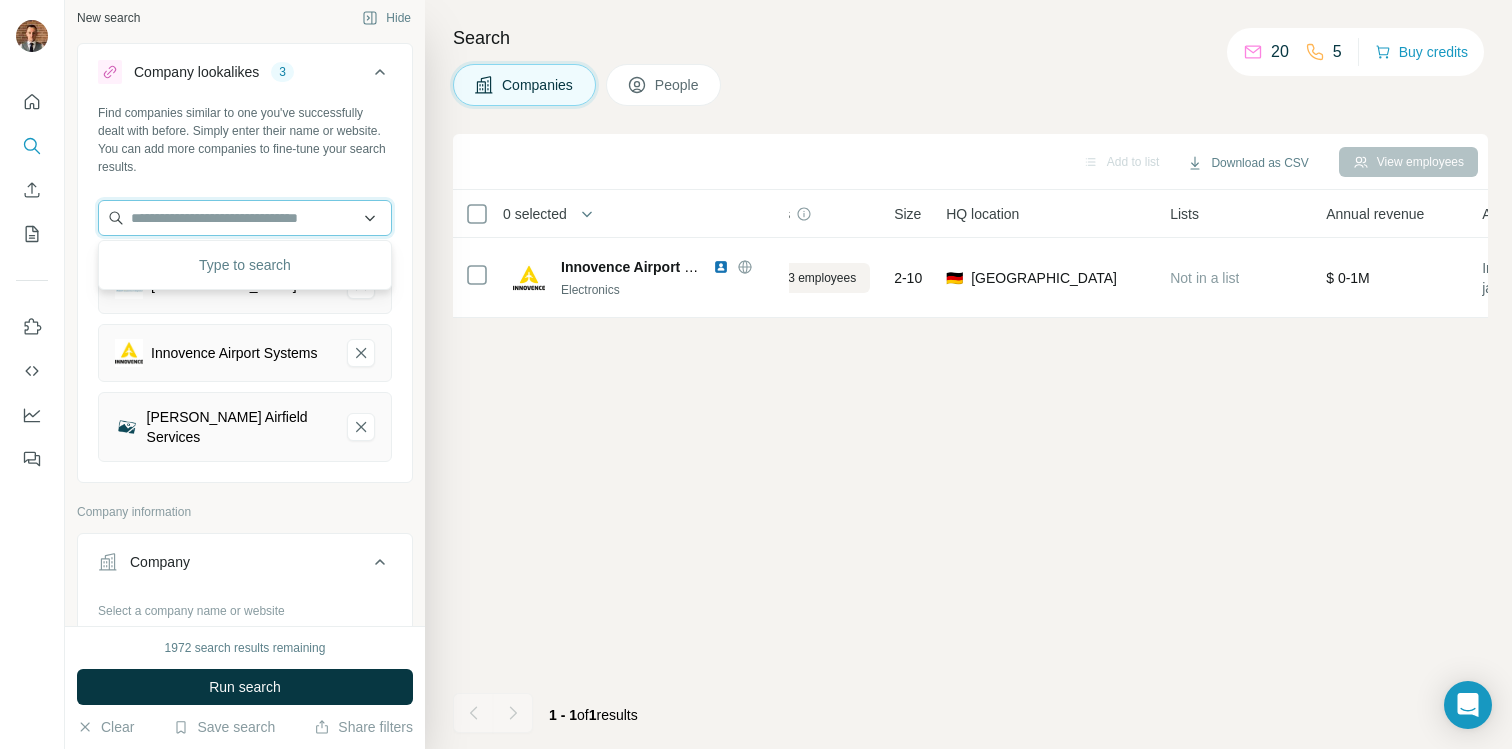 click at bounding box center (245, 218) 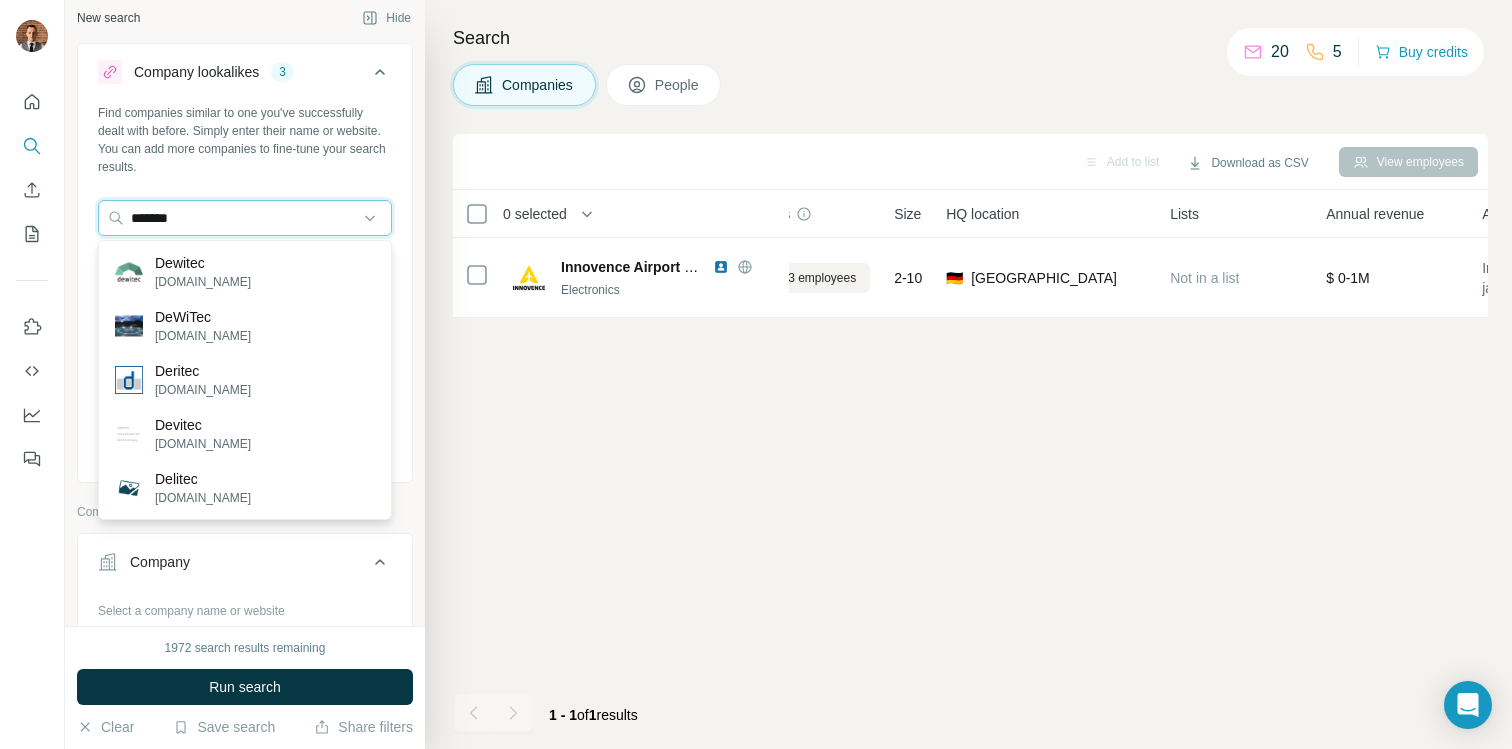 type on "*******" 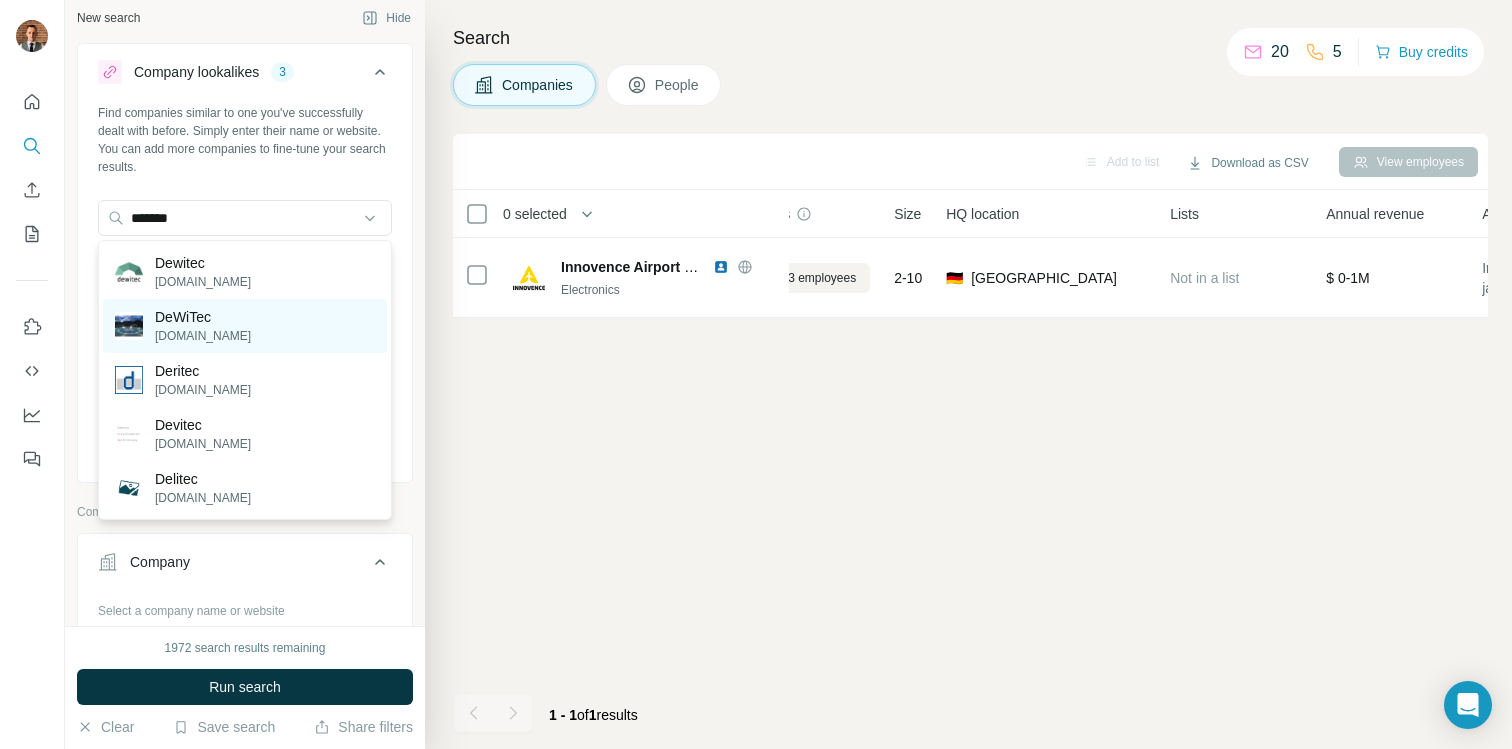 click on "DeWiTec" at bounding box center [203, 317] 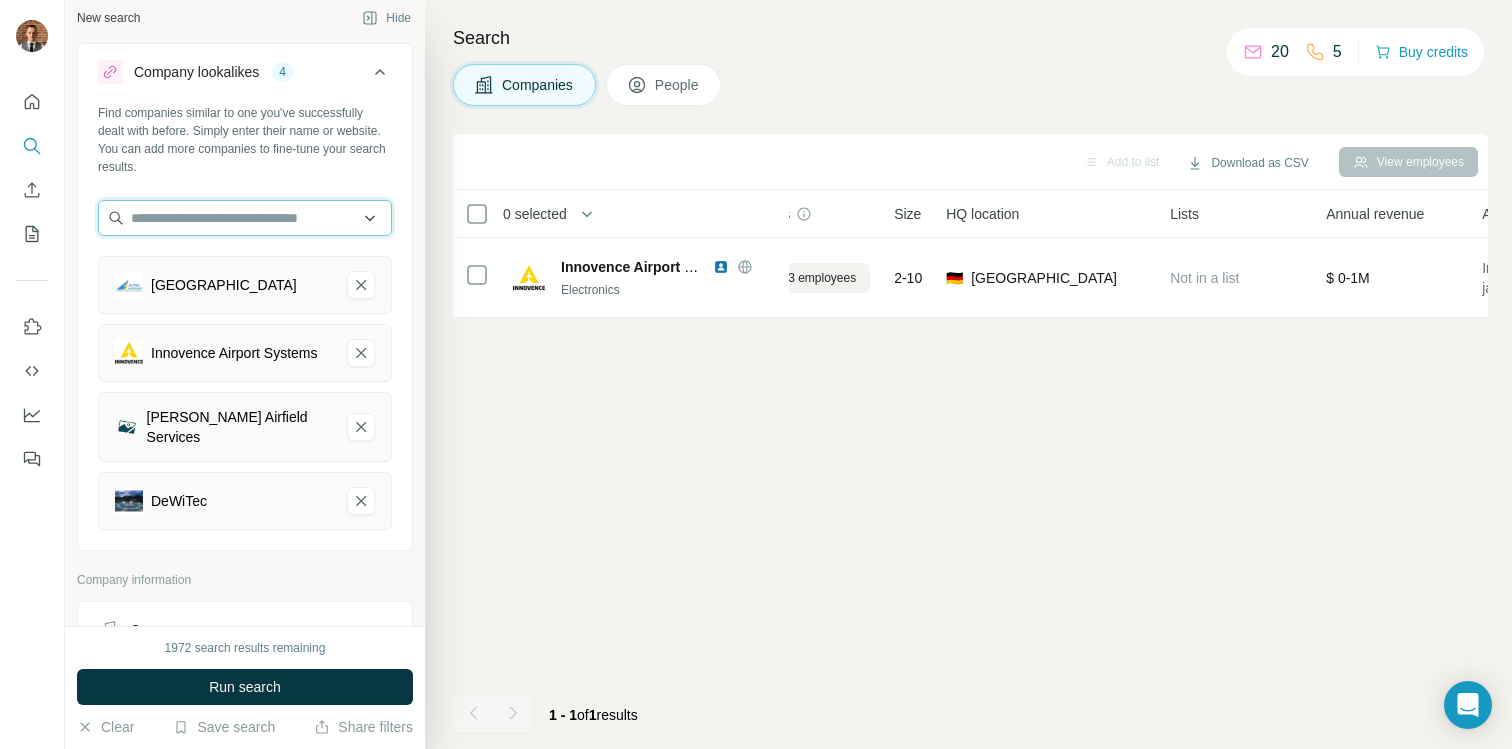 click at bounding box center [245, 218] 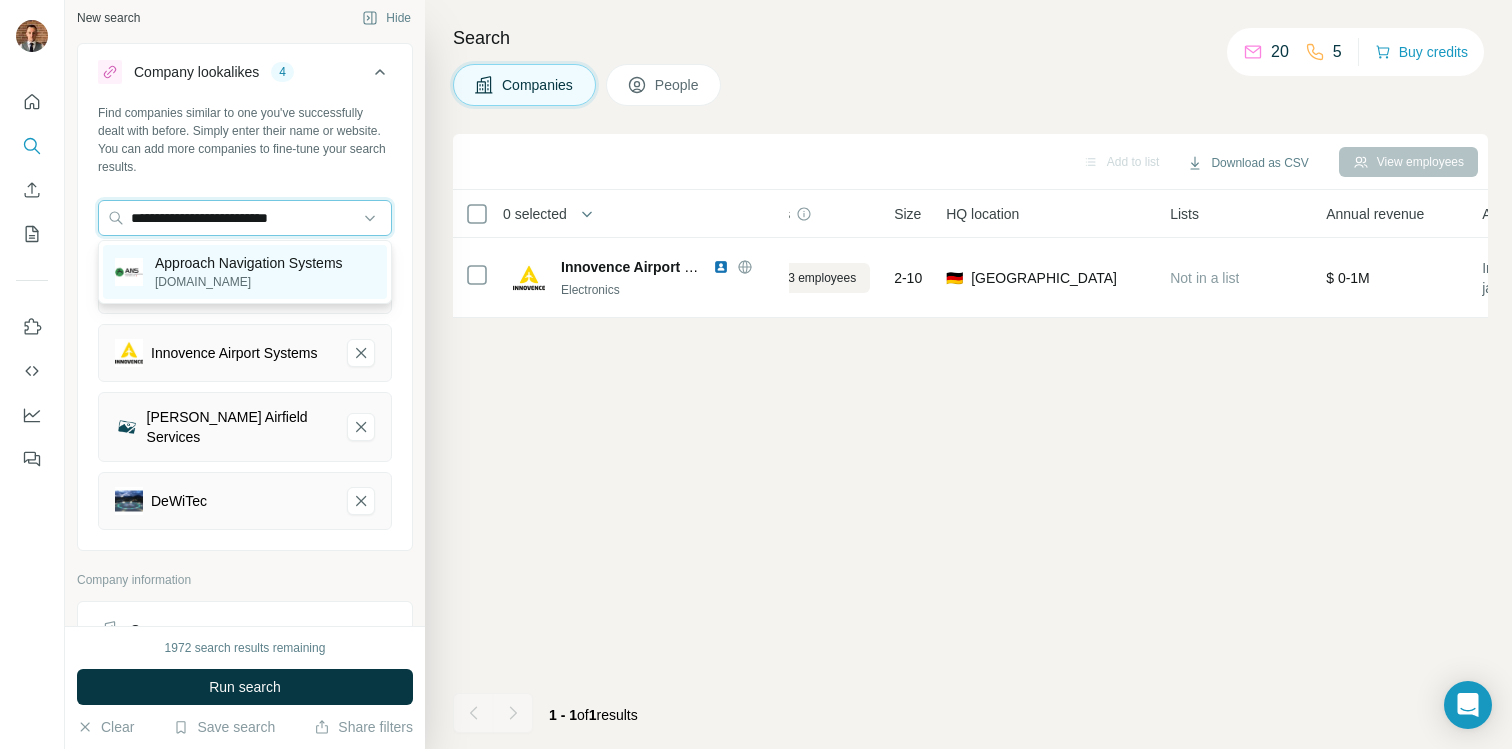 type on "**********" 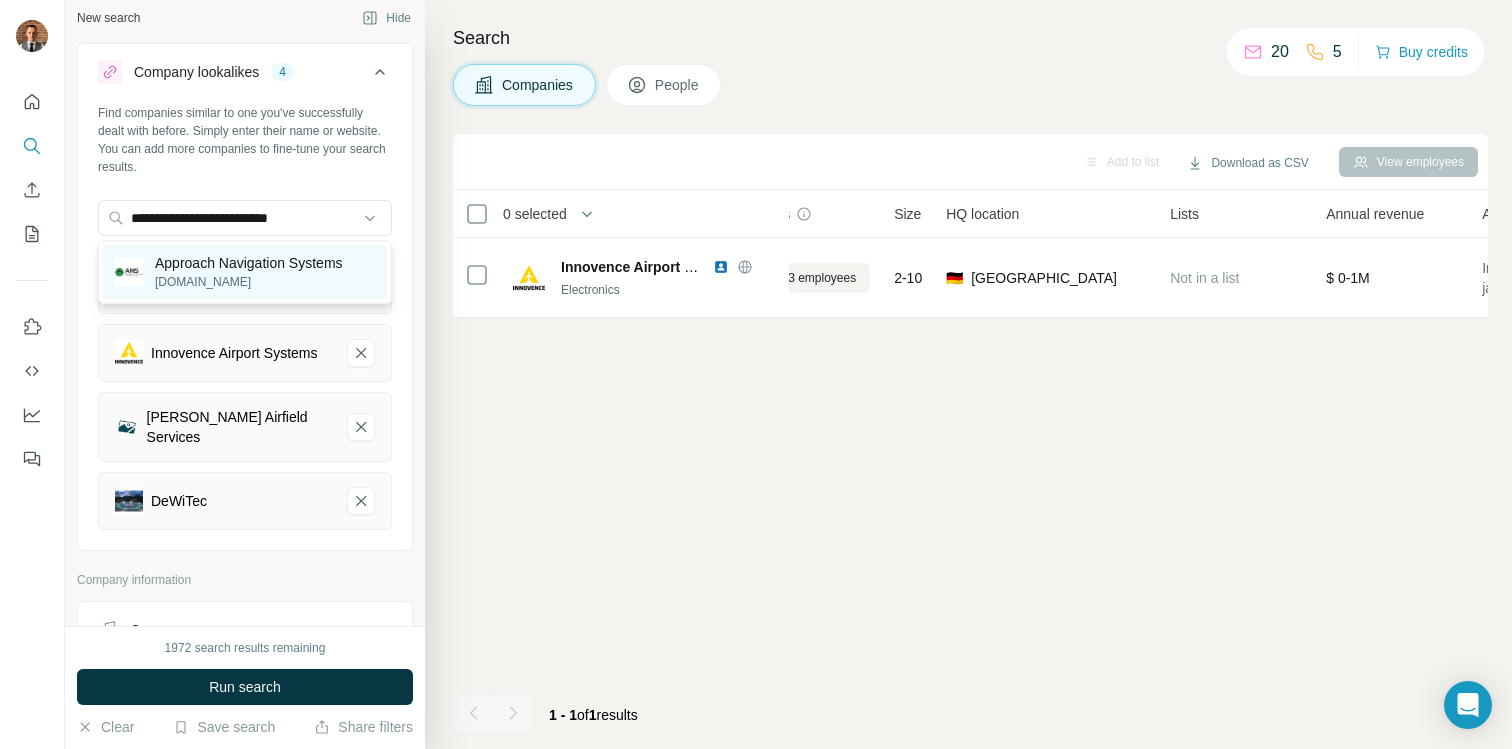 click on "Approach Navigation Systems" at bounding box center (249, 263) 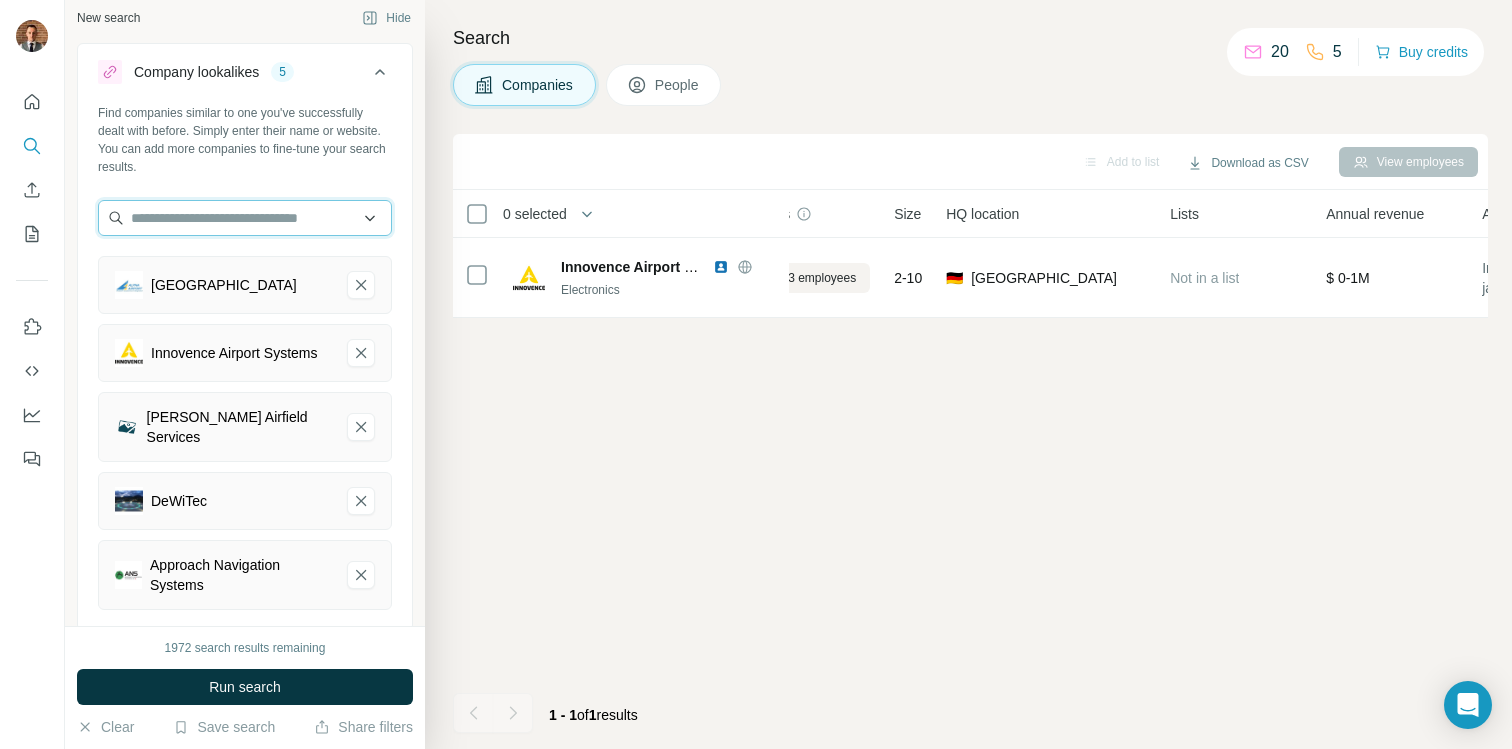 click at bounding box center (245, 218) 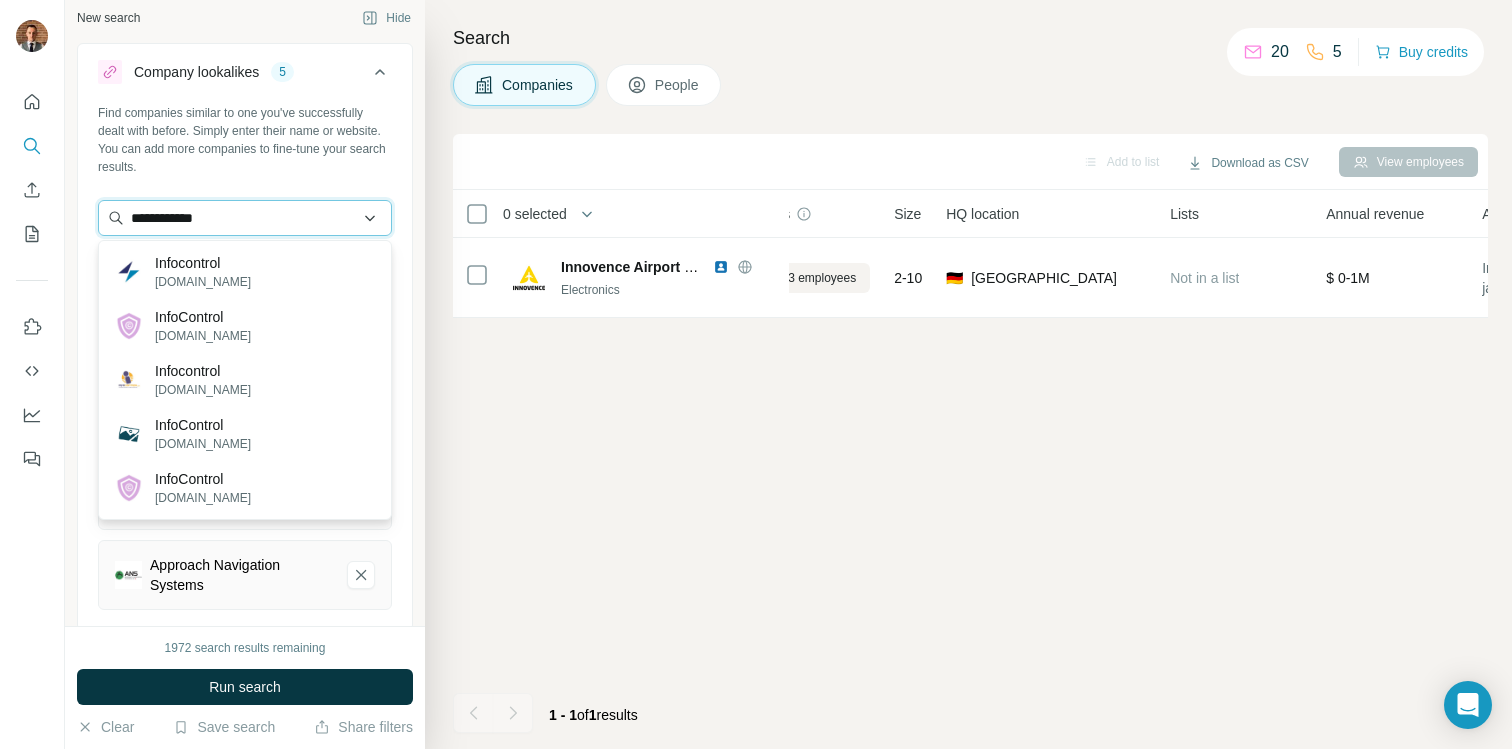 click on "**********" at bounding box center [245, 218] 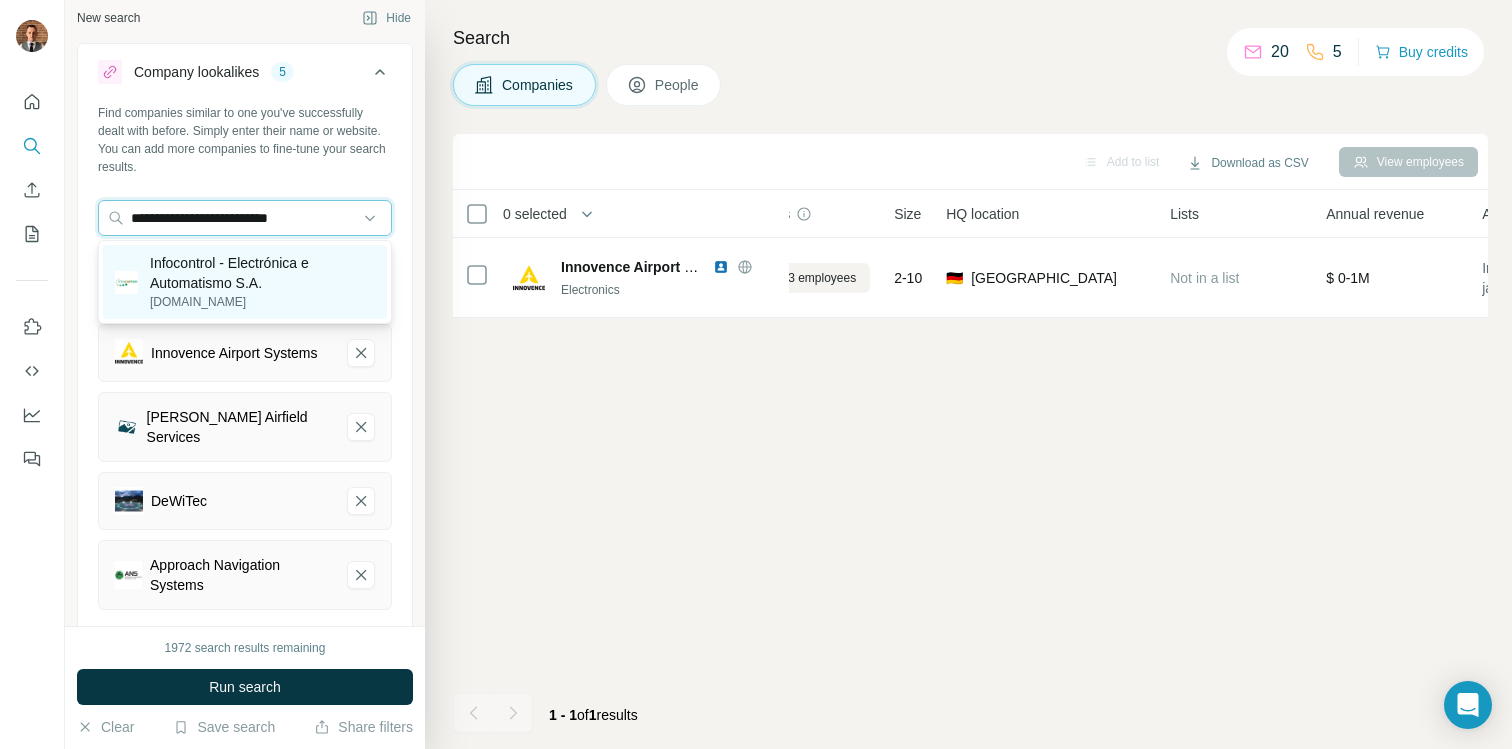 type on "**********" 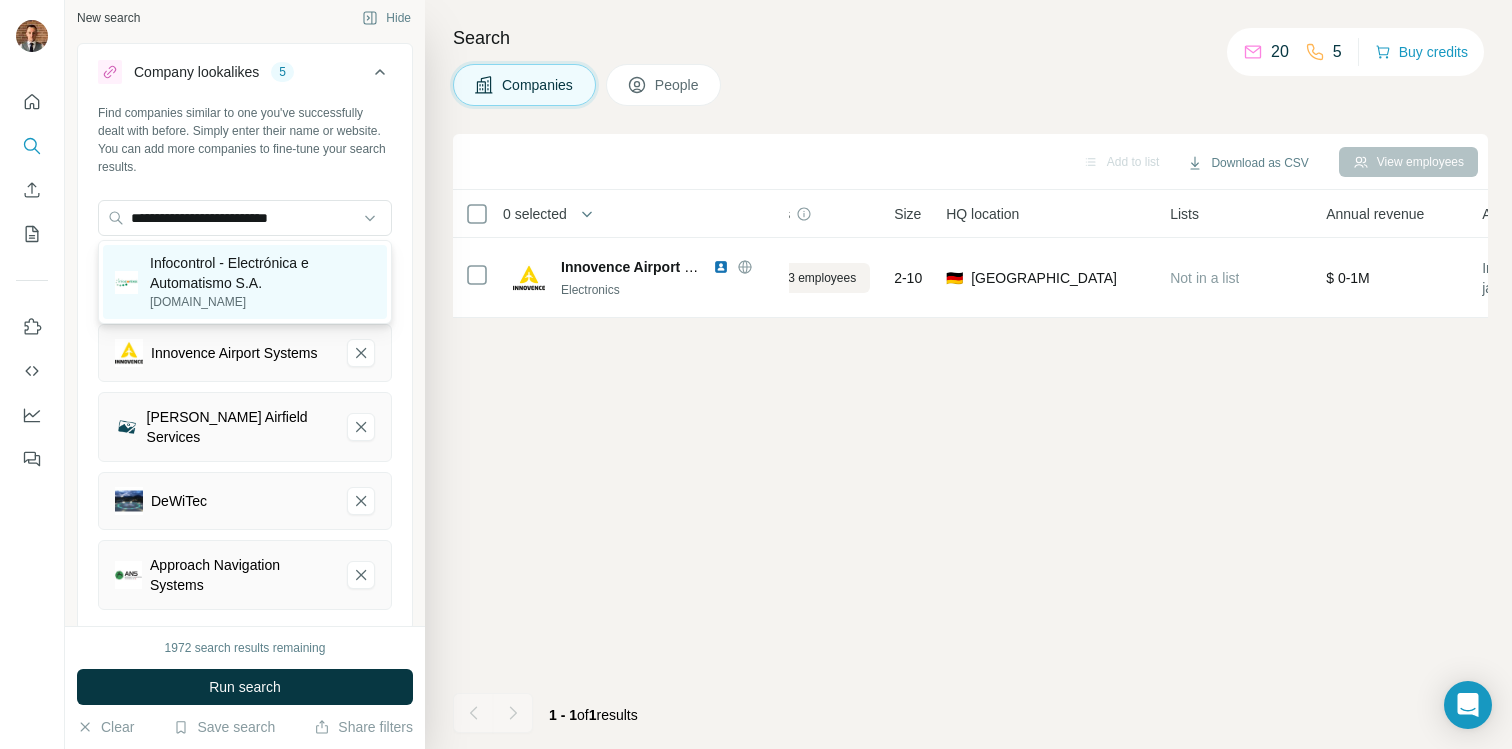 click on "Infocontrol - Electrónica e Automatismo S.A." at bounding box center [262, 273] 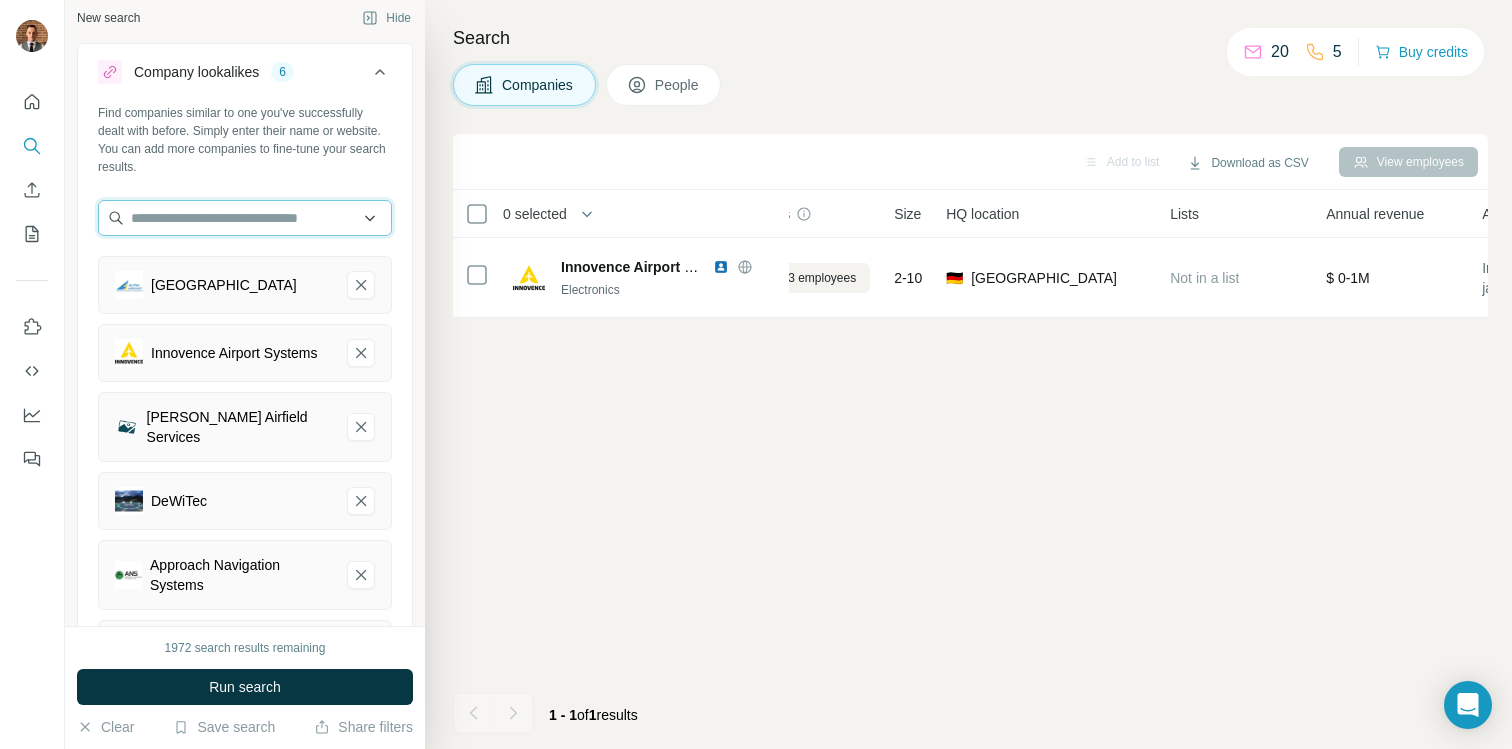 click at bounding box center (245, 218) 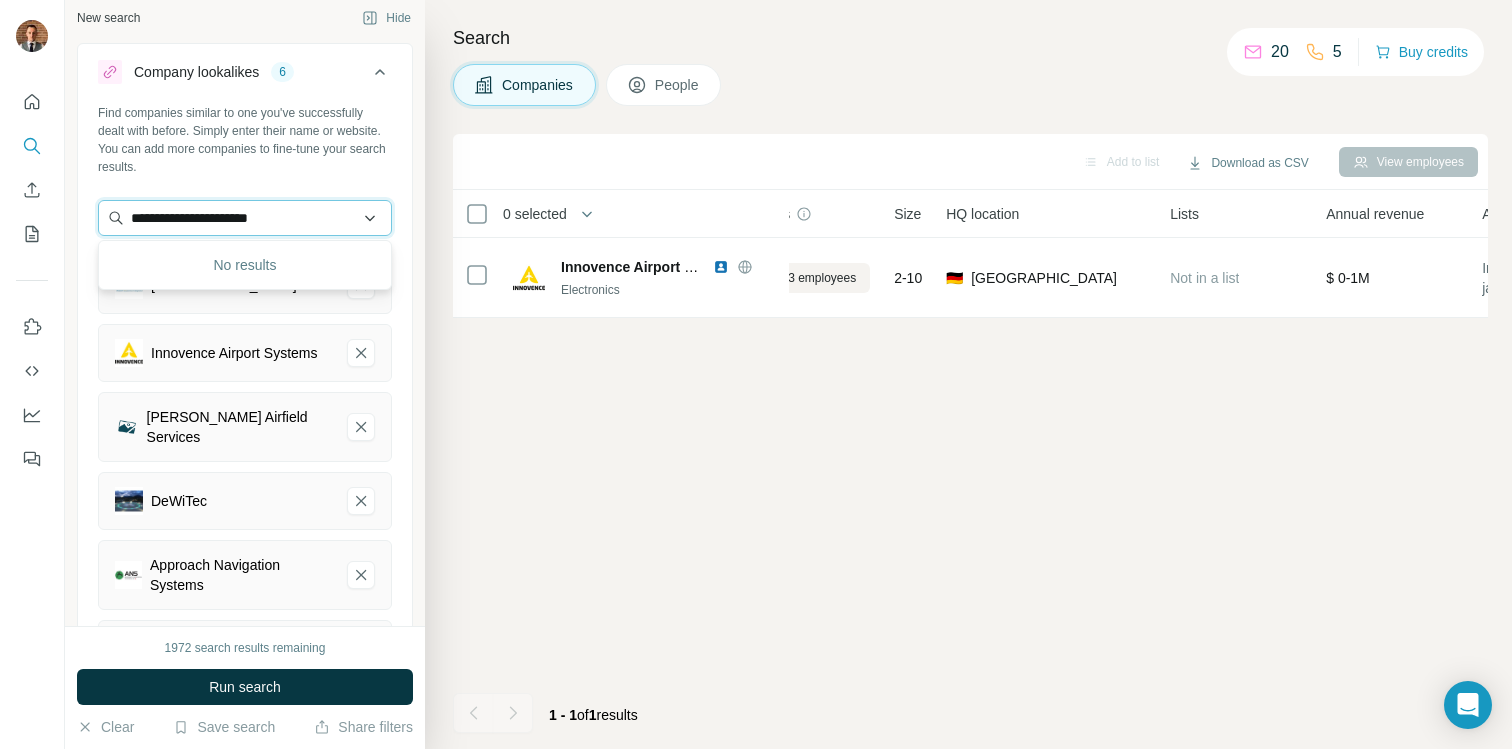 click on "**********" at bounding box center (245, 218) 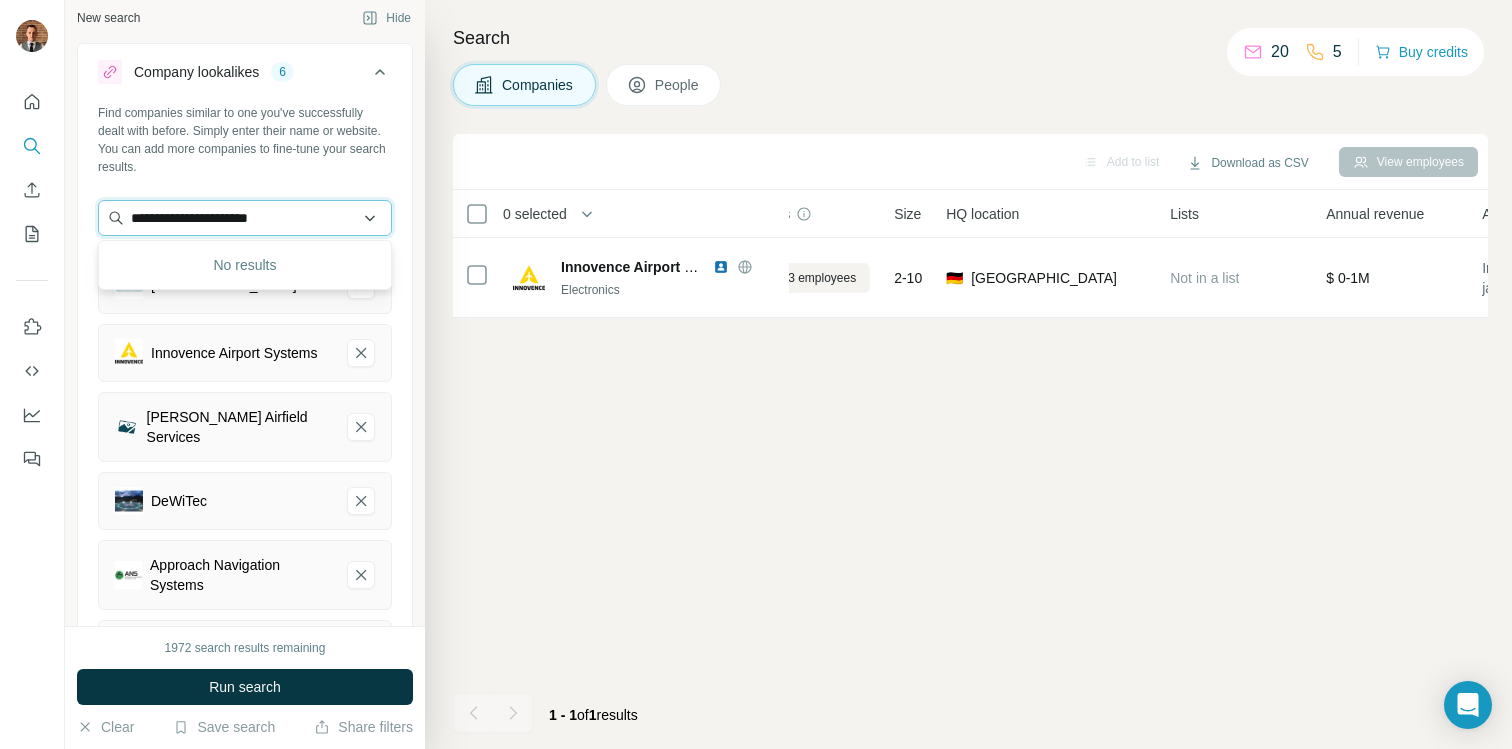 click on "**********" at bounding box center [245, 218] 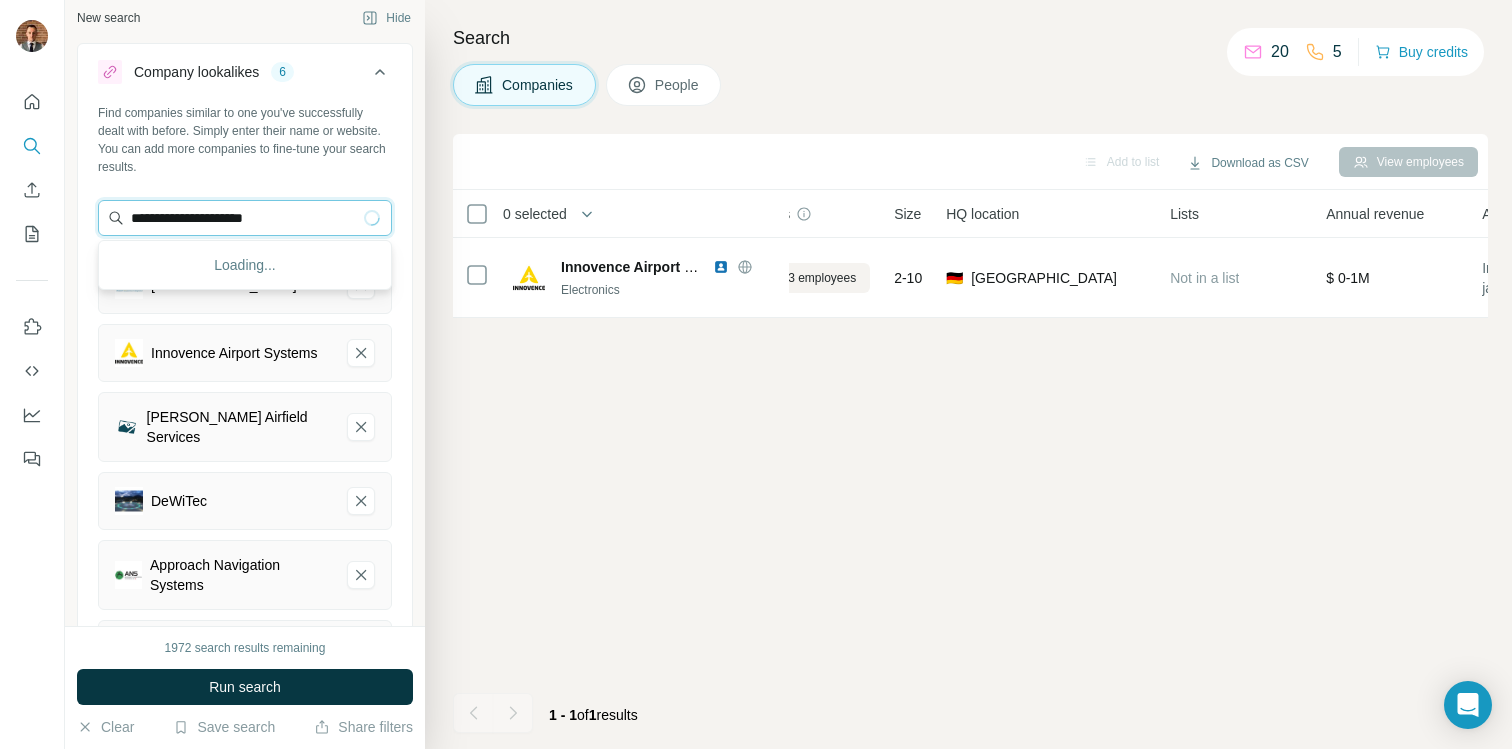 click on "**********" at bounding box center [245, 218] 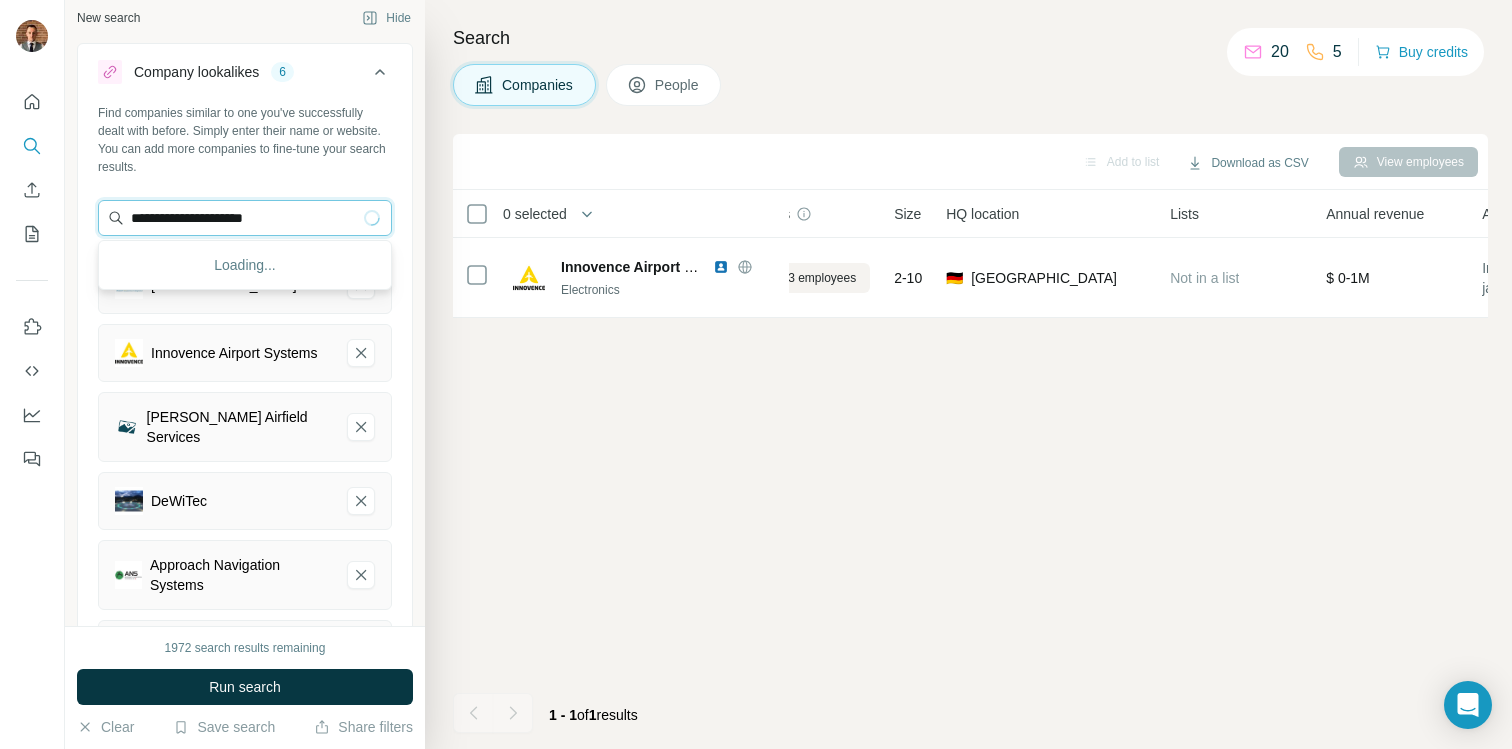 click on "**********" at bounding box center [245, 218] 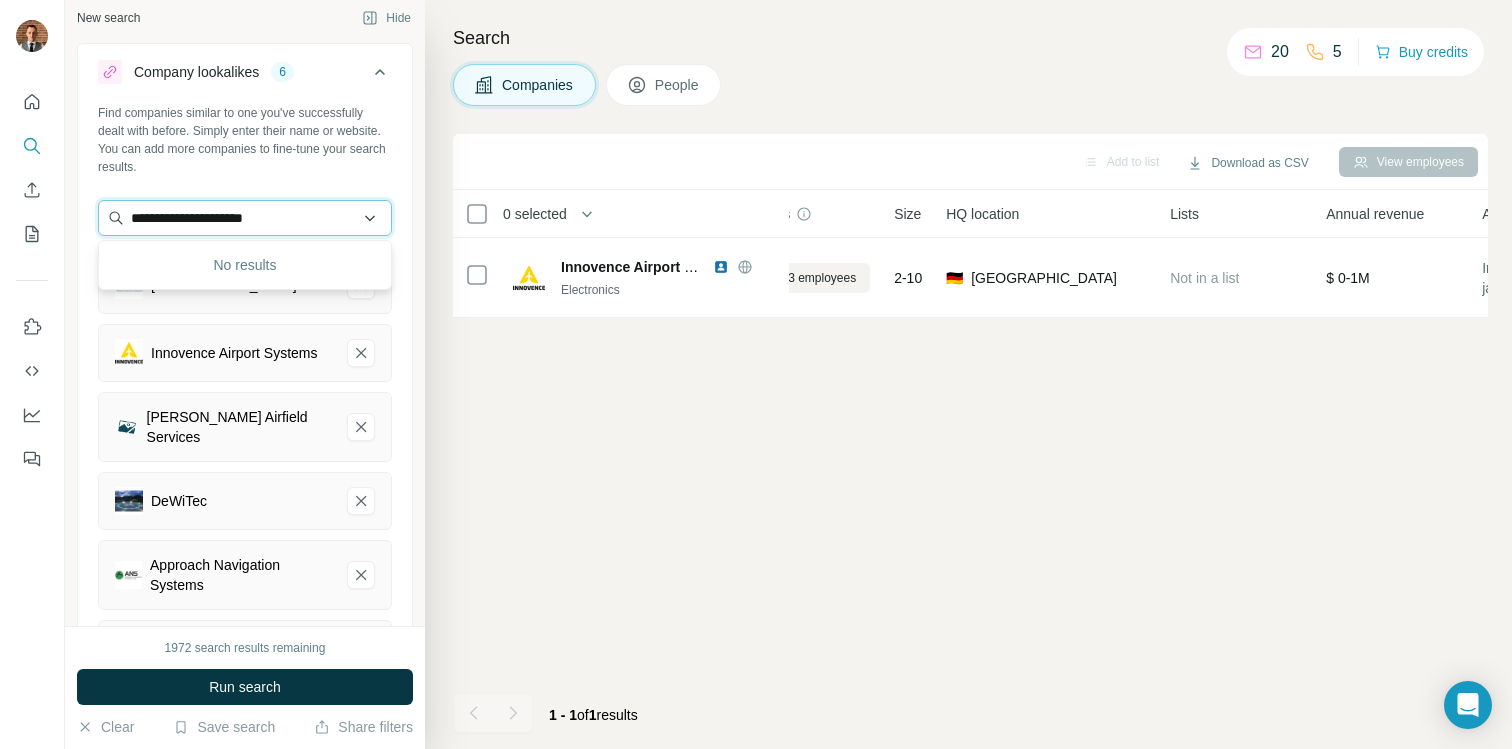 click on "**********" at bounding box center [245, 218] 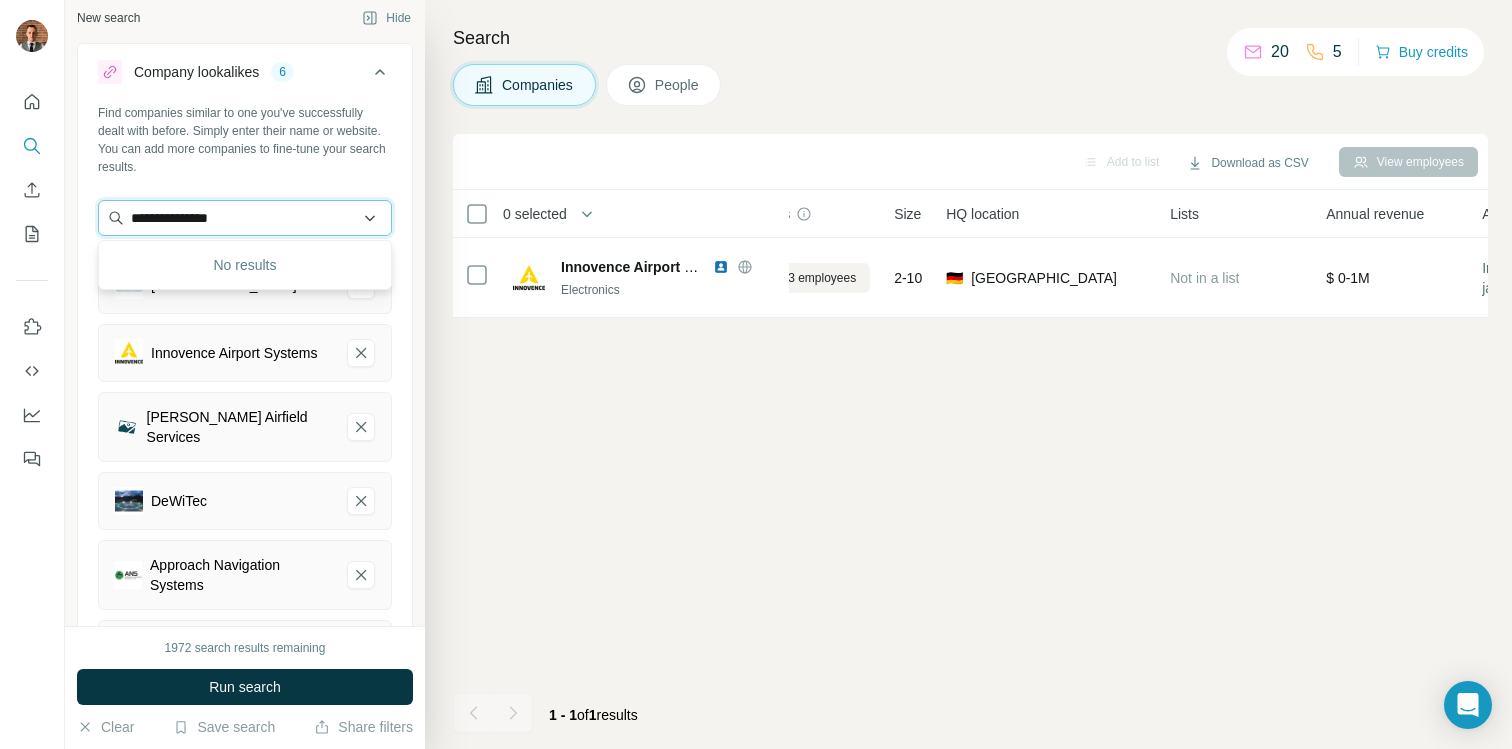 click on "**********" at bounding box center [245, 218] 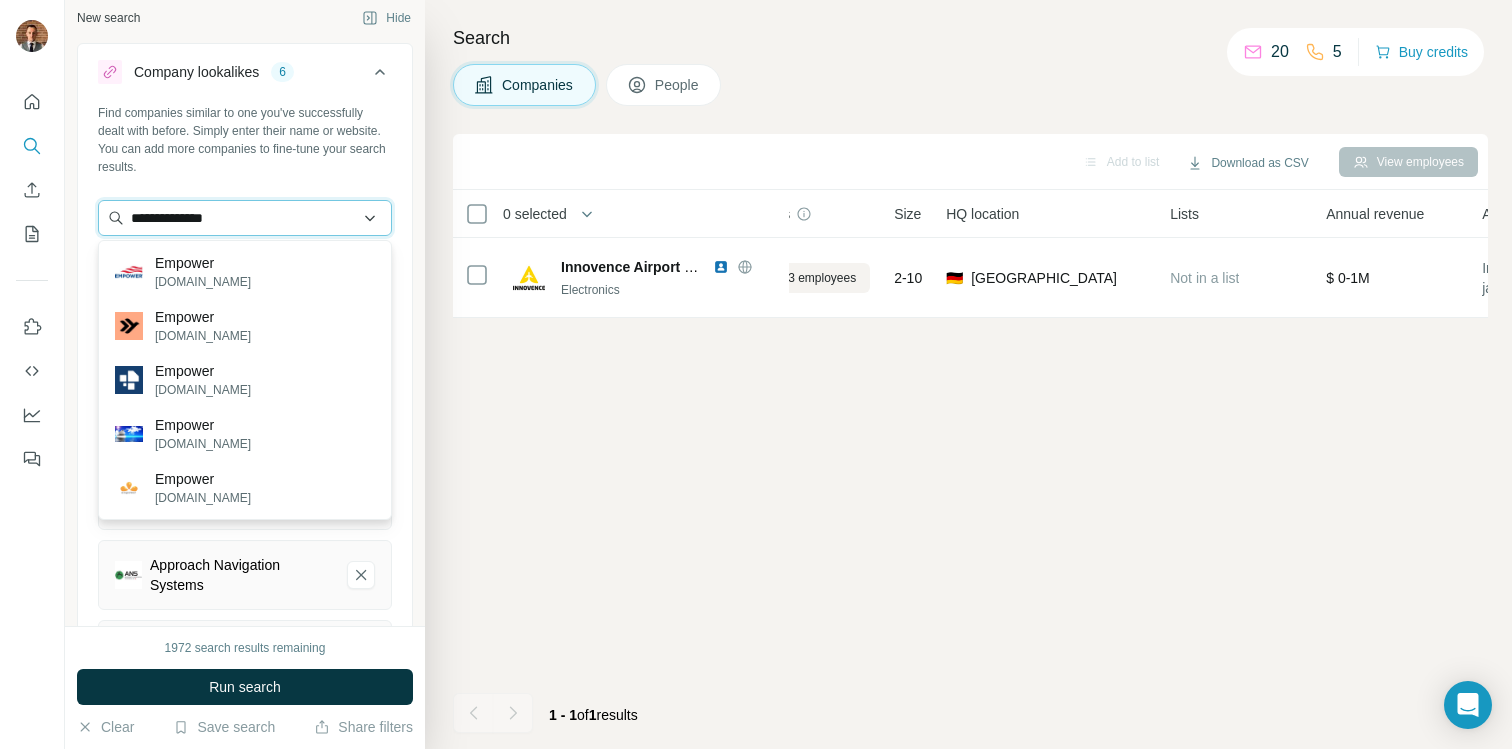 type on "**********" 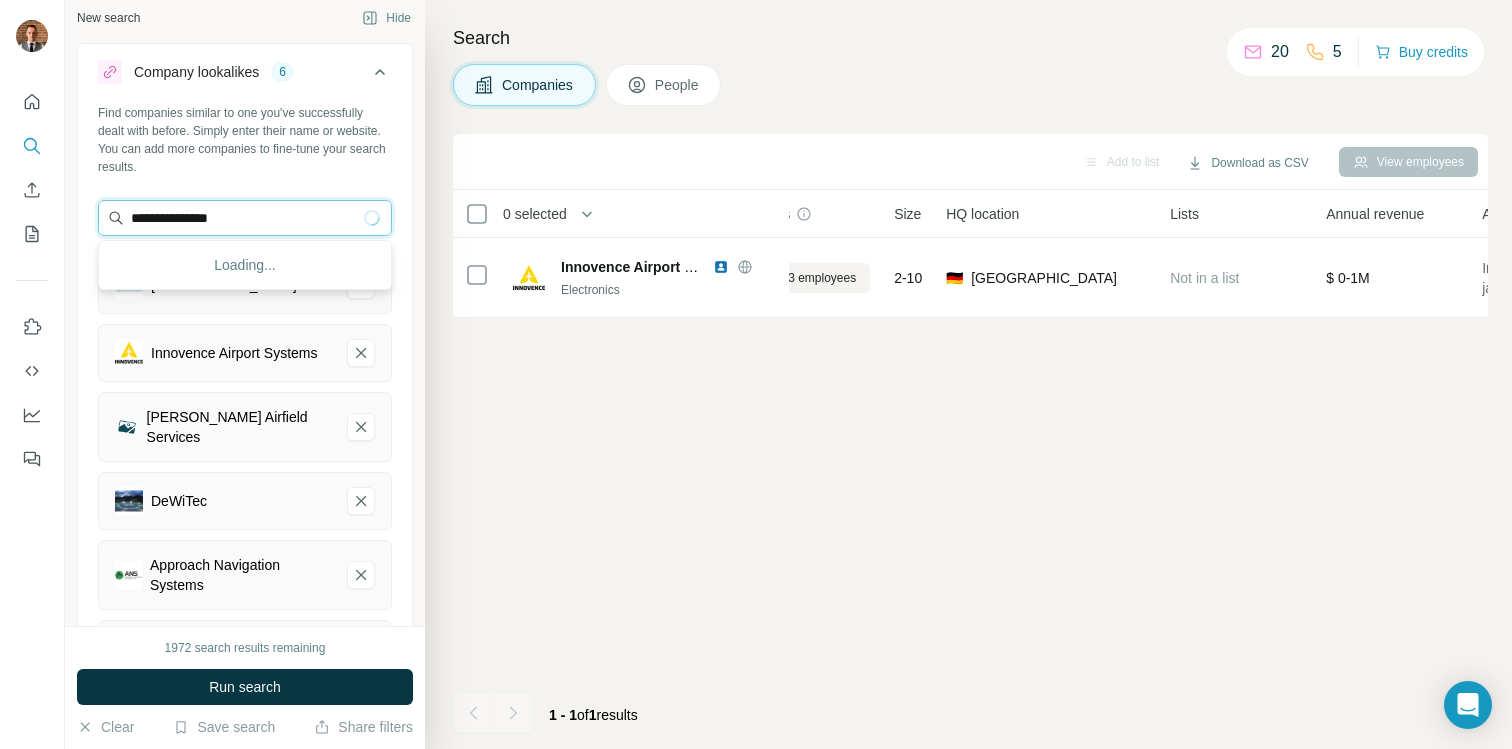type 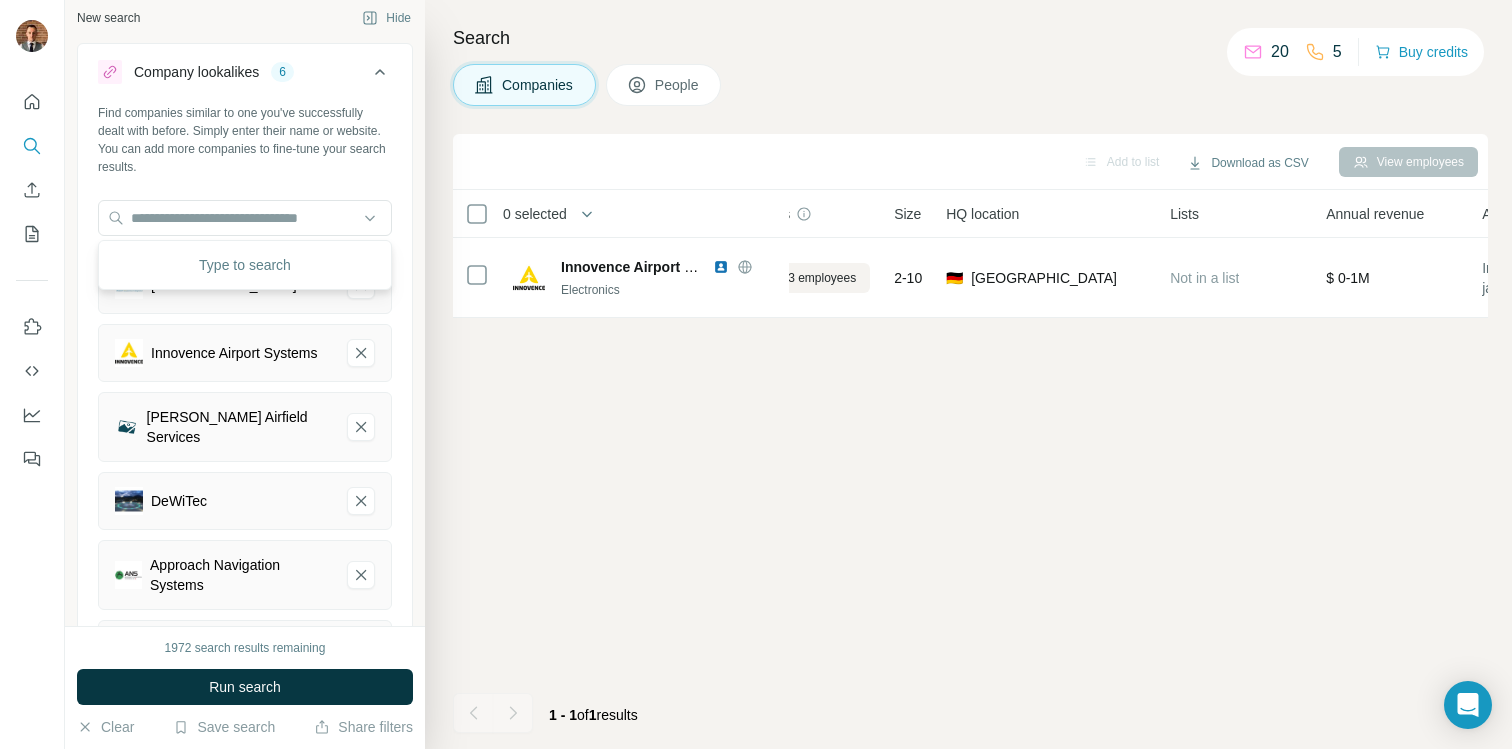 click on "Find companies similar to one you've successfully dealt with before. Simply enter their name or website. You can add more companies to fine-tune your search results. [GEOGRAPHIC_DATA] Innovence Airport Systems [PERSON_NAME] Airfield Services DeWiTec Approach Navigation Systems Infocontrol - Electrónica e Automatismo S.A." at bounding box center (245, 405) 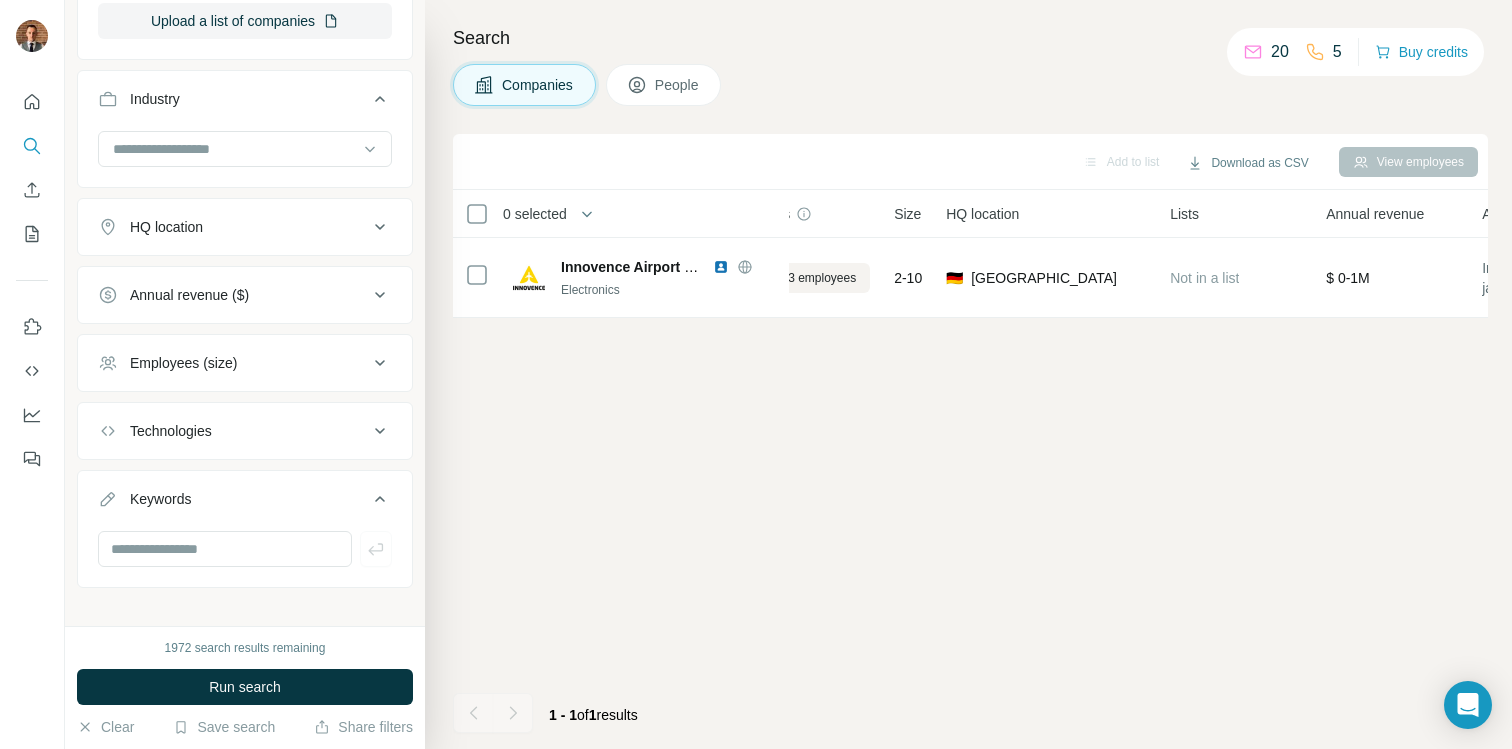 scroll, scrollTop: 1019, scrollLeft: 0, axis: vertical 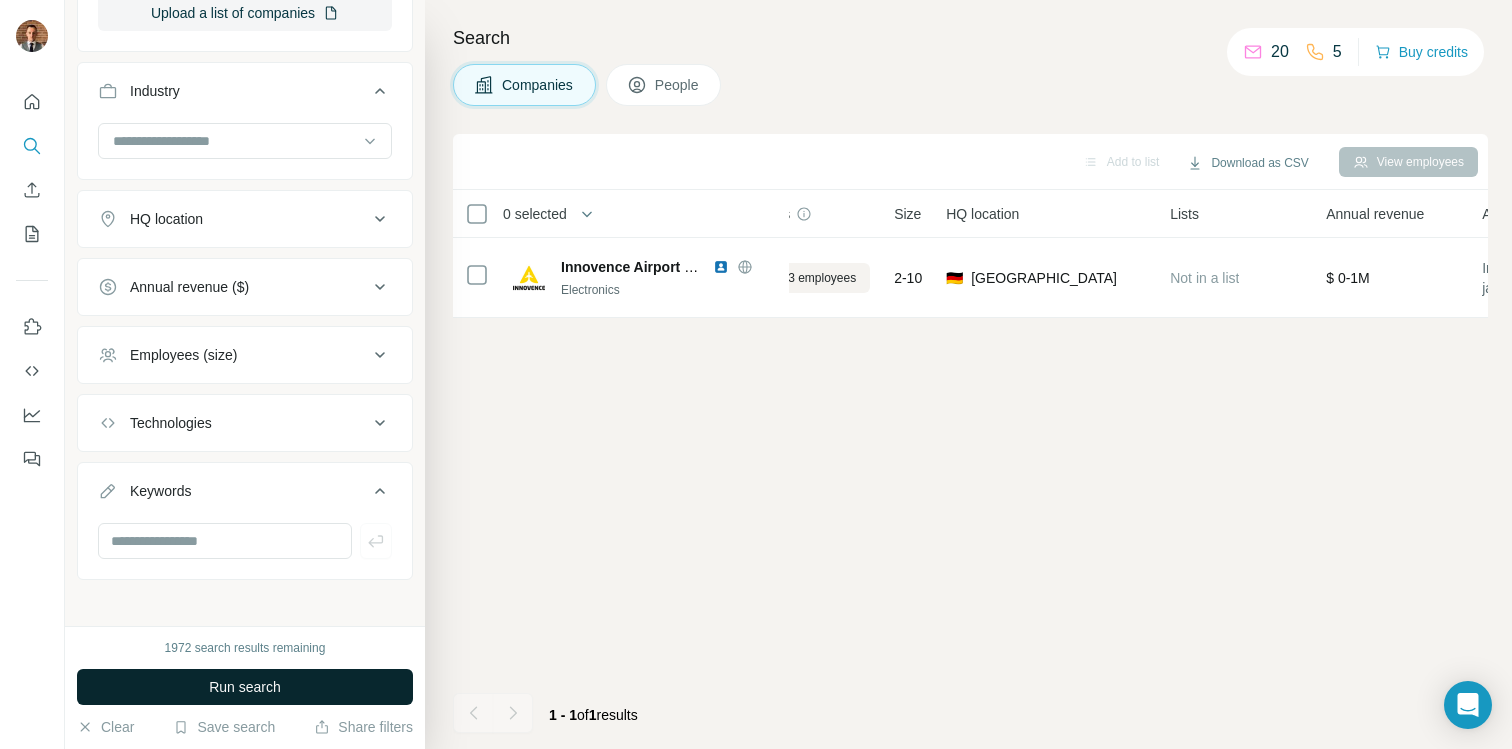 click on "Run search" at bounding box center (245, 687) 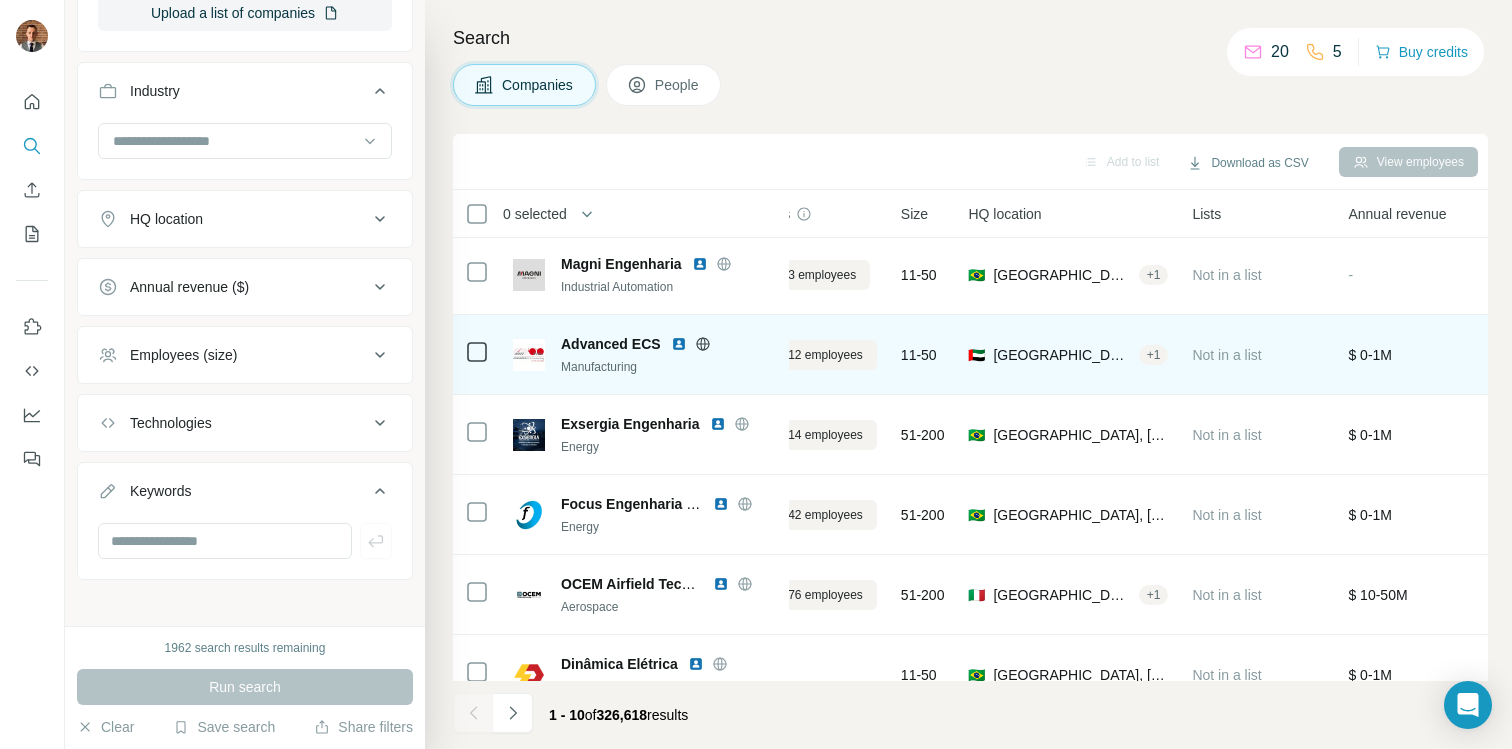 scroll, scrollTop: 357, scrollLeft: 80, axis: both 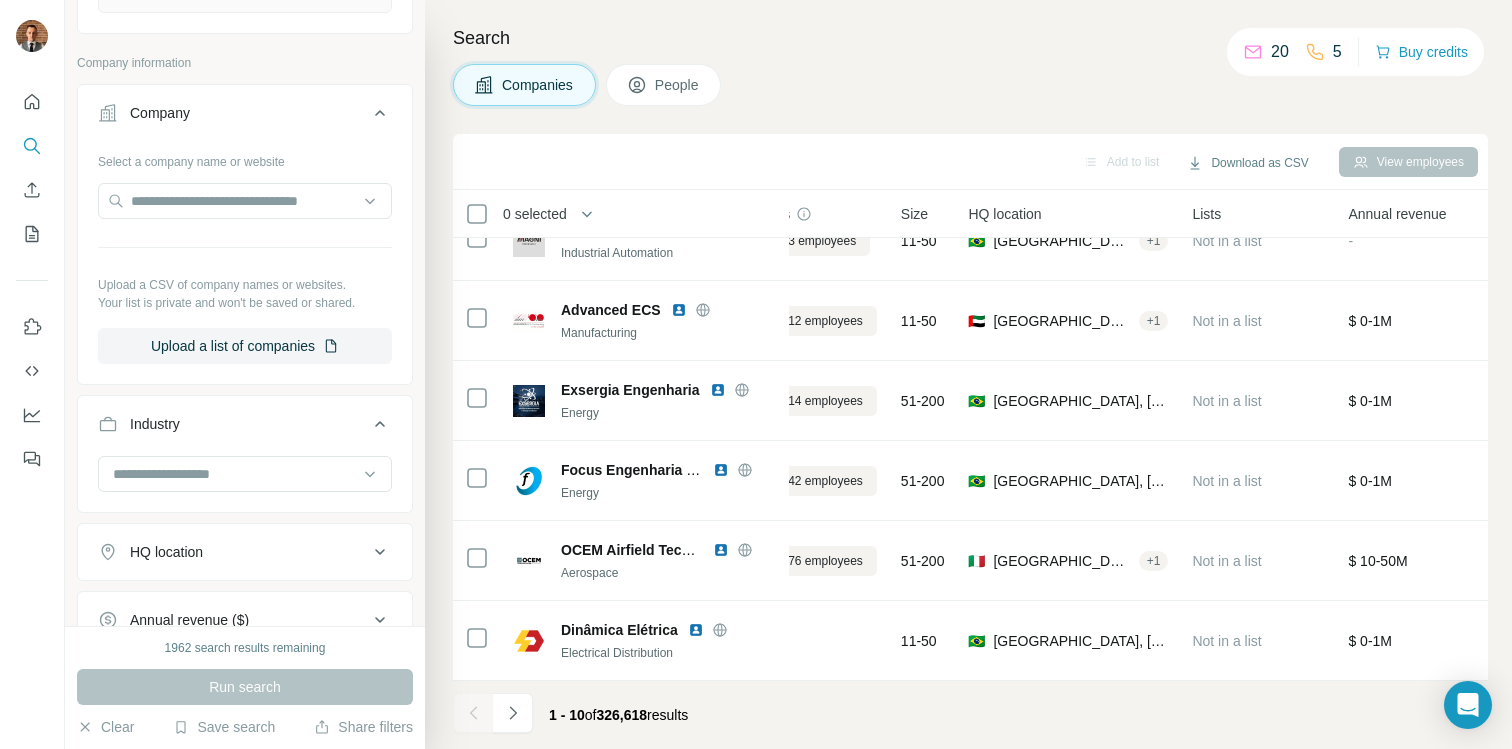 click on "HQ location" at bounding box center (245, 552) 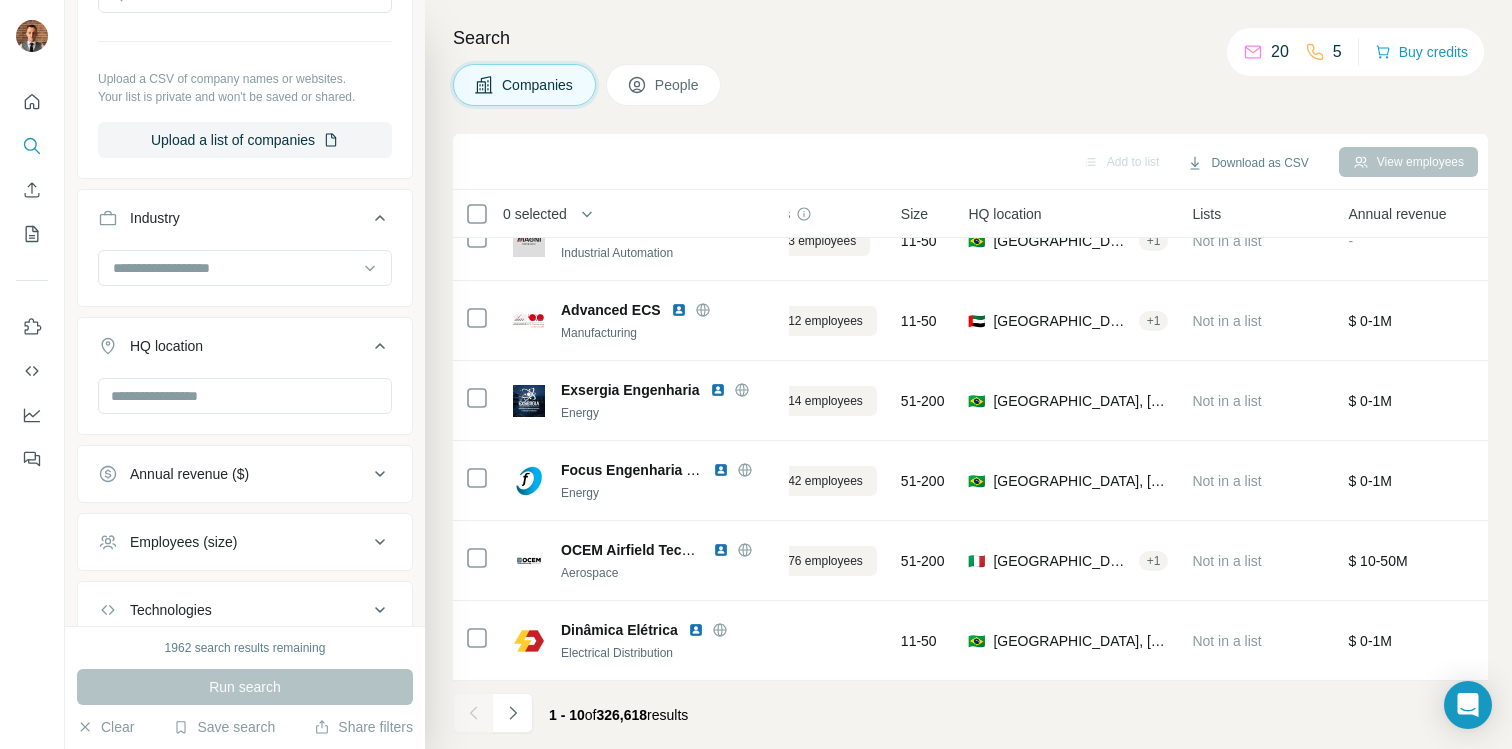 scroll, scrollTop: 948, scrollLeft: 0, axis: vertical 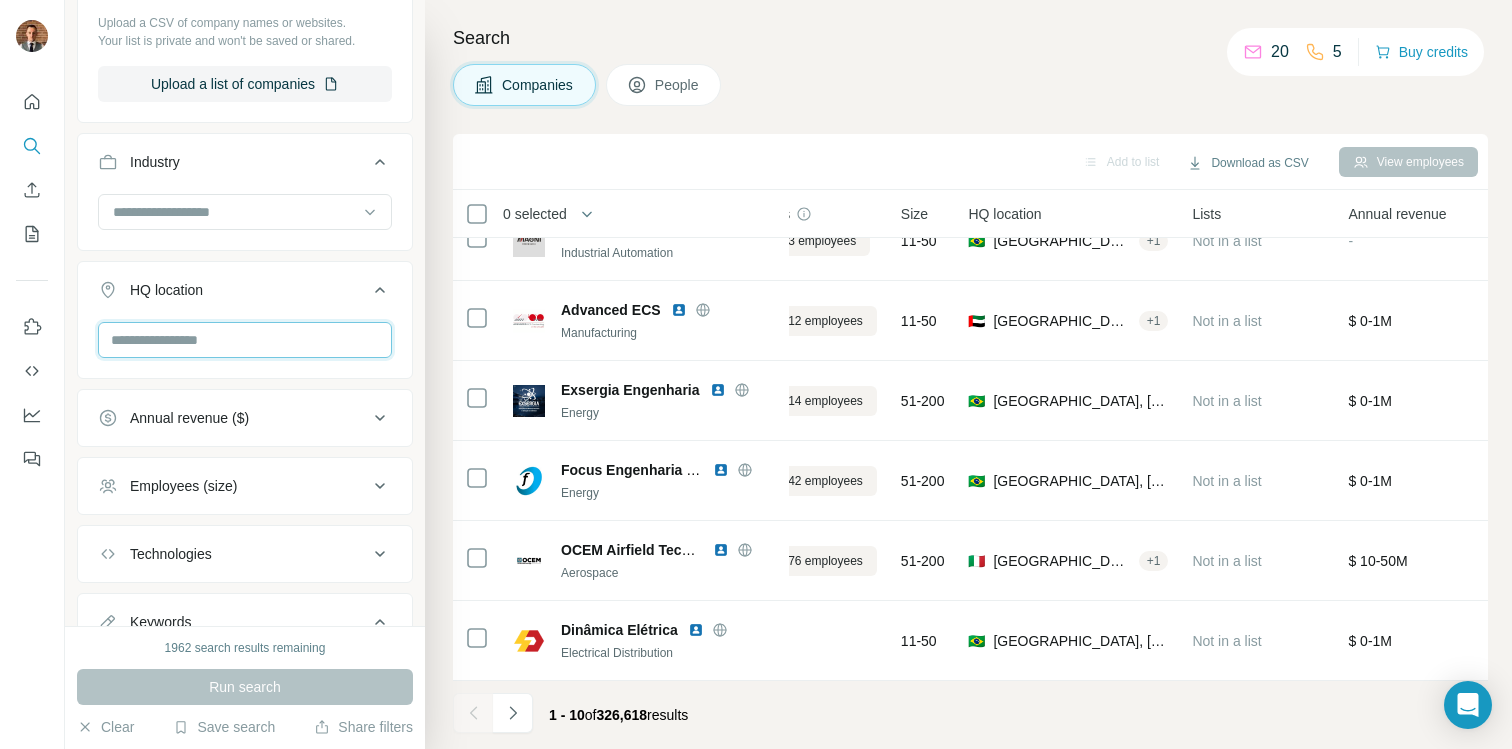 click at bounding box center (245, 340) 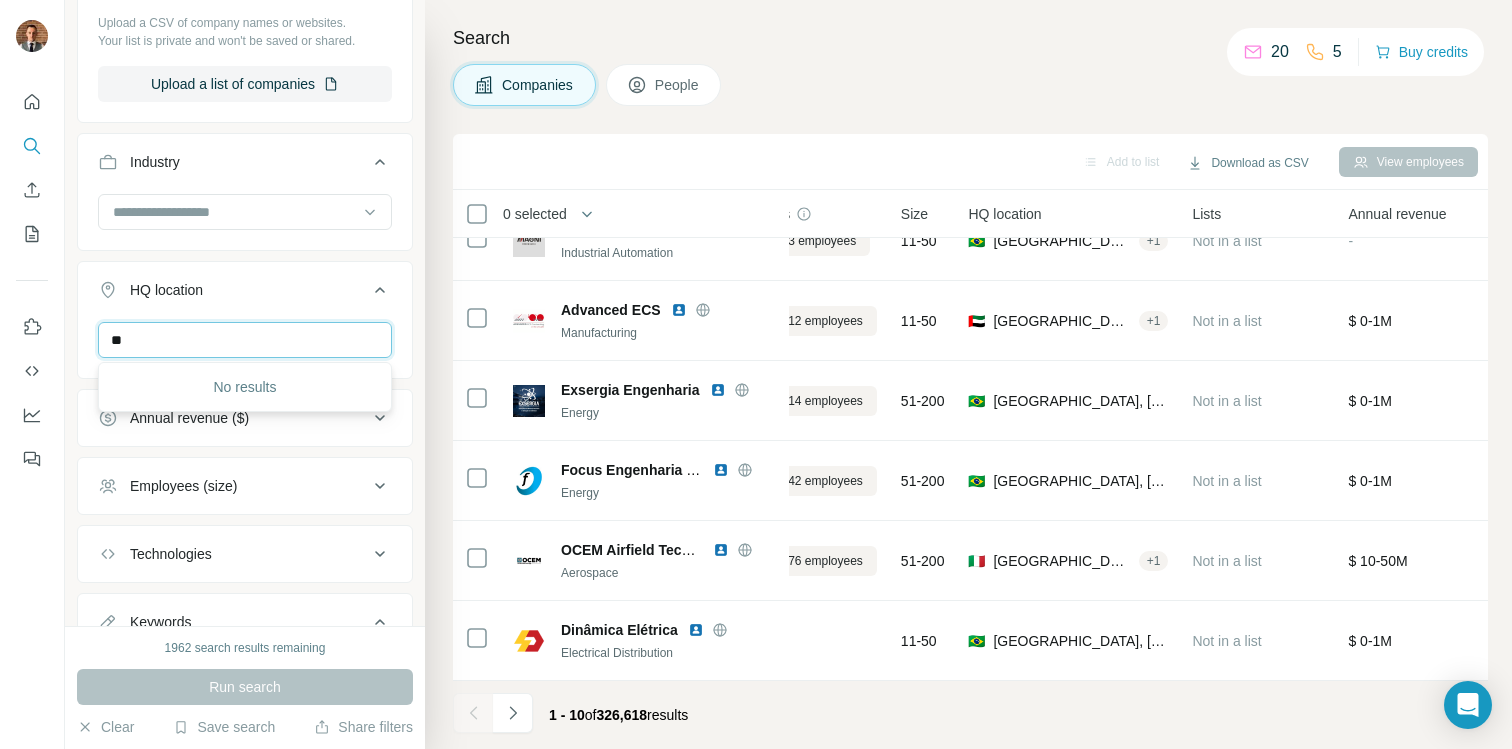 type on "*" 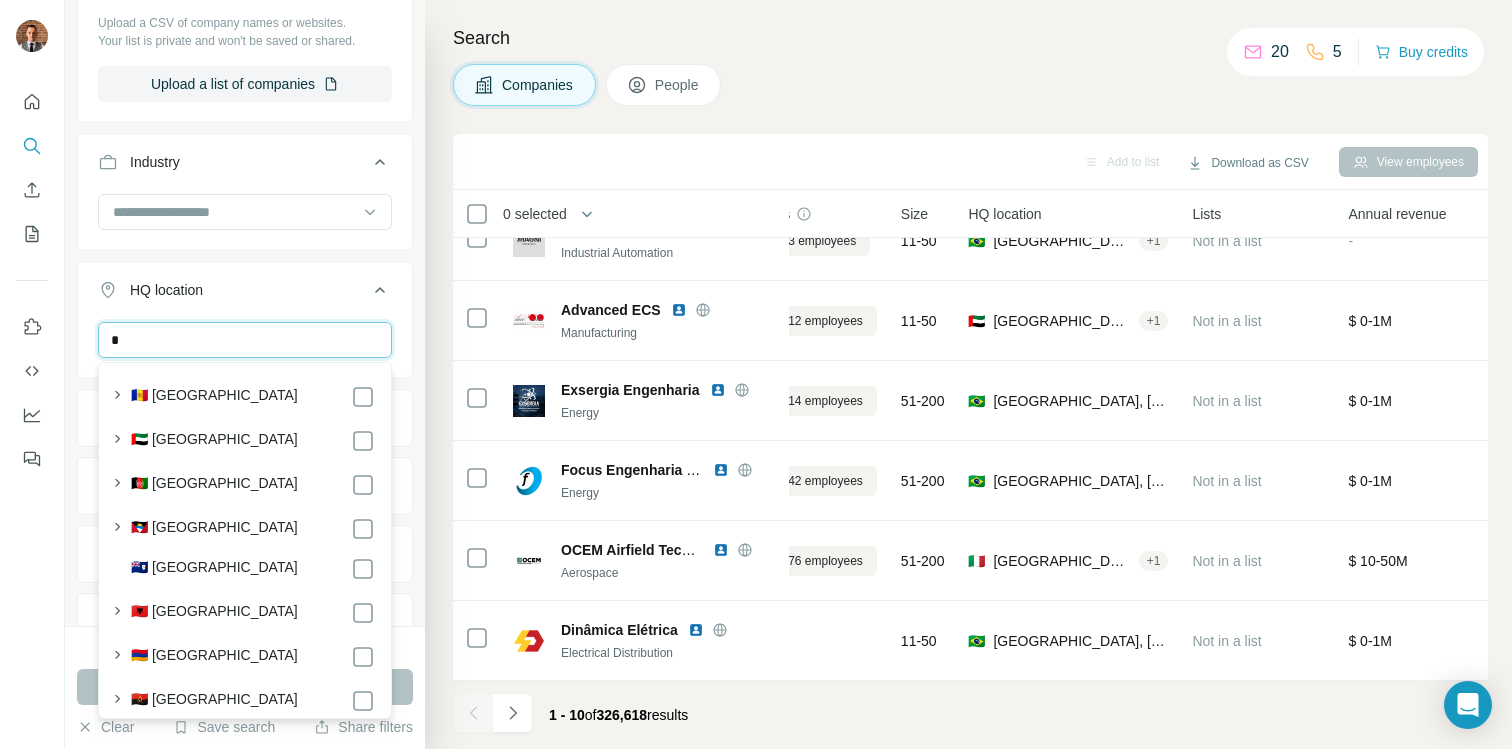 type 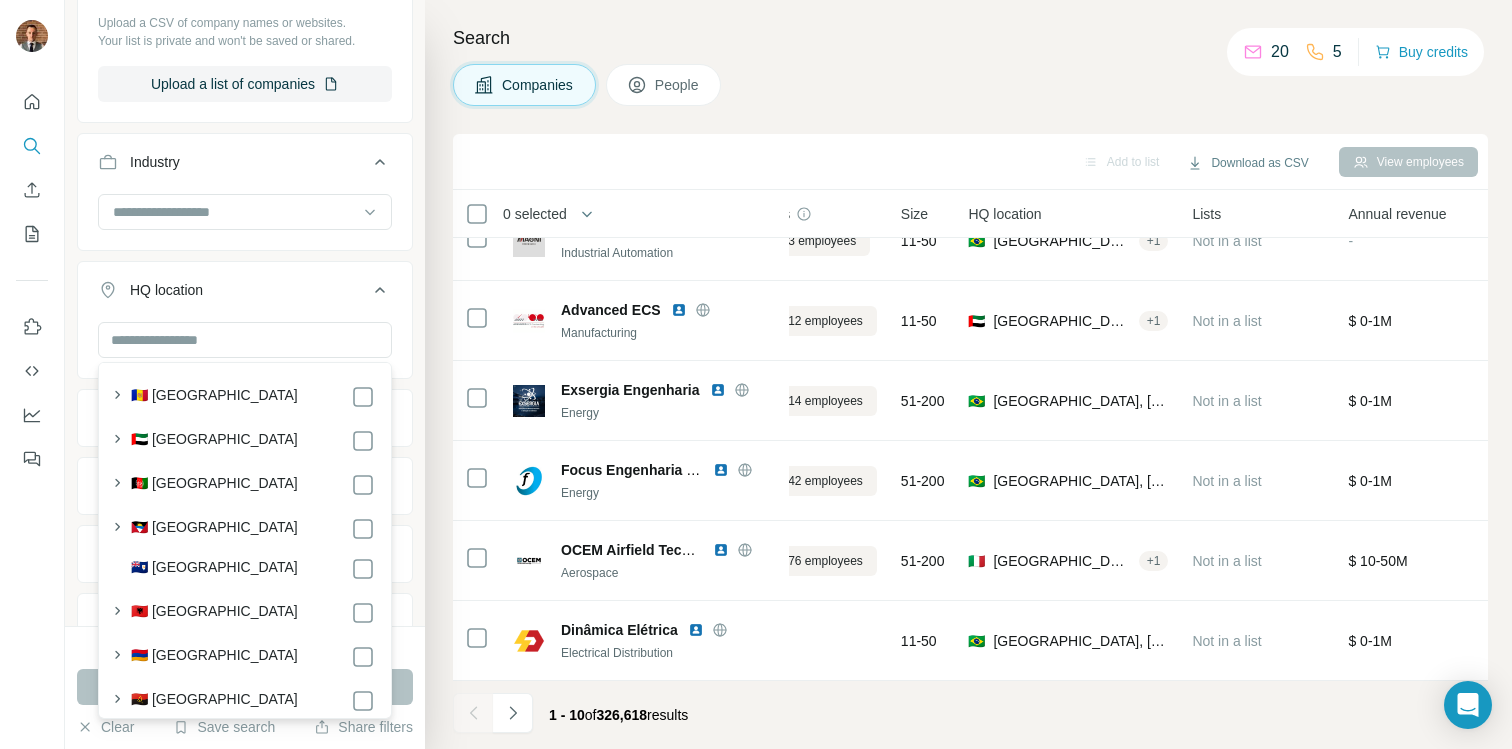 click on "HQ location" at bounding box center (245, 294) 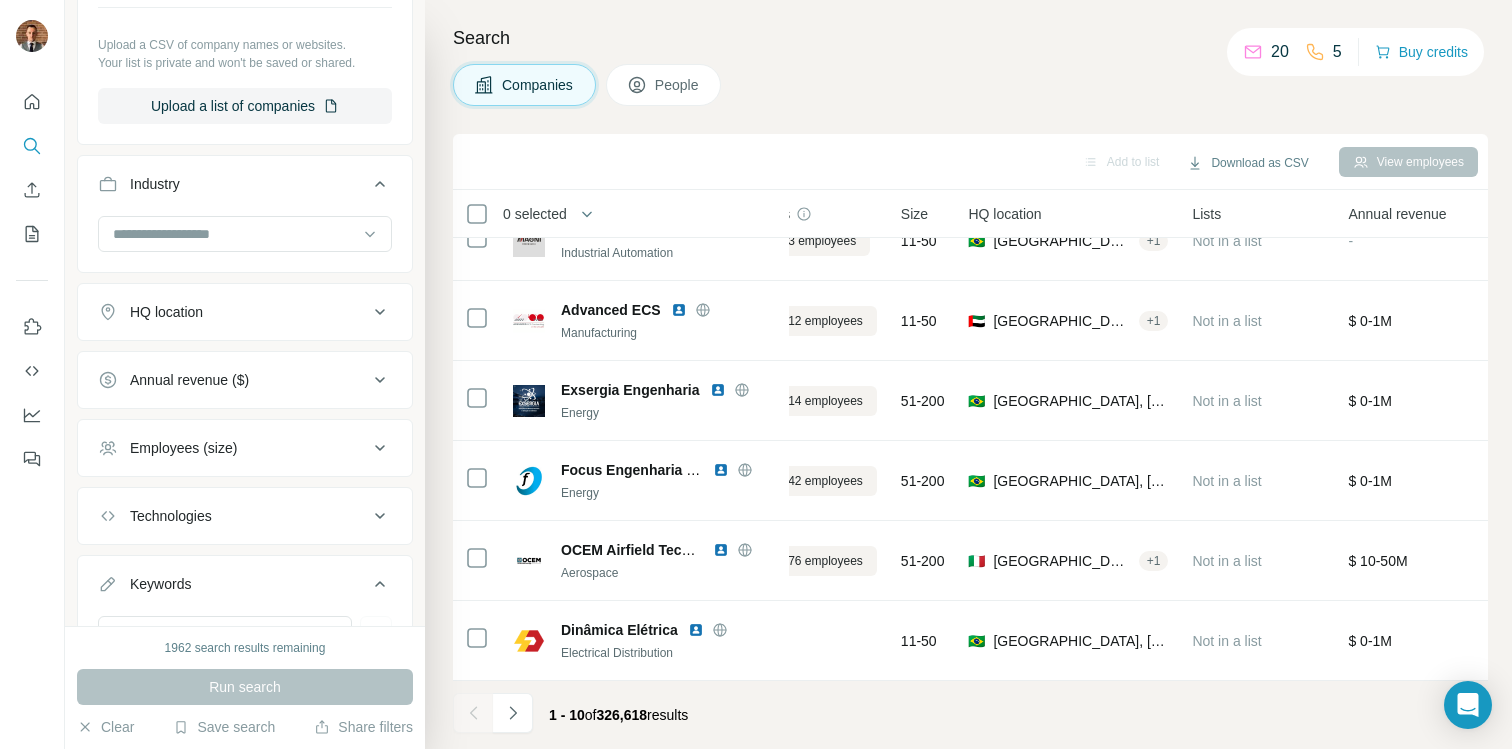 scroll, scrollTop: 909, scrollLeft: 0, axis: vertical 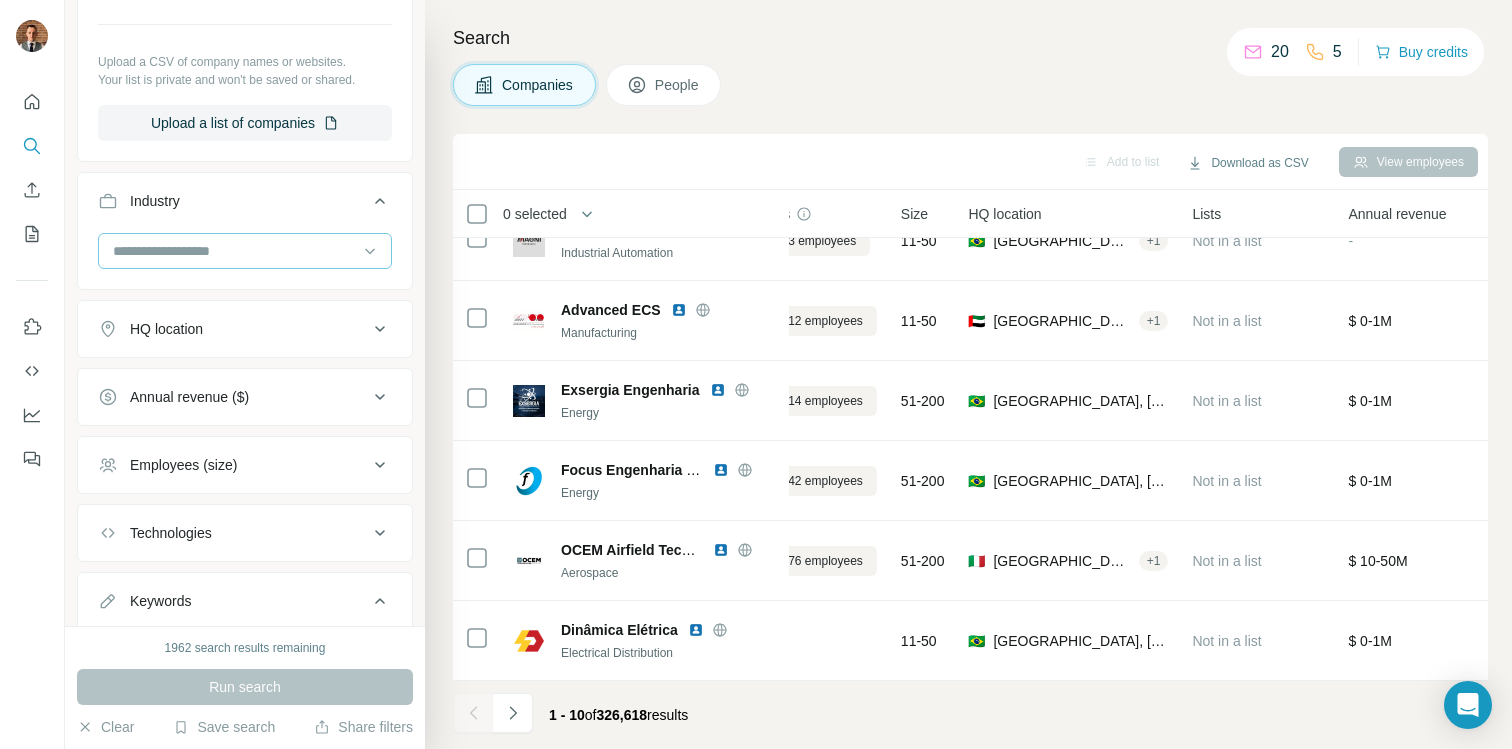 click at bounding box center (234, 251) 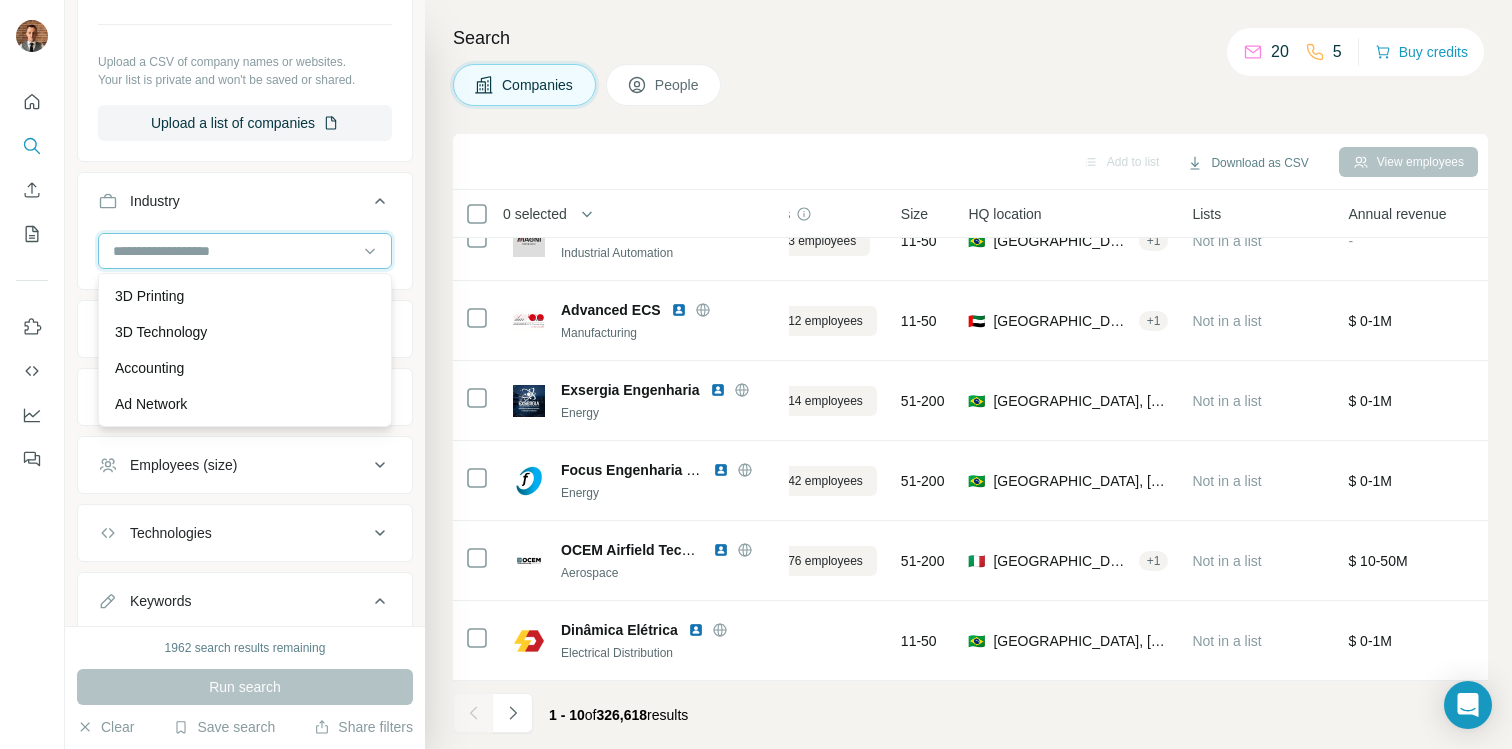 click at bounding box center [234, 251] 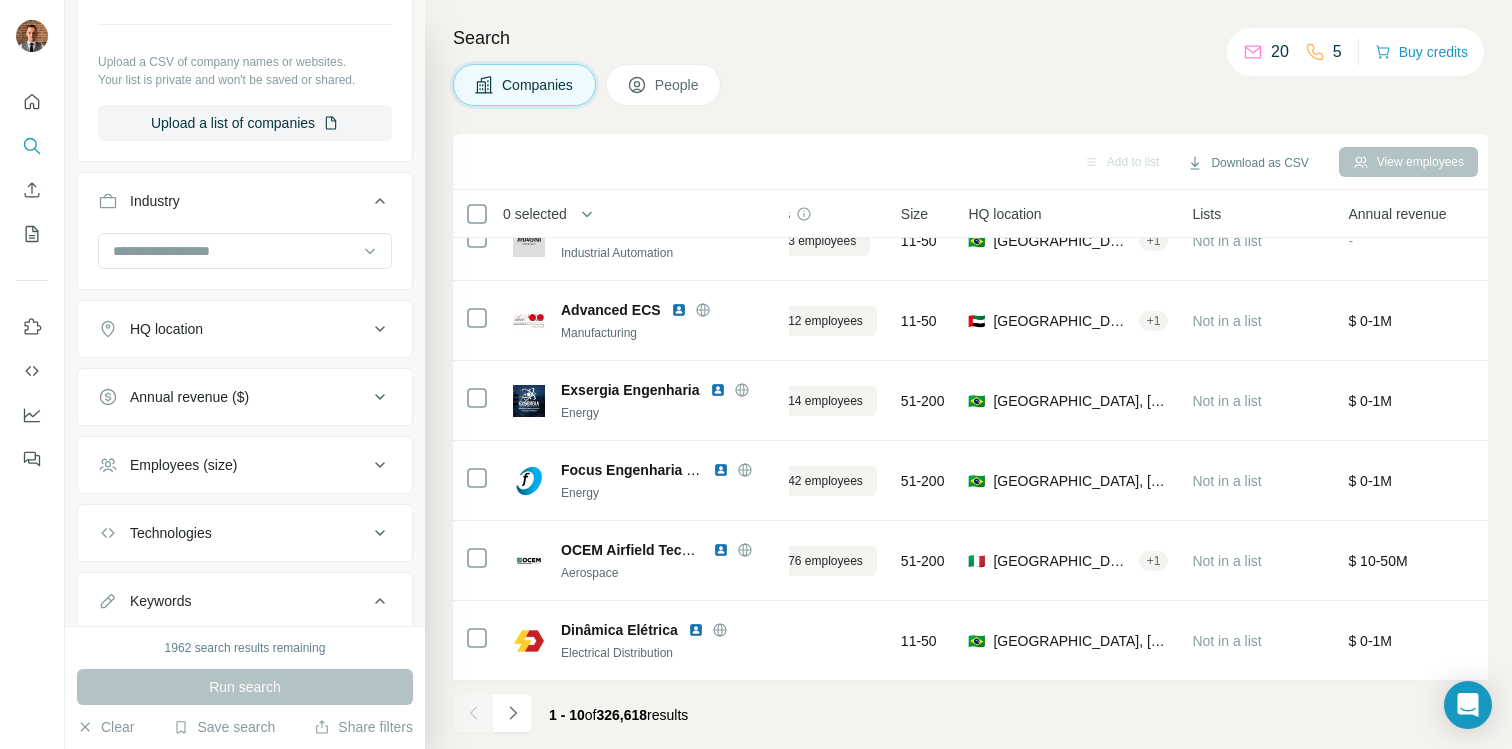 click on "HQ location" at bounding box center [245, 329] 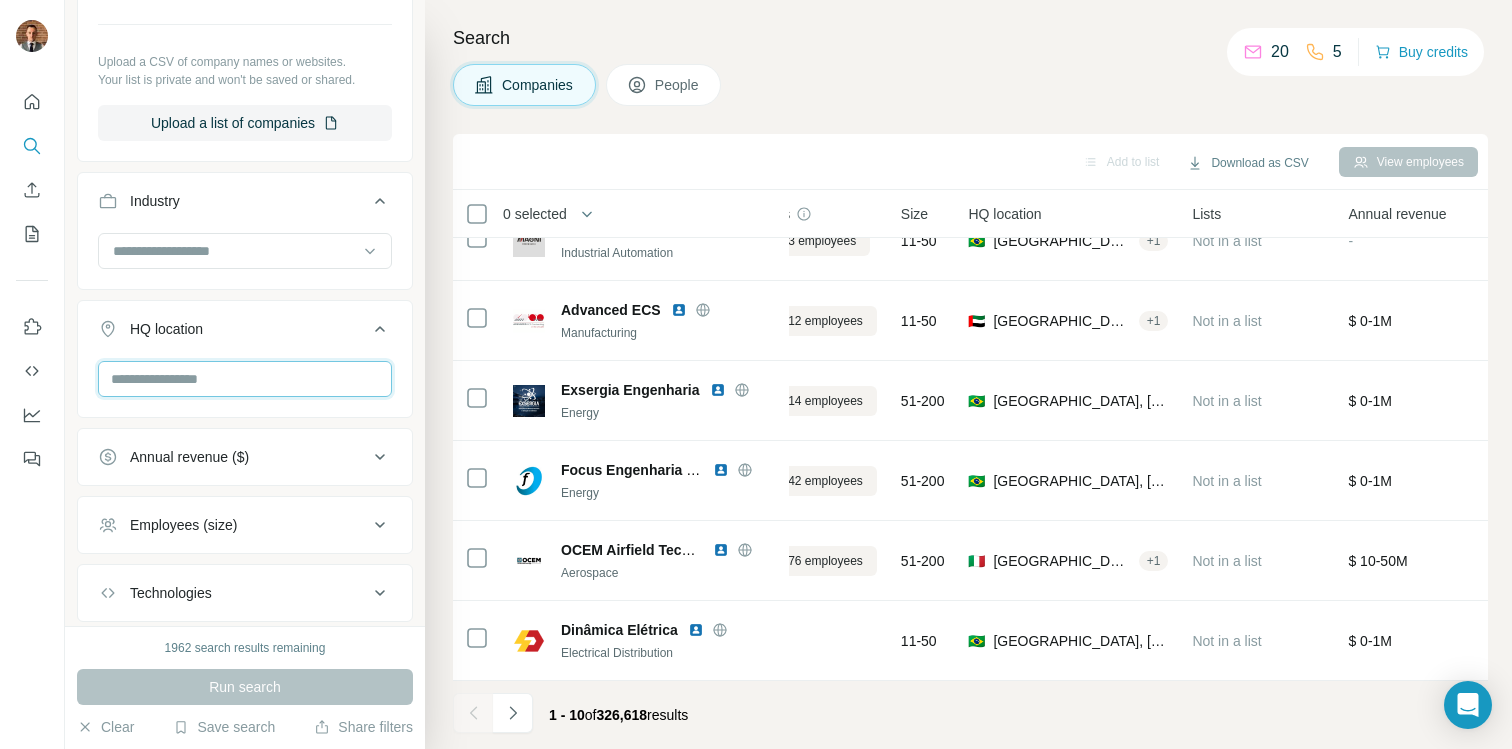 click at bounding box center (245, 379) 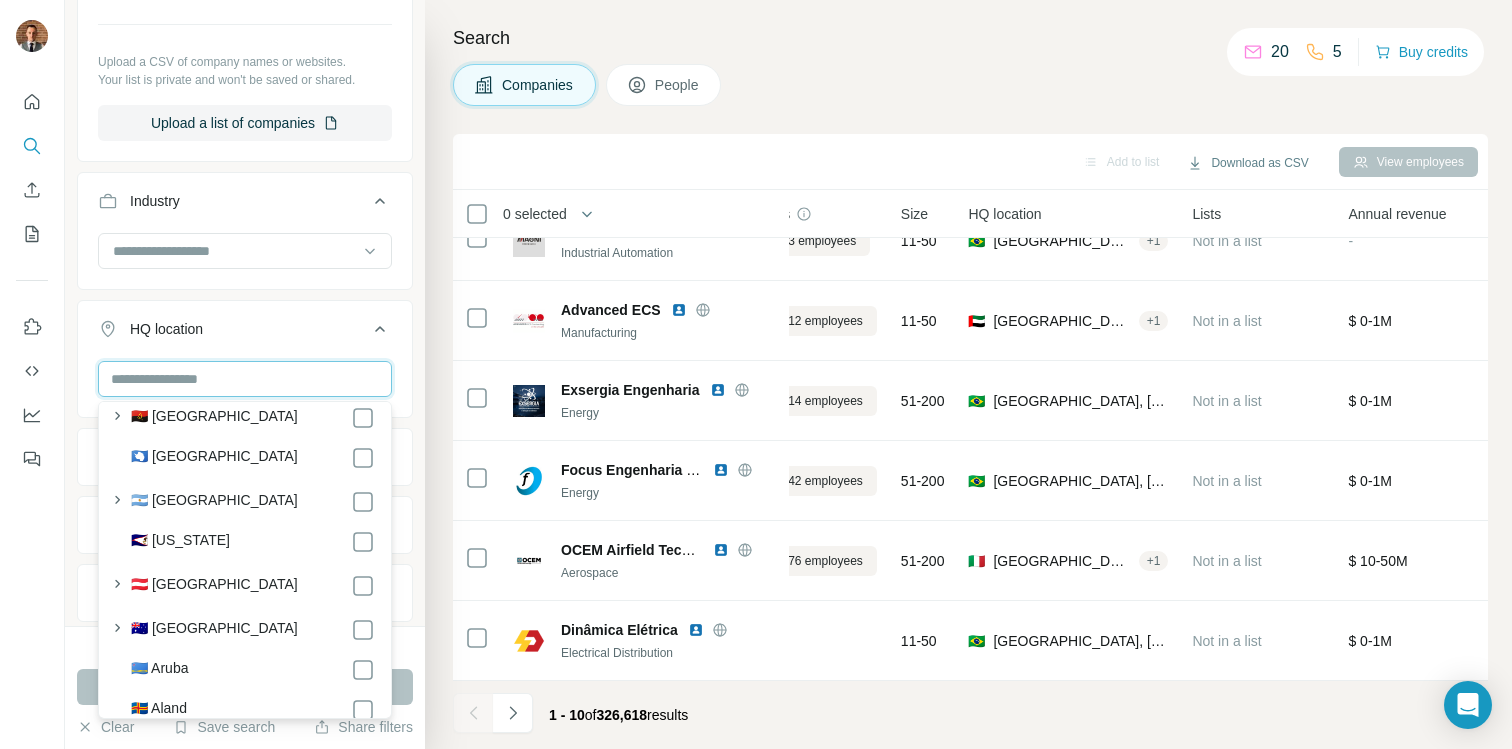 scroll, scrollTop: 0, scrollLeft: 0, axis: both 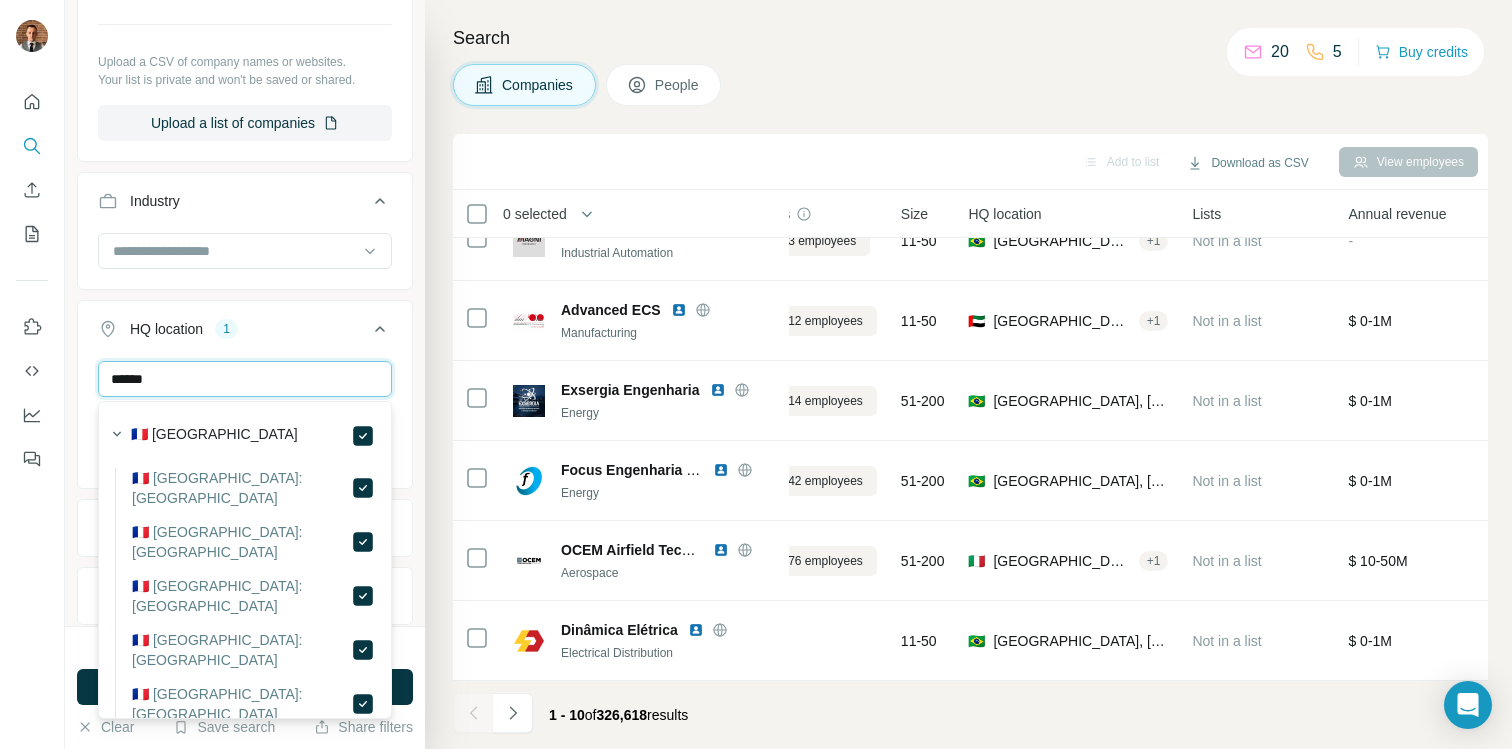 click on "******" at bounding box center [245, 379] 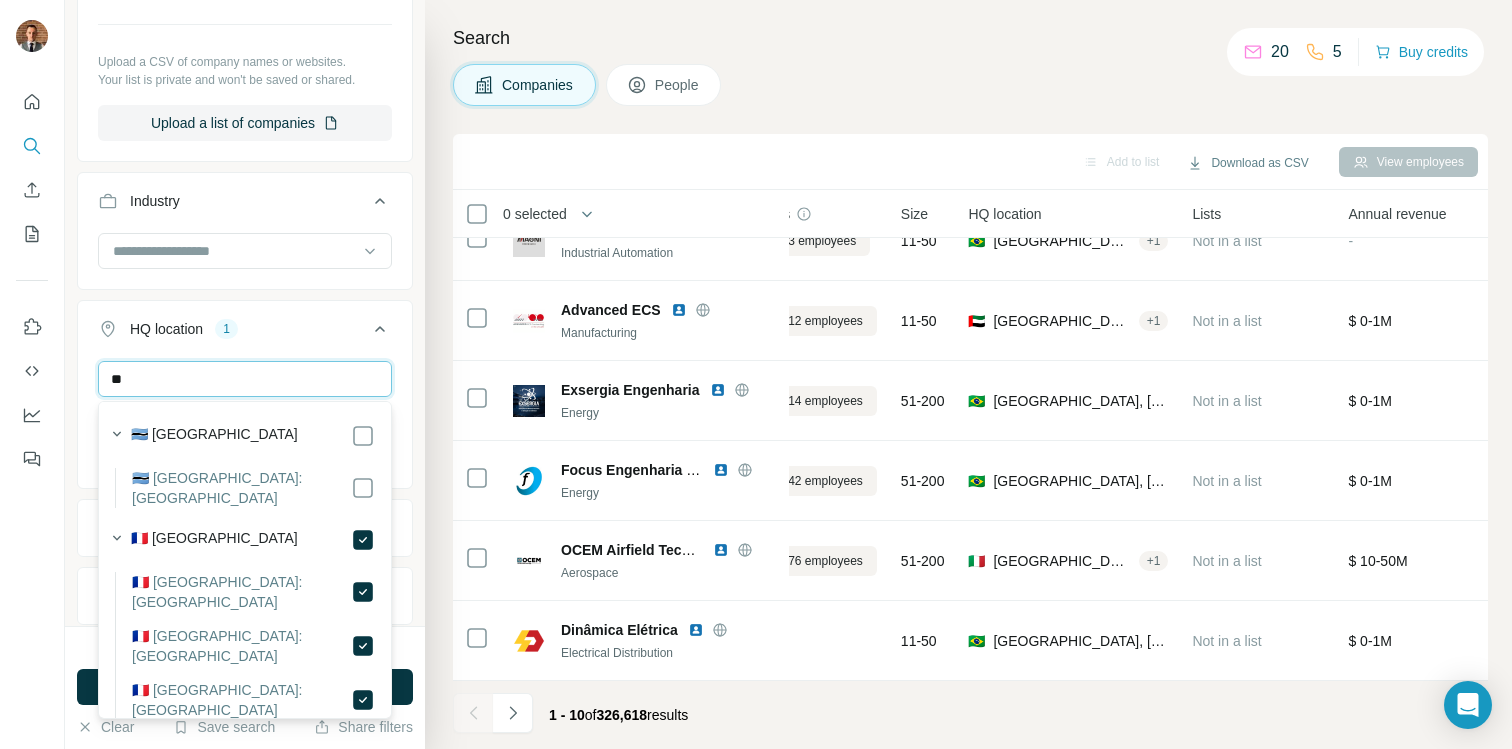 type on "*" 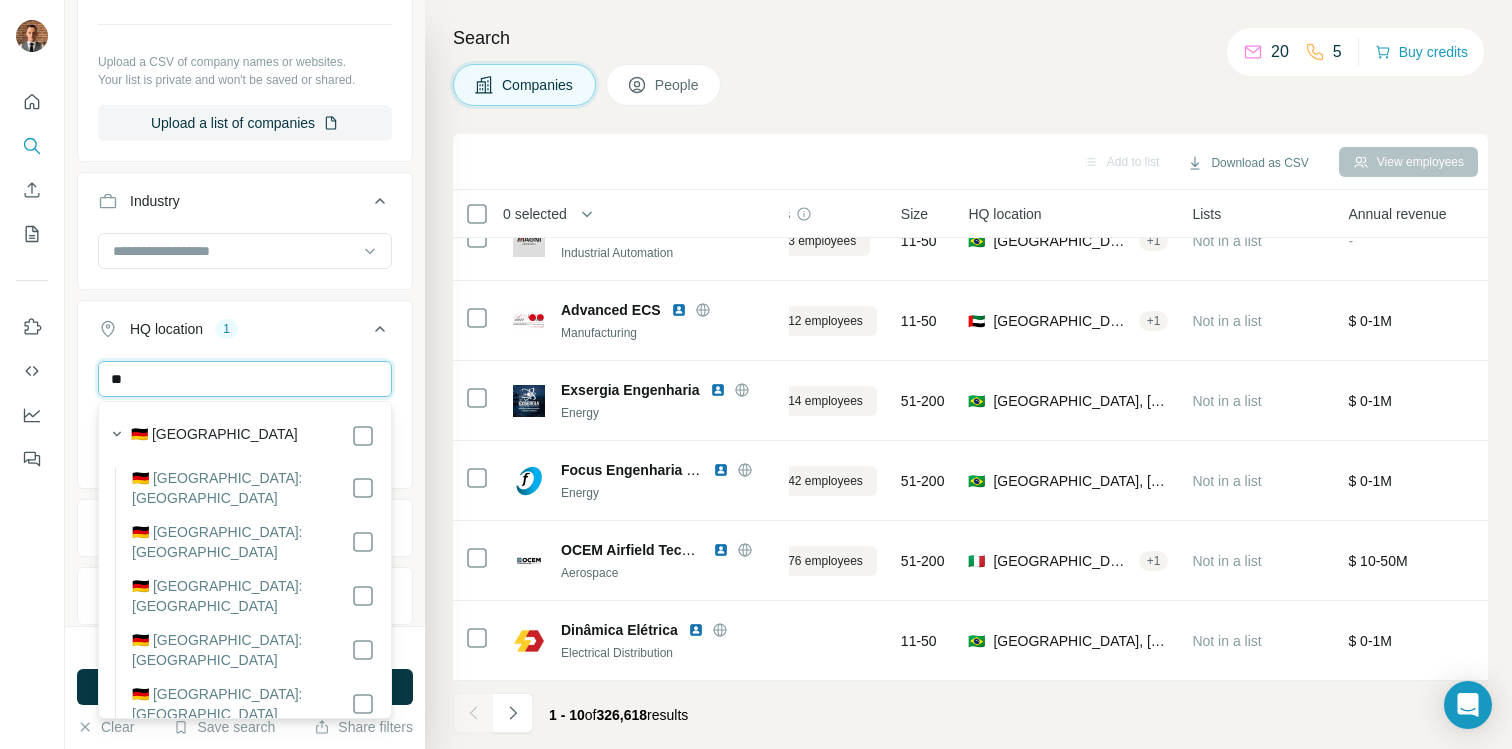 type on "*" 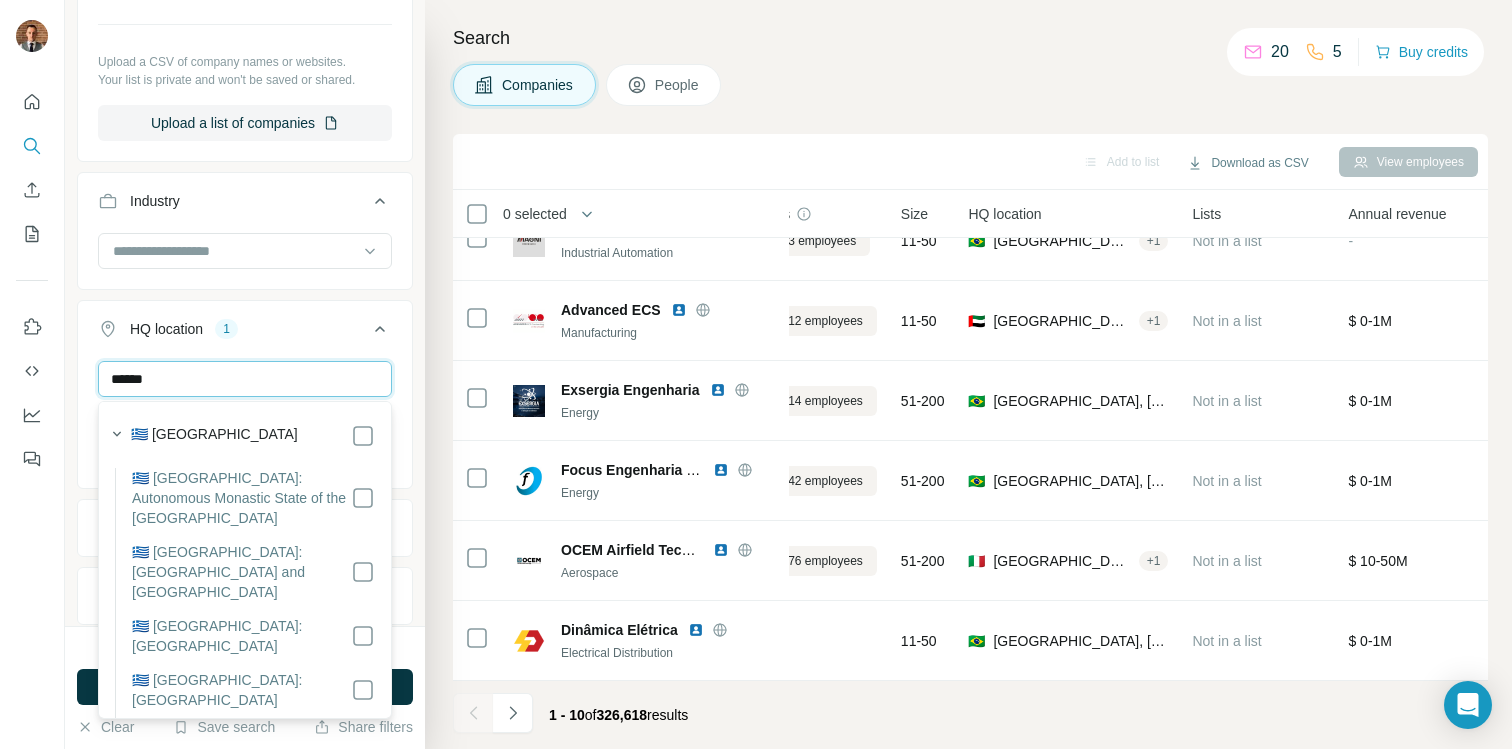 type on "******" 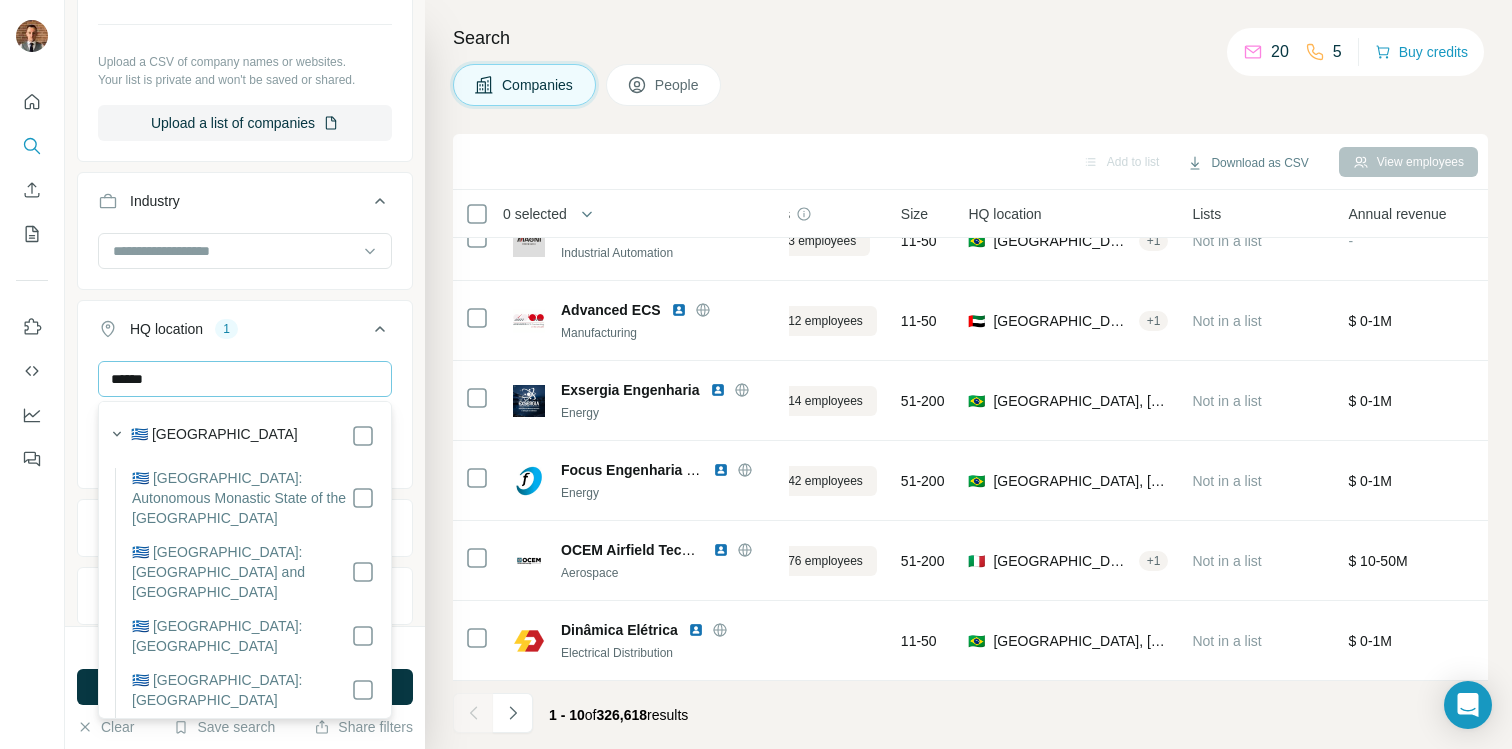 click 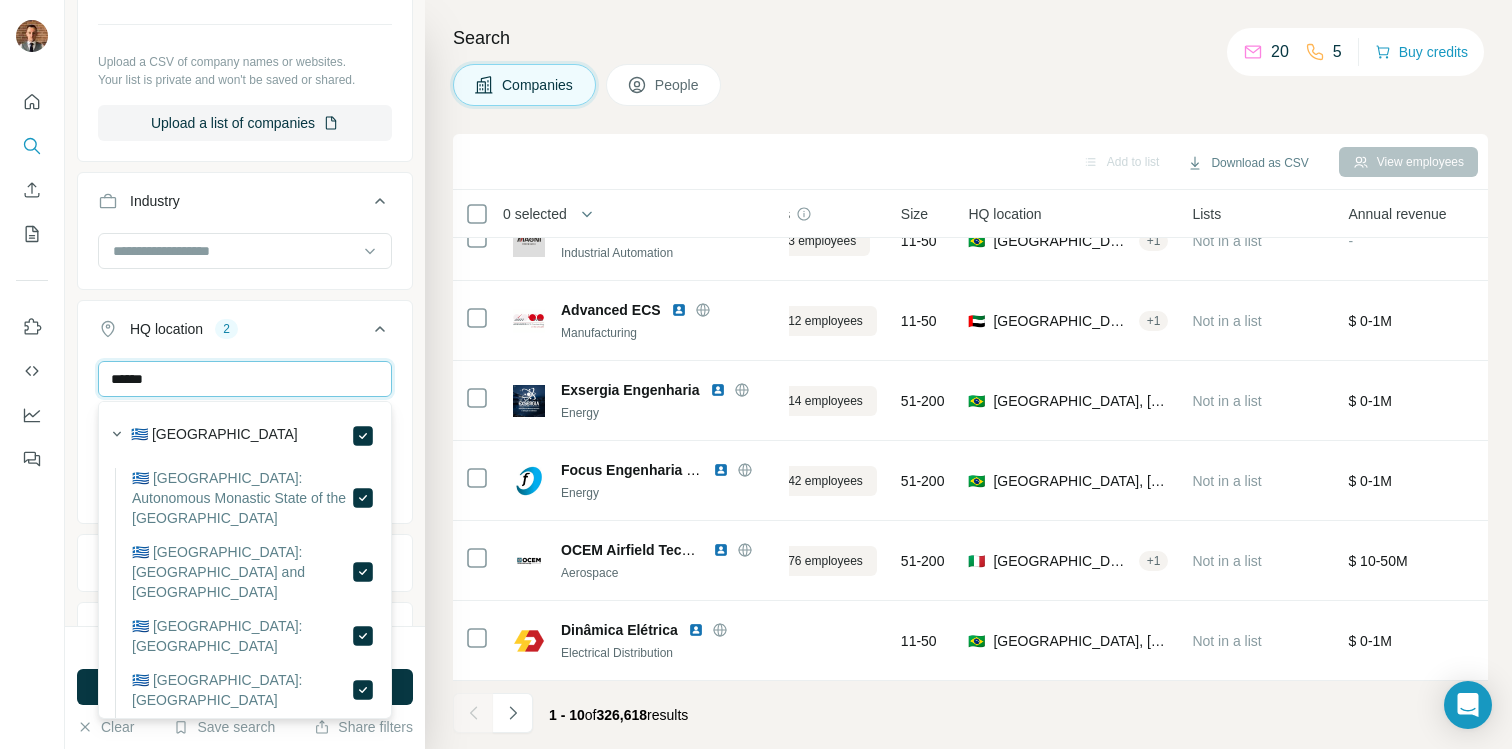 click on "******" at bounding box center (245, 379) 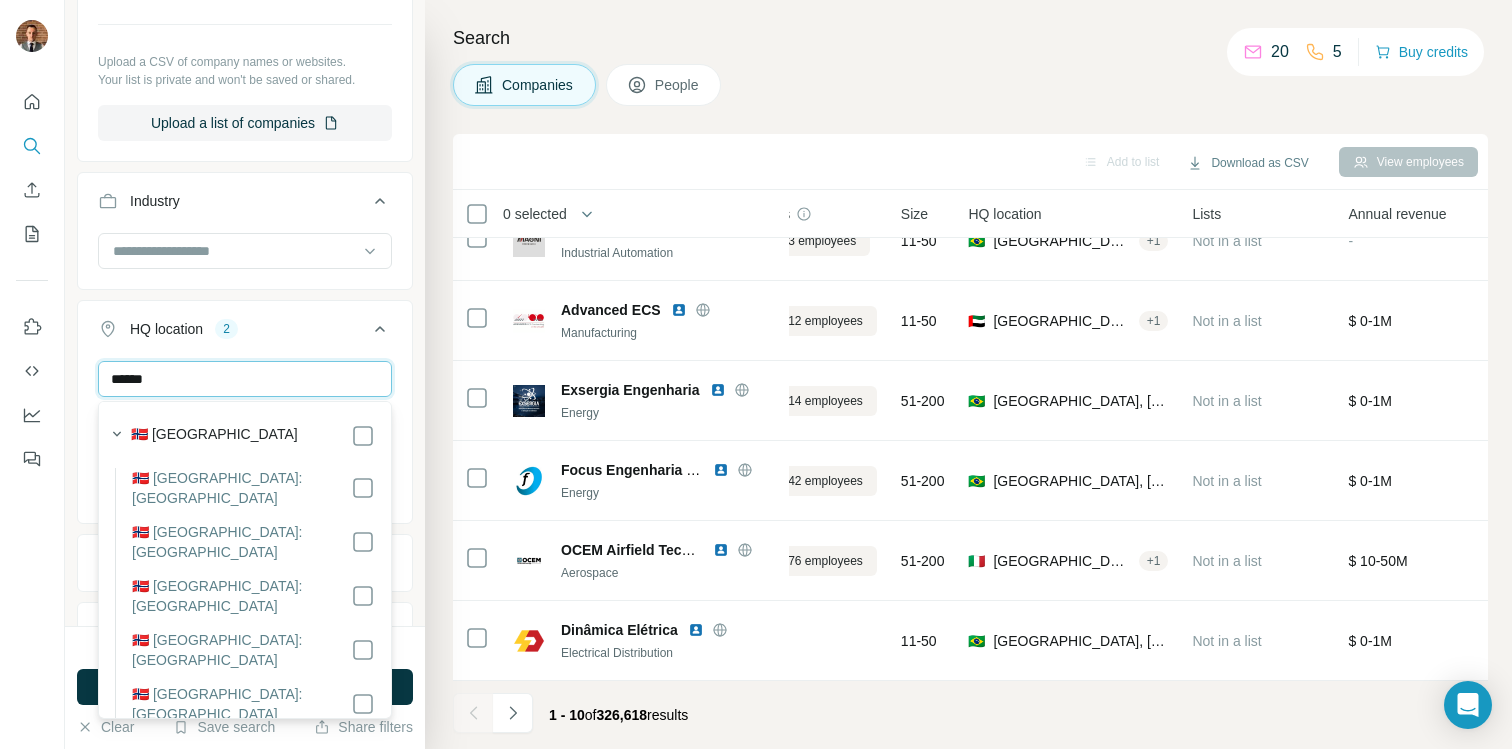 type on "******" 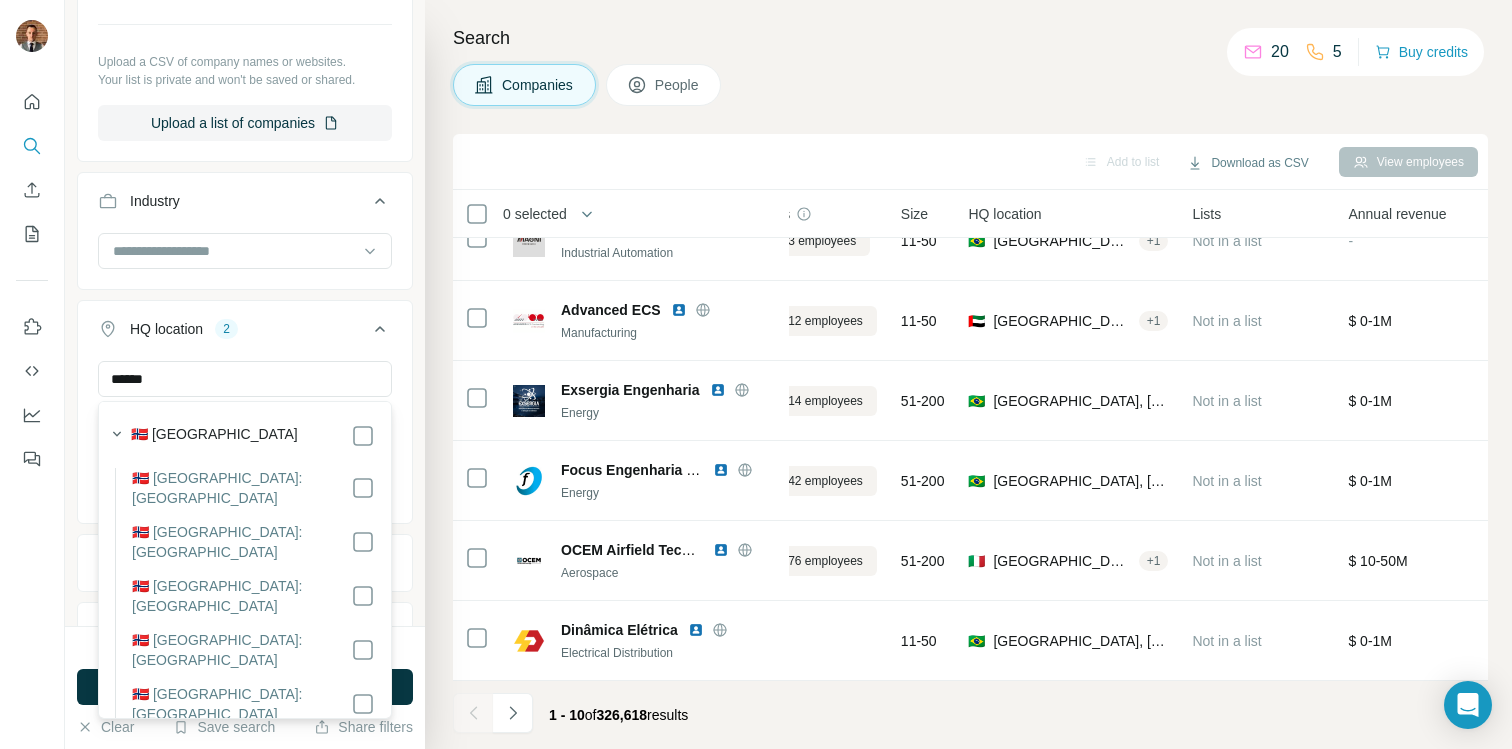 click on "🇳🇴 [GEOGRAPHIC_DATA]" at bounding box center (253, 436) 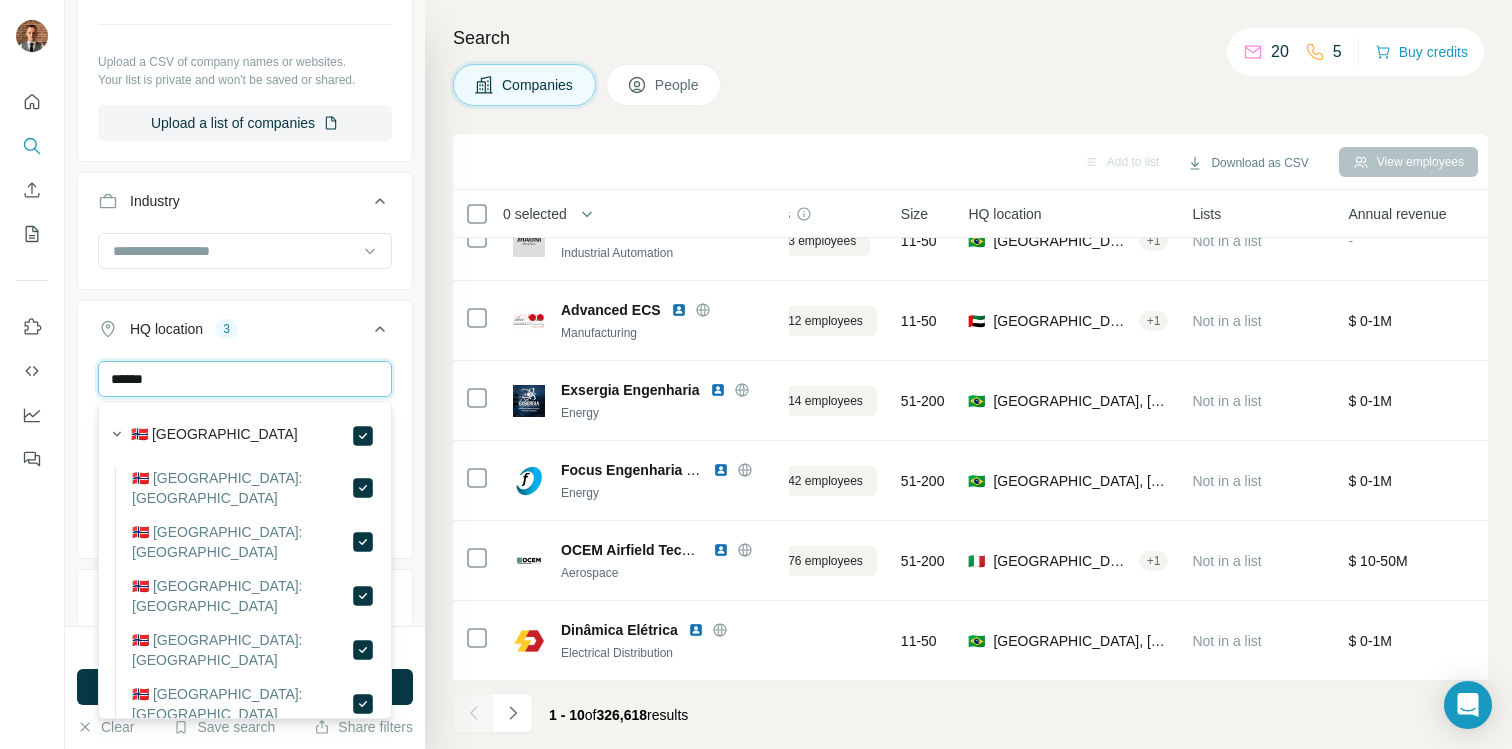 click on "******" at bounding box center (245, 379) 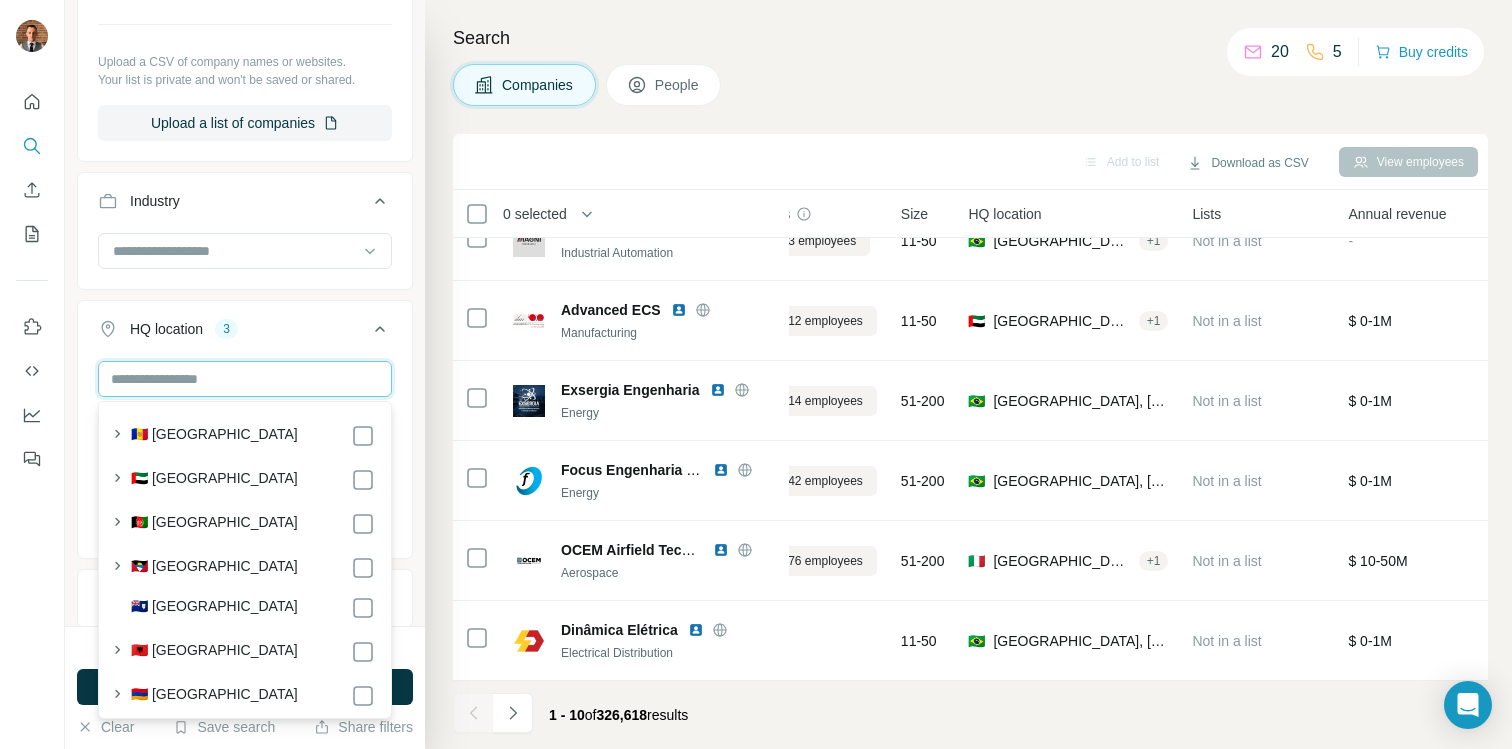 type 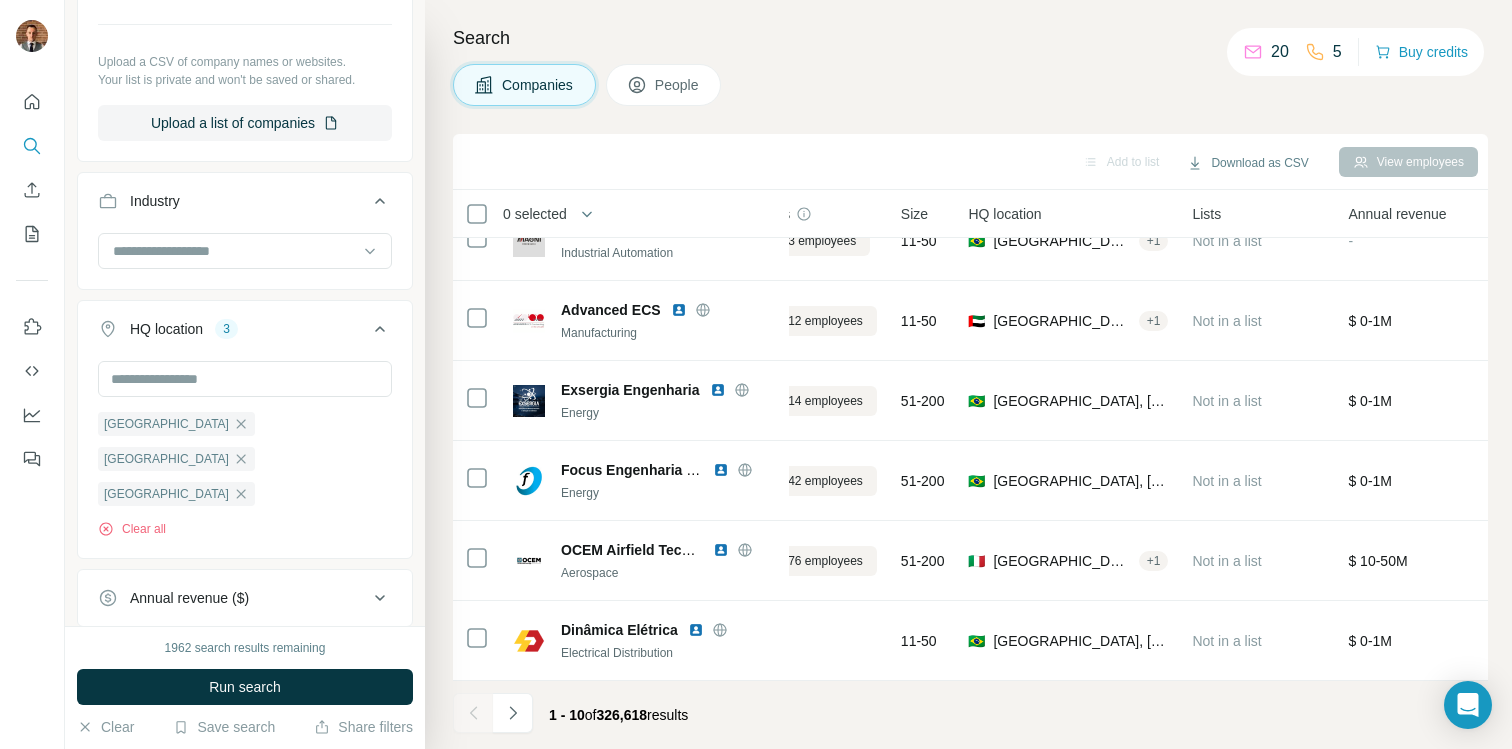 click on "New search Hide Company lookalikes 6 Find companies similar to one you've successfully dealt with before. Simply enter their name or website. You can add more companies to fine-tune your search results. [GEOGRAPHIC_DATA] Innovence Airport Systems [PERSON_NAME] Airfield Services DeWiTec Approach Navigation Systems Infocontrol - Electrónica e Automatismo S.A. Company information Company Select a company name or website Upload a CSV of company names or websites. Your list is private and won't be saved or shared. Upload a list of companies Industry HQ location 3 [GEOGRAPHIC_DATA]   [GEOGRAPHIC_DATA]   [GEOGRAPHIC_DATA]   Clear all Annual revenue ($) Employees (size) Technologies Keywords" at bounding box center (245, 313) 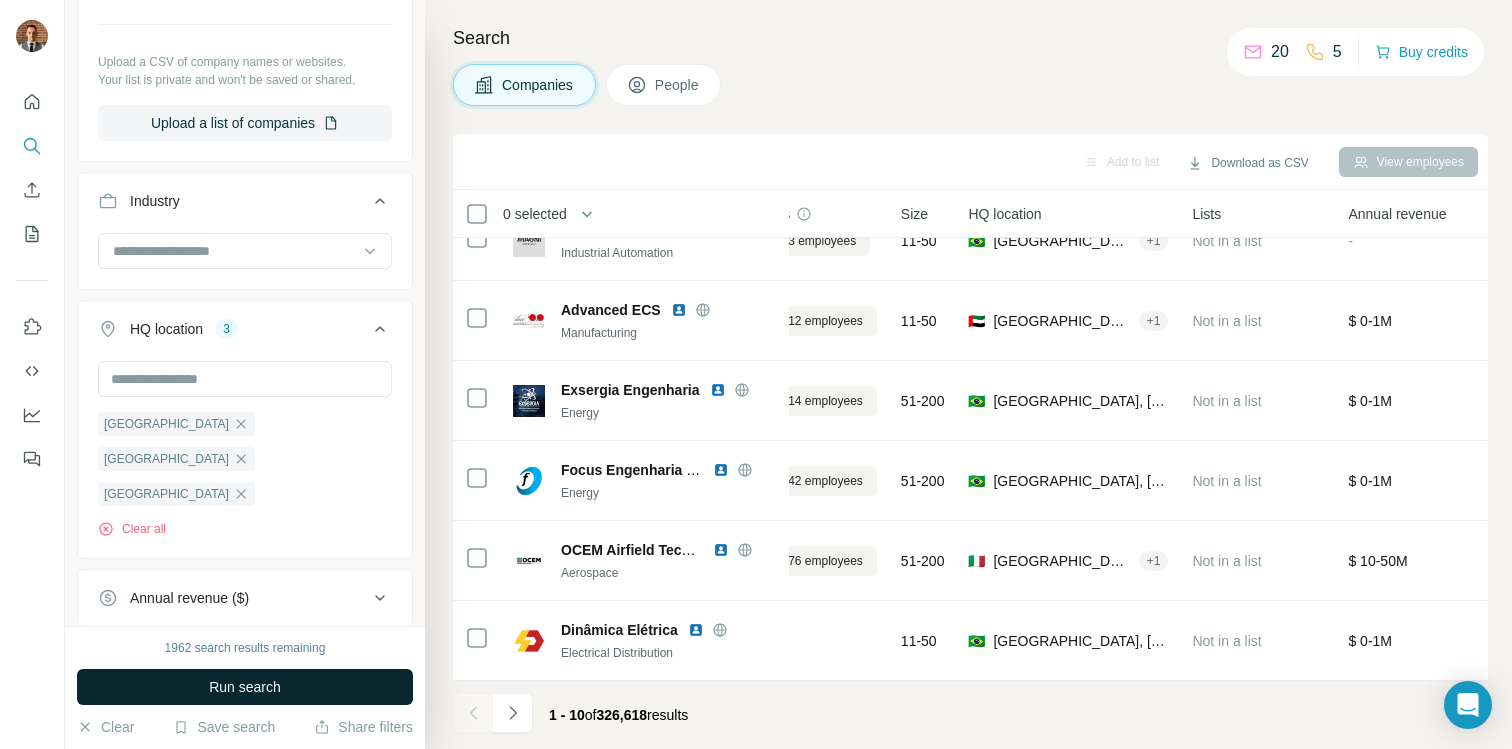 click on "Run search" at bounding box center [245, 687] 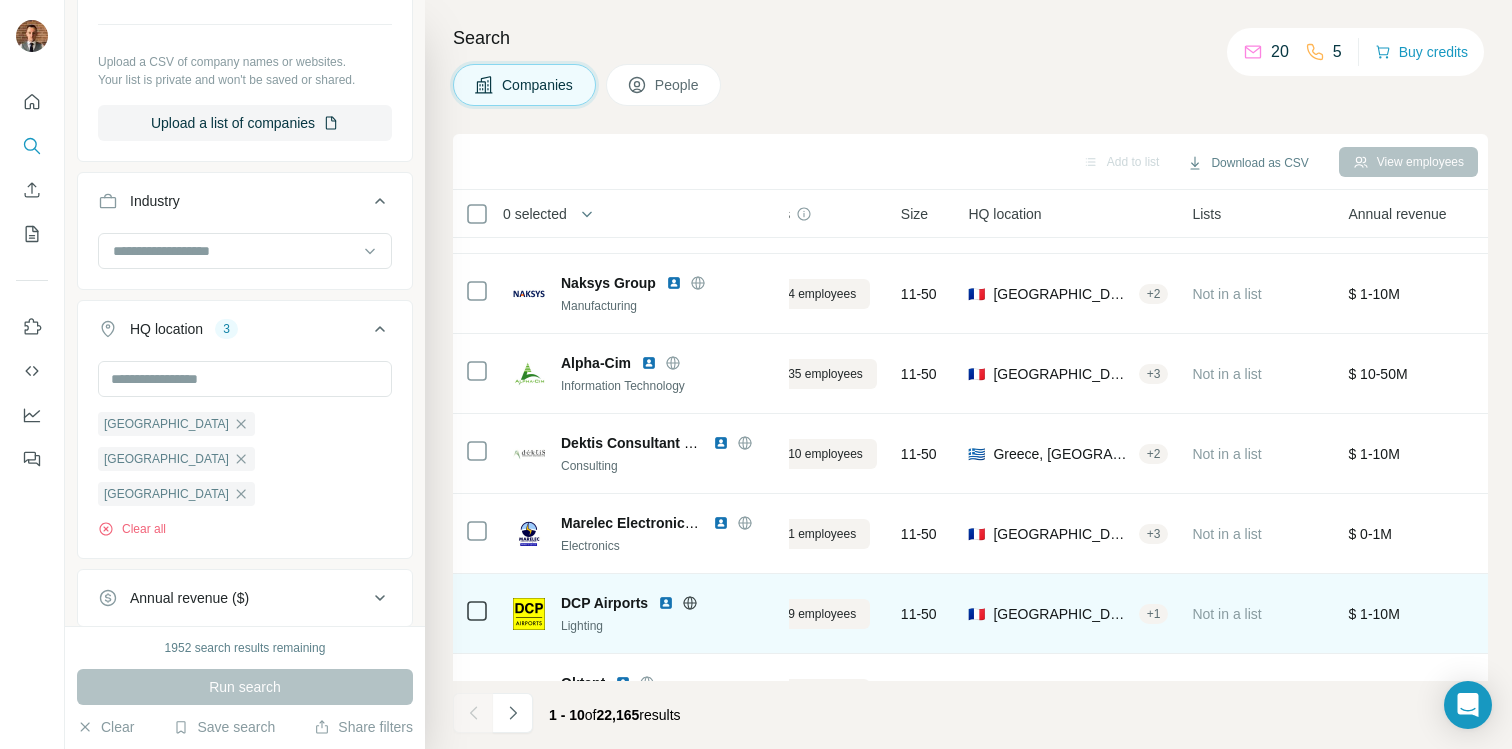 scroll, scrollTop: 283, scrollLeft: 80, axis: both 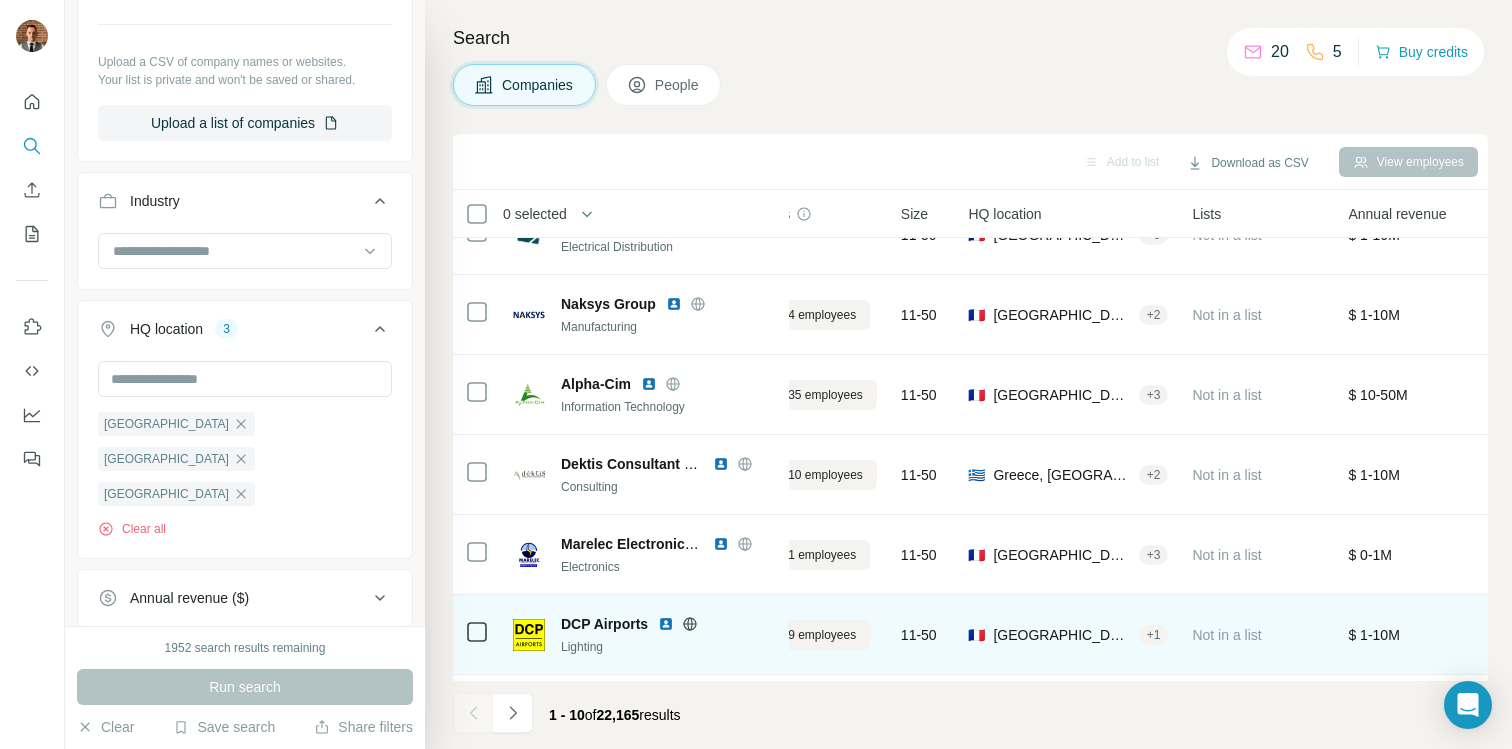 click 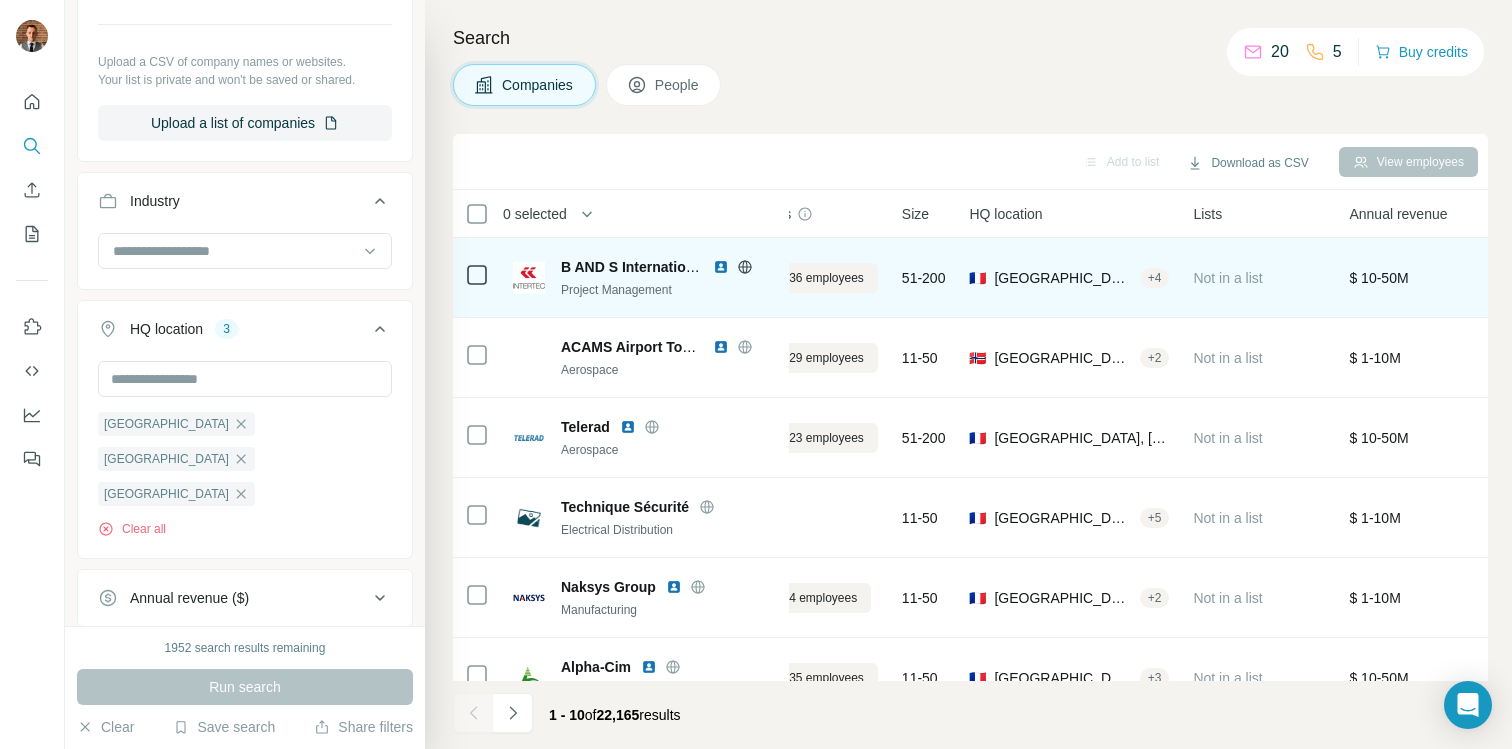 scroll, scrollTop: 0, scrollLeft: 77, axis: horizontal 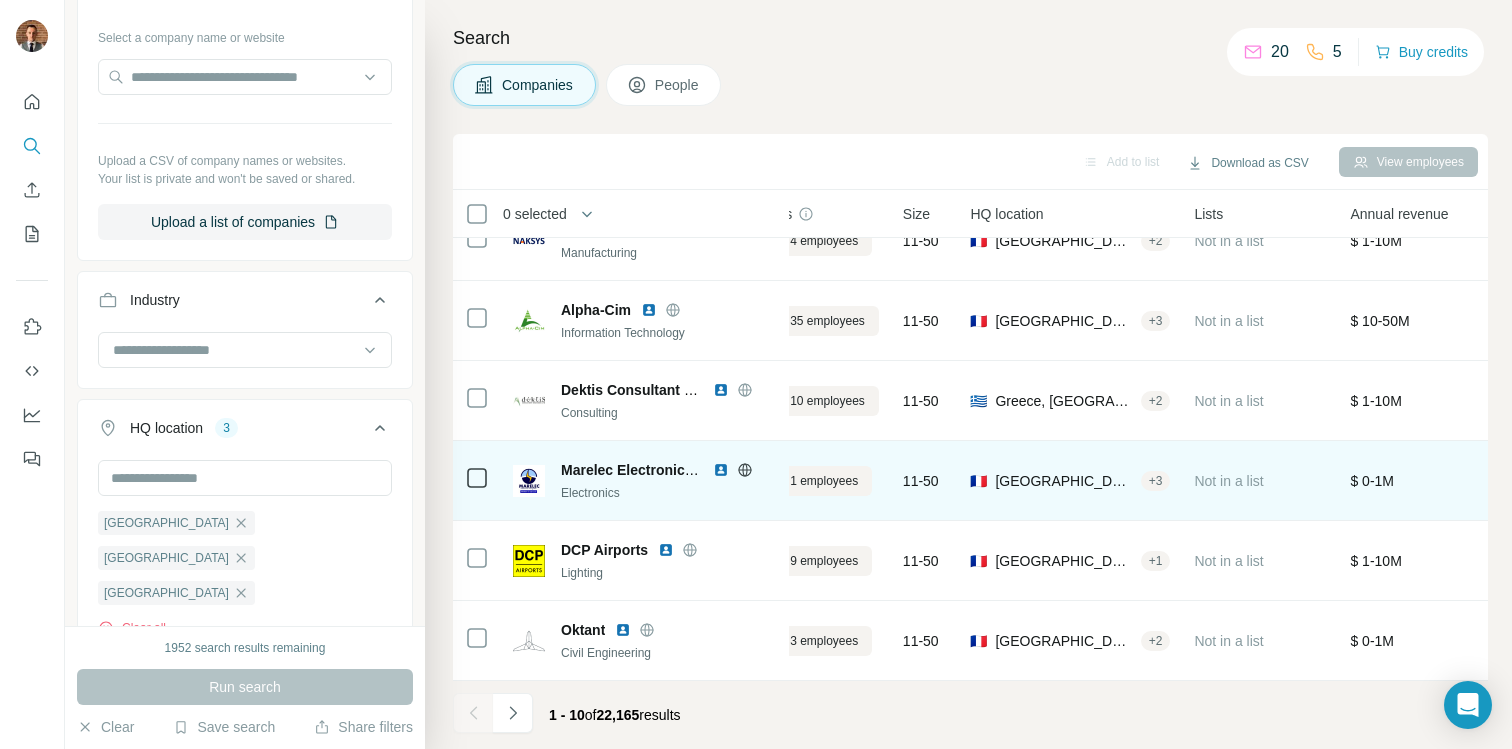 click 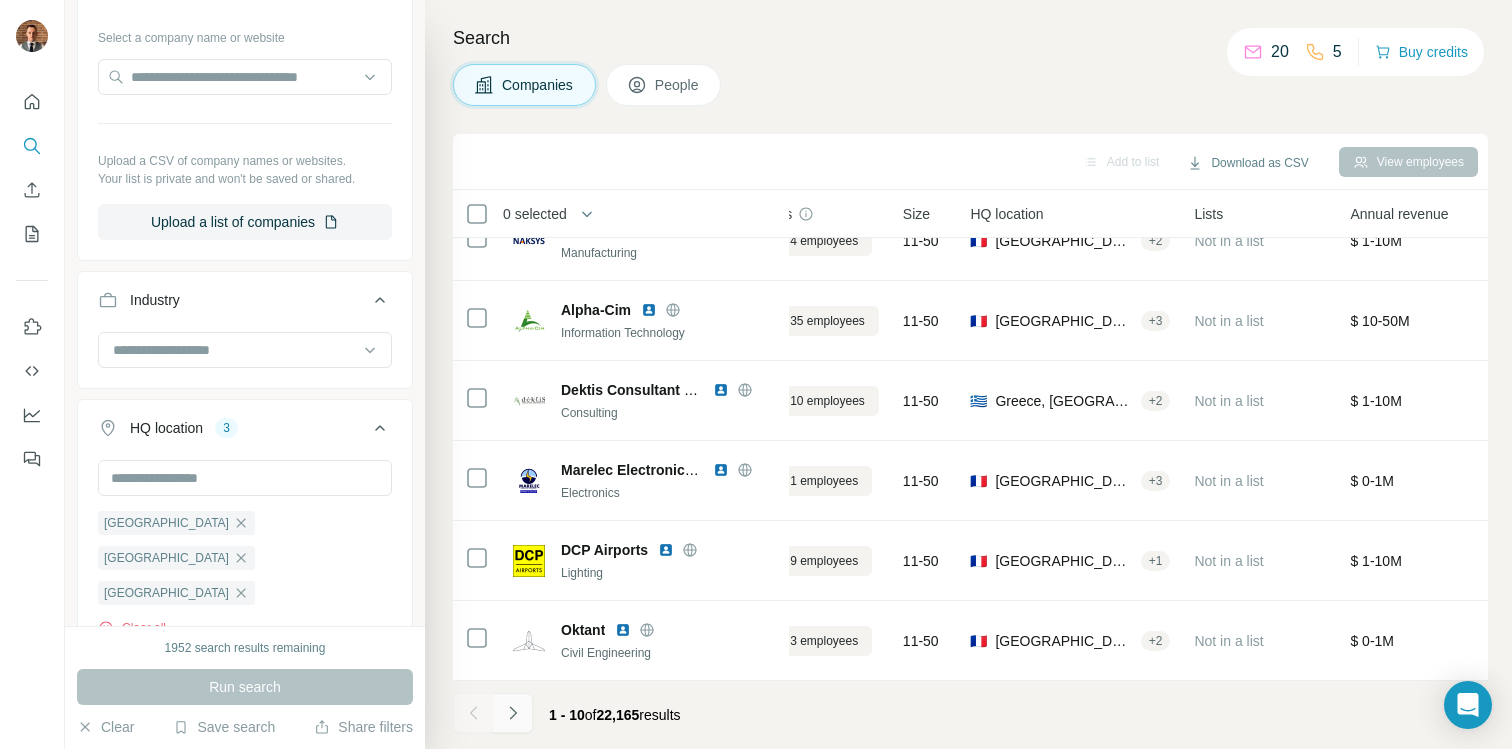 click 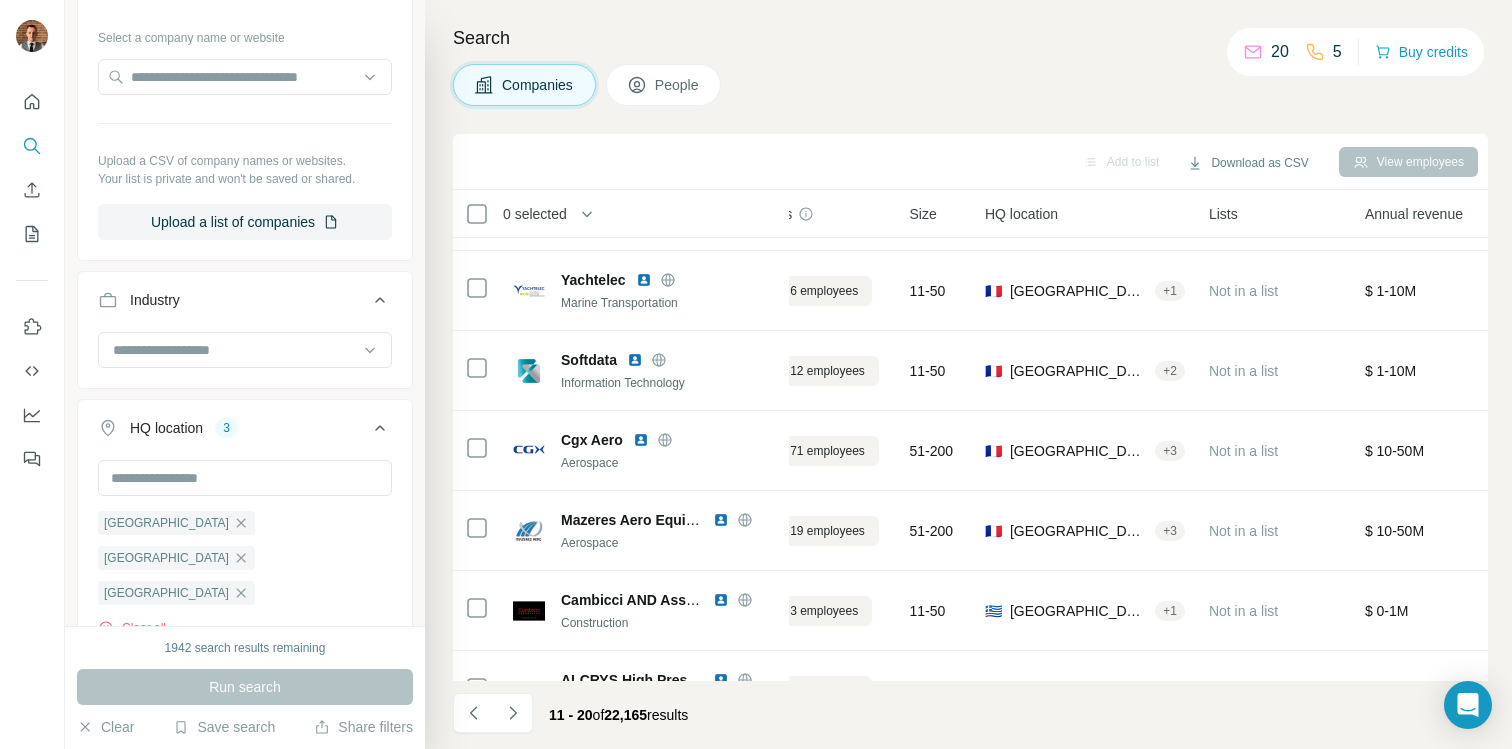 scroll, scrollTop: 0, scrollLeft: 78, axis: horizontal 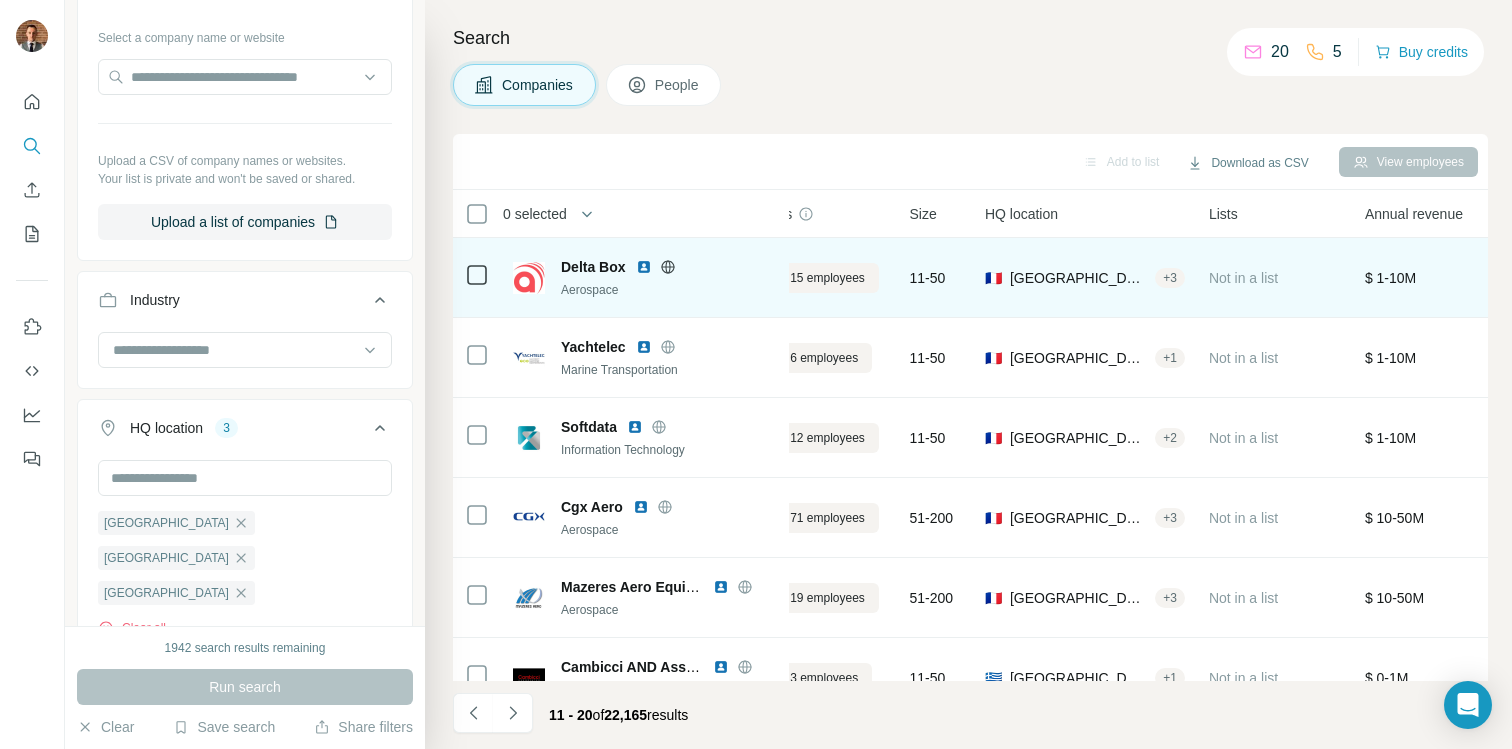 click 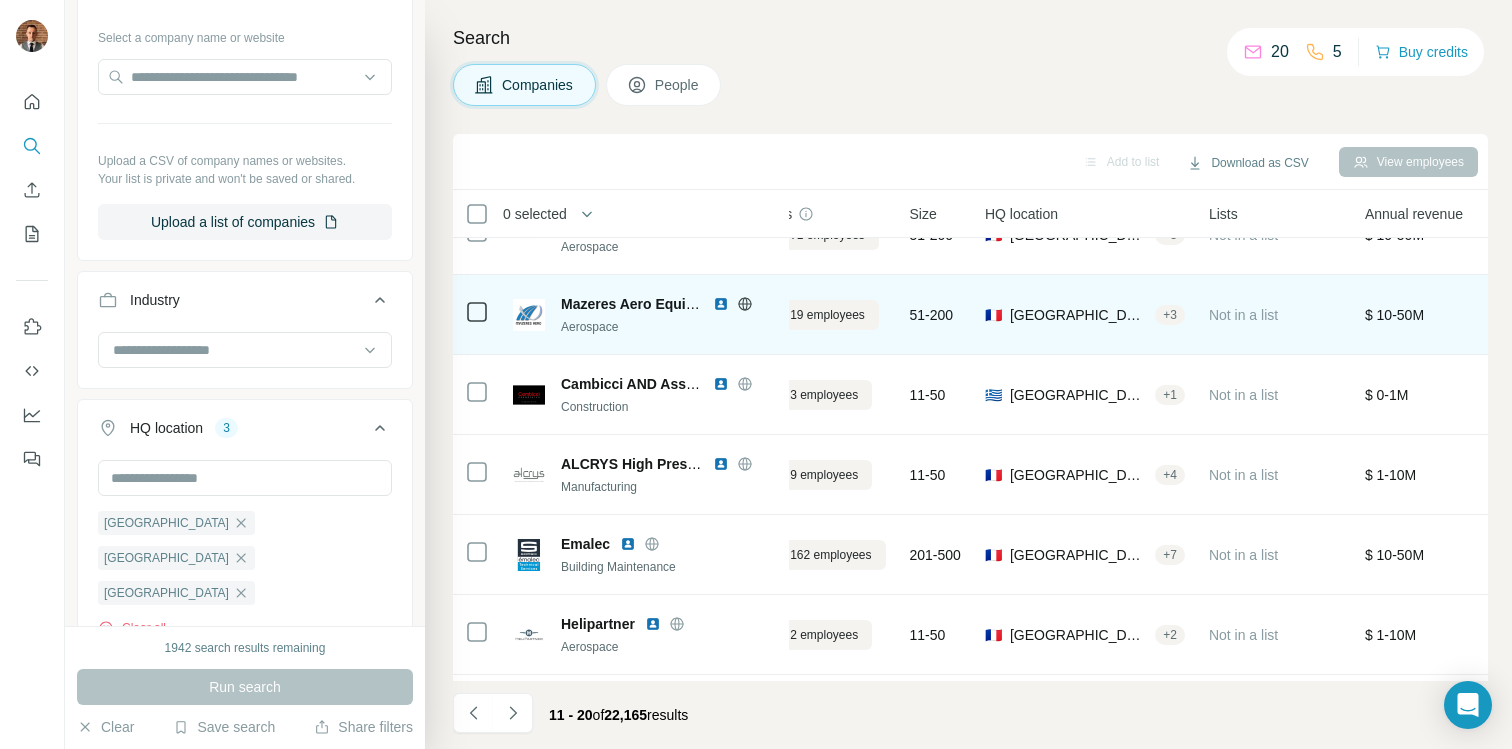 scroll, scrollTop: 357, scrollLeft: 78, axis: both 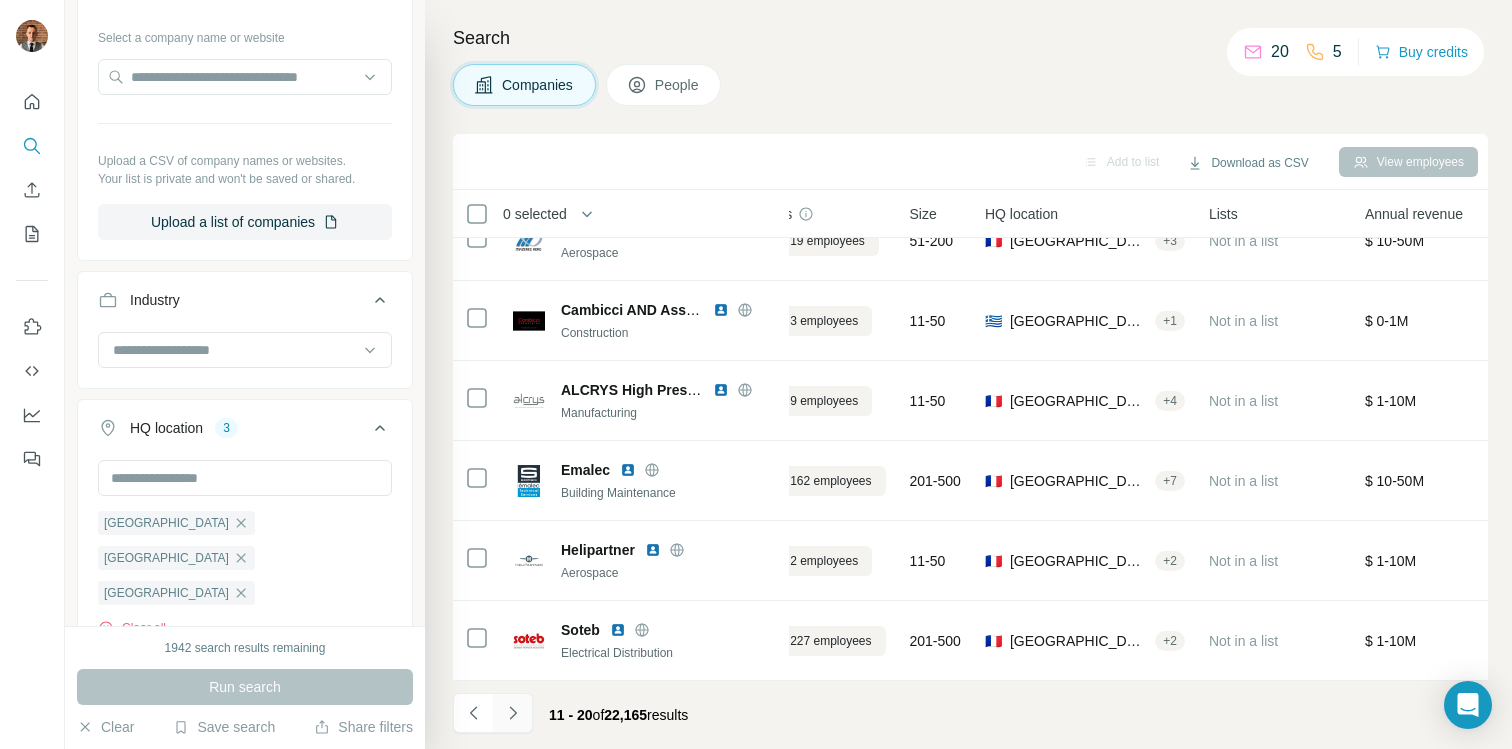 click 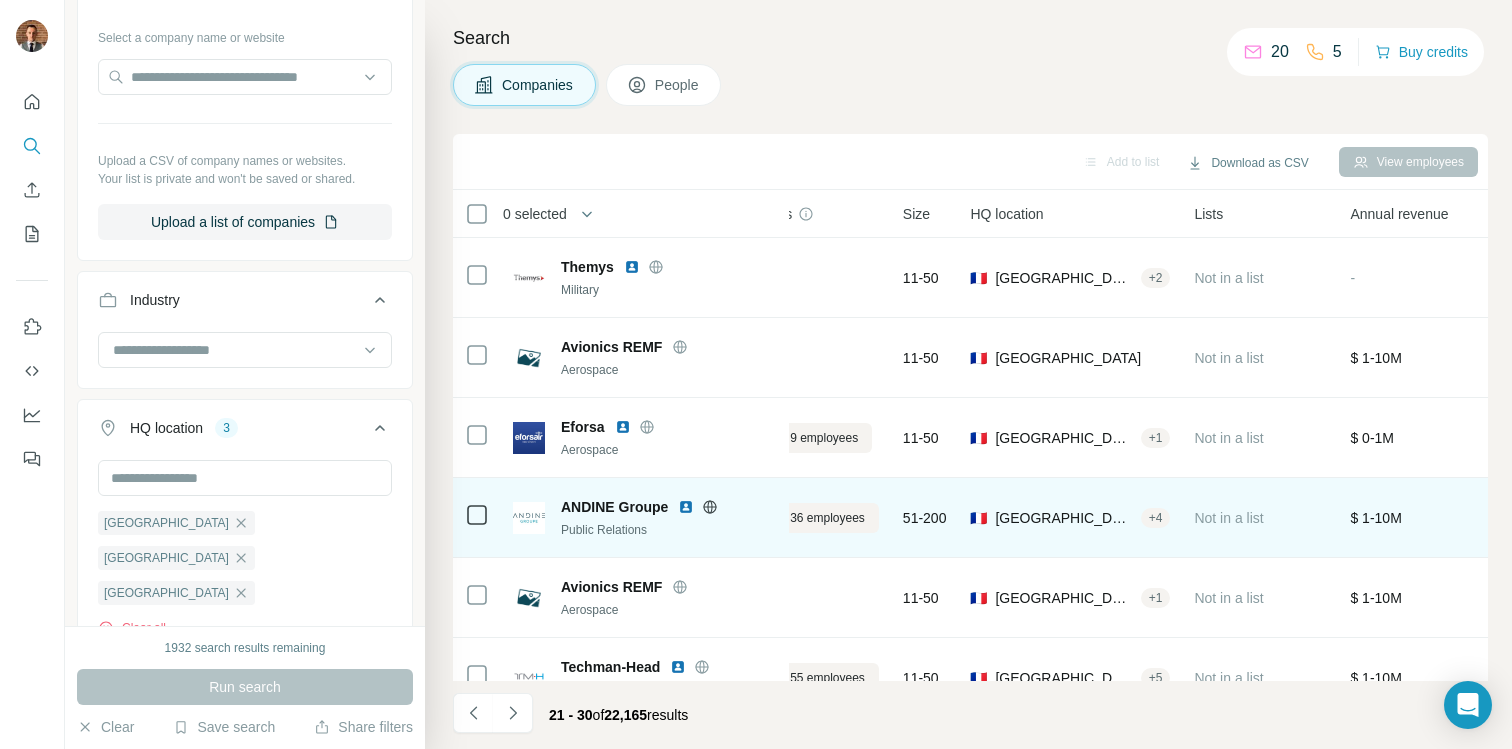 scroll, scrollTop: 357, scrollLeft: 78, axis: both 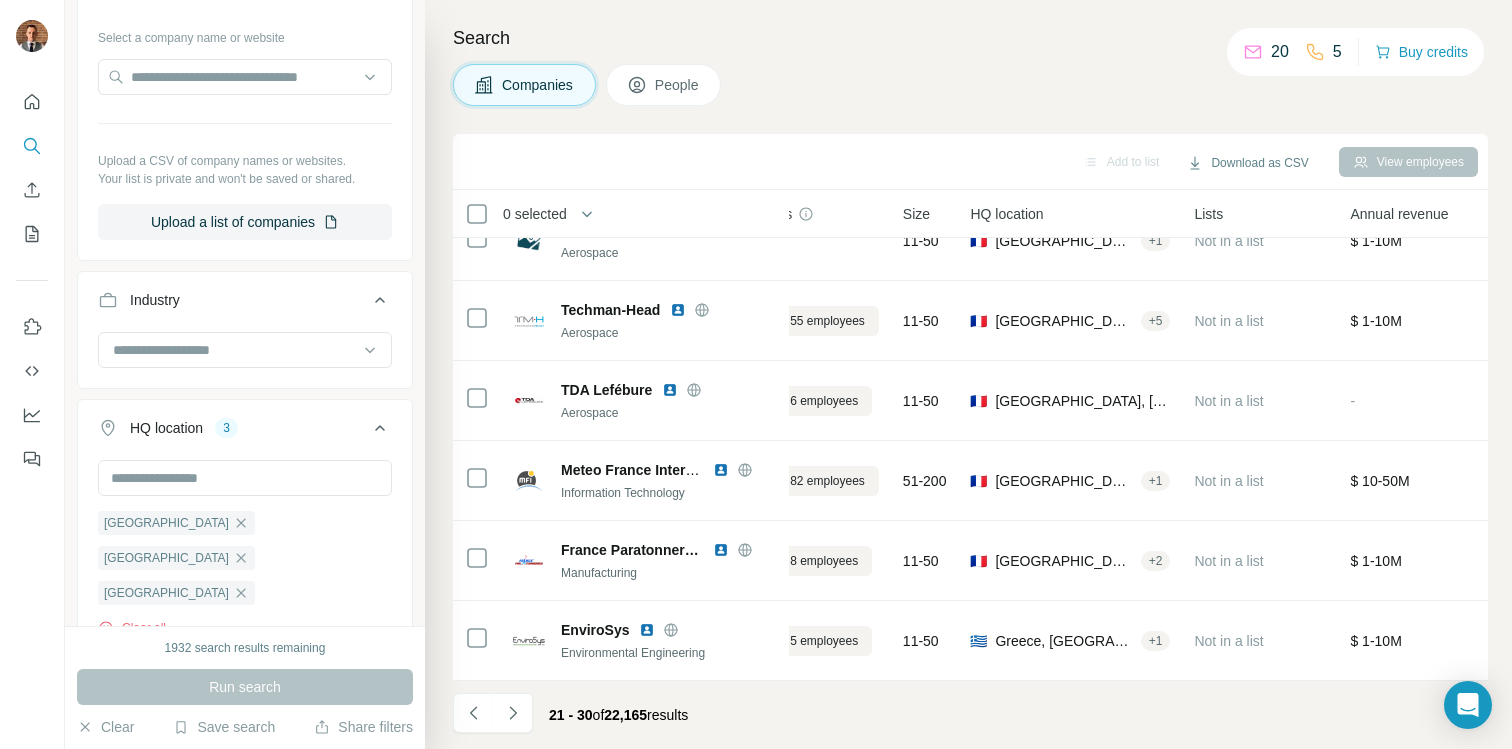 click 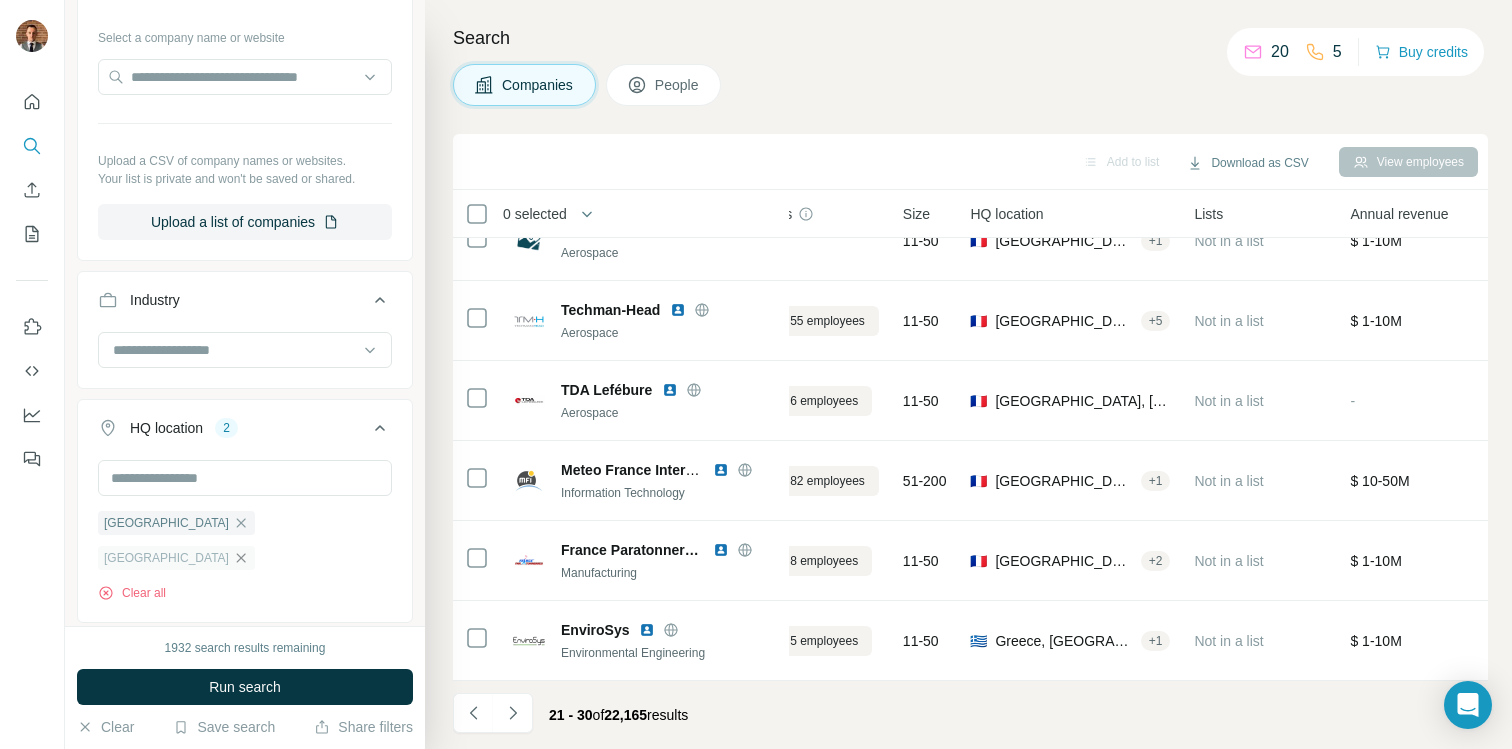 click 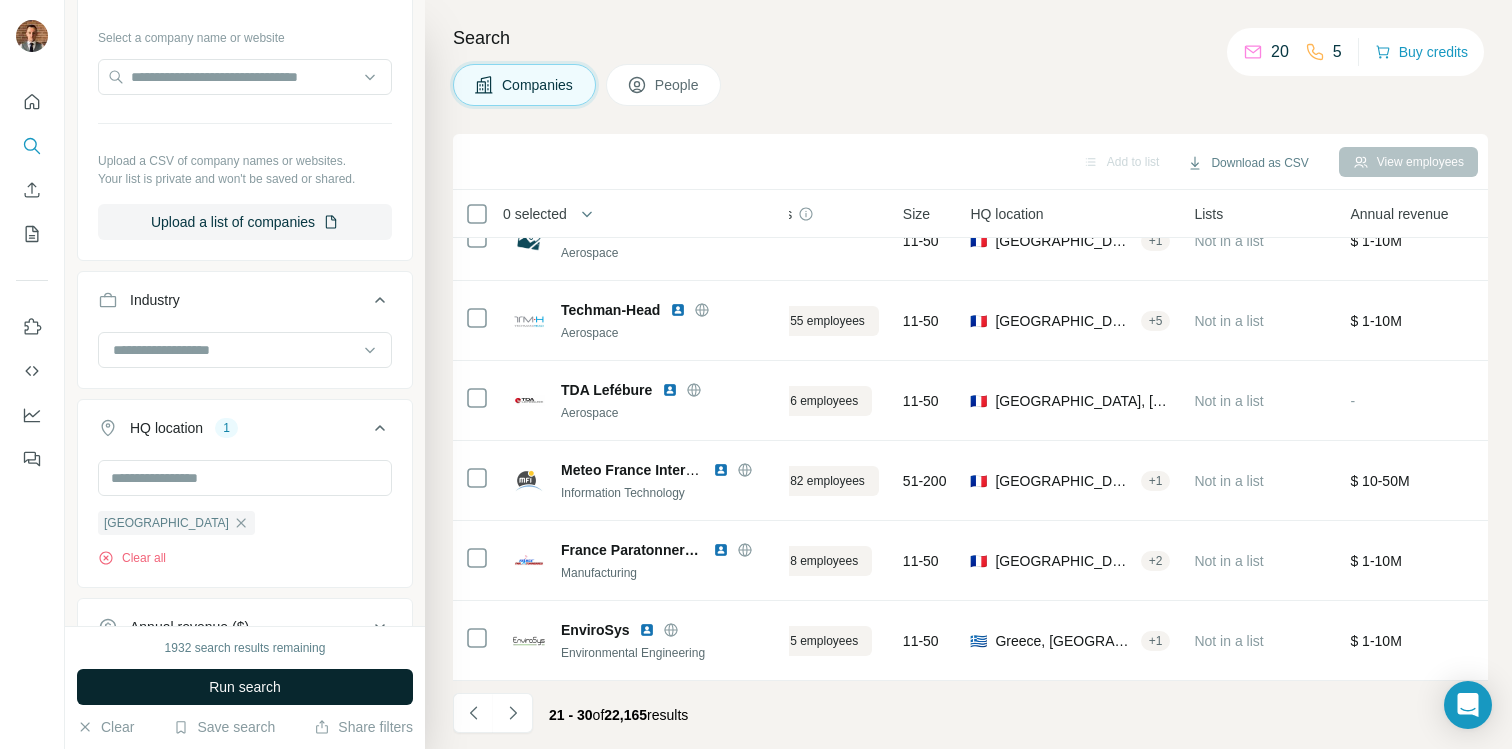click on "Run search" at bounding box center (245, 687) 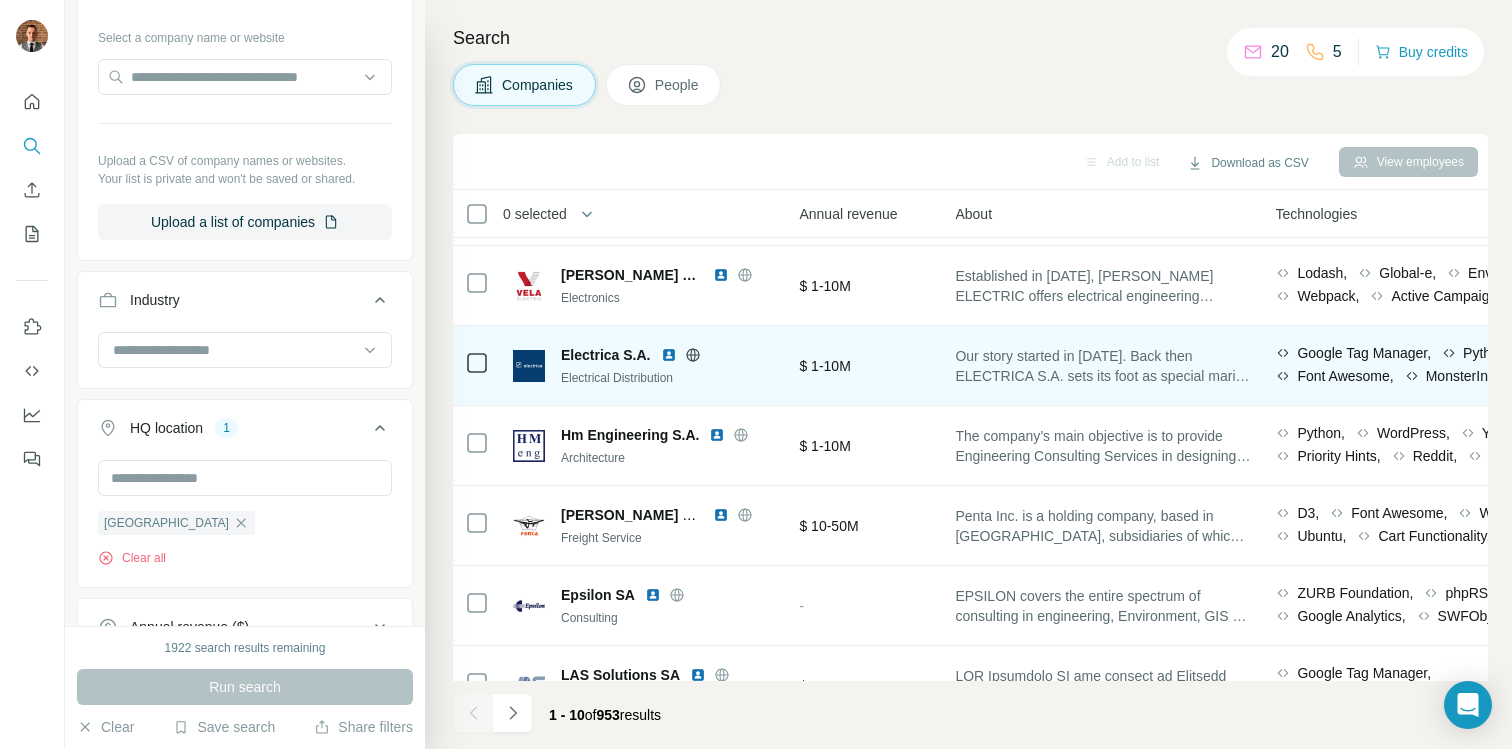 scroll, scrollTop: 357, scrollLeft: 629, axis: both 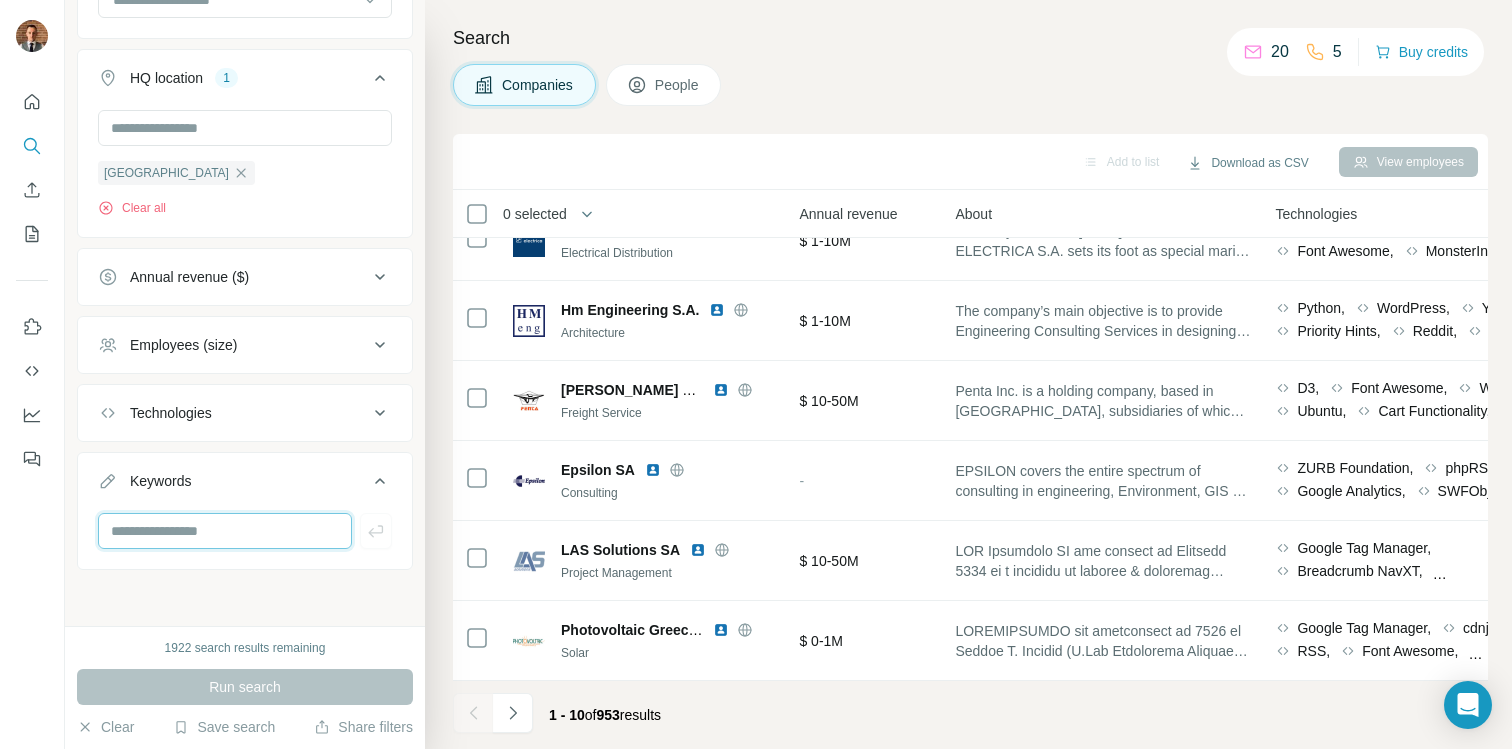 click at bounding box center (225, 531) 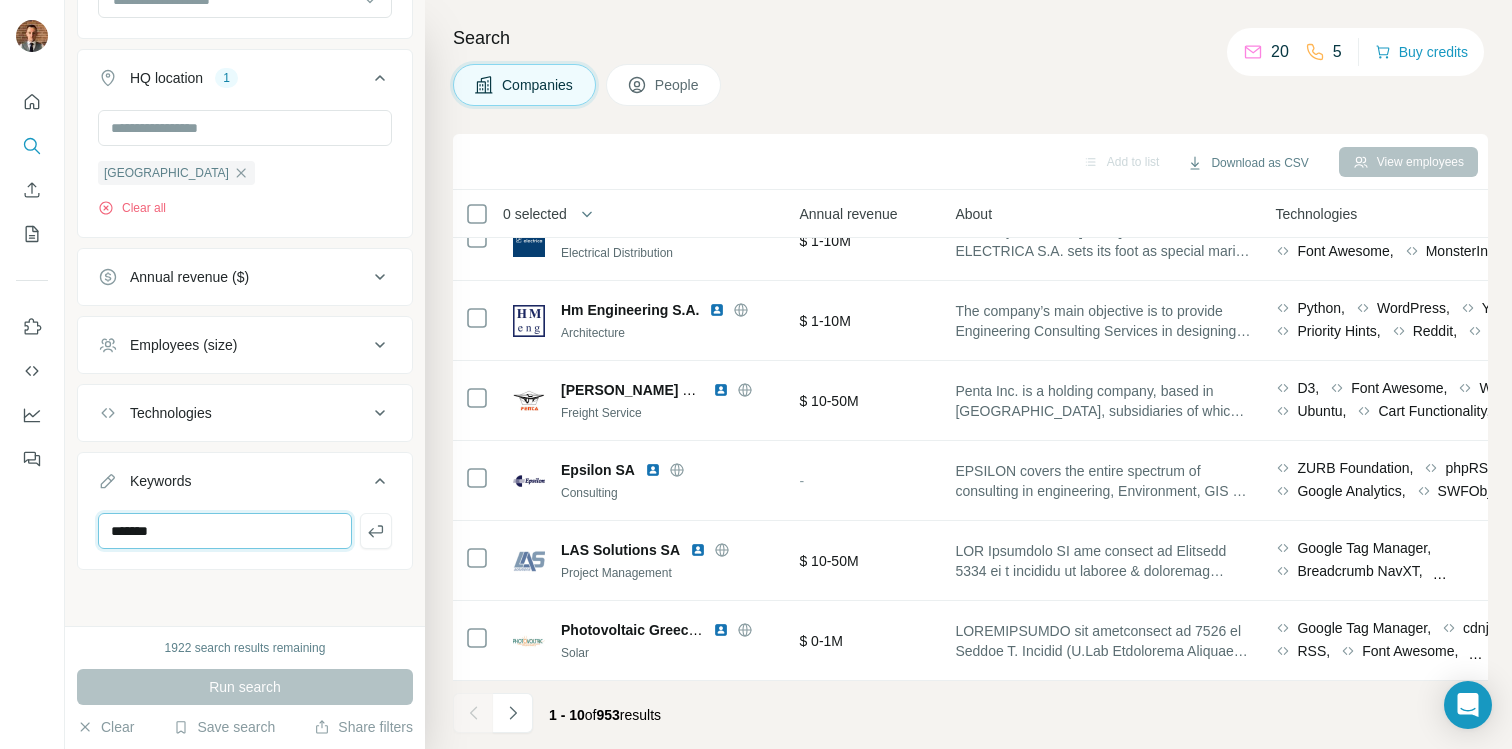 type on "*******" 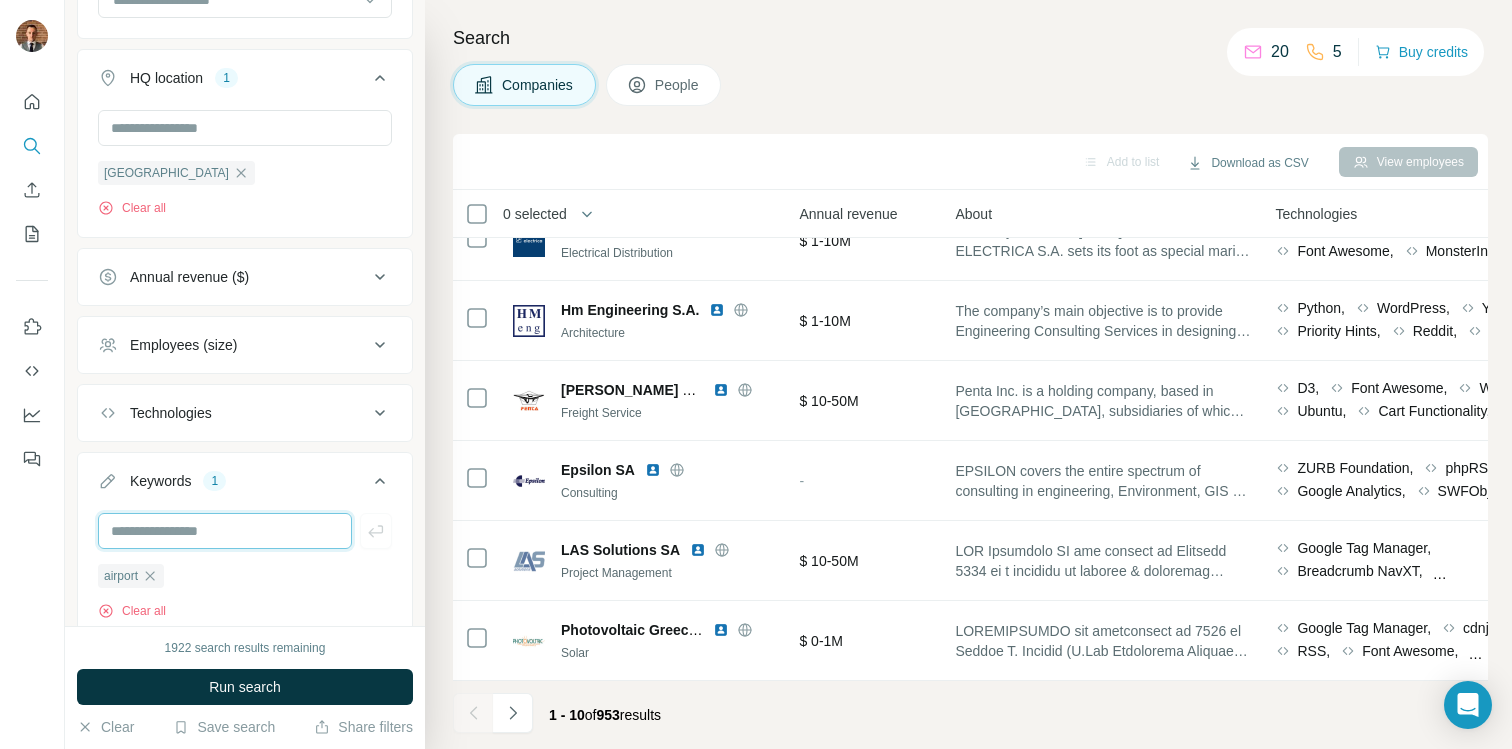 click at bounding box center [225, 531] 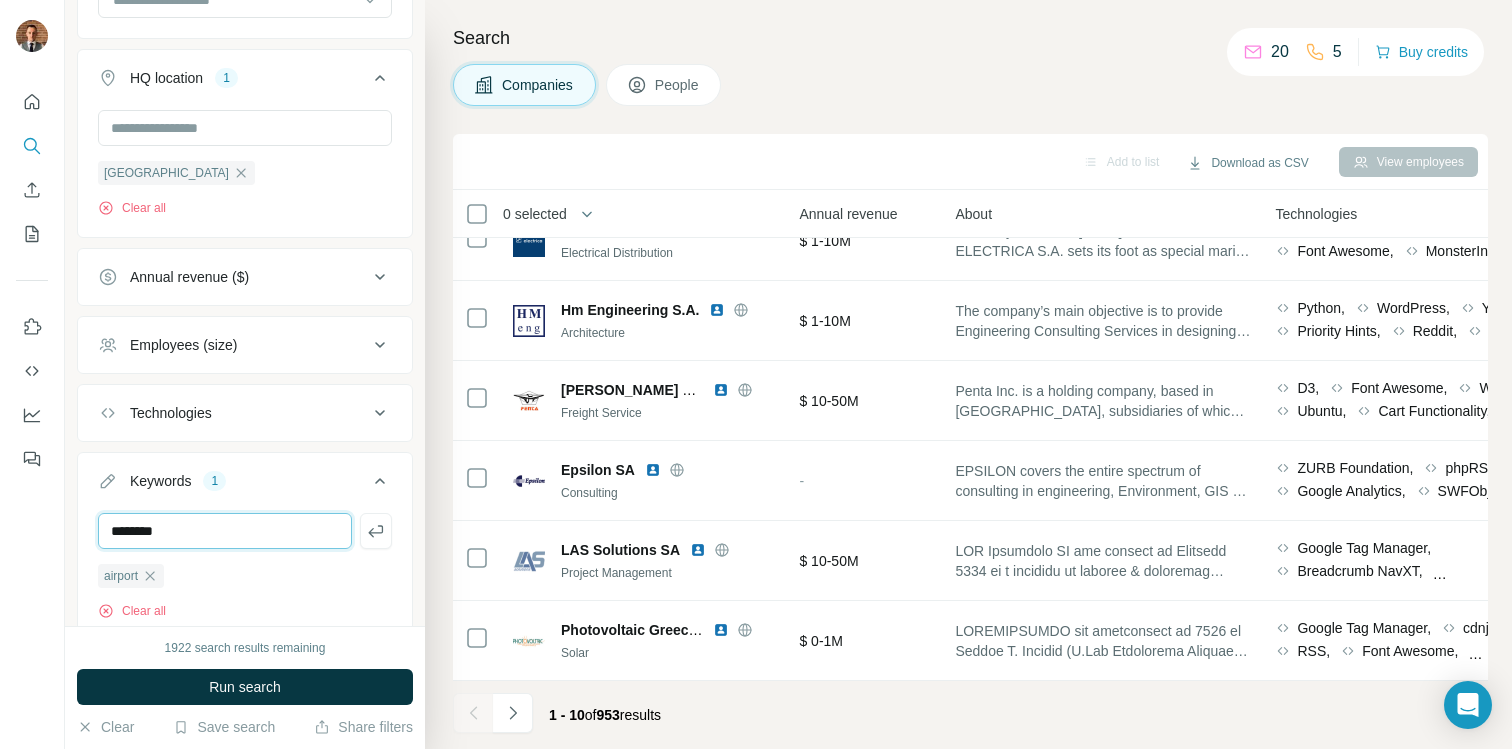 type on "********" 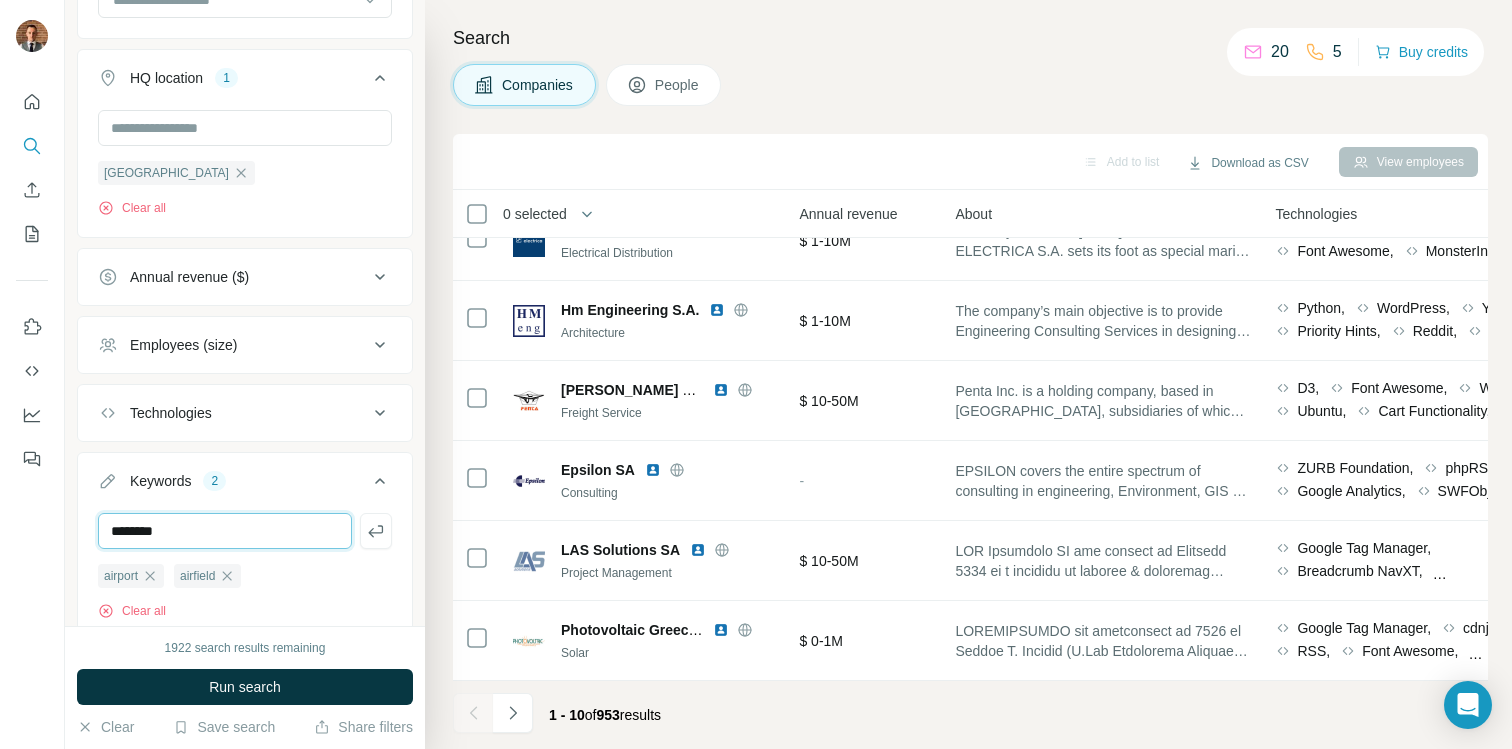 type on "********" 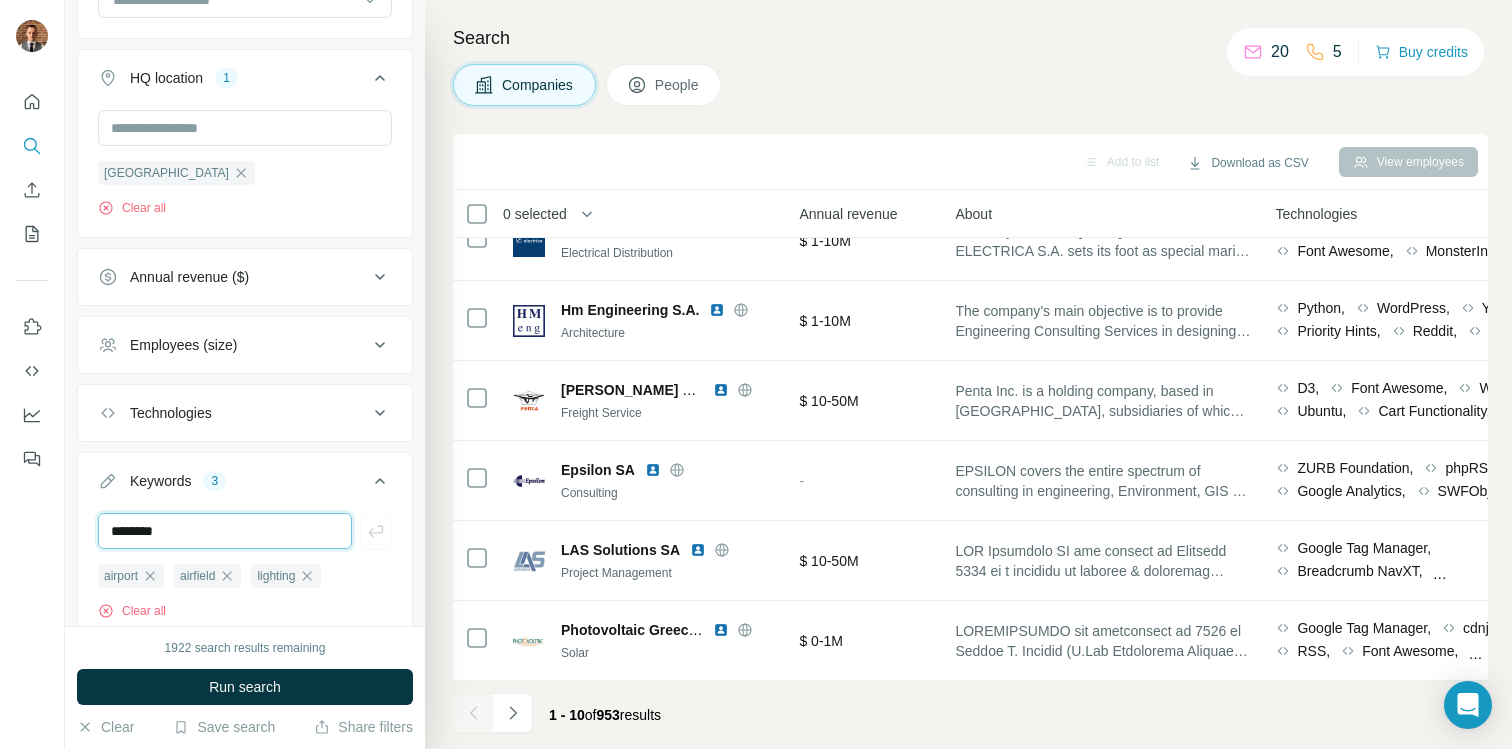 type 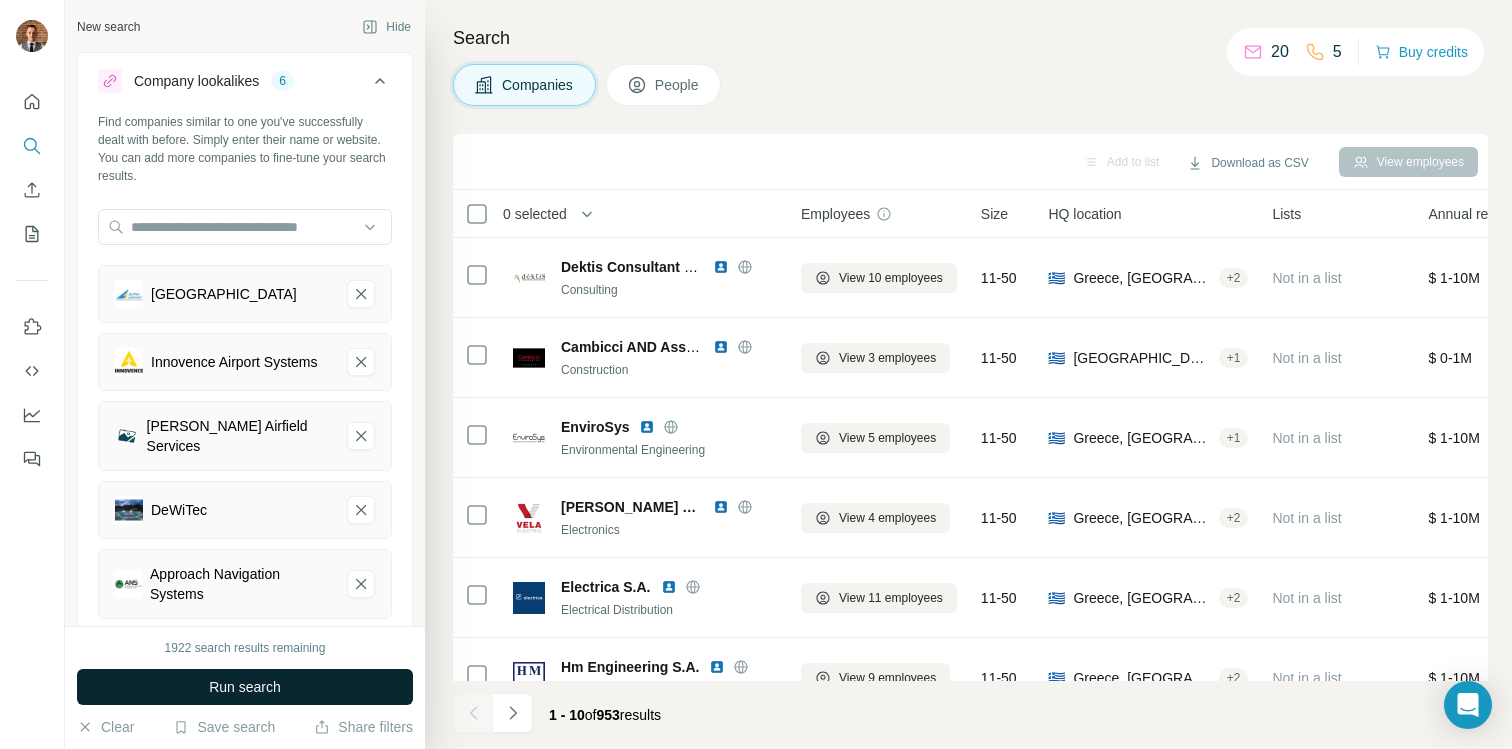 scroll, scrollTop: 0, scrollLeft: 0, axis: both 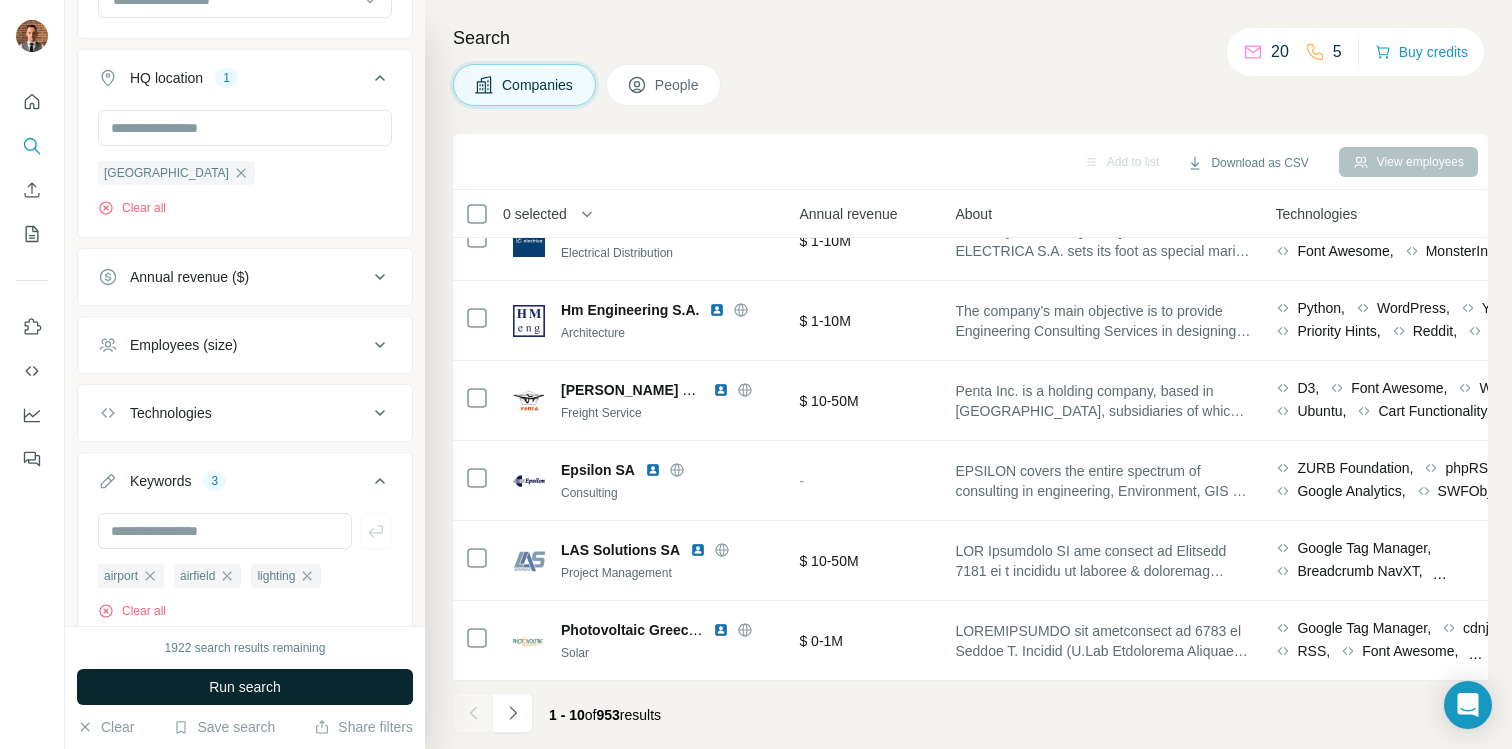 click on "Run search" at bounding box center [245, 687] 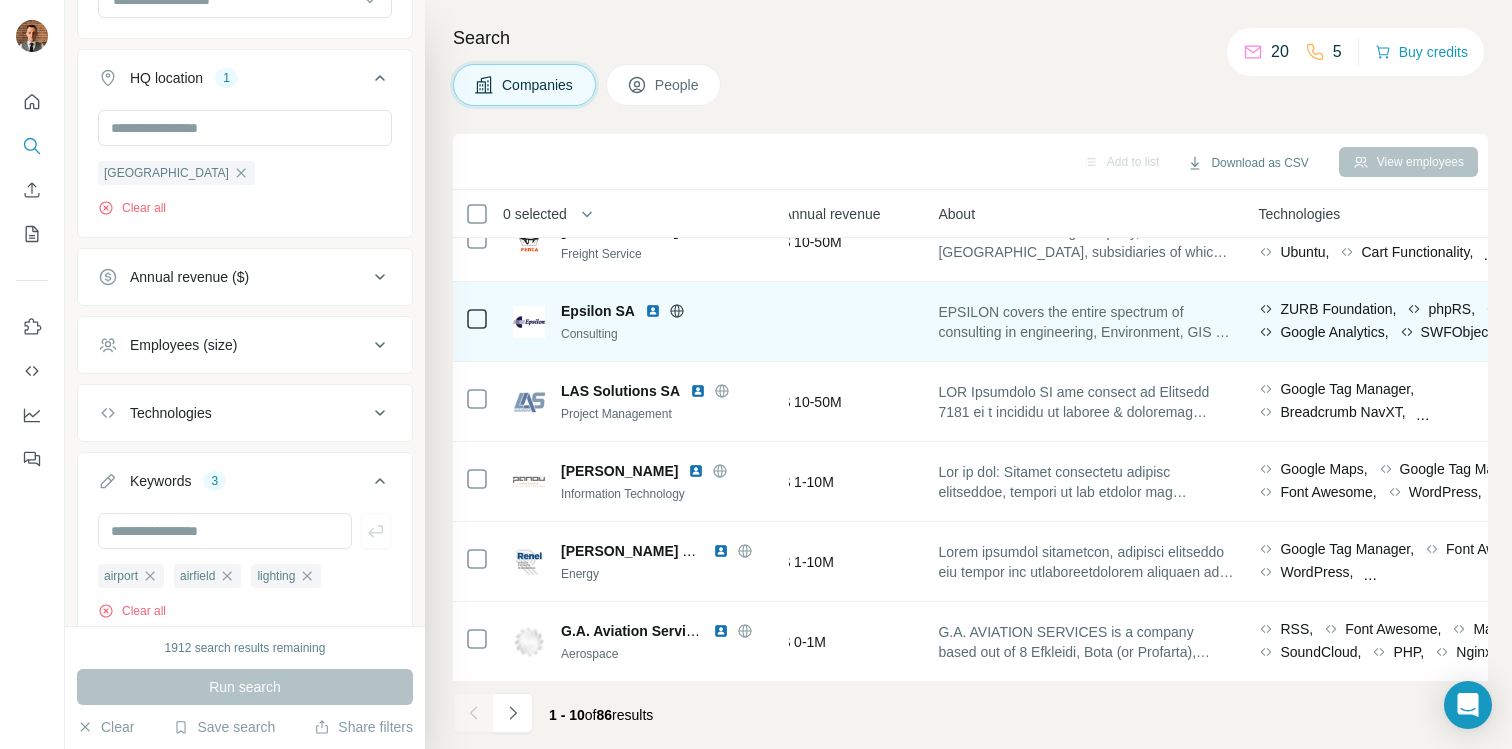 scroll, scrollTop: 357, scrollLeft: 646, axis: both 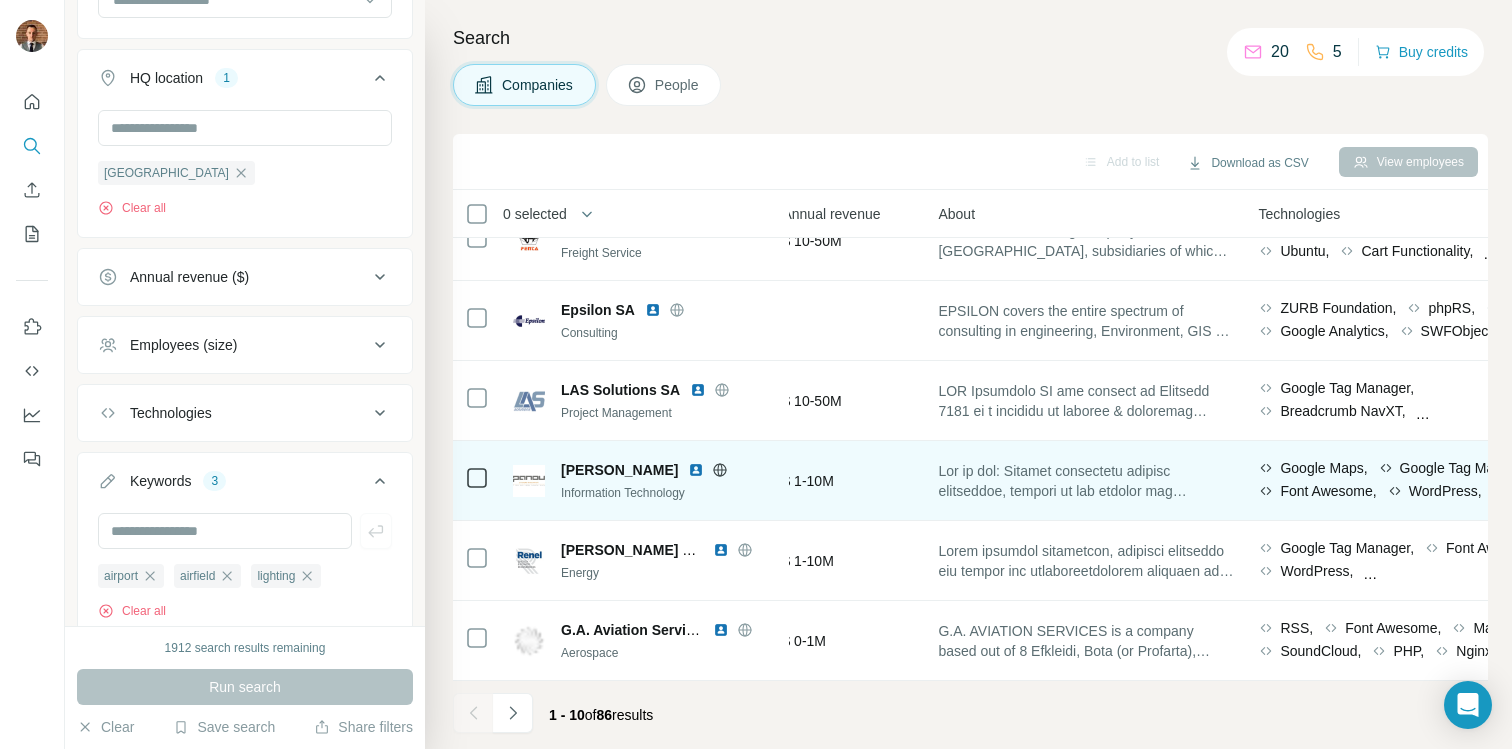 click 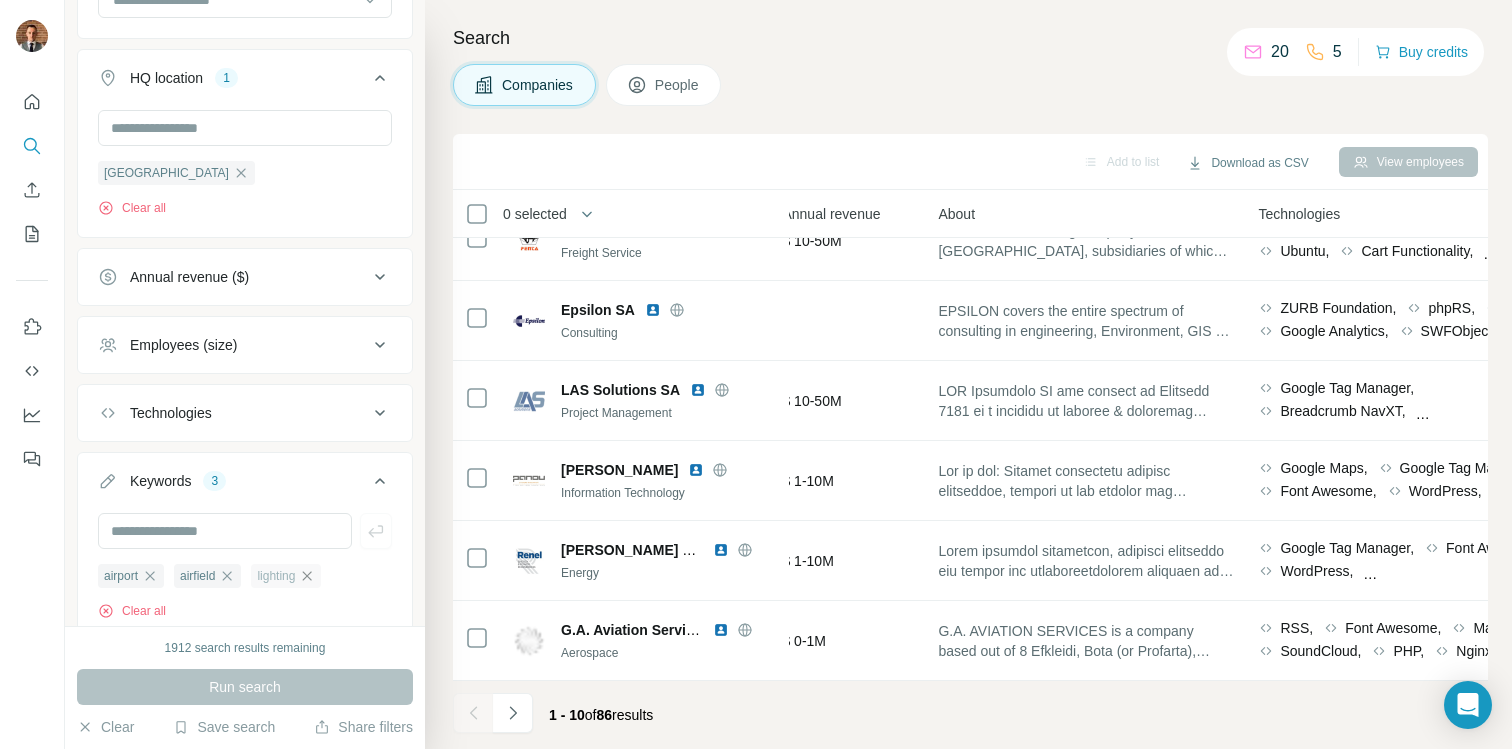 click 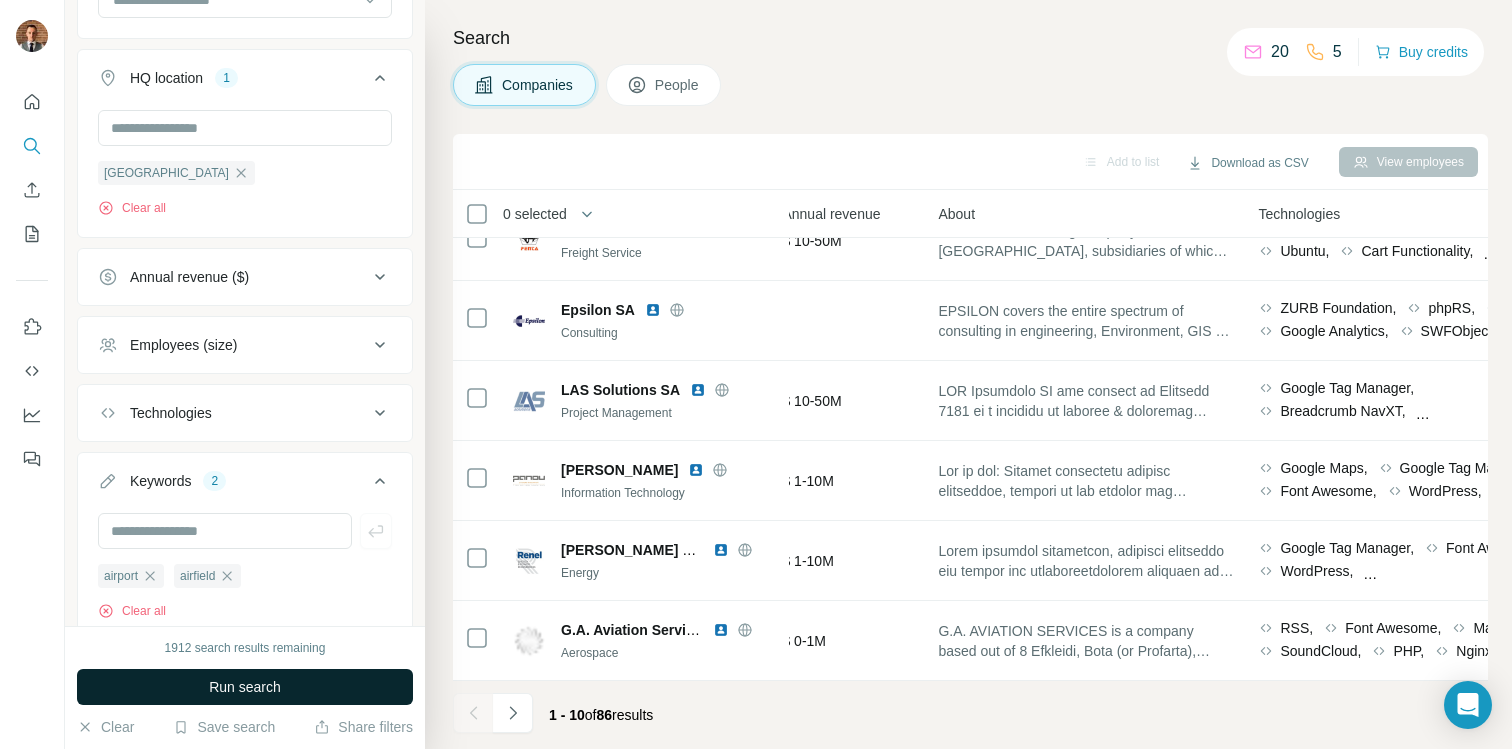 click on "Run search" at bounding box center (245, 687) 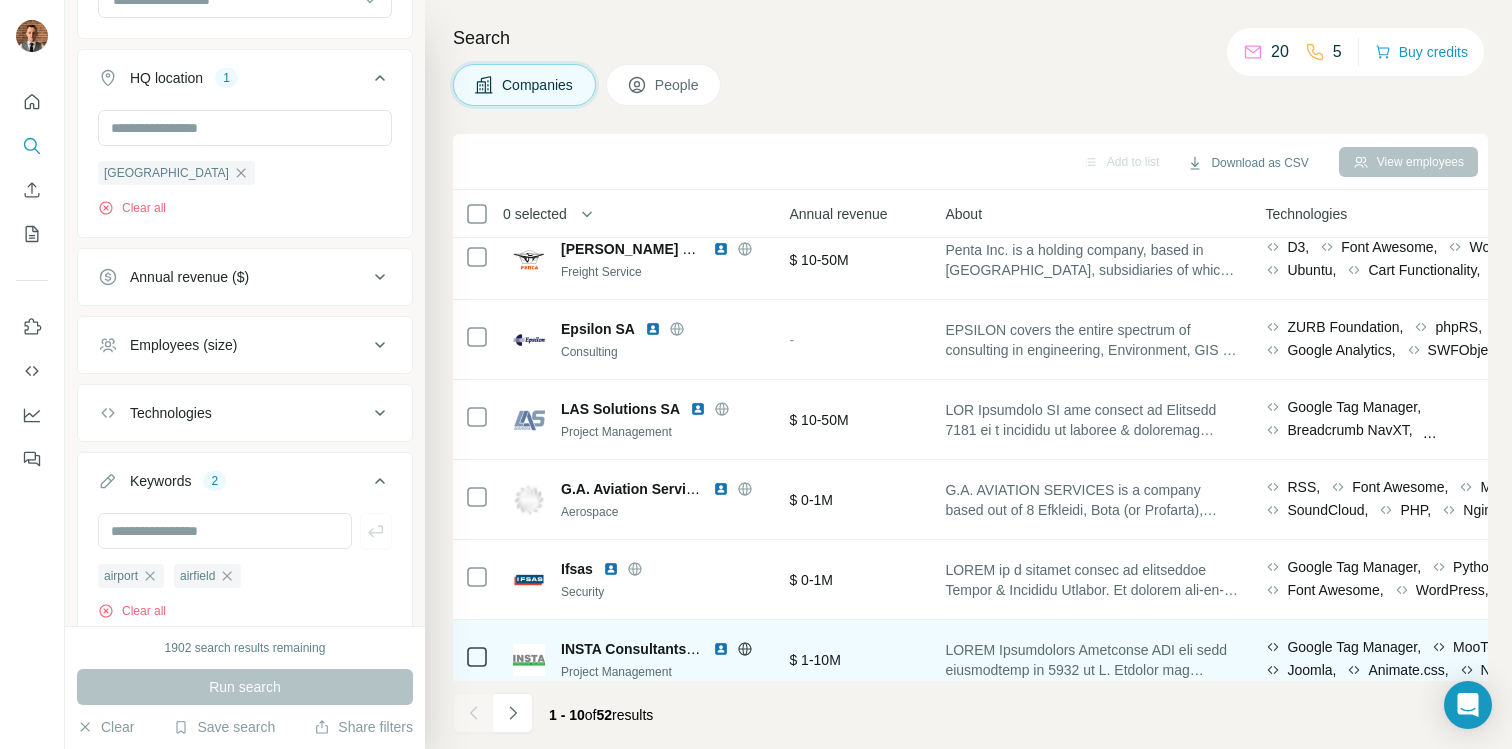 scroll, scrollTop: 0, scrollLeft: 639, axis: horizontal 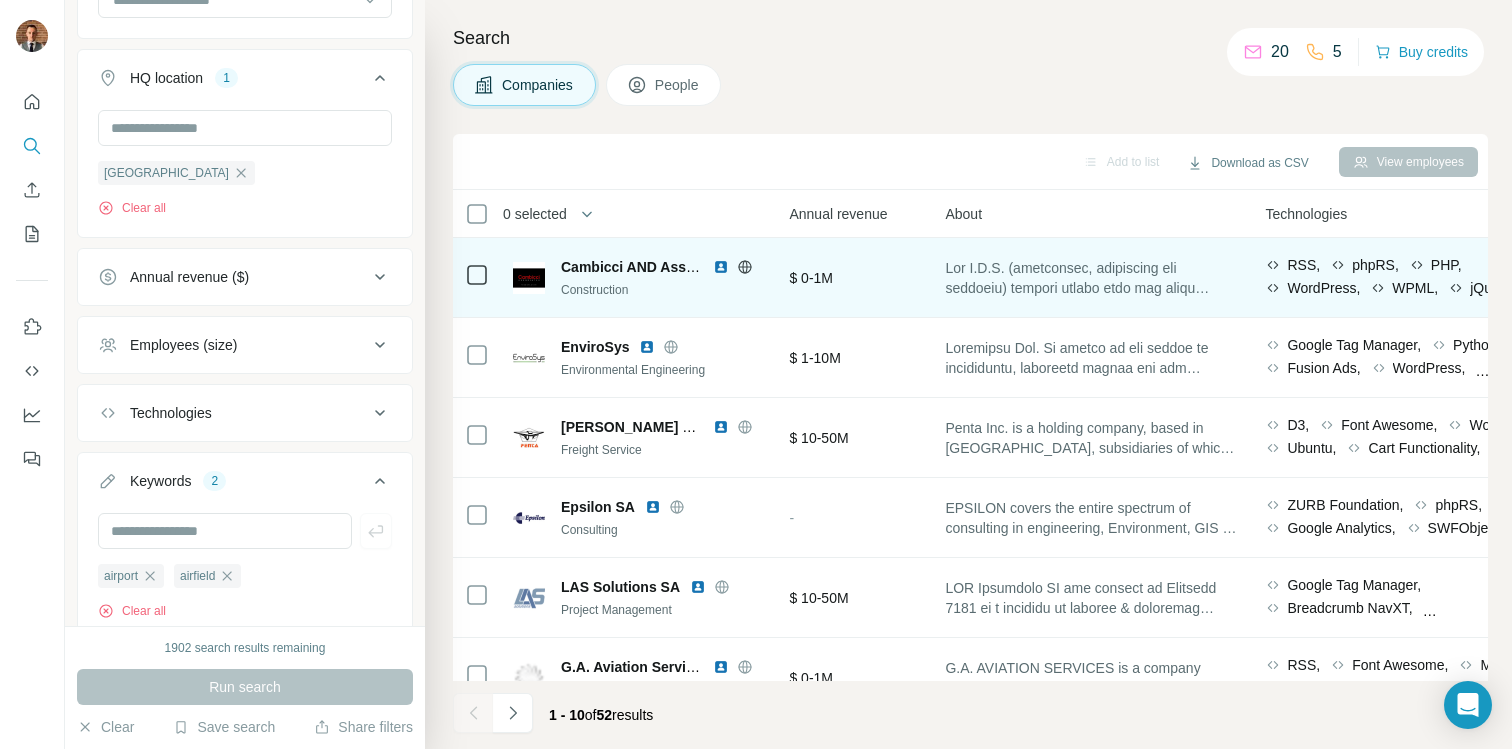 click 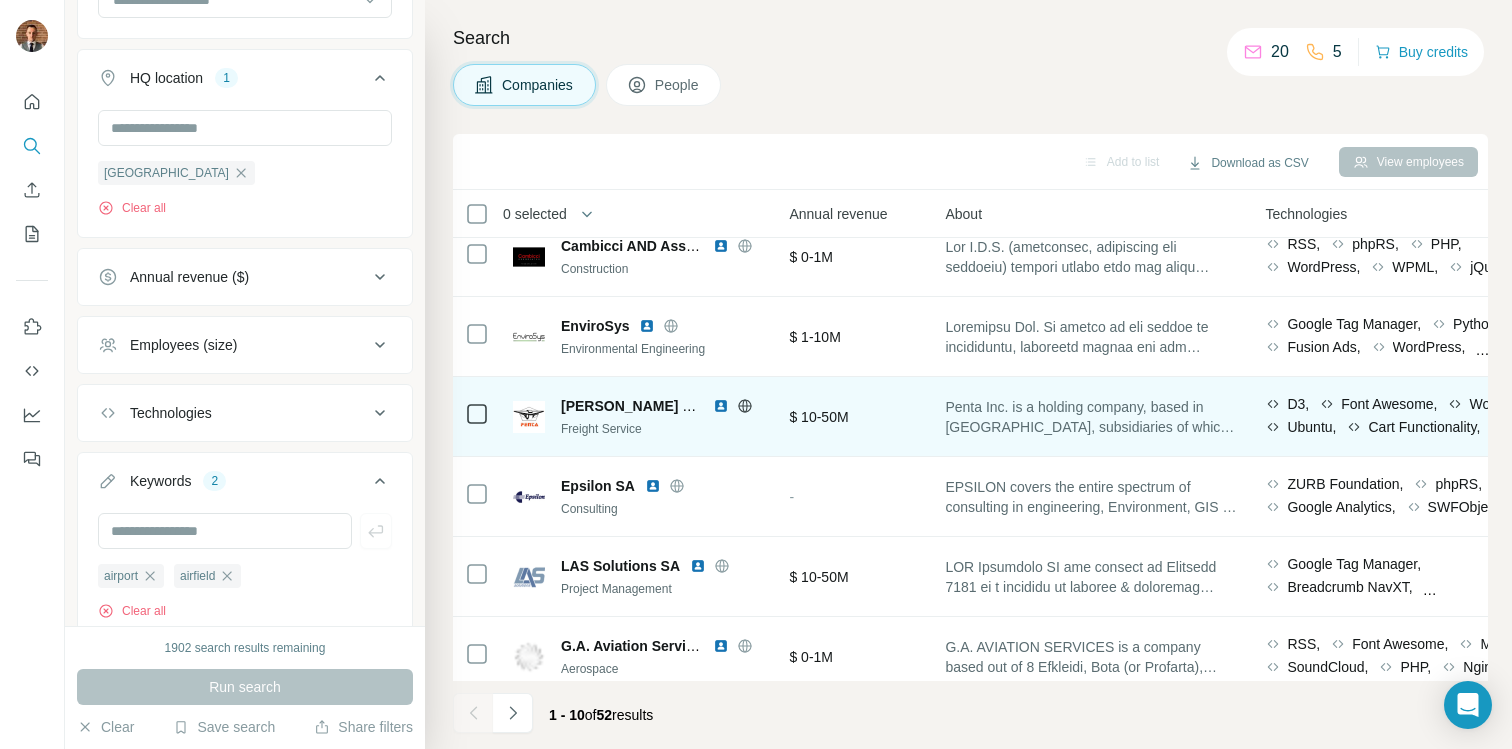 scroll, scrollTop: 12, scrollLeft: 639, axis: both 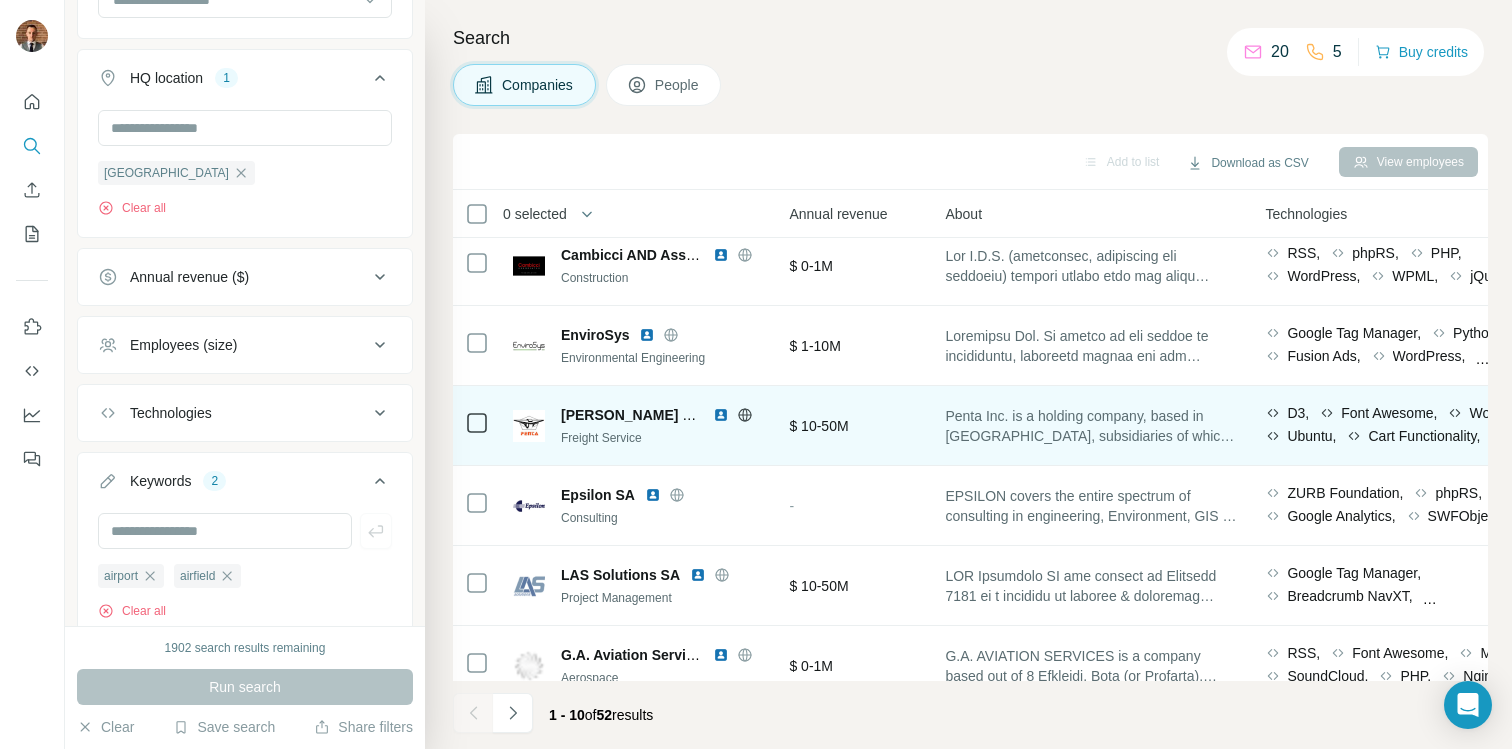click 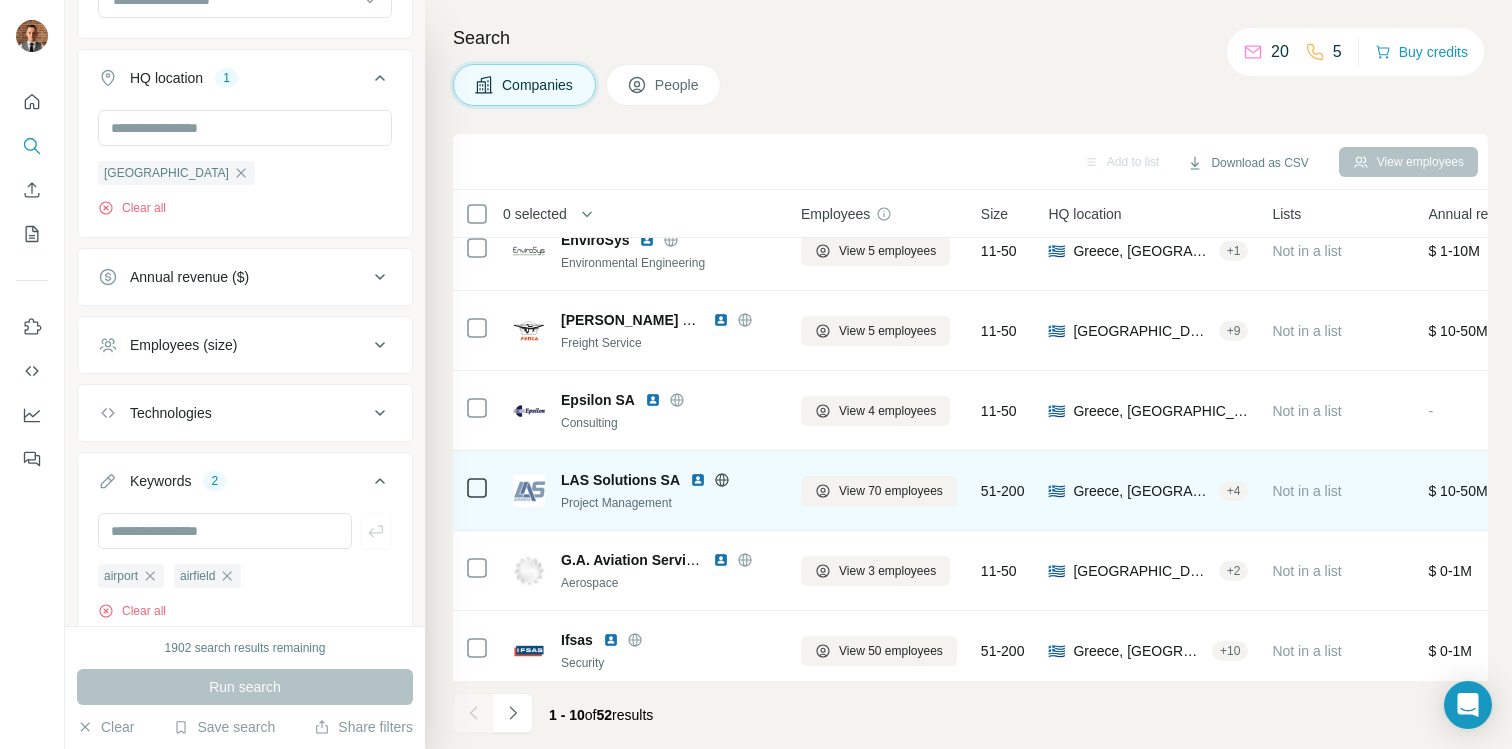 scroll, scrollTop: 72, scrollLeft: 0, axis: vertical 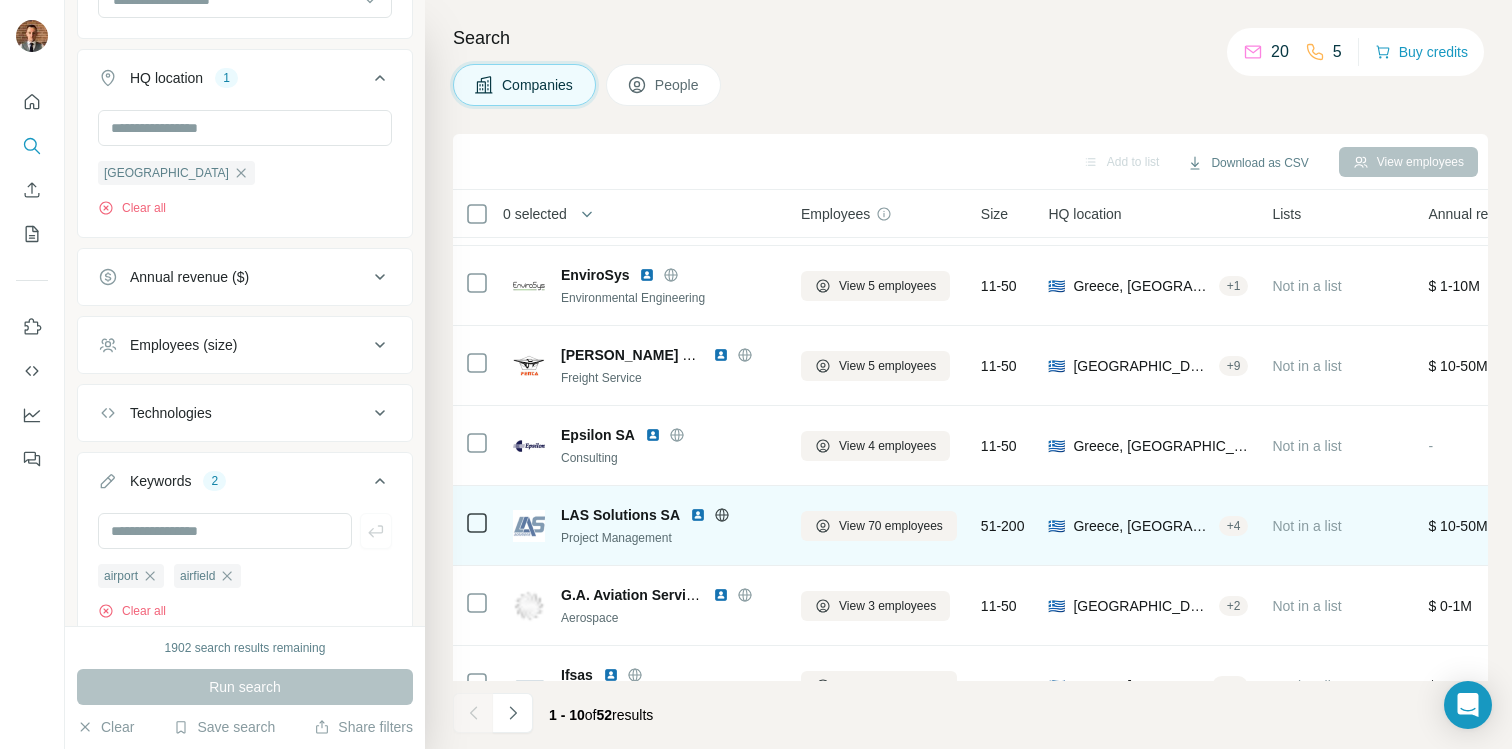 click 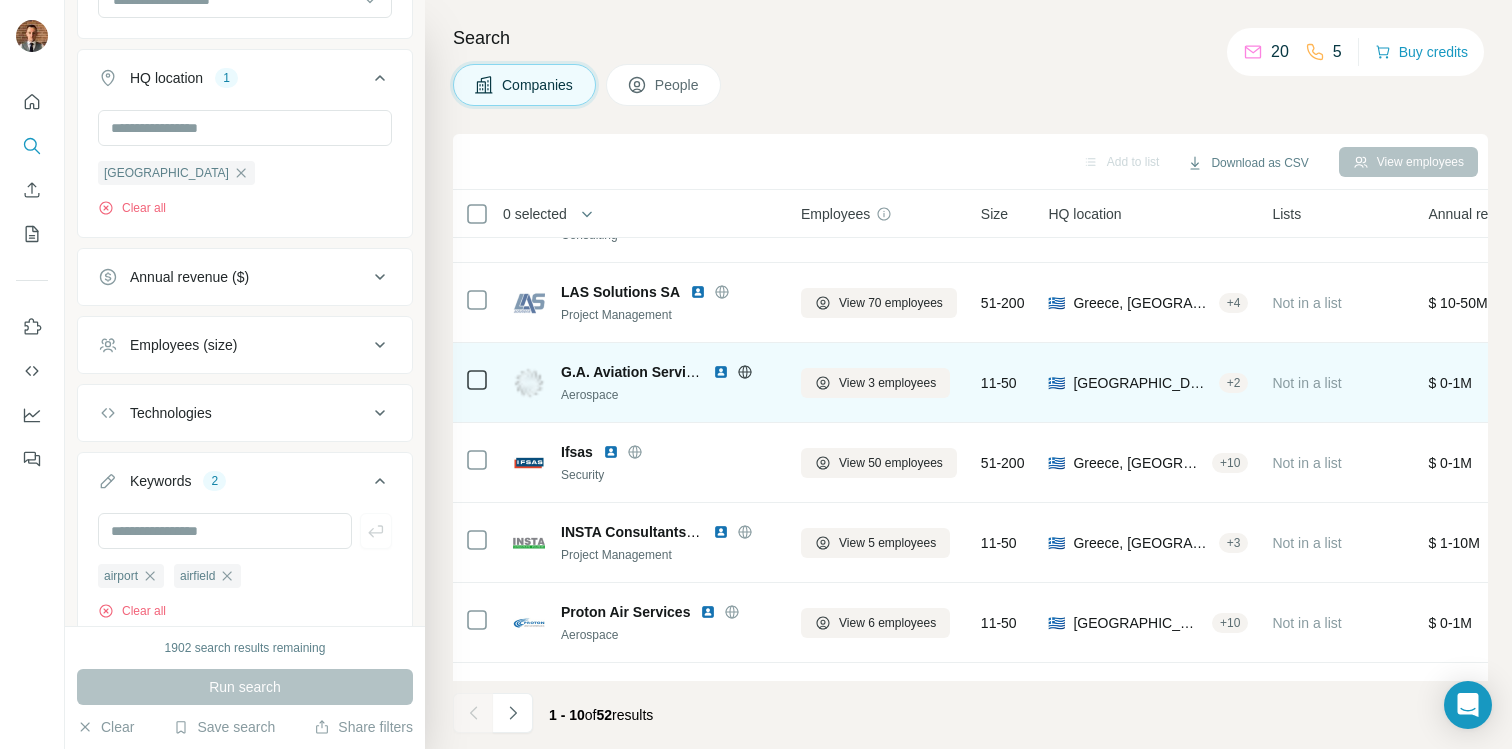 scroll, scrollTop: 357, scrollLeft: 0, axis: vertical 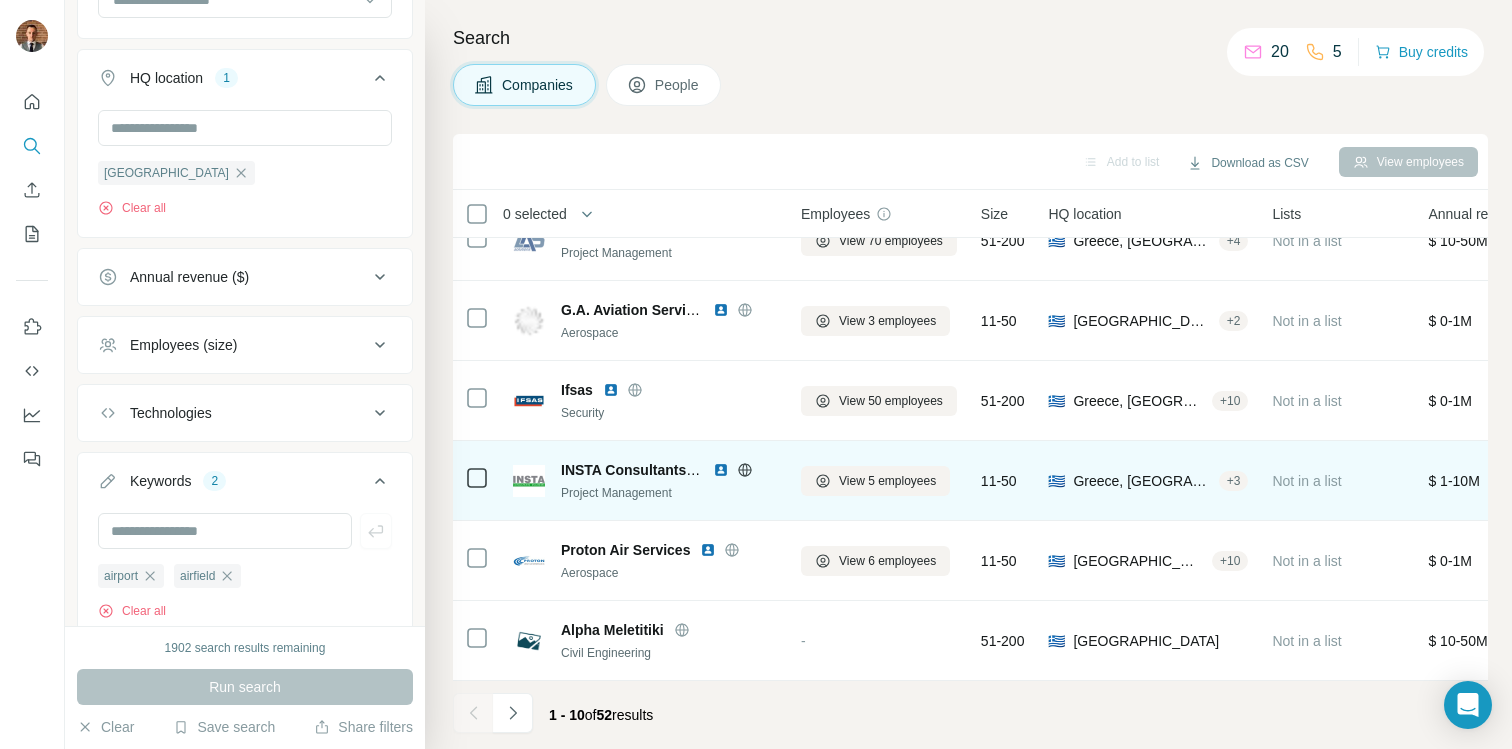 click 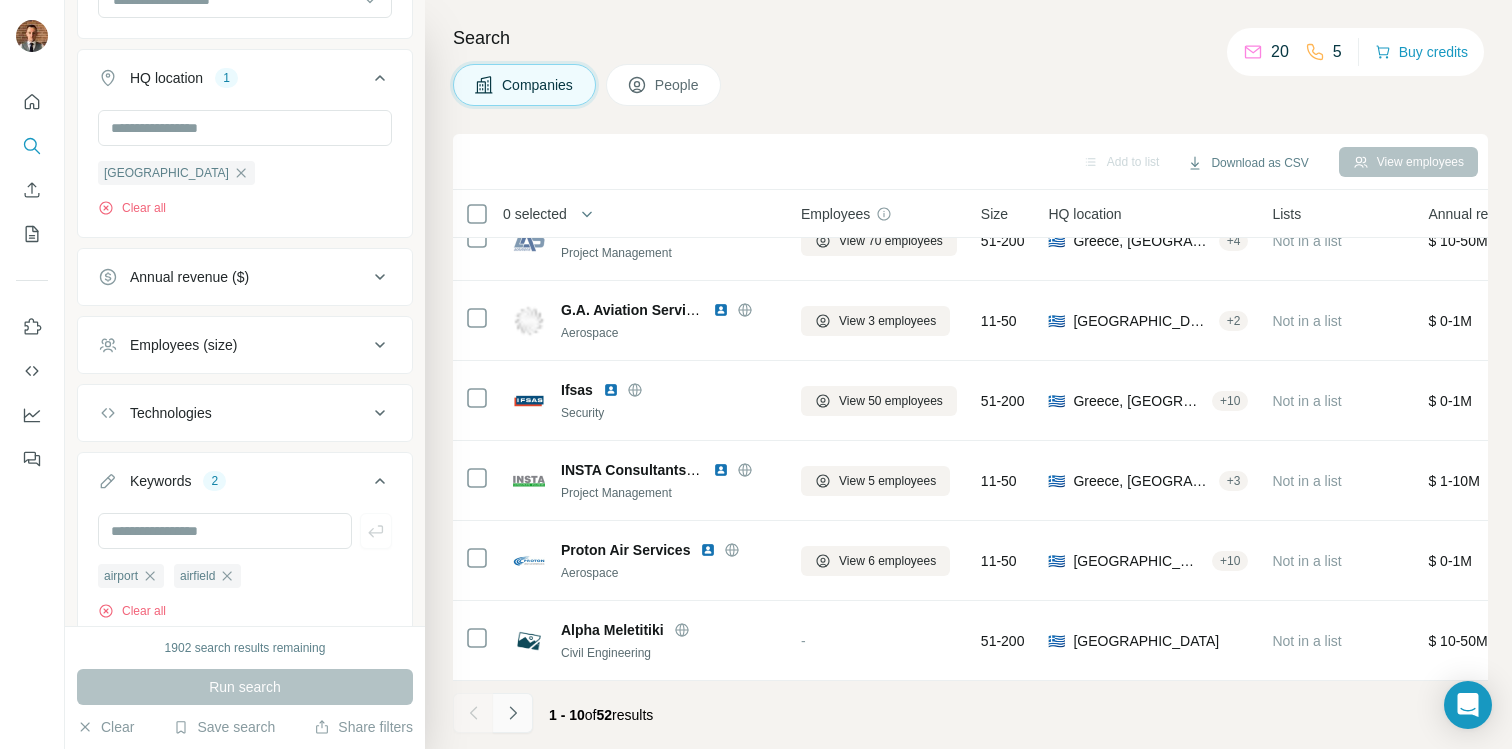 click at bounding box center [513, 713] 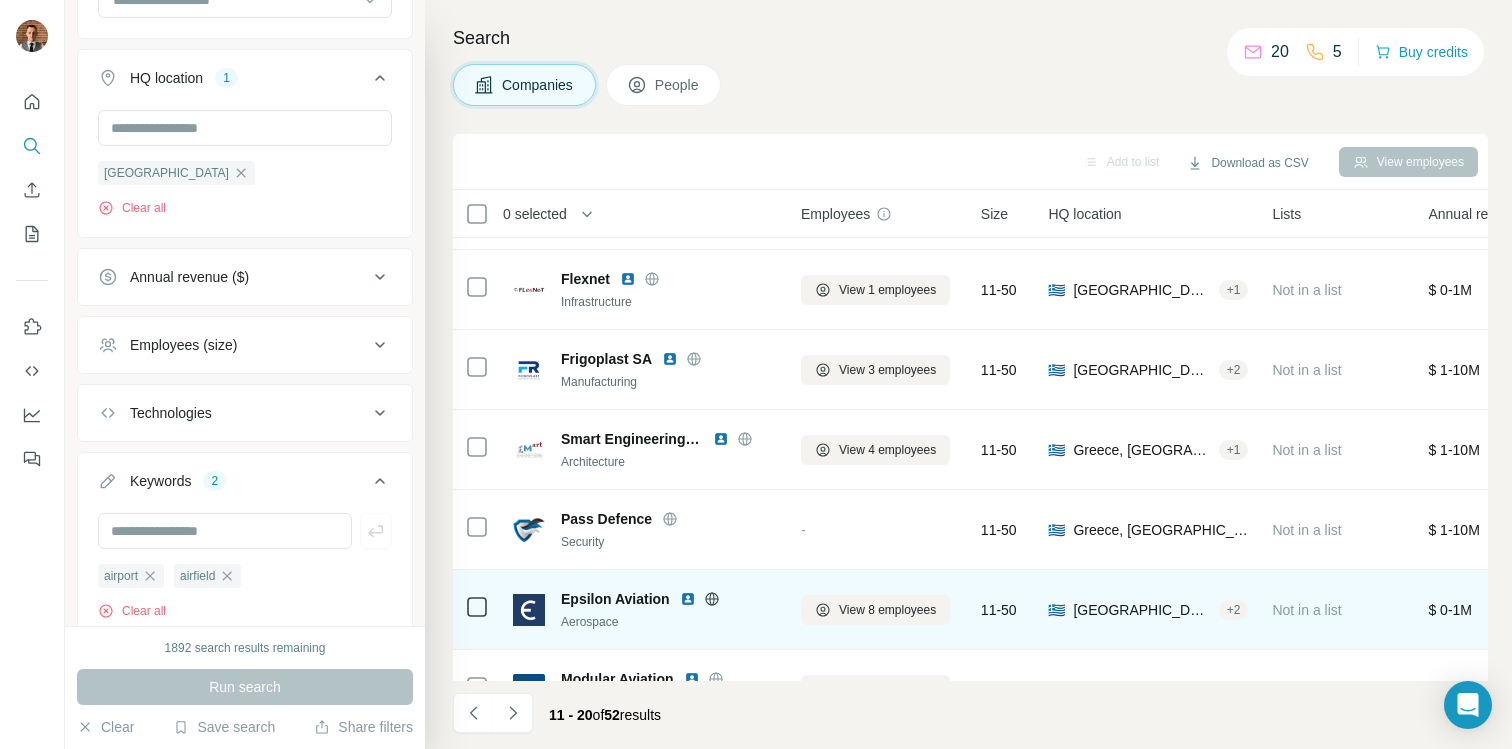scroll, scrollTop: 0, scrollLeft: 0, axis: both 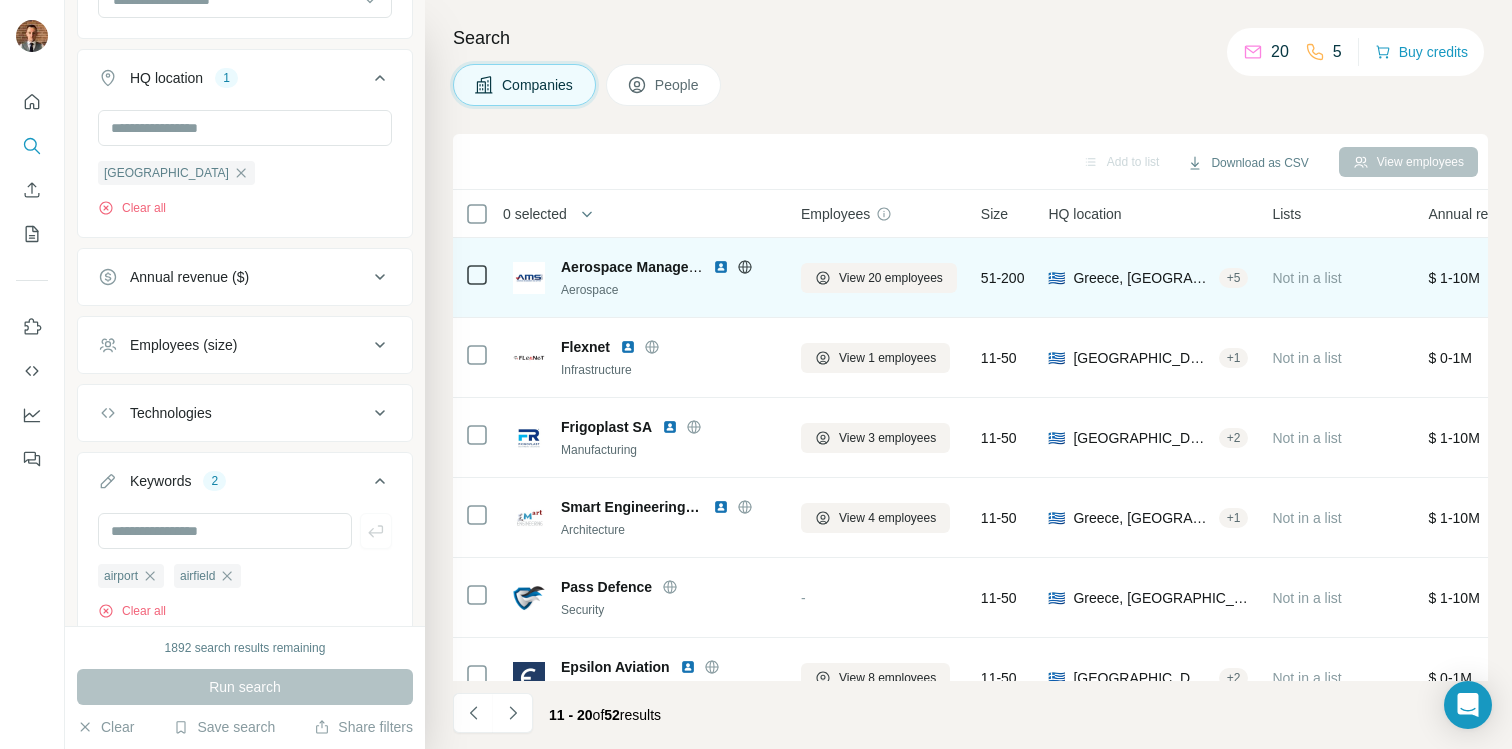 click 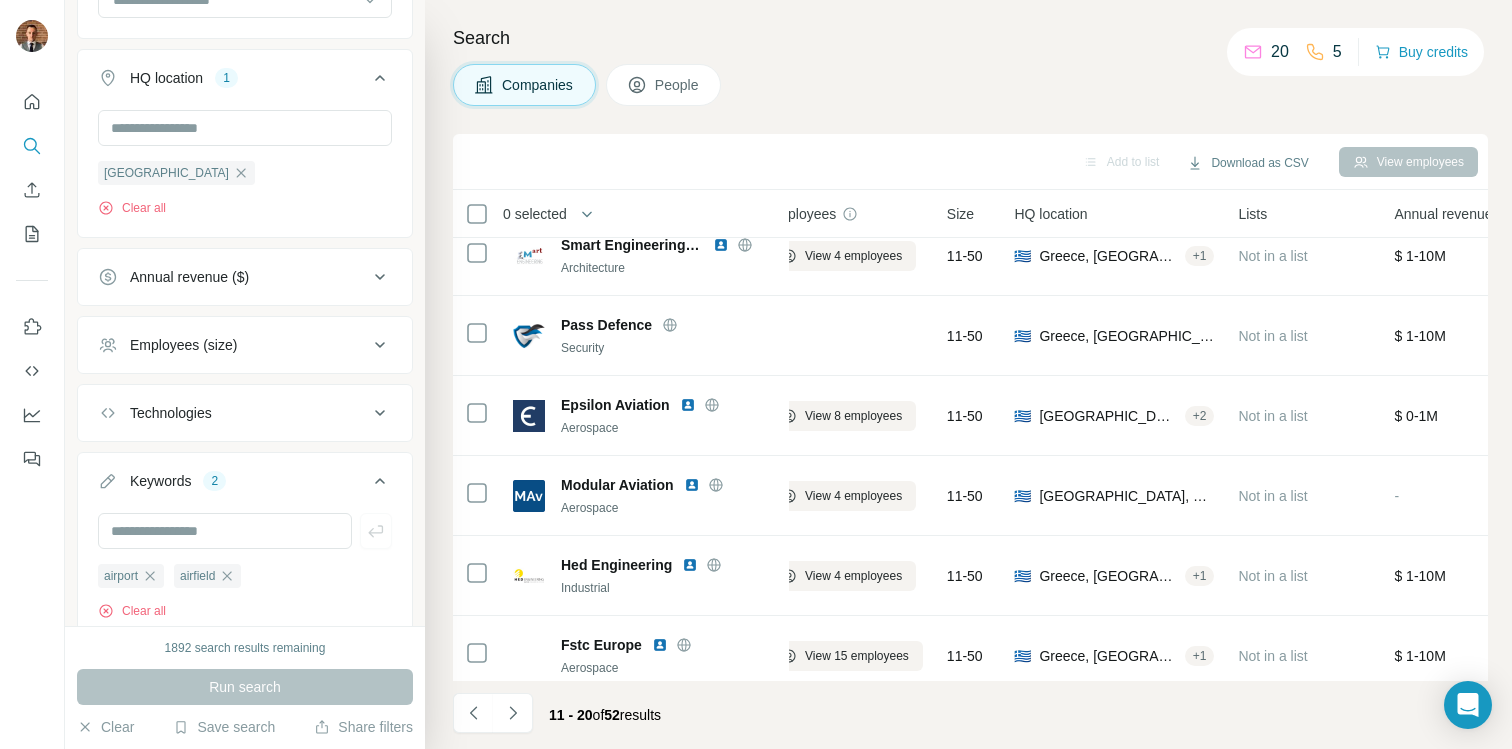 scroll, scrollTop: 357, scrollLeft: 34, axis: both 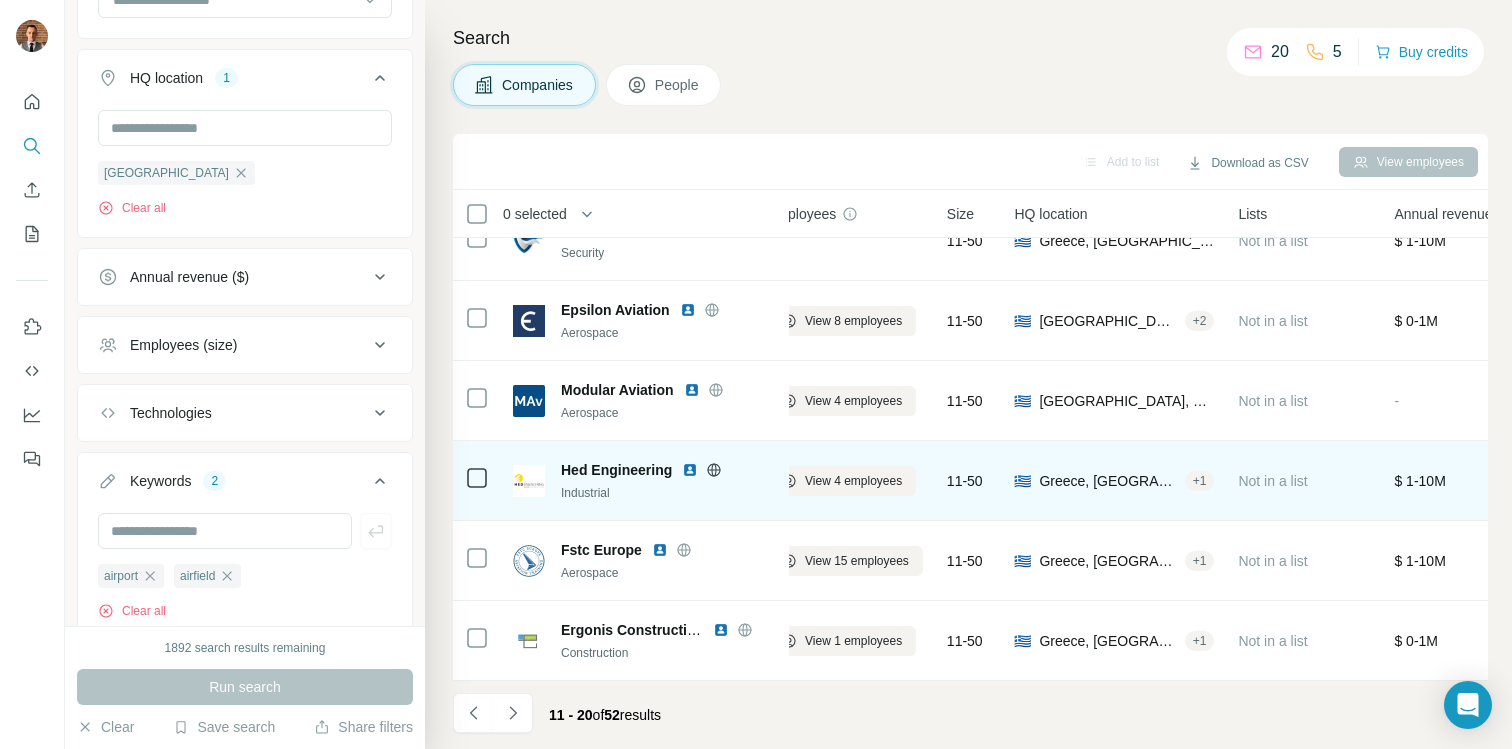 click 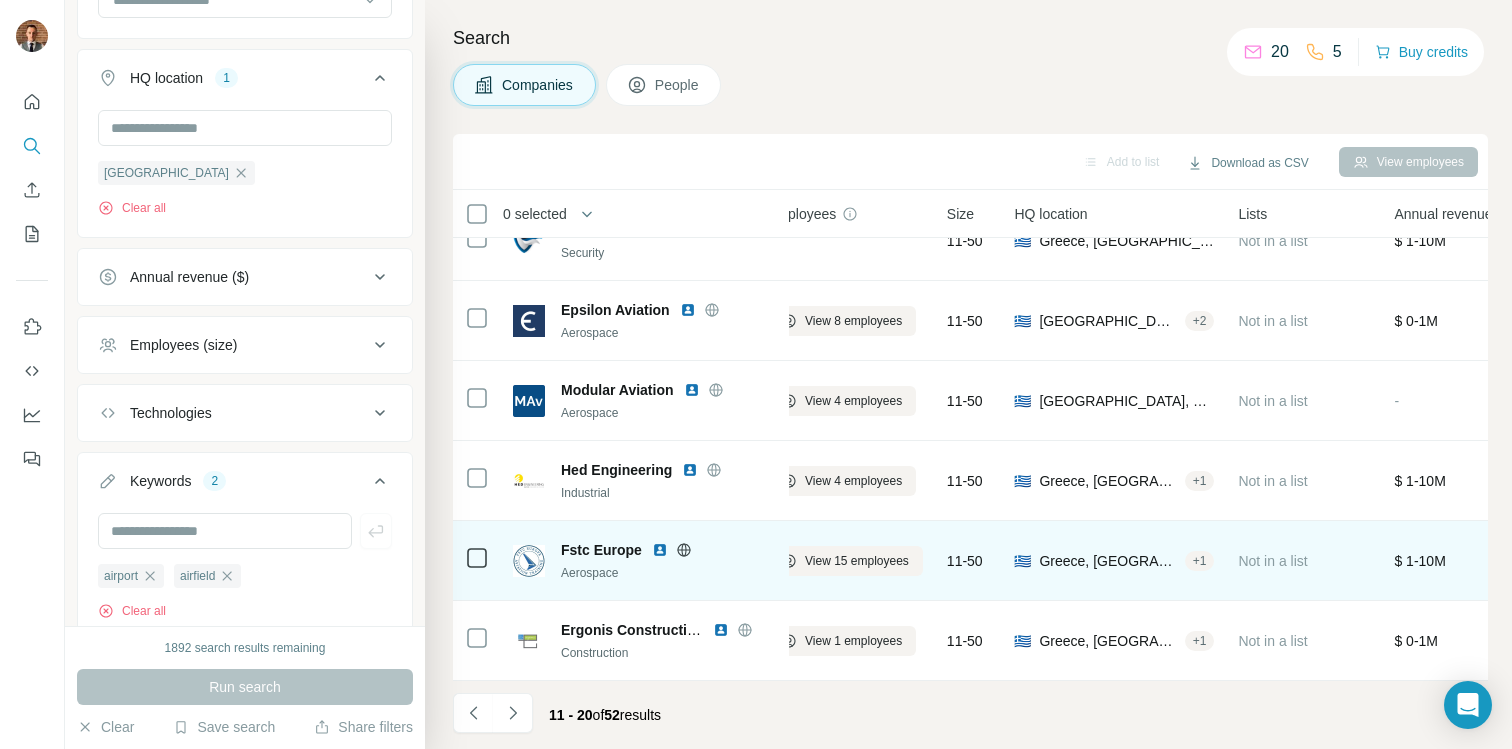 click 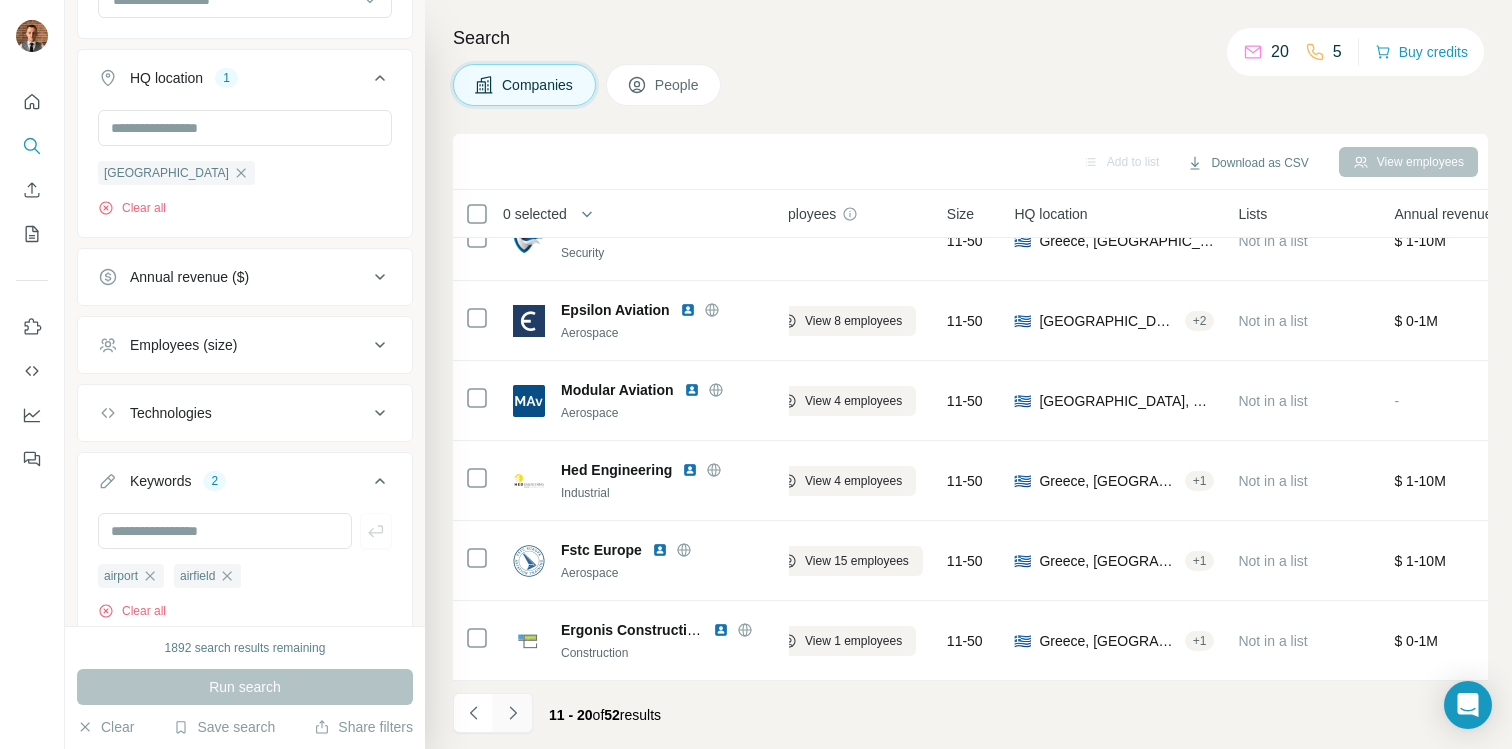 click 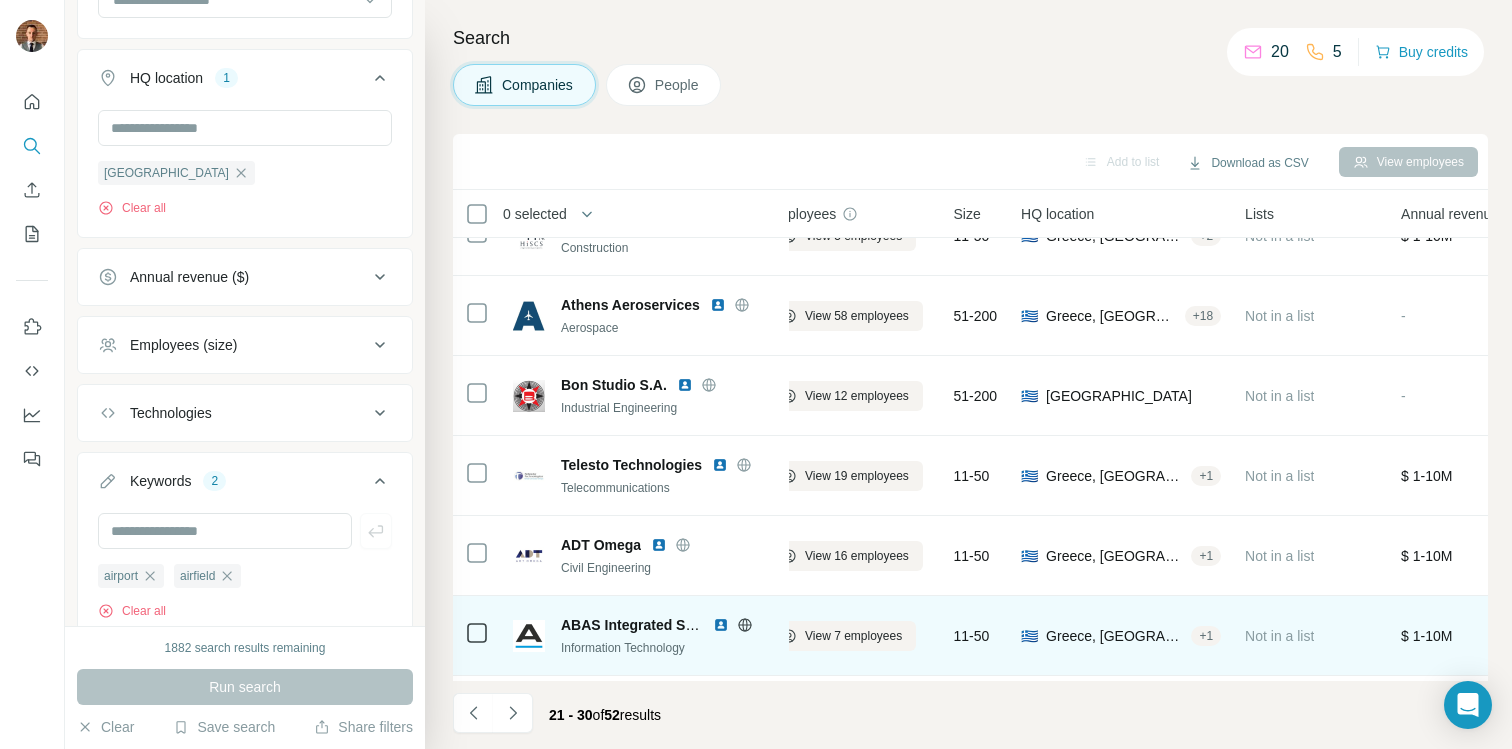 scroll, scrollTop: 0, scrollLeft: 34, axis: horizontal 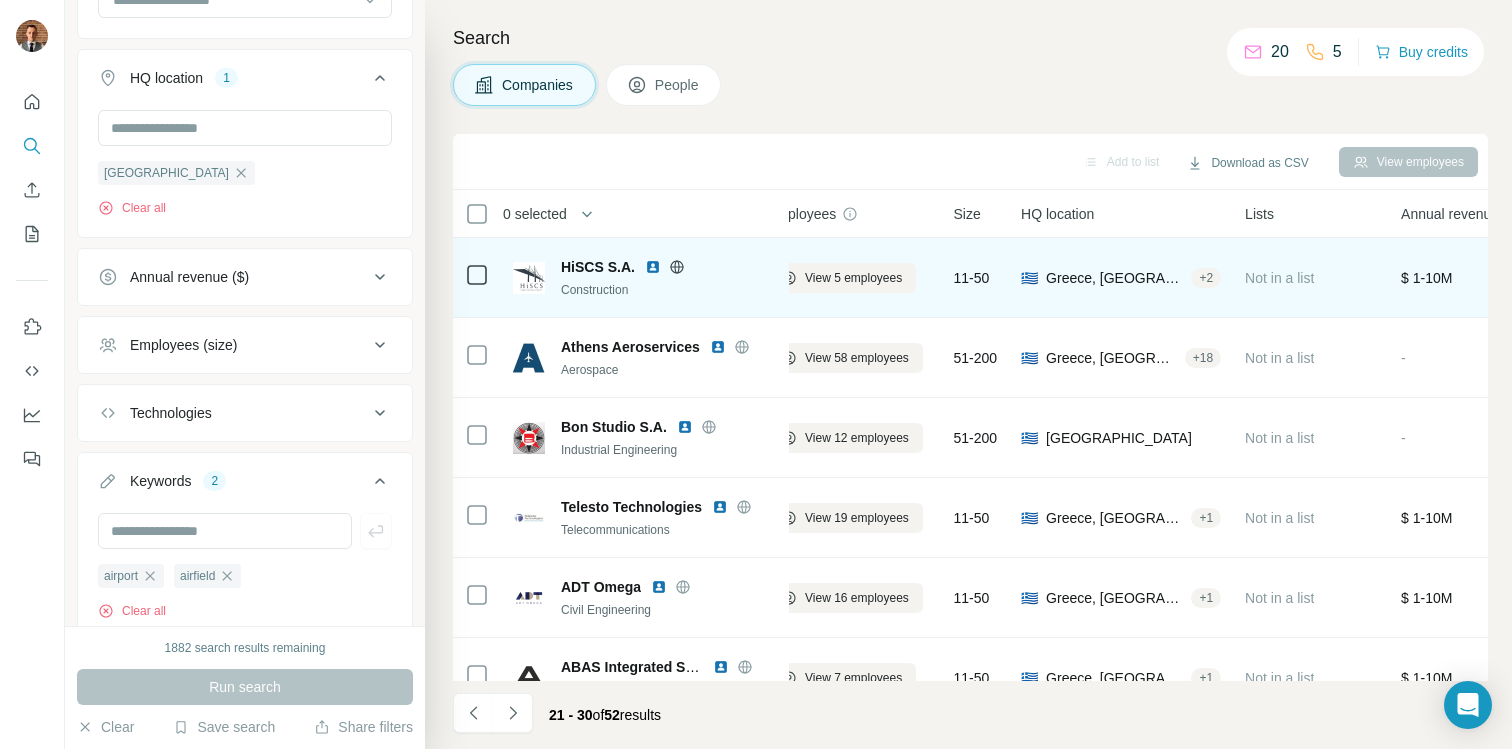 click 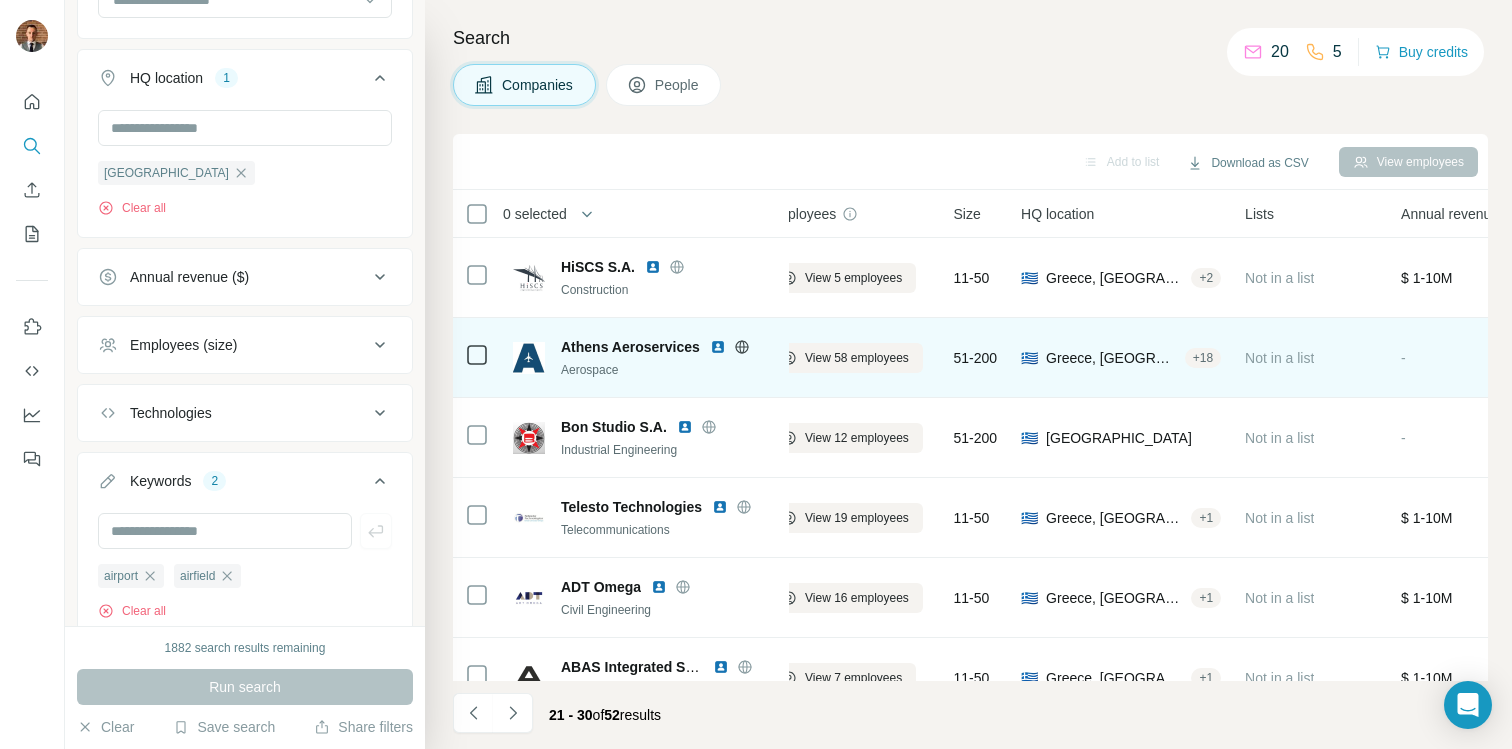 click 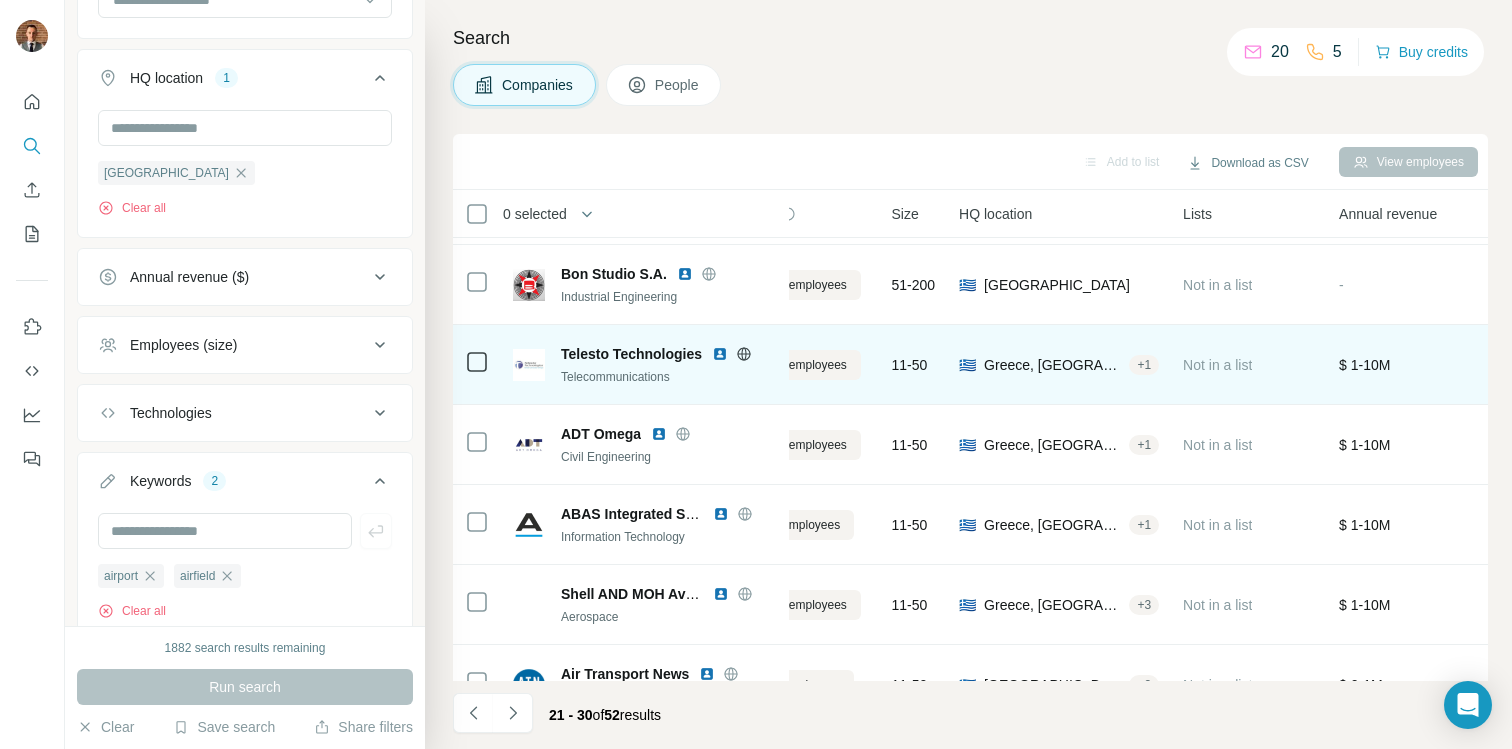 scroll, scrollTop: 204, scrollLeft: 96, axis: both 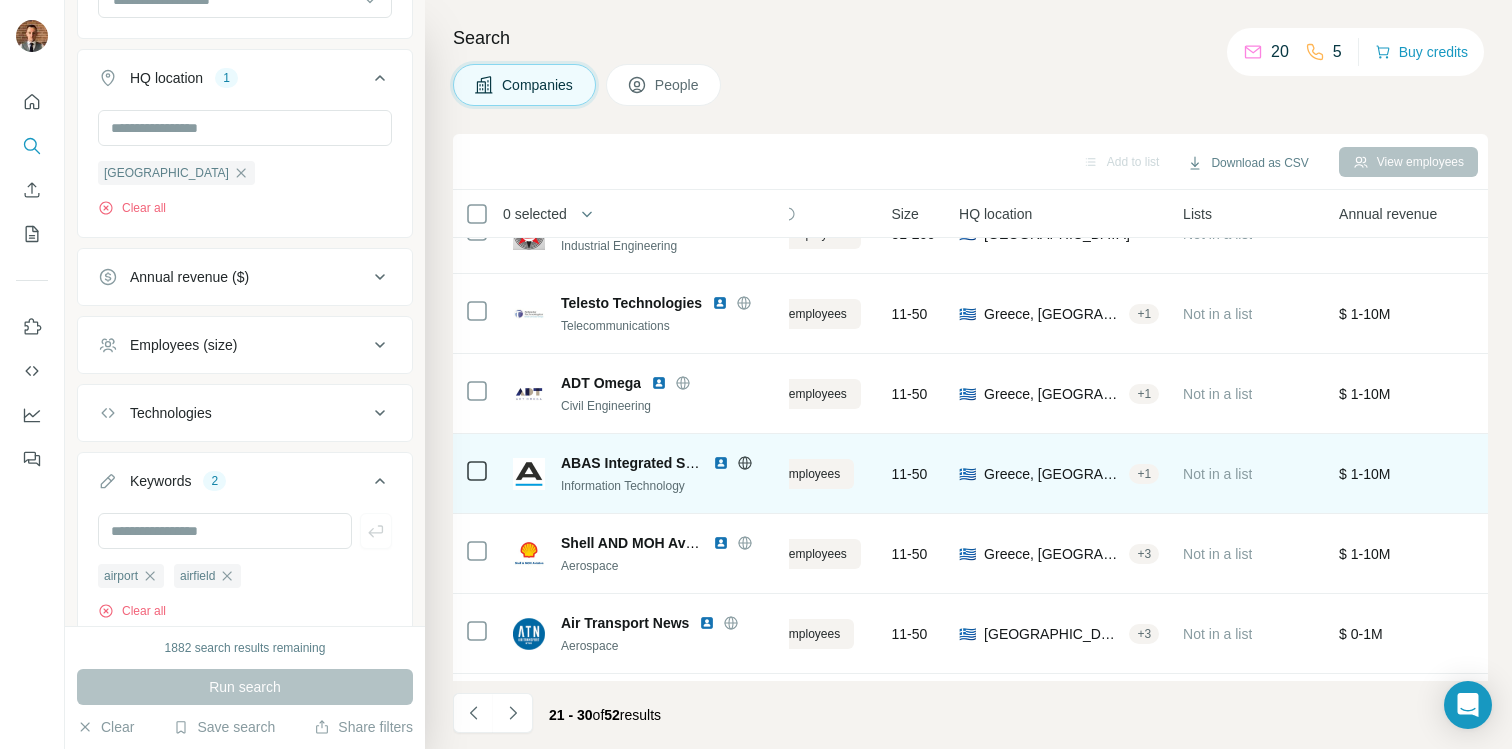 click 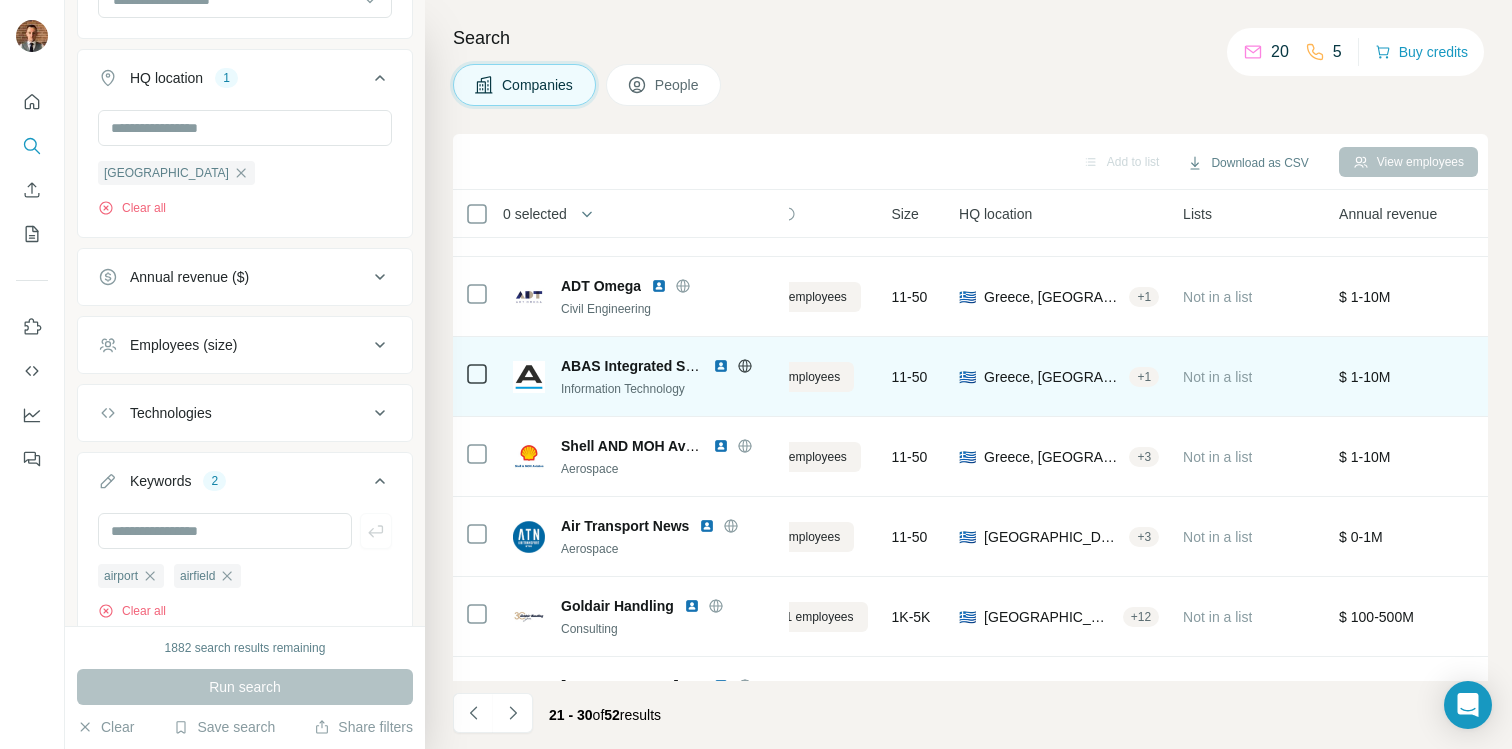 scroll, scrollTop: 357, scrollLeft: 96, axis: both 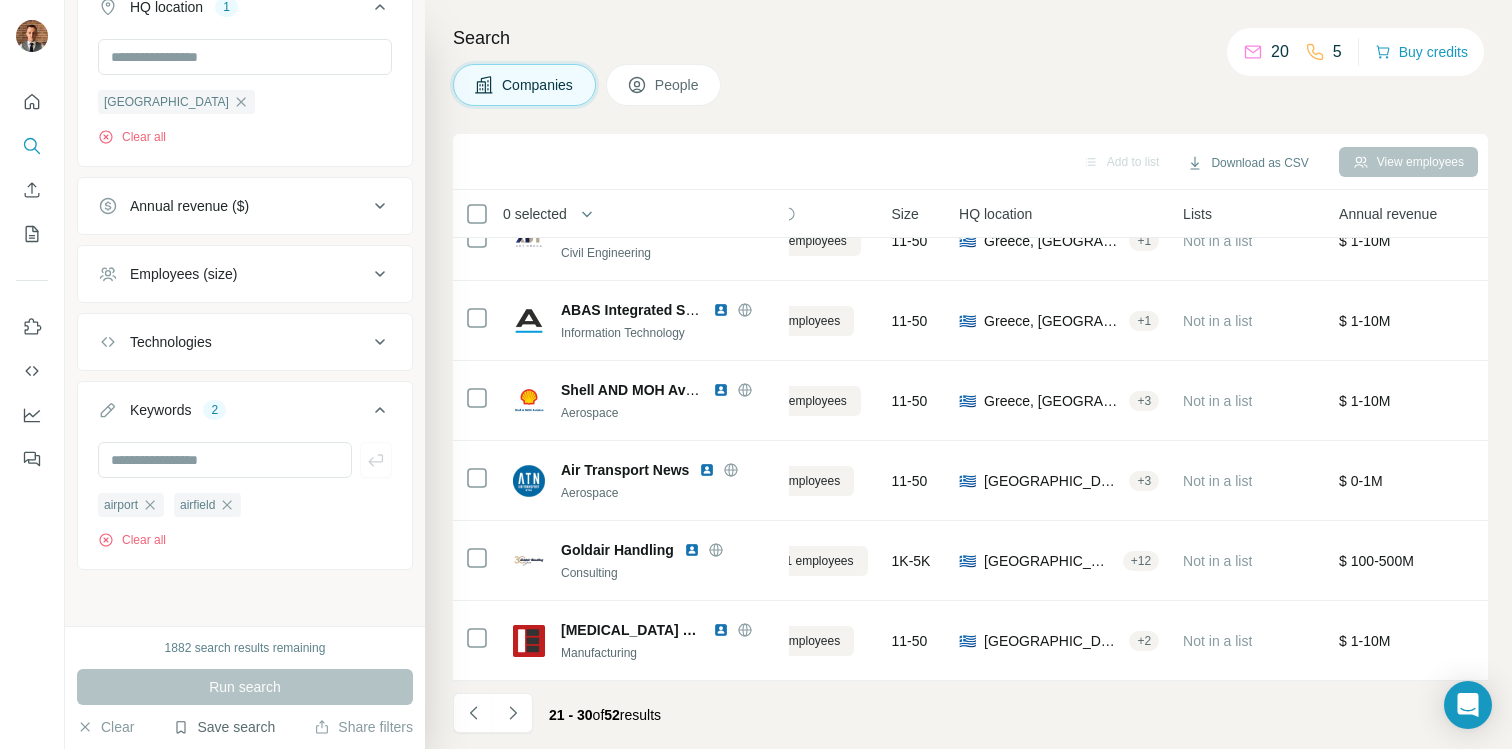 click on "Save search" at bounding box center (224, 727) 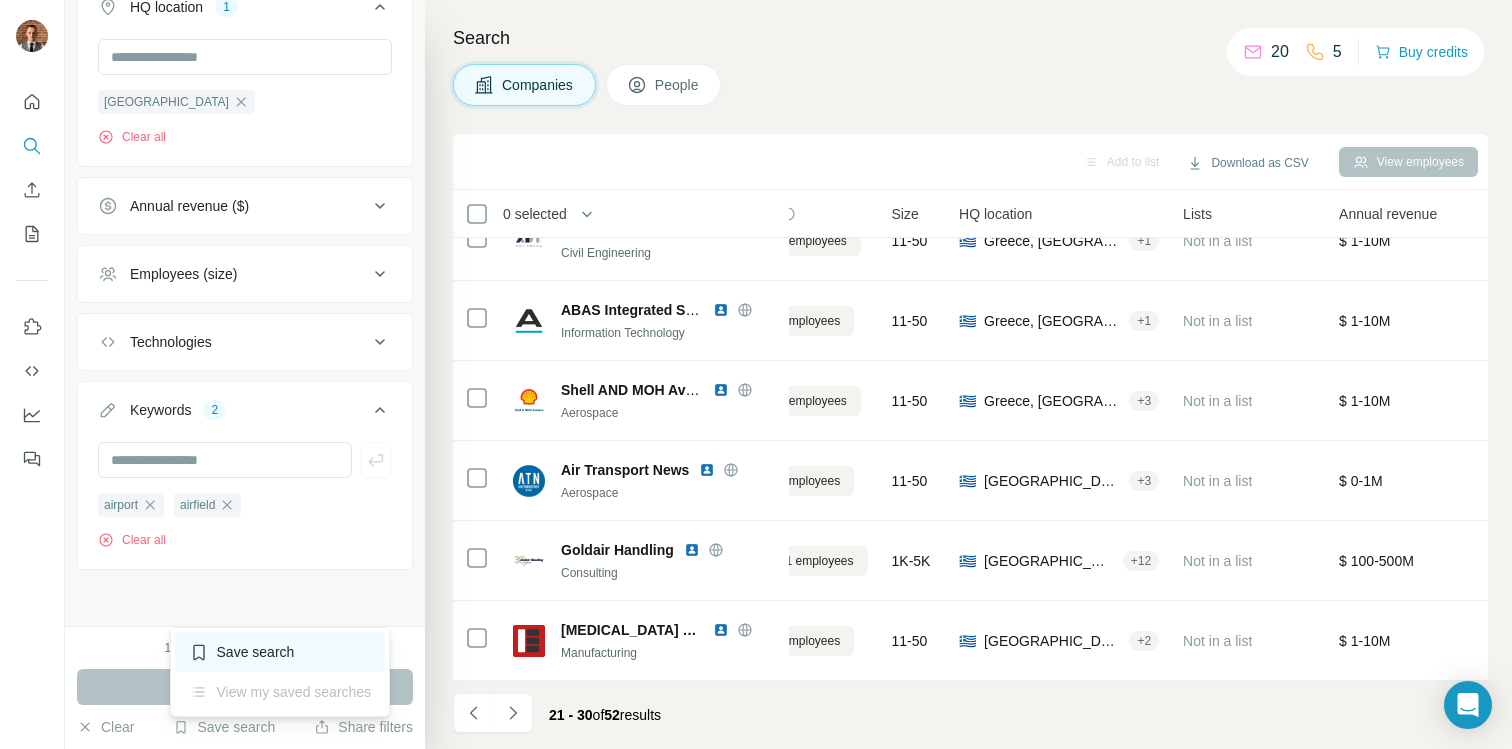 click on "Save search" at bounding box center (280, 652) 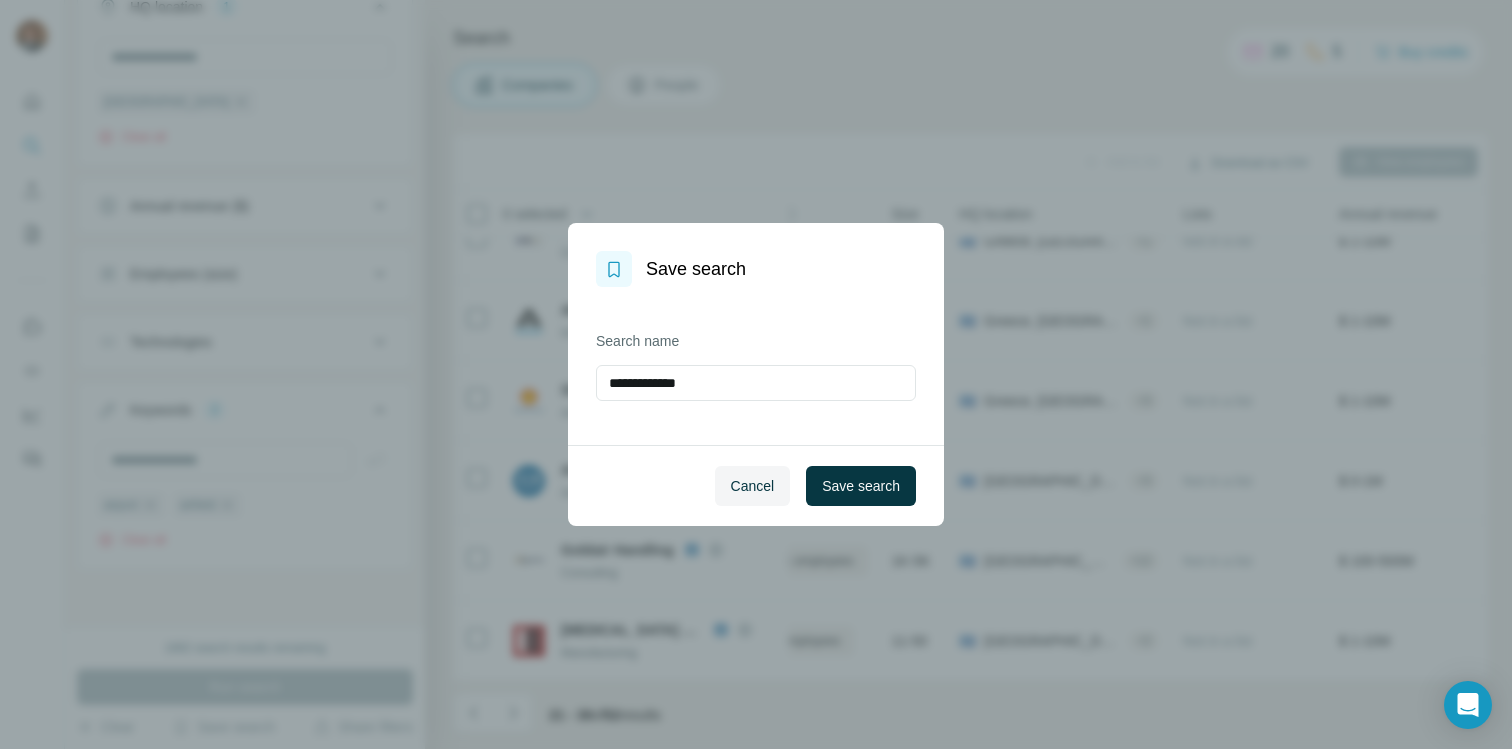 drag, startPoint x: 715, startPoint y: 383, endPoint x: 628, endPoint y: 404, distance: 89.498604 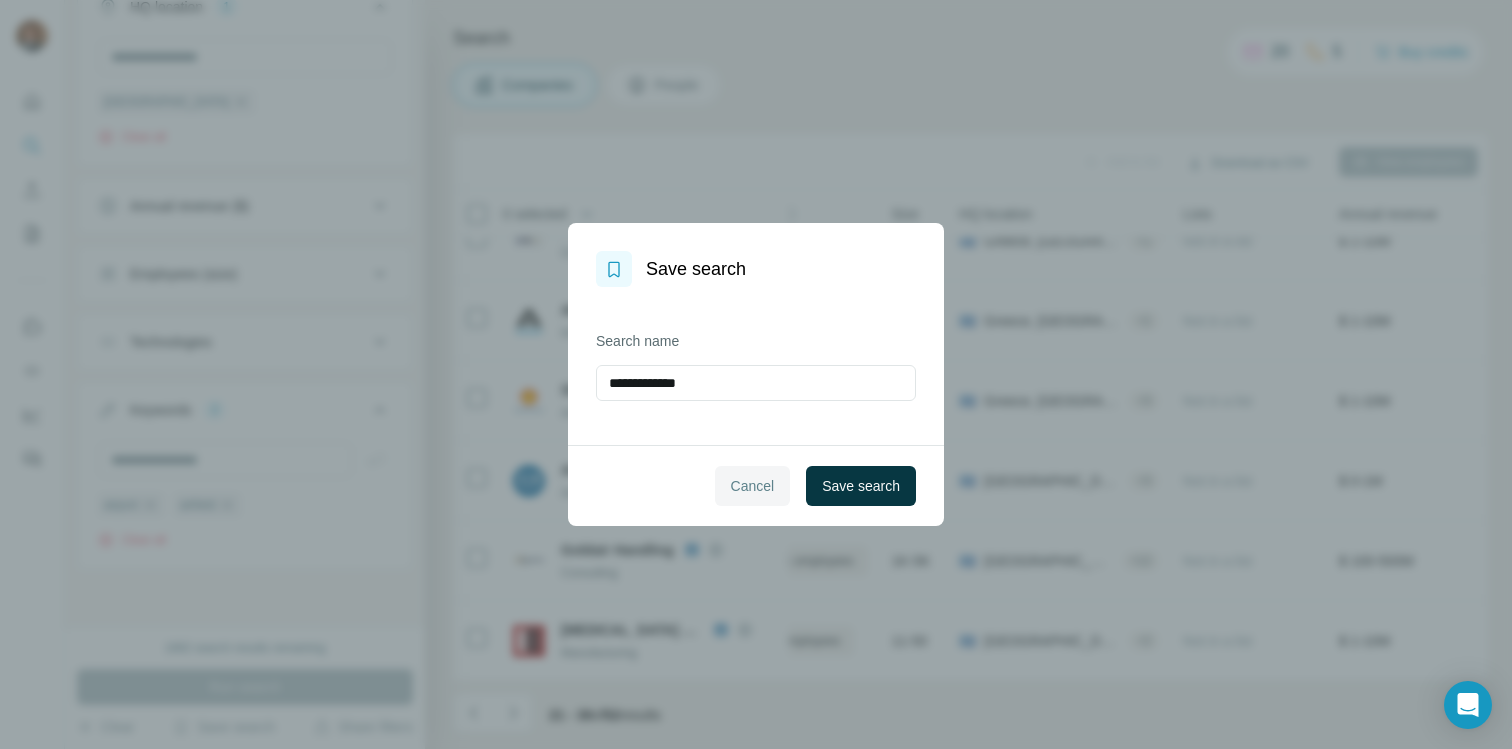 click on "Cancel" at bounding box center (753, 486) 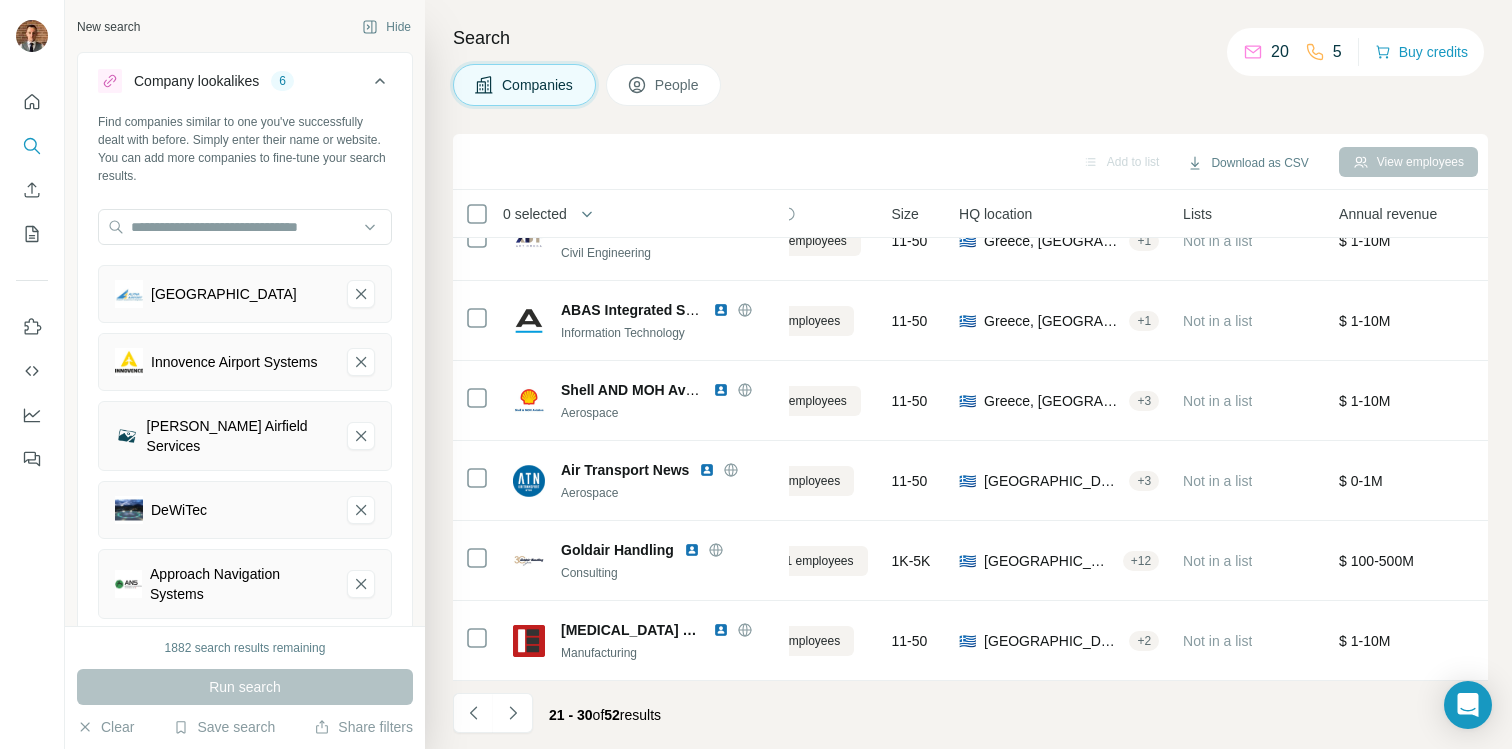 scroll, scrollTop: 719, scrollLeft: 0, axis: vertical 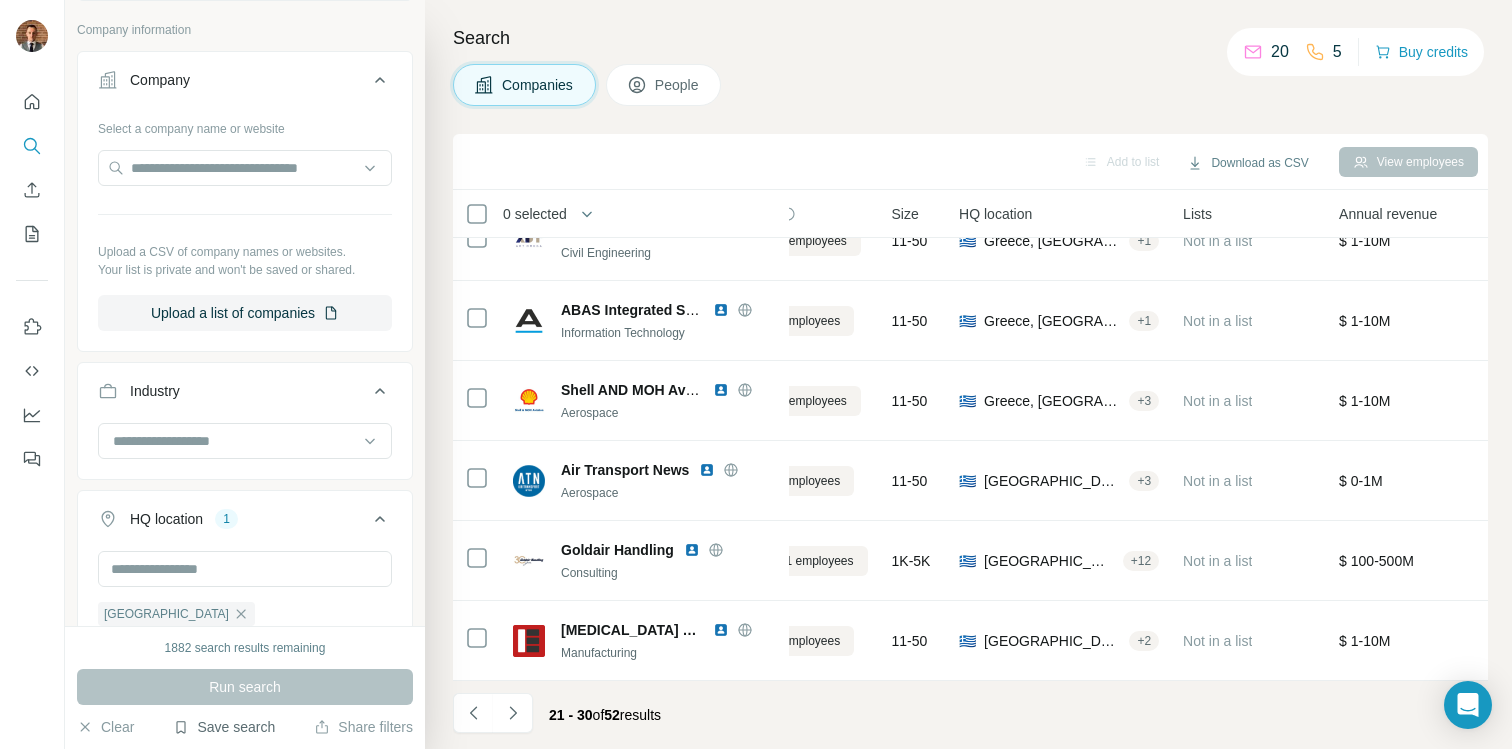 click on "Save search" at bounding box center (224, 727) 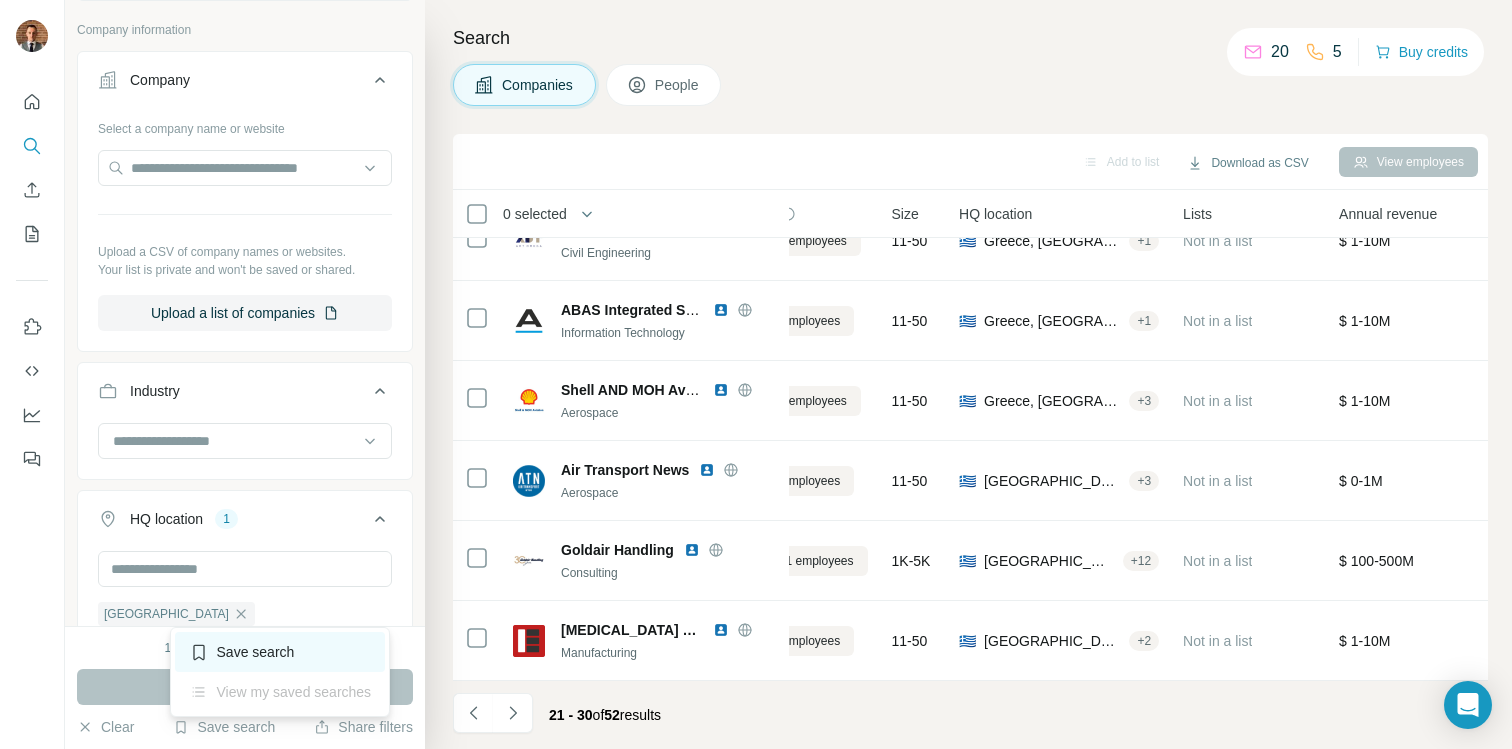 click on "Save search" at bounding box center (280, 652) 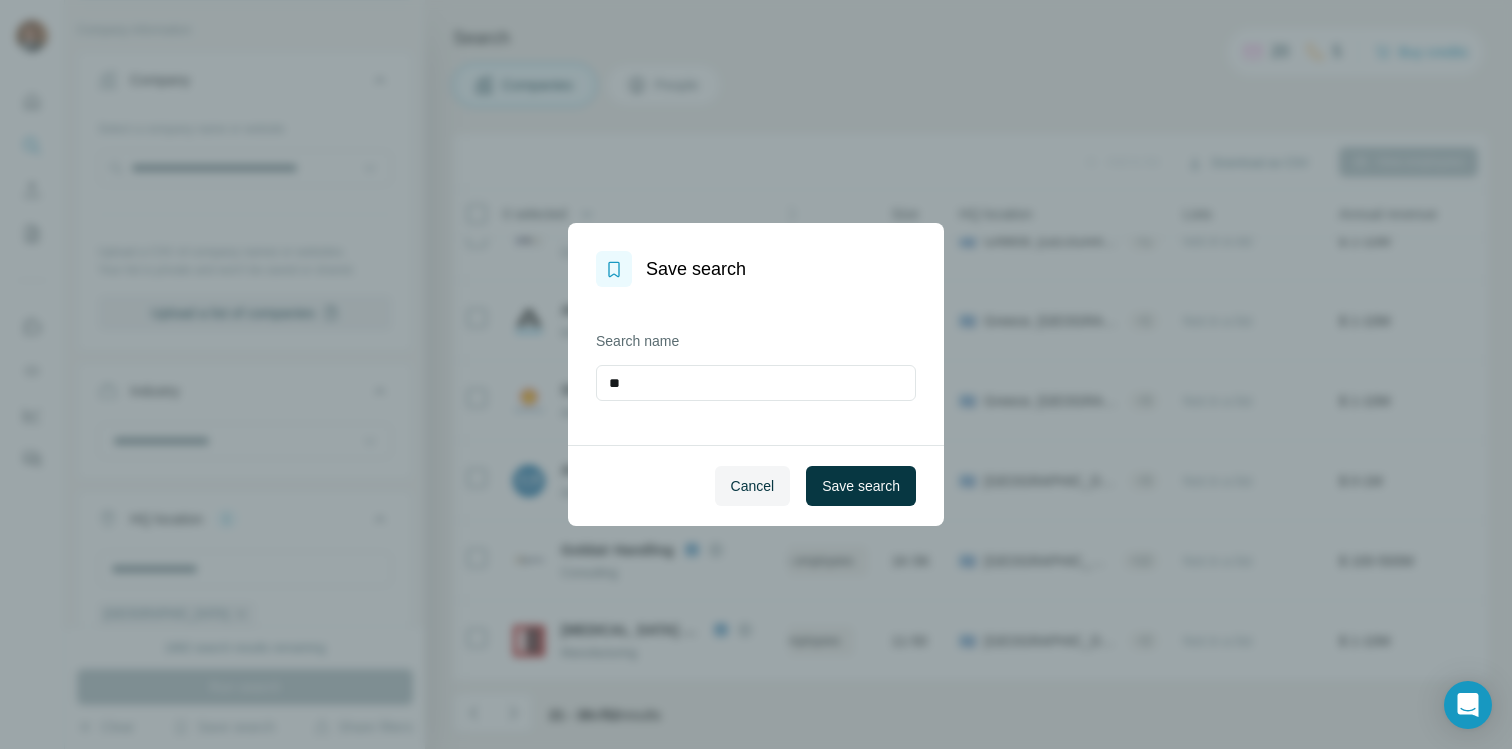 type on "*" 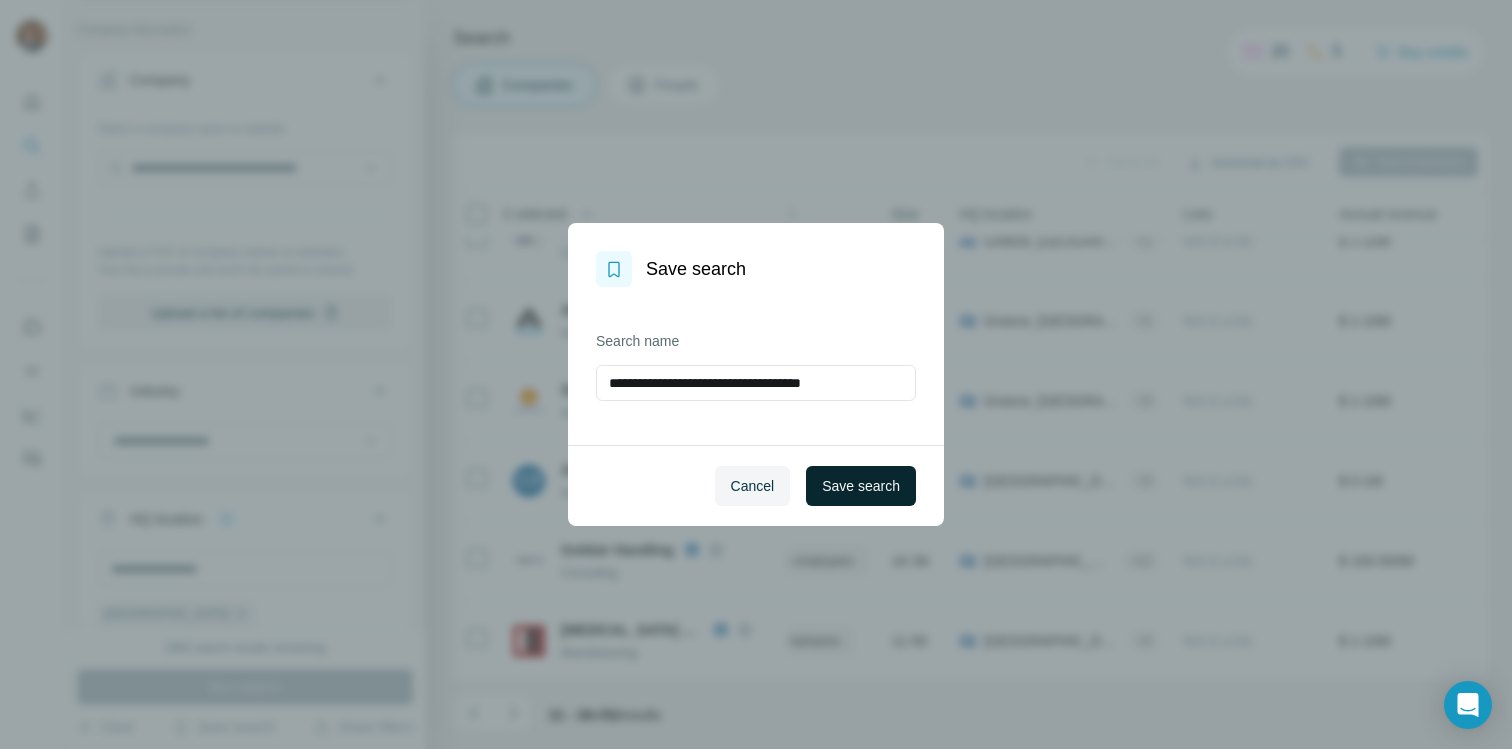 type on "**********" 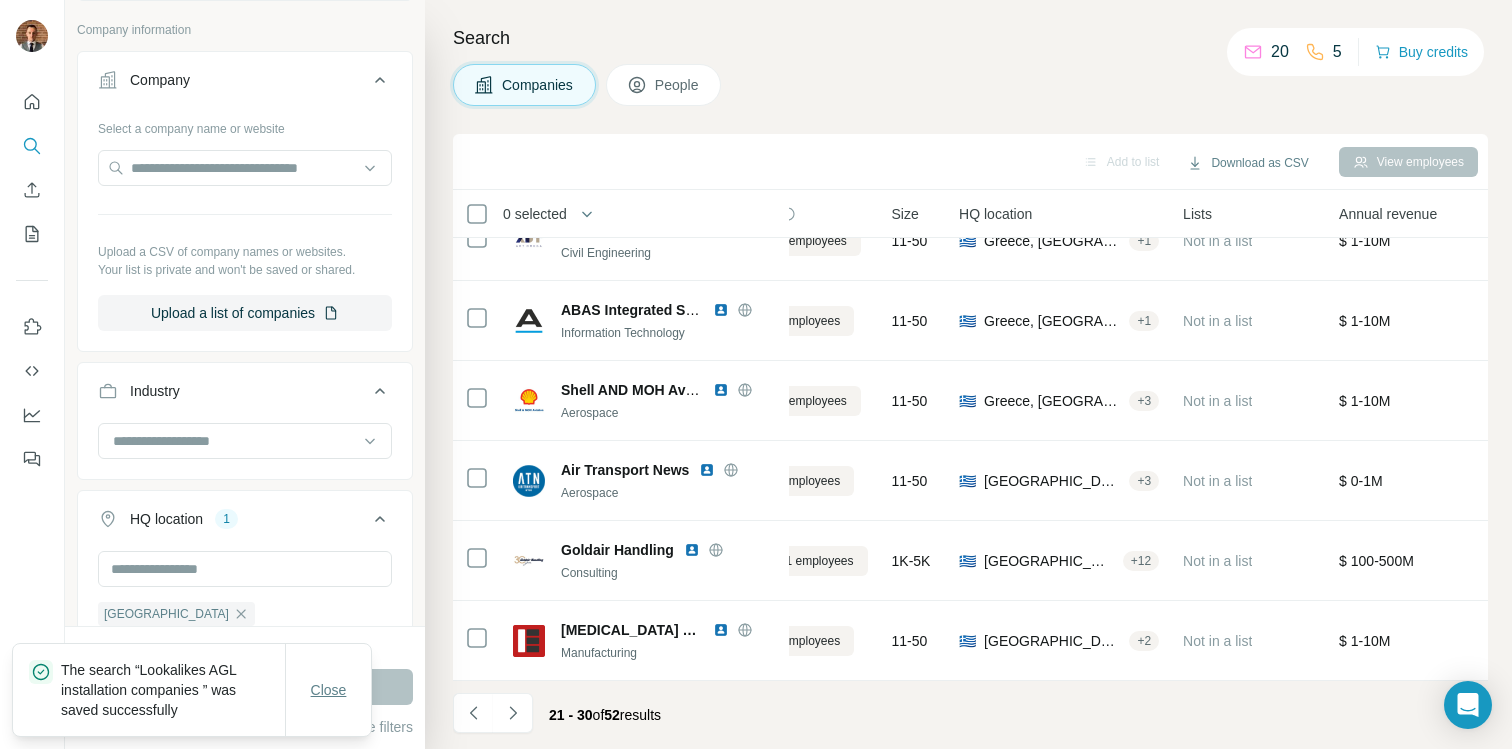 click on "Close" at bounding box center [329, 690] 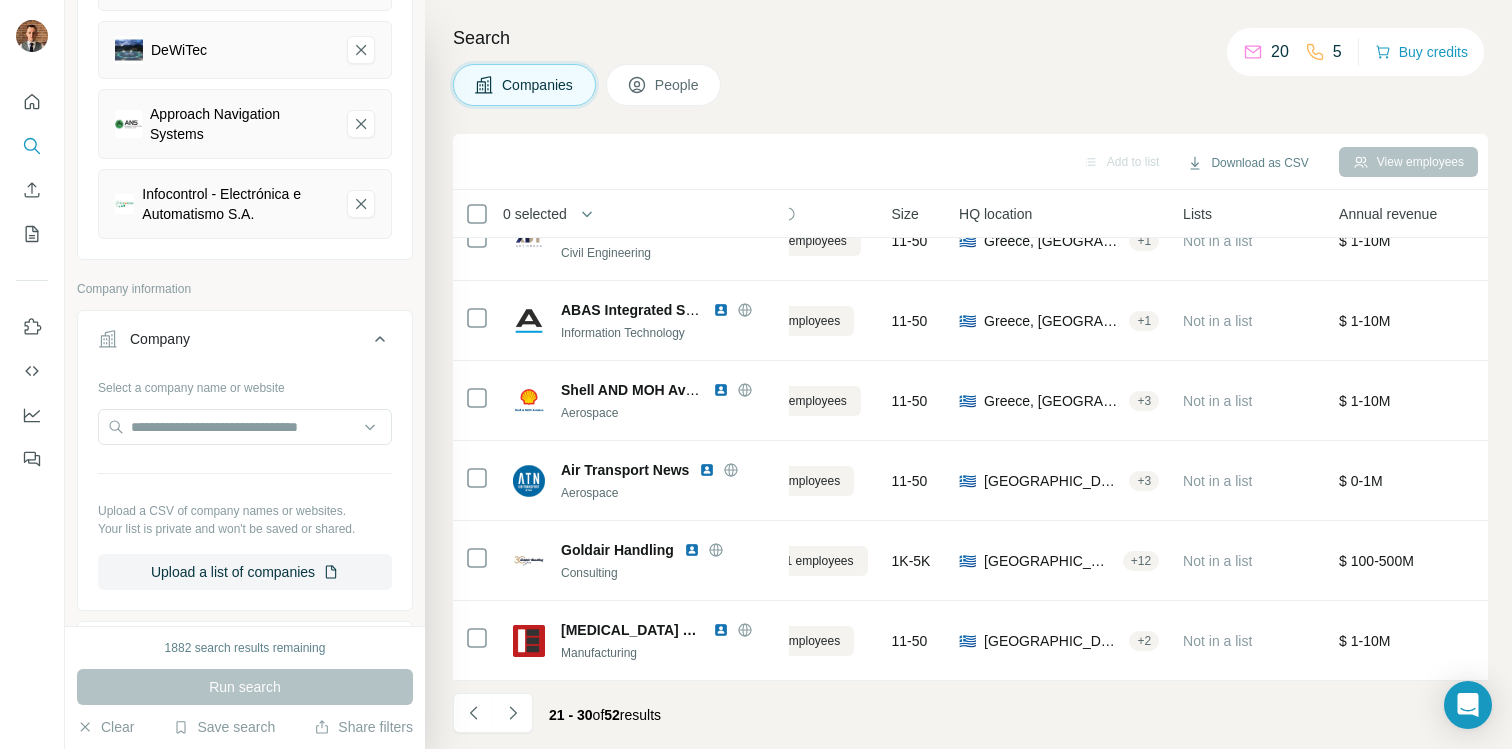 scroll, scrollTop: 481, scrollLeft: 0, axis: vertical 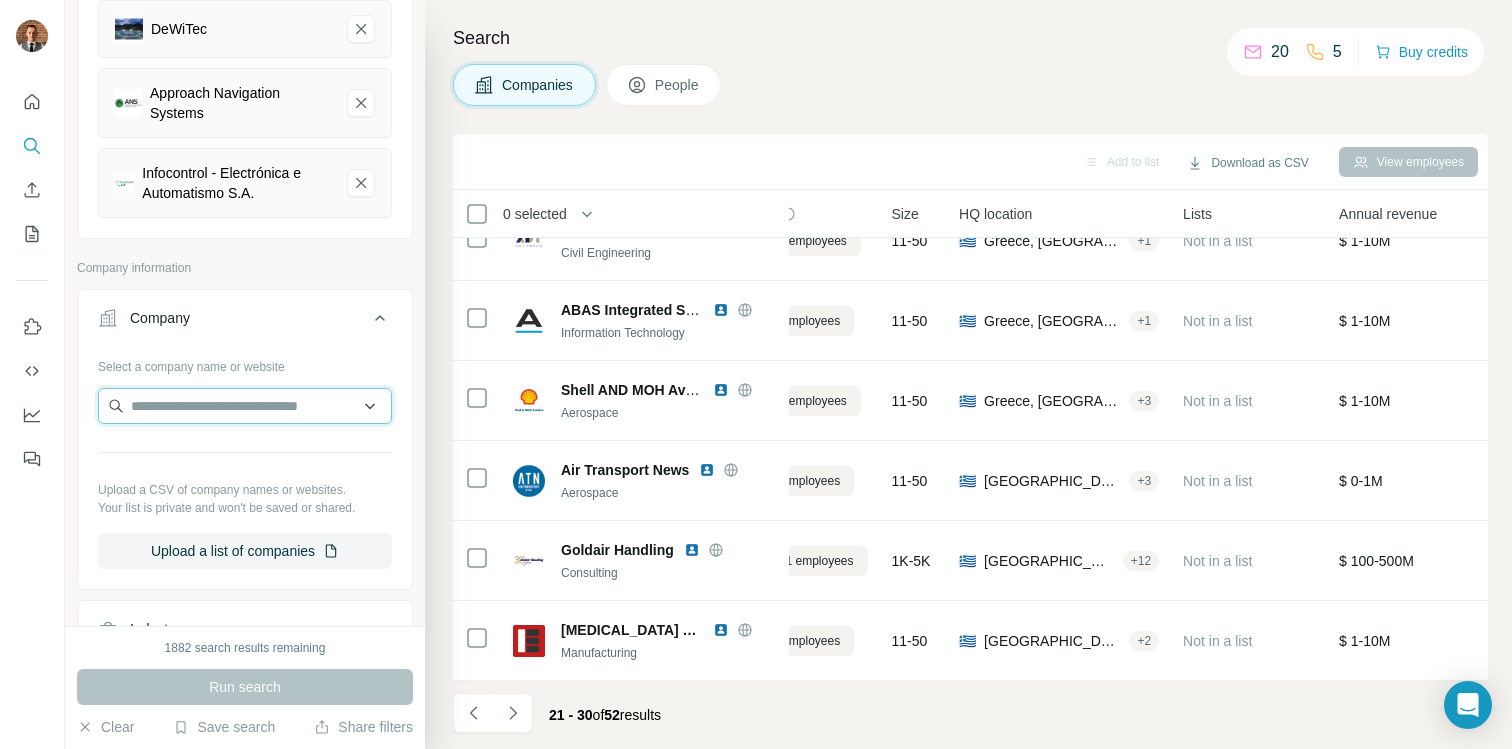 click at bounding box center [245, 406] 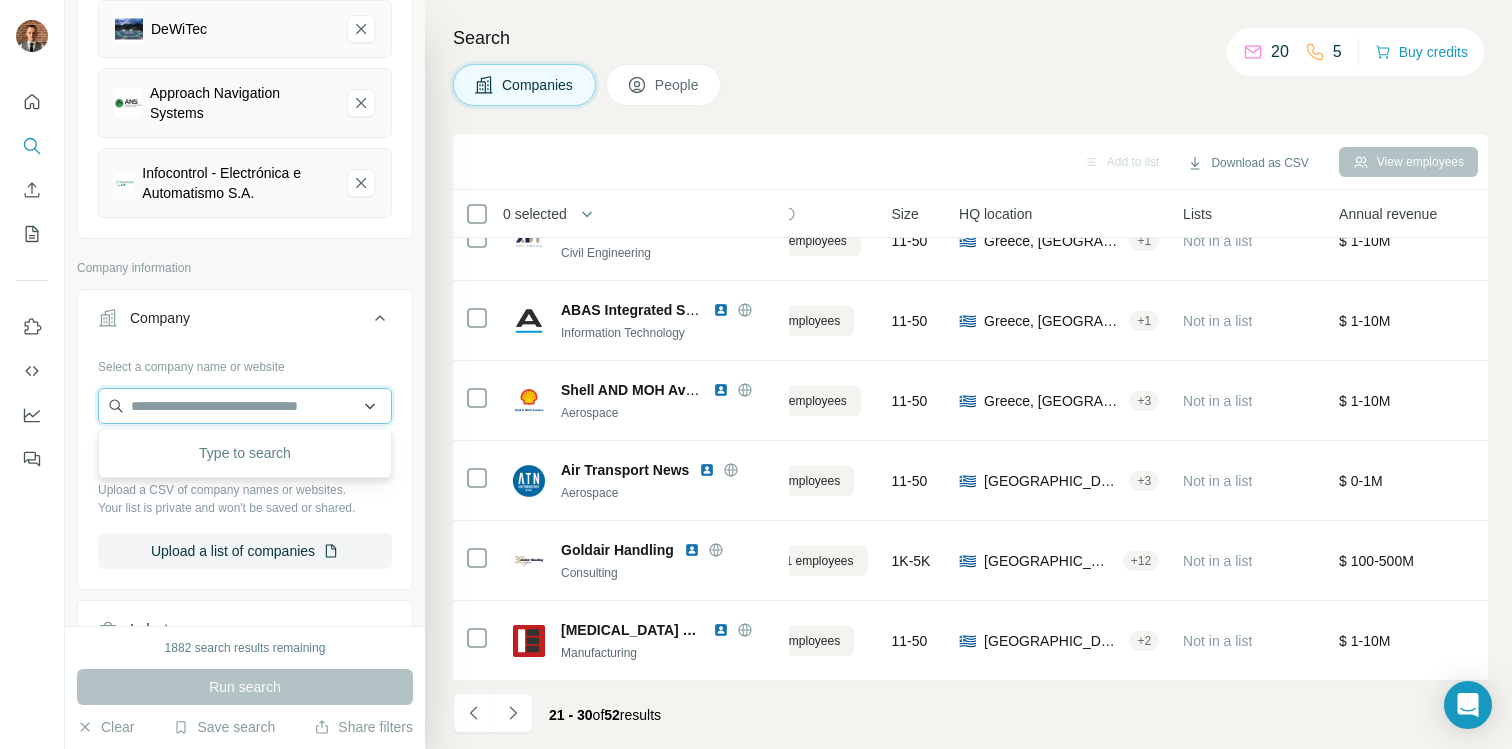 paste on "**********" 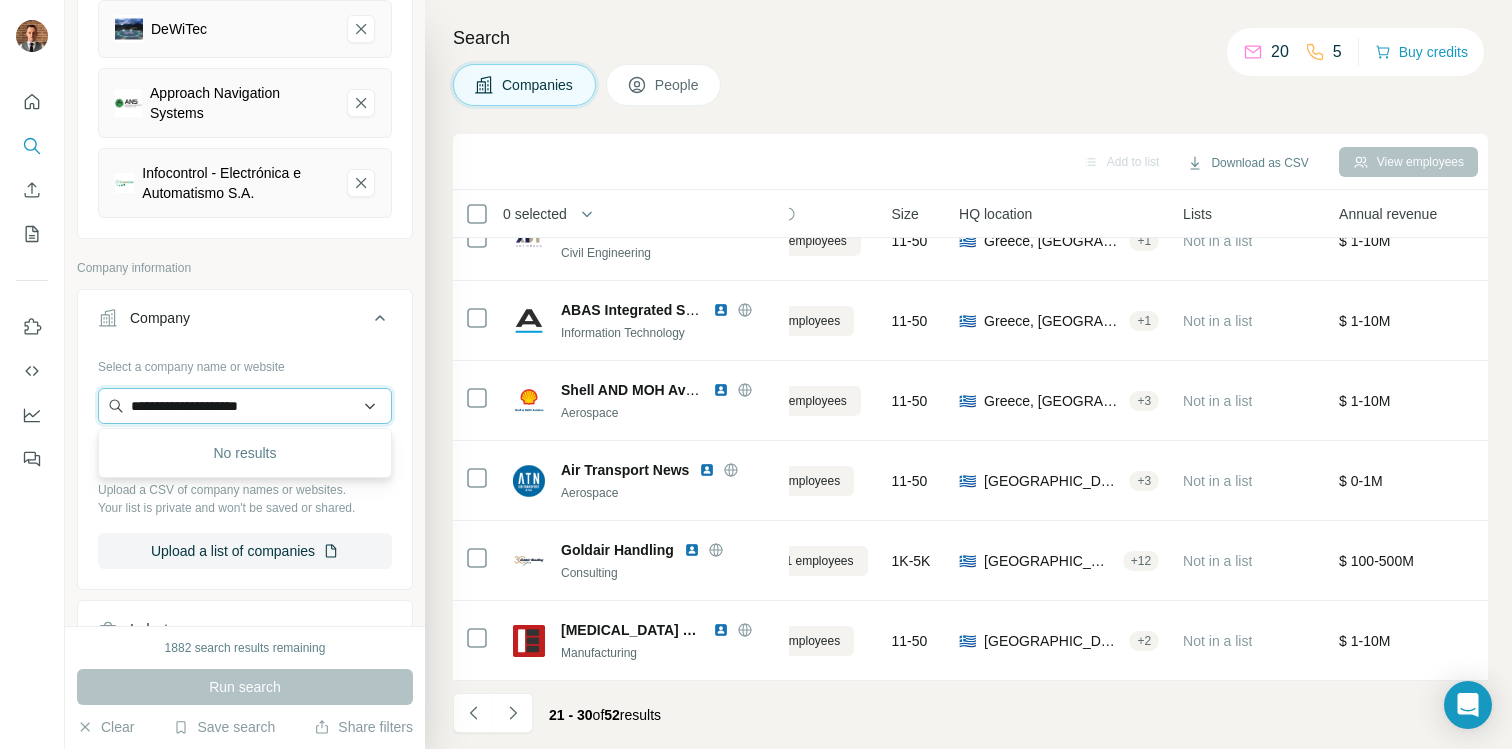 type on "**********" 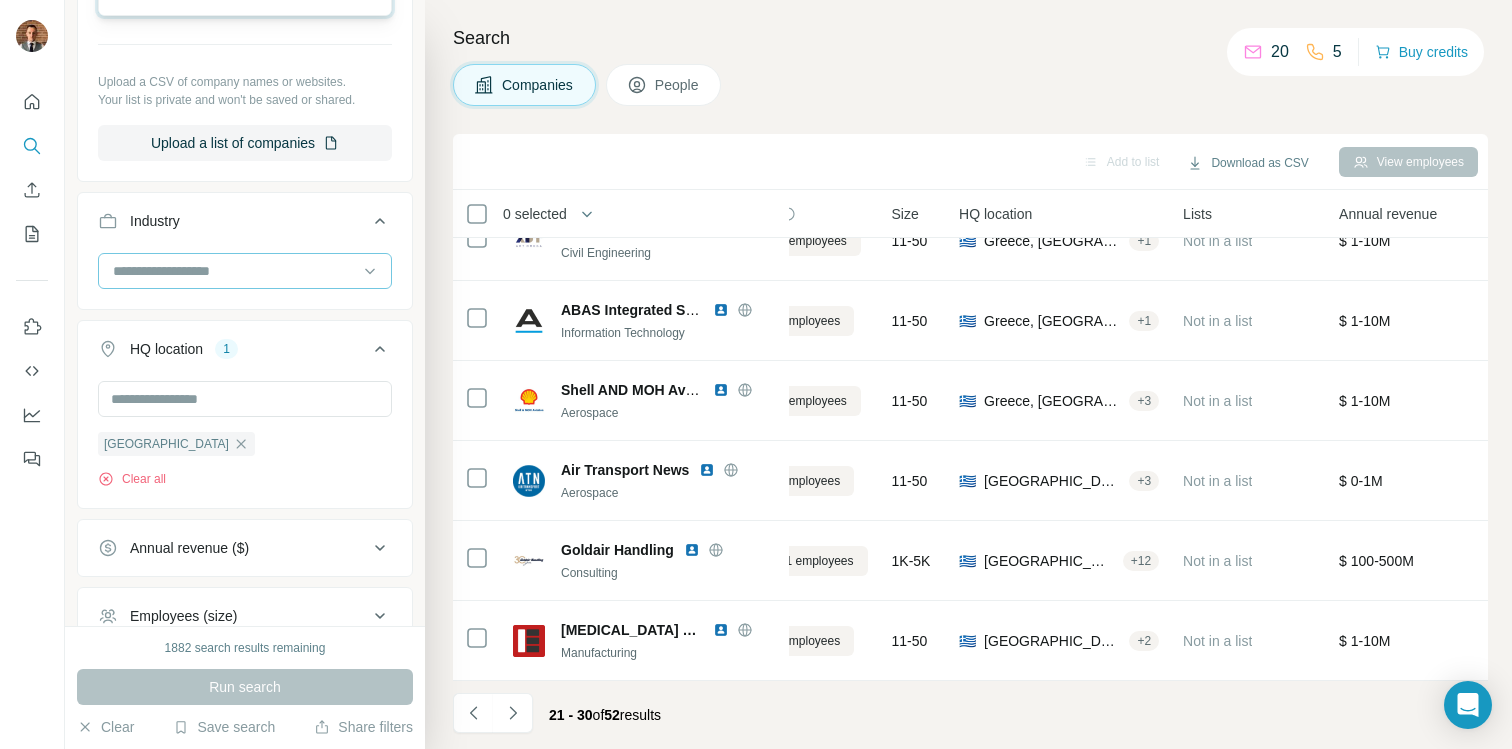 scroll, scrollTop: 1232, scrollLeft: 0, axis: vertical 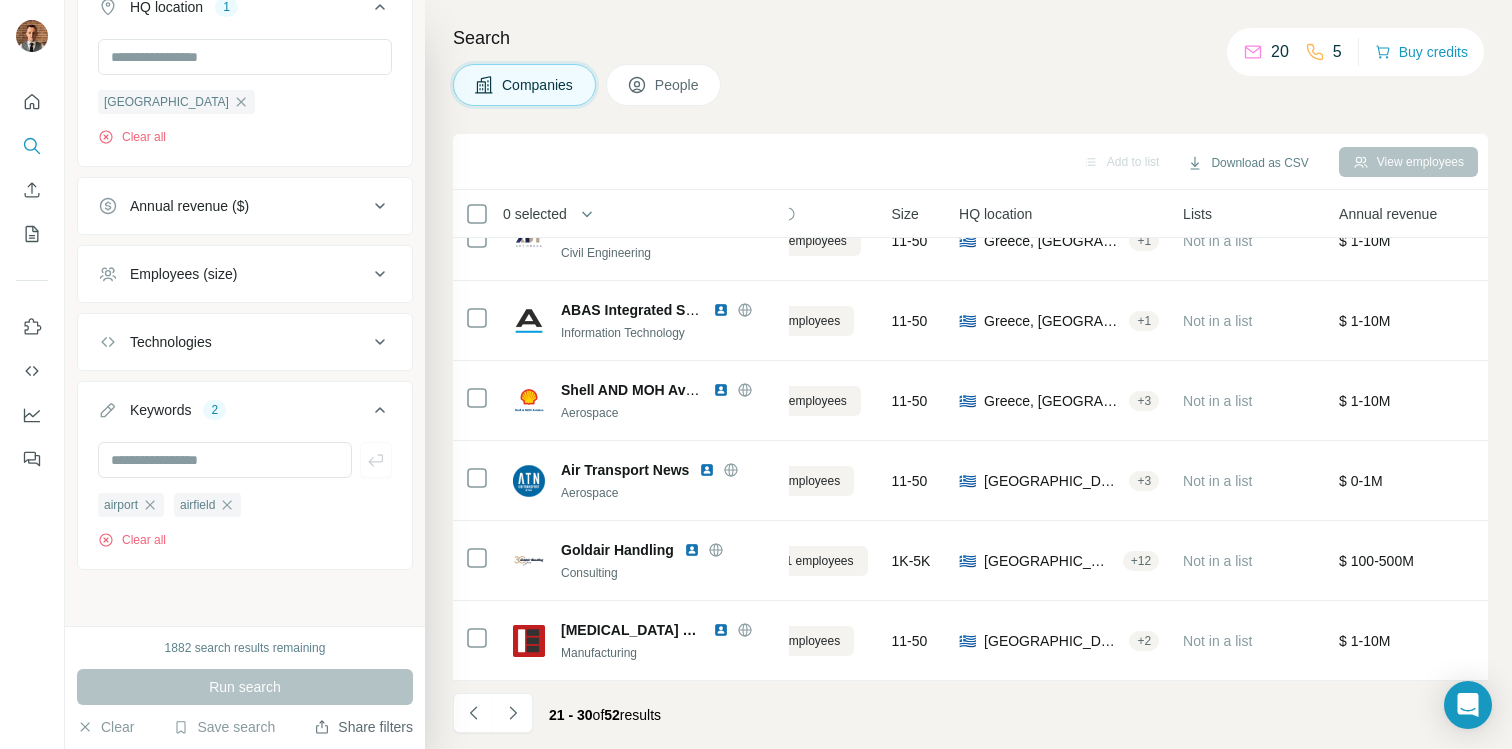 click on "Share filters" at bounding box center (363, 727) 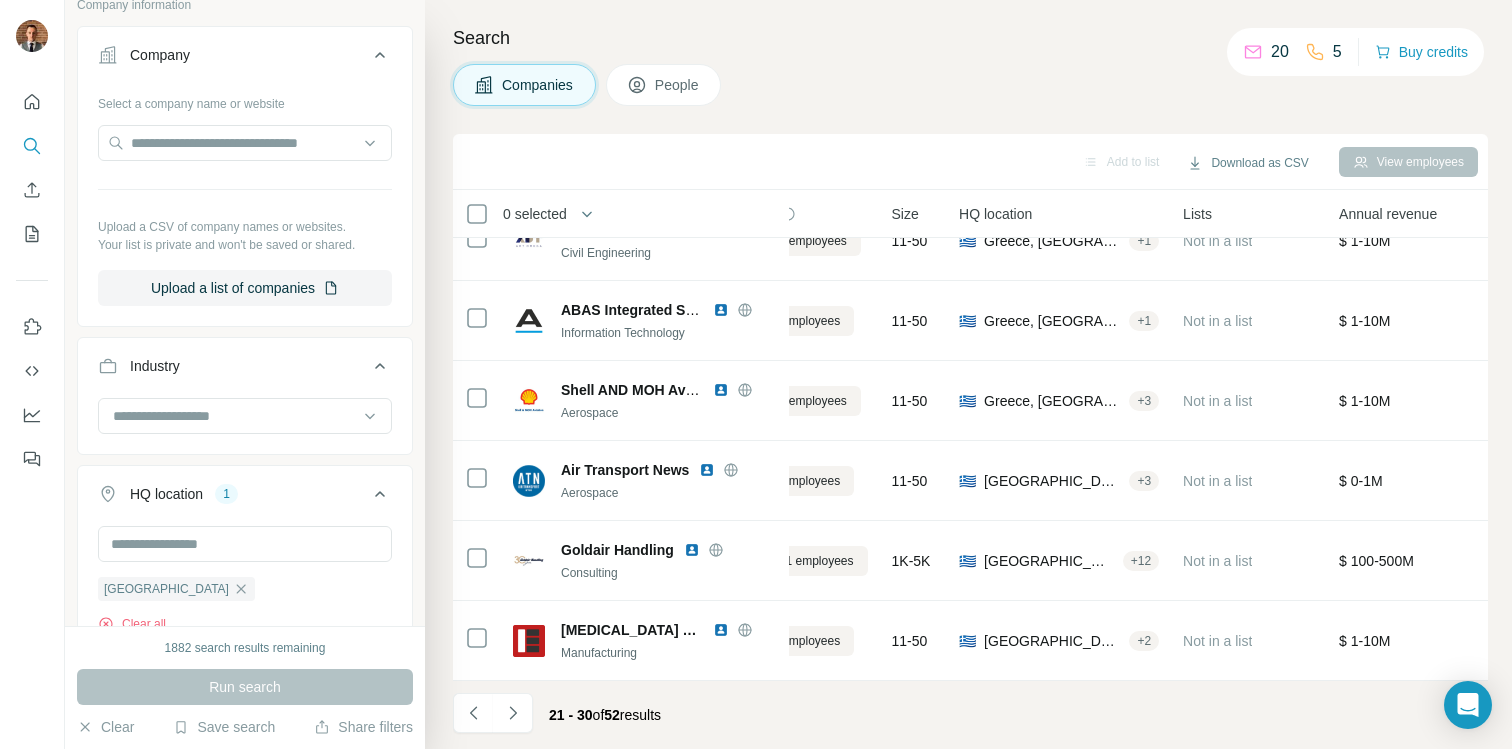 scroll, scrollTop: 653, scrollLeft: 0, axis: vertical 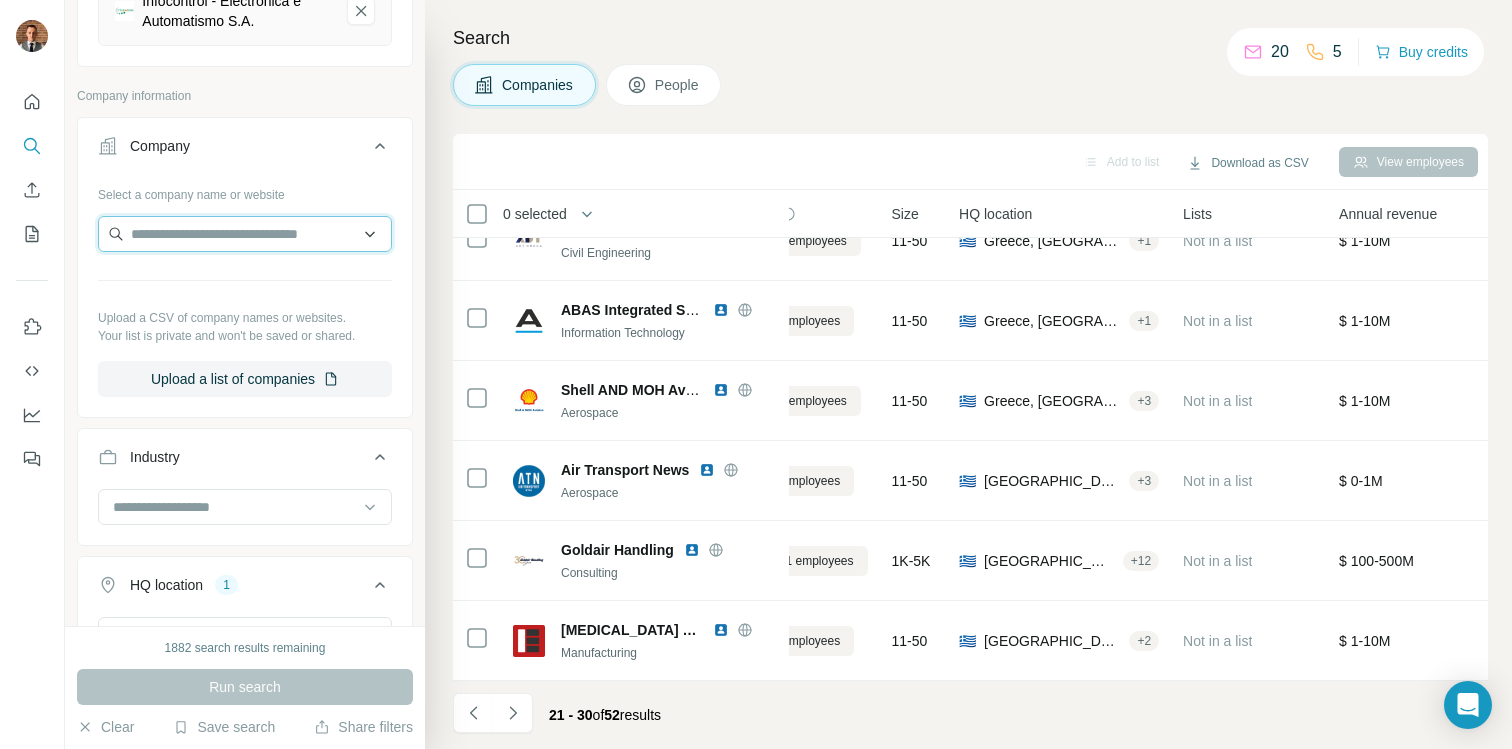 click at bounding box center [245, 234] 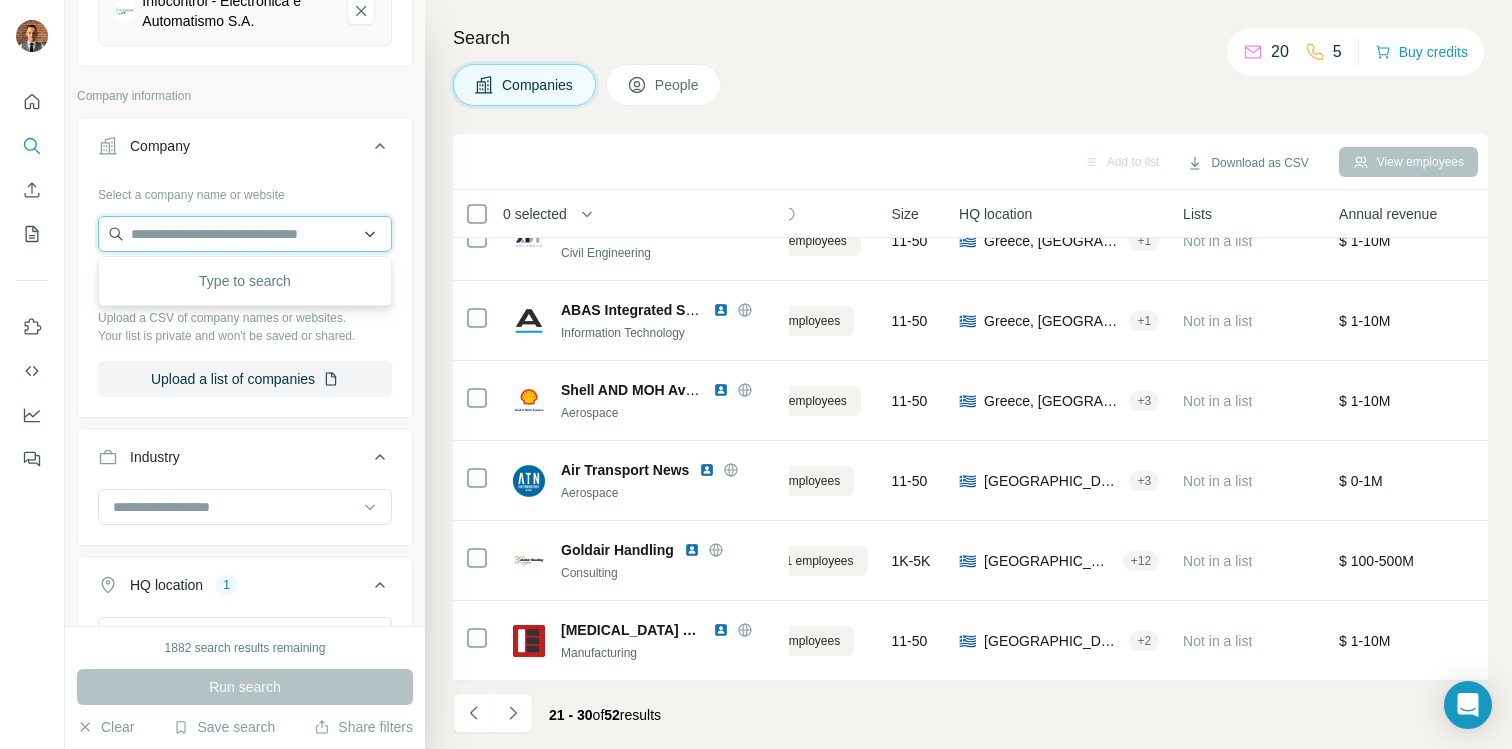 paste on "**********" 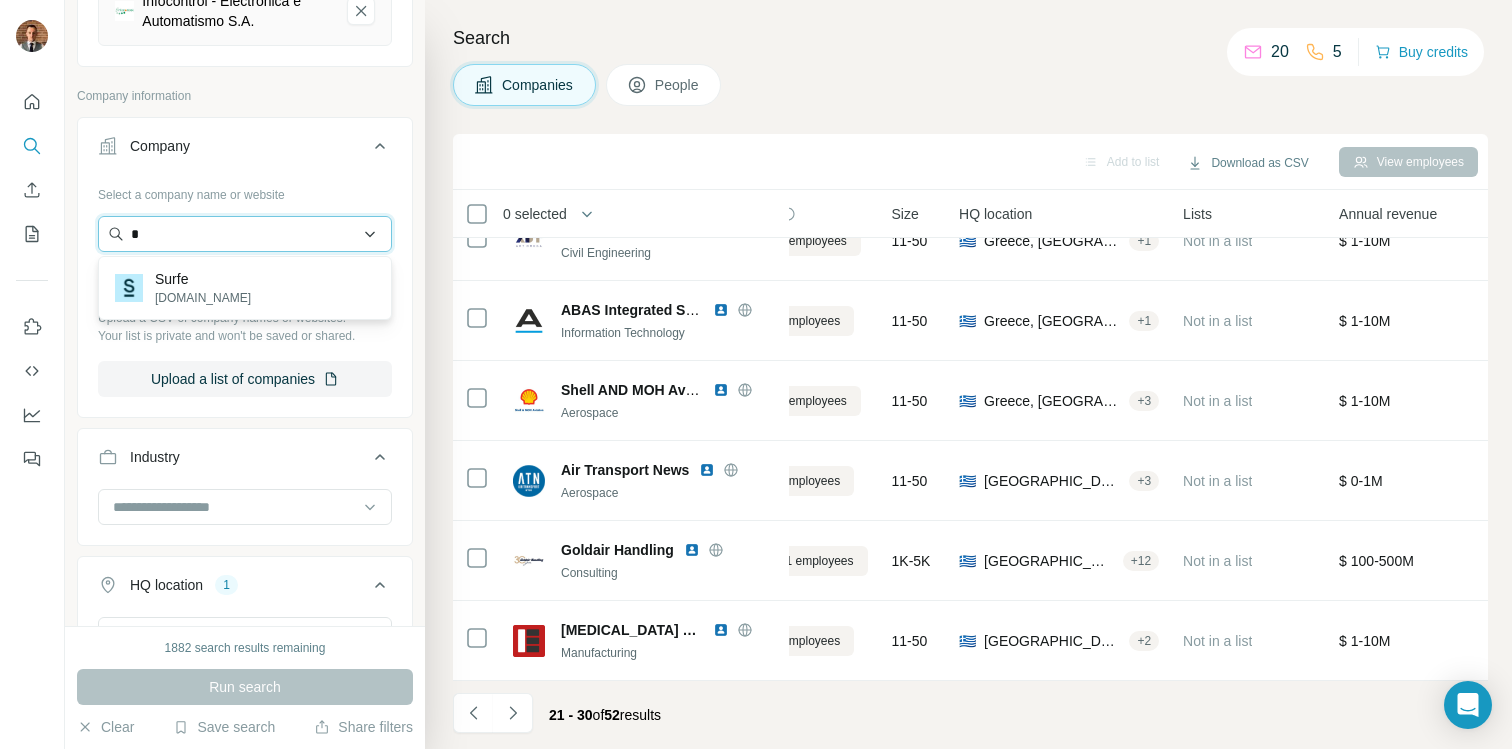 scroll, scrollTop: 0, scrollLeft: 0, axis: both 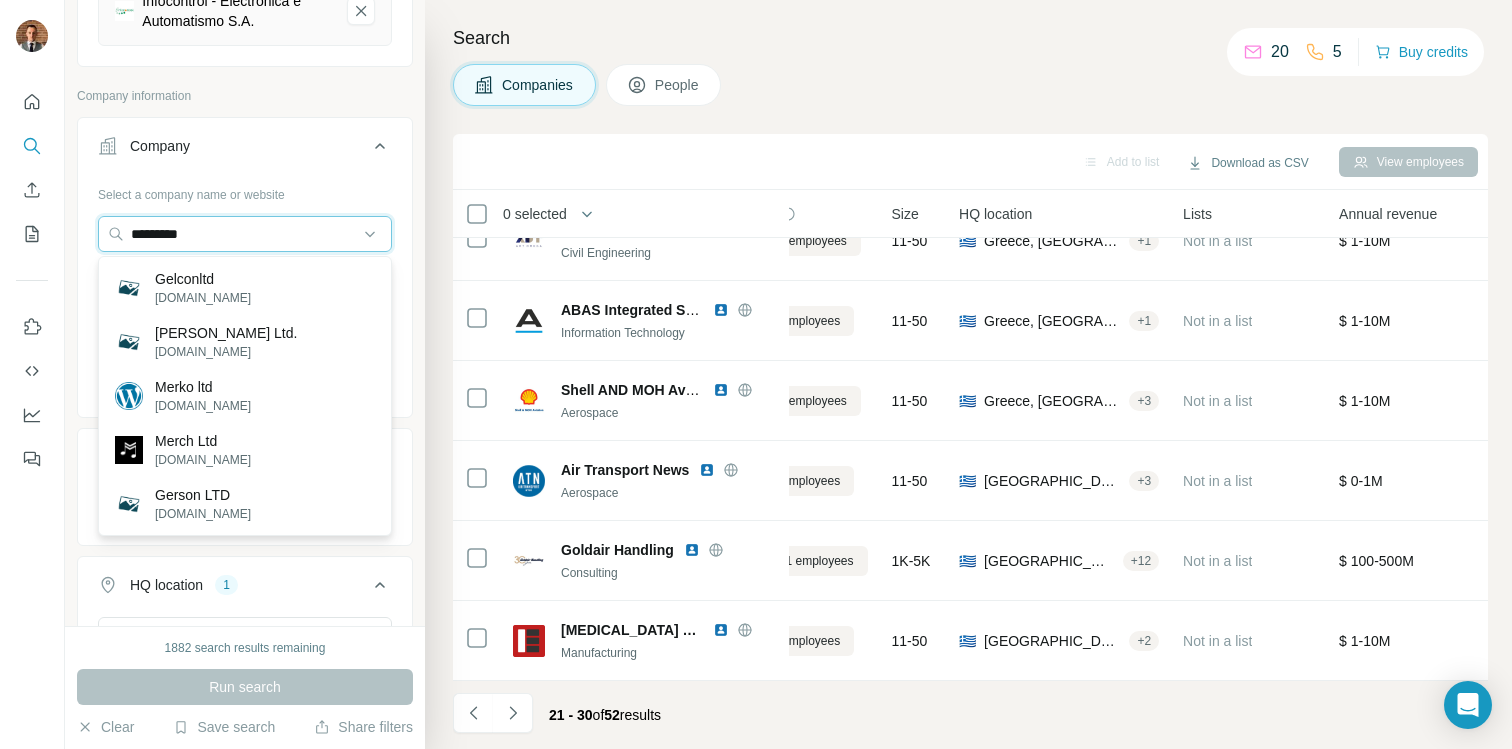 type on "*********" 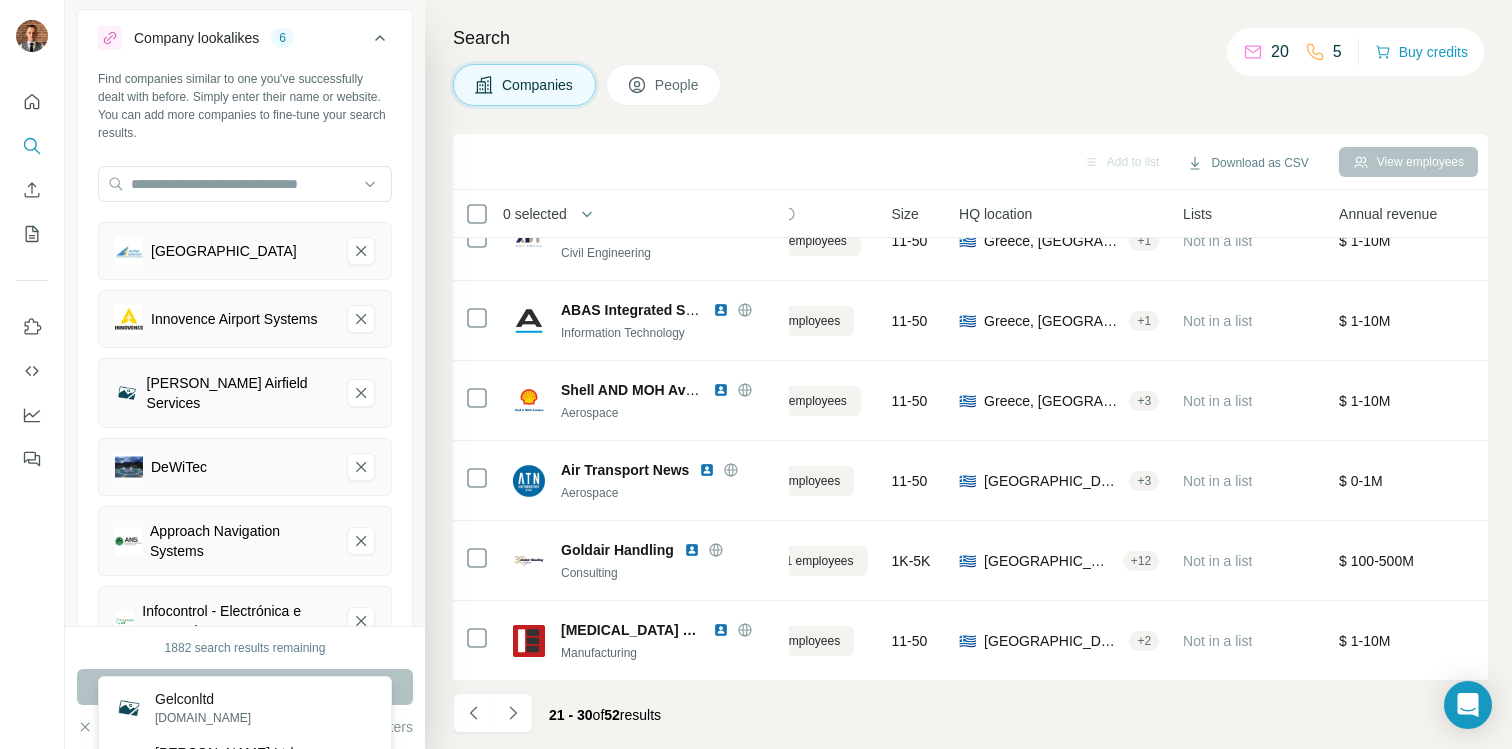 scroll, scrollTop: 0, scrollLeft: 0, axis: both 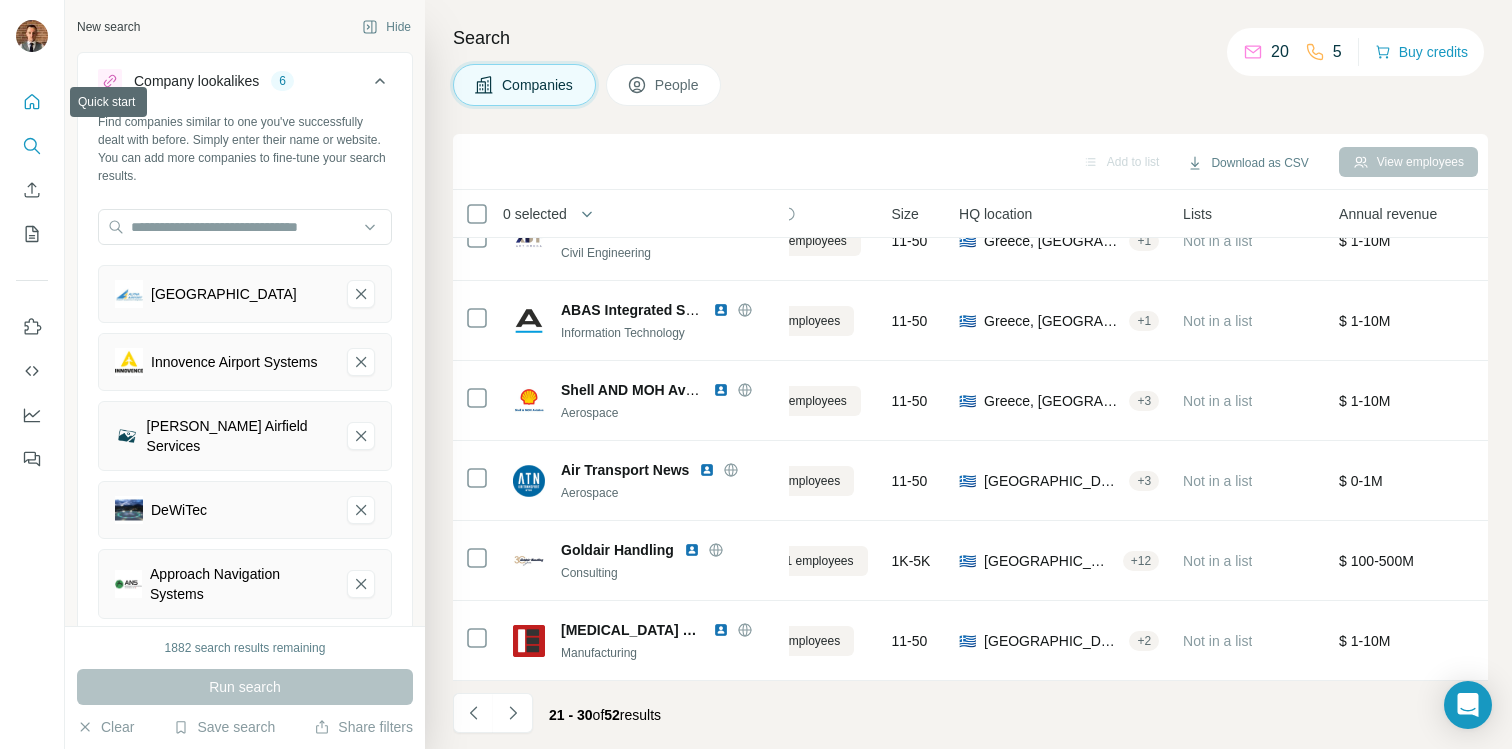 type 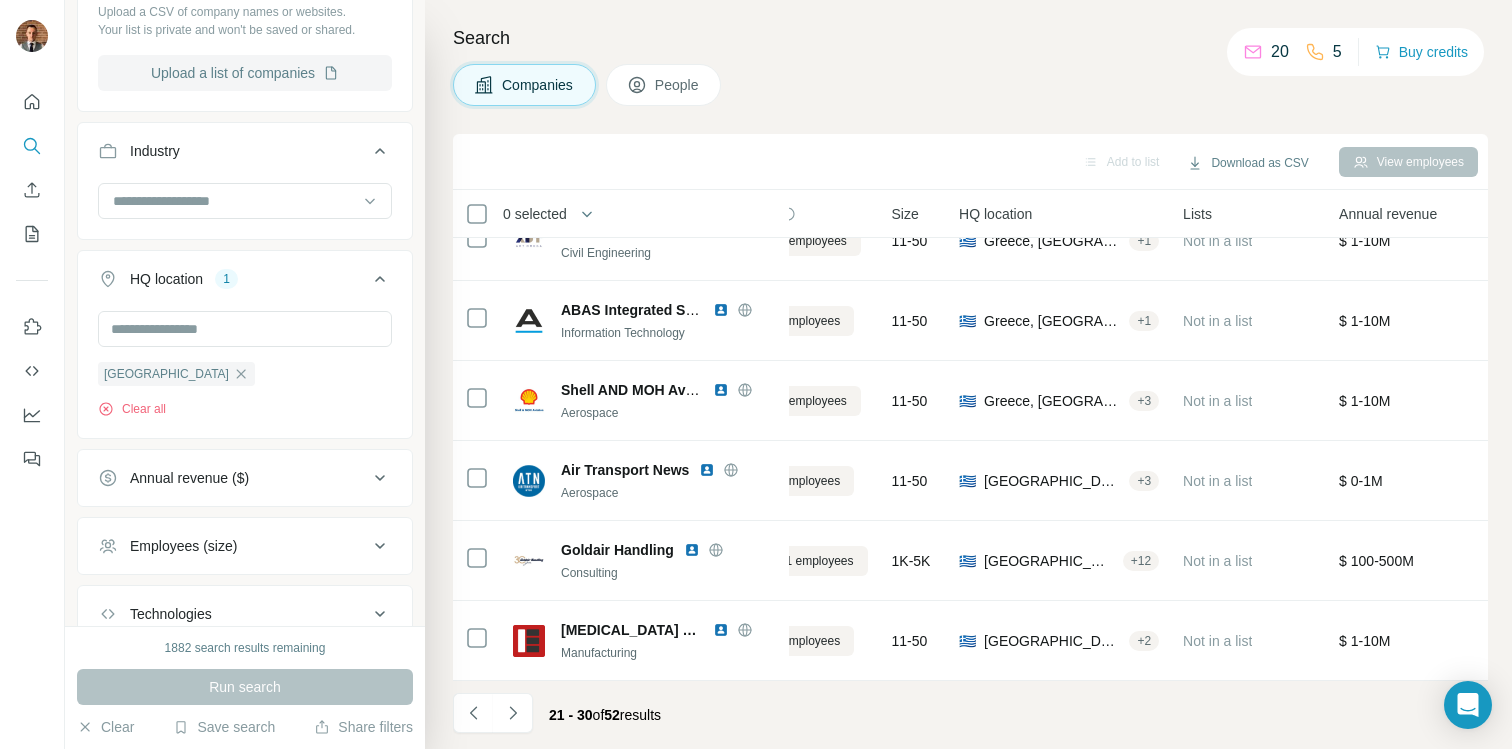 scroll, scrollTop: 964, scrollLeft: 0, axis: vertical 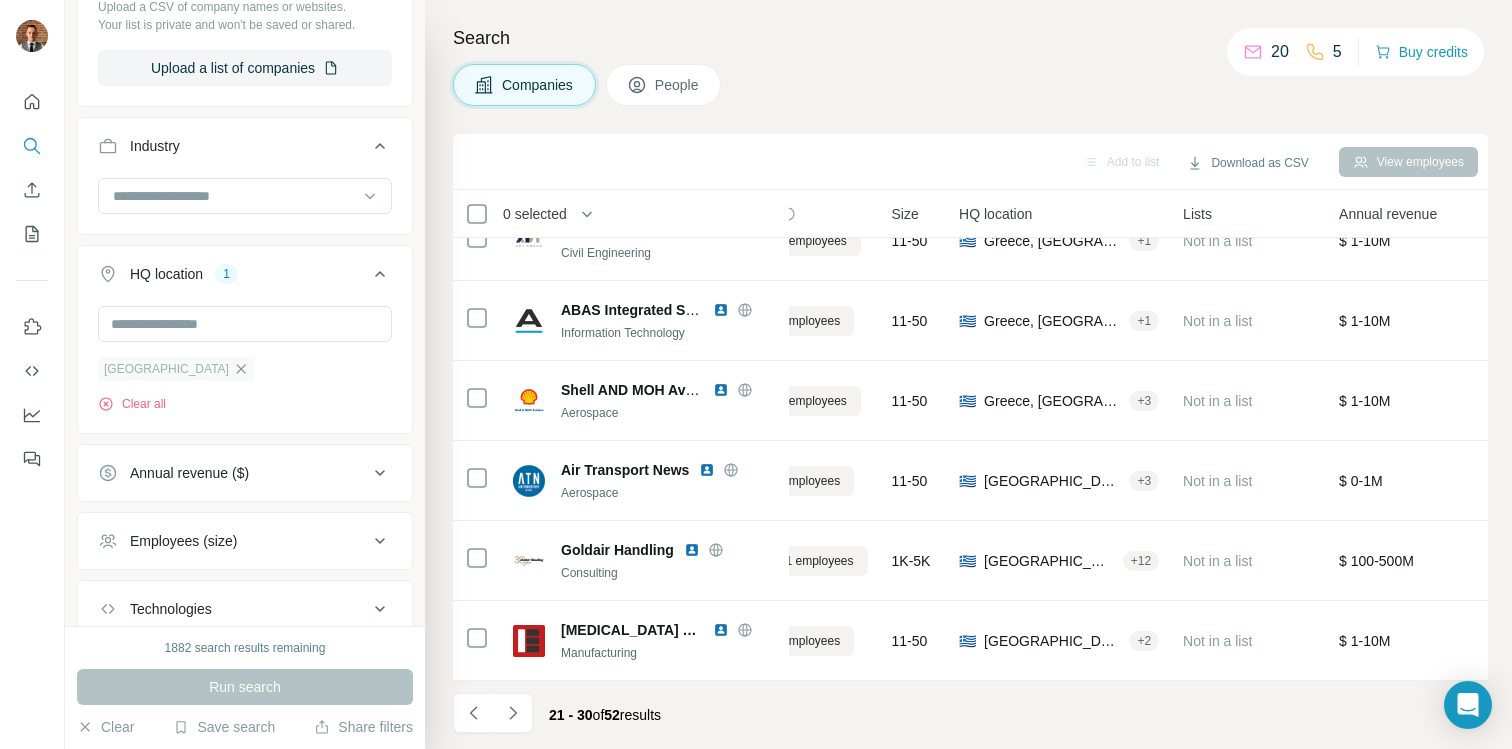 click 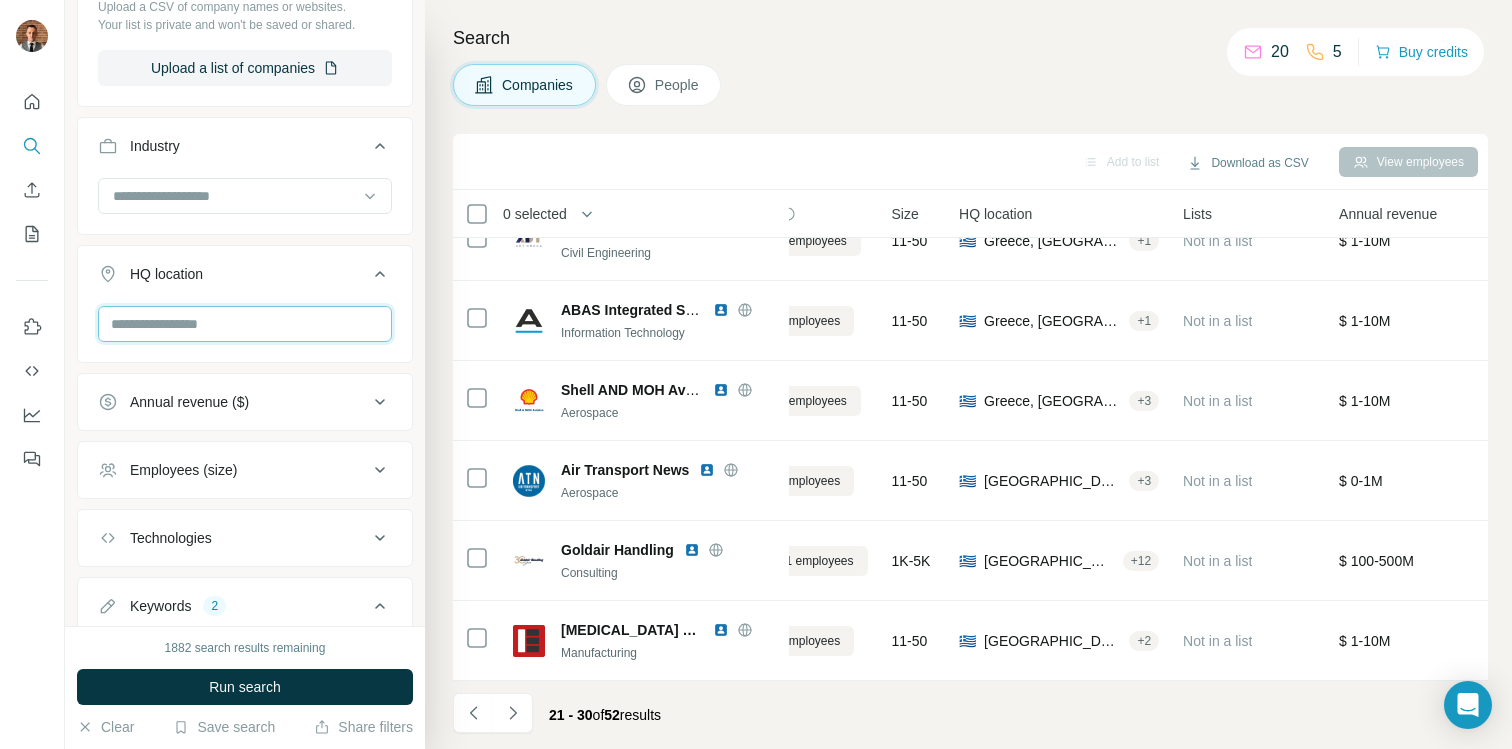 click at bounding box center [245, 324] 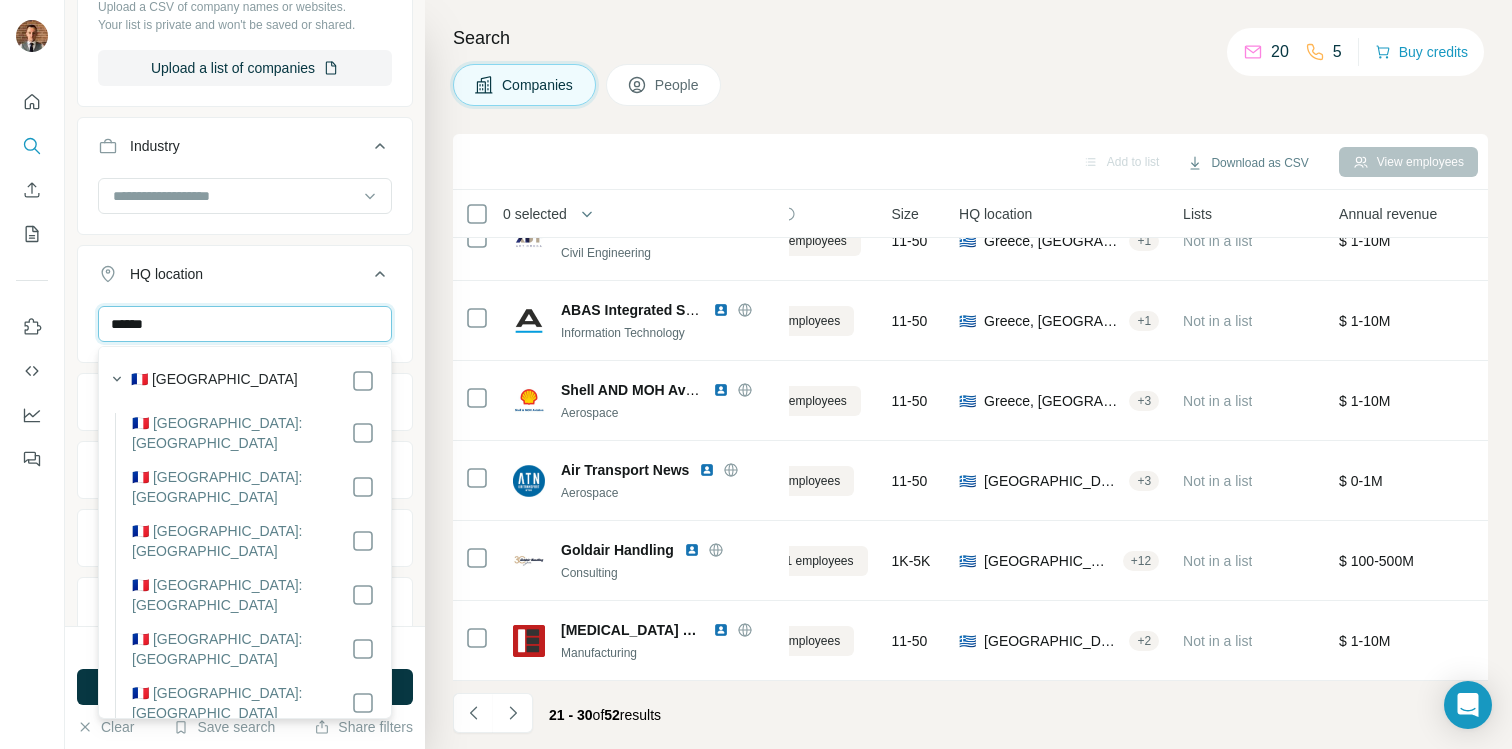 type on "******" 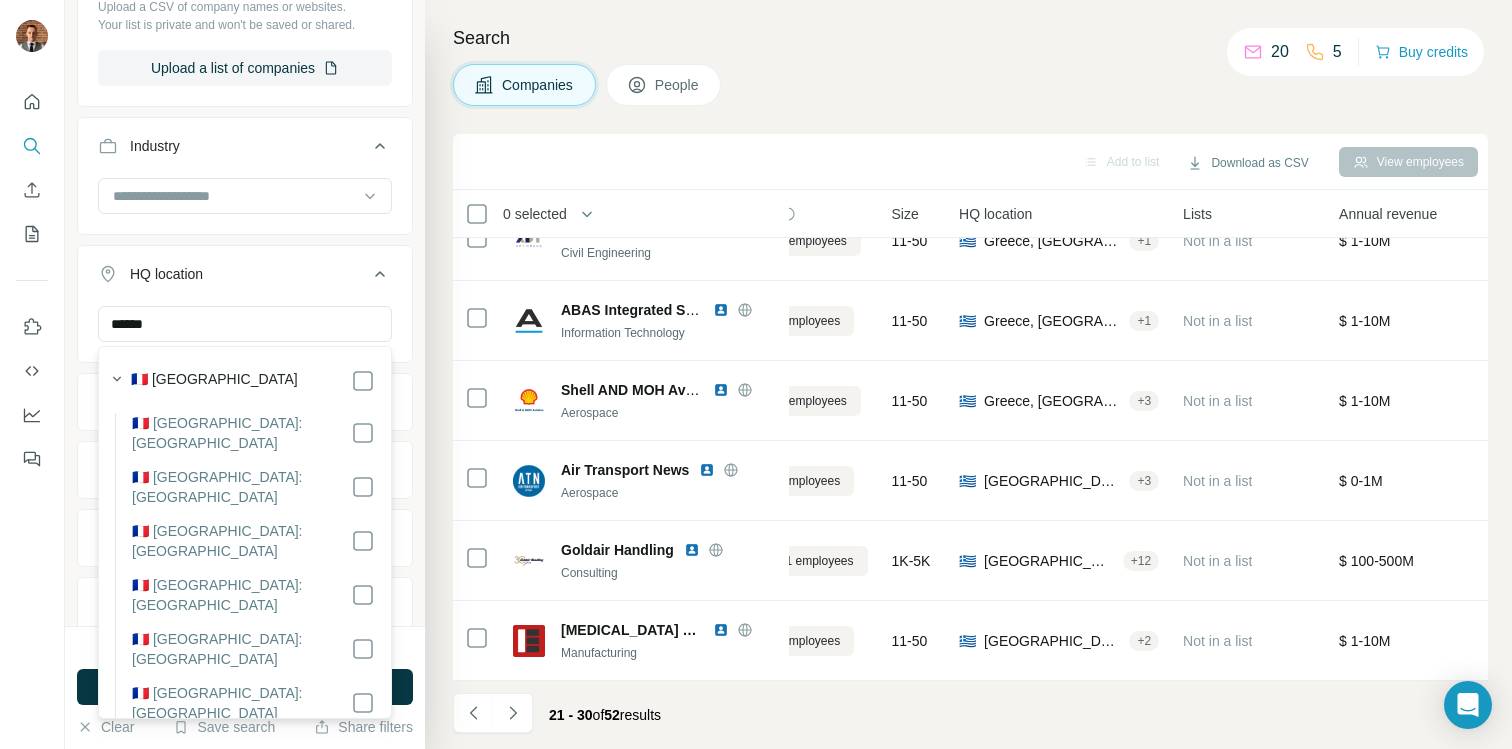 click on "🇫🇷 [GEOGRAPHIC_DATA]" at bounding box center (253, 381) 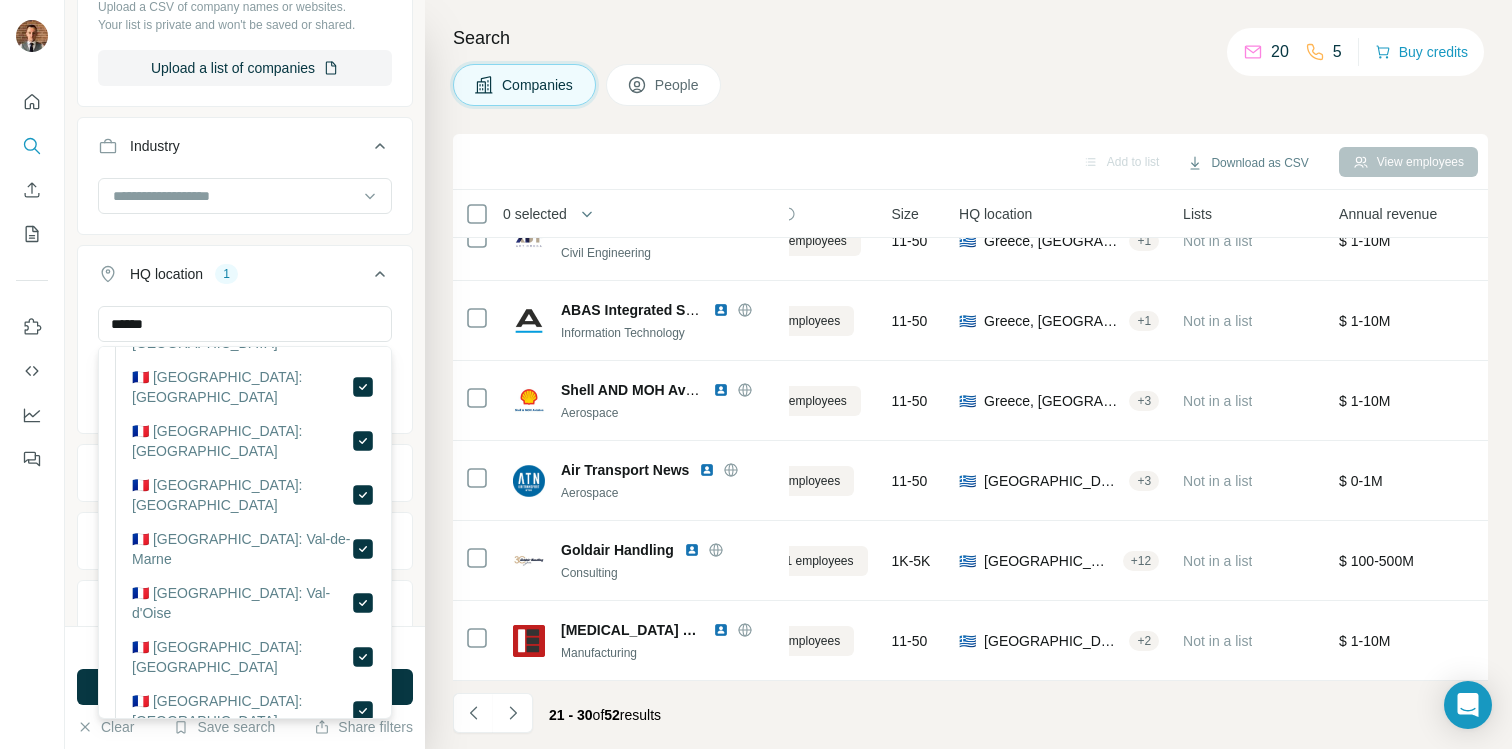 scroll, scrollTop: 4655, scrollLeft: 0, axis: vertical 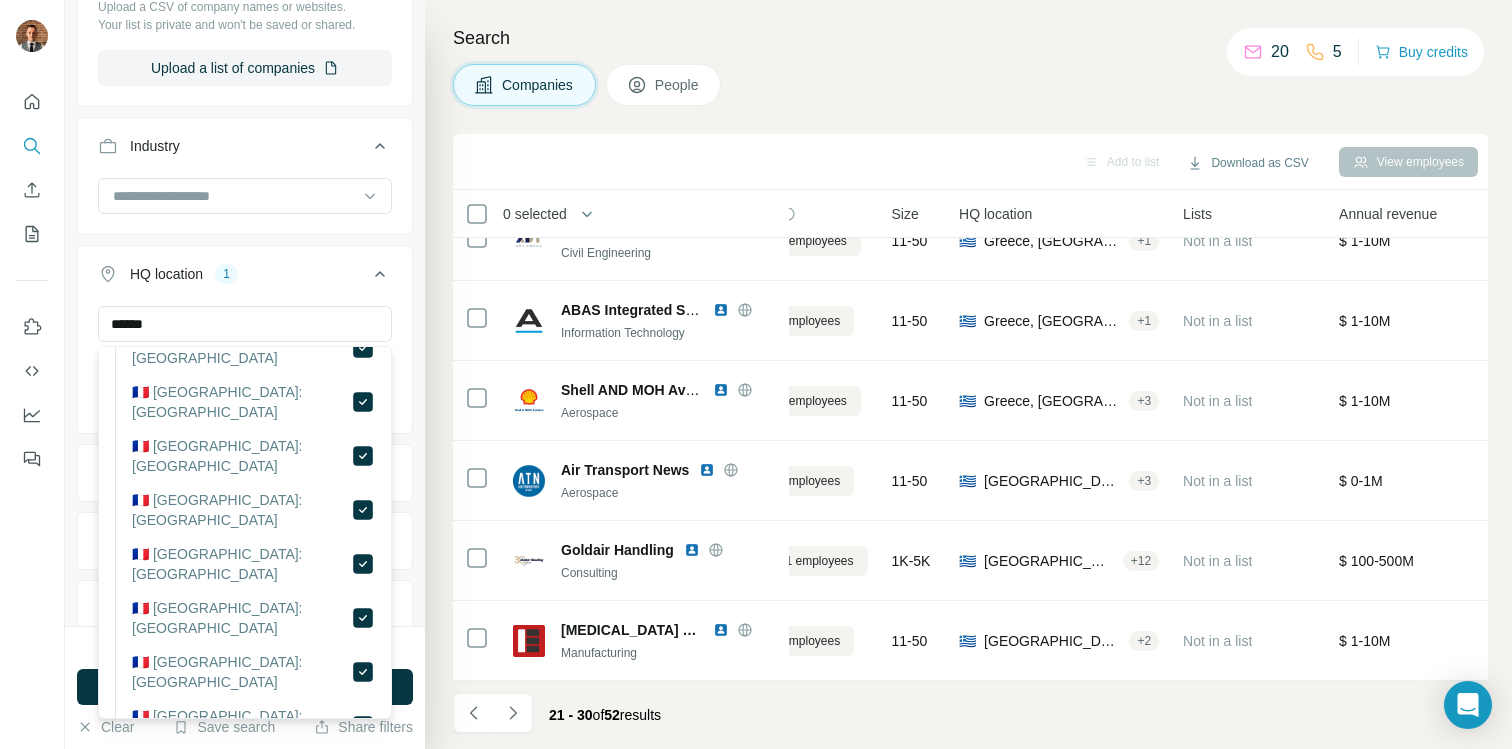 click on "HQ location 1" at bounding box center [245, 278] 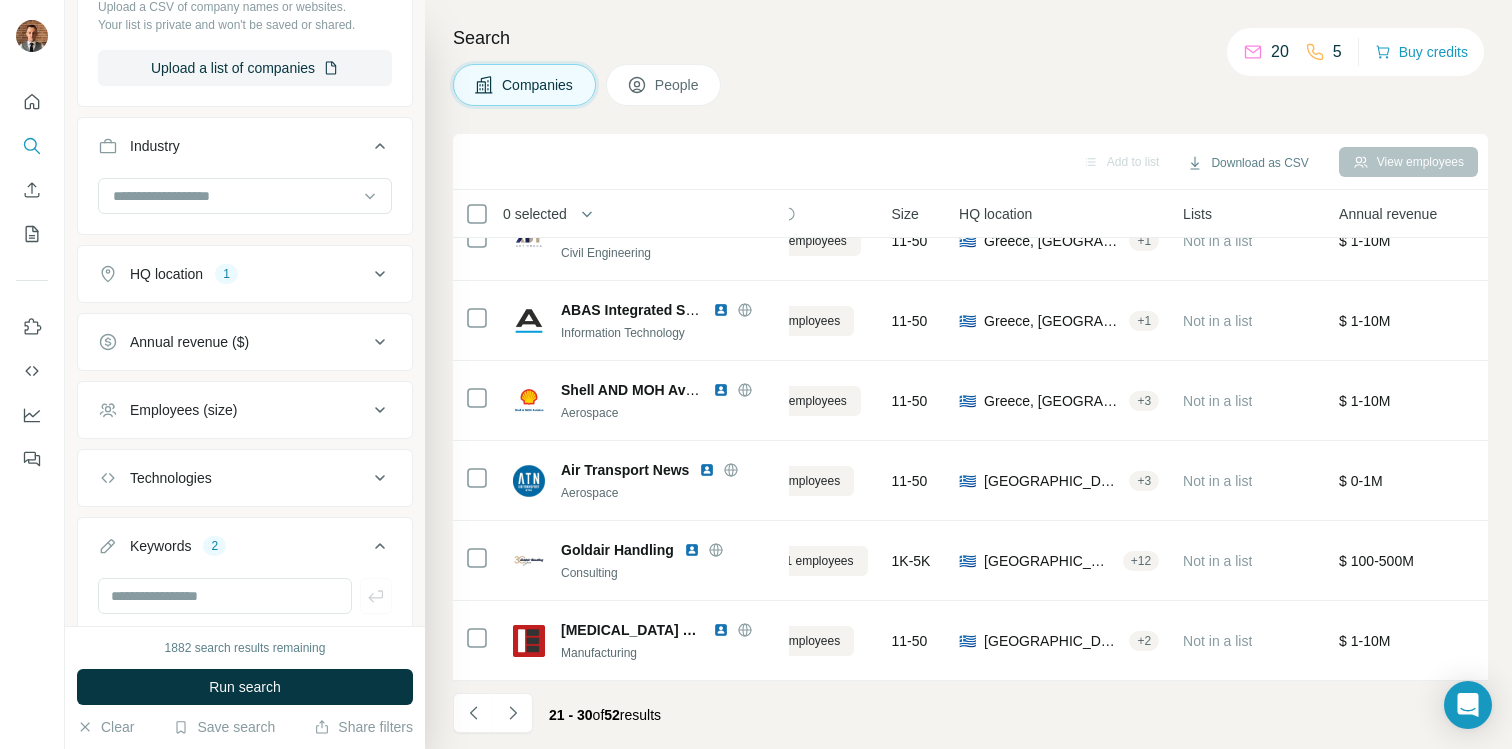 click on "HQ location 1" at bounding box center [233, 274] 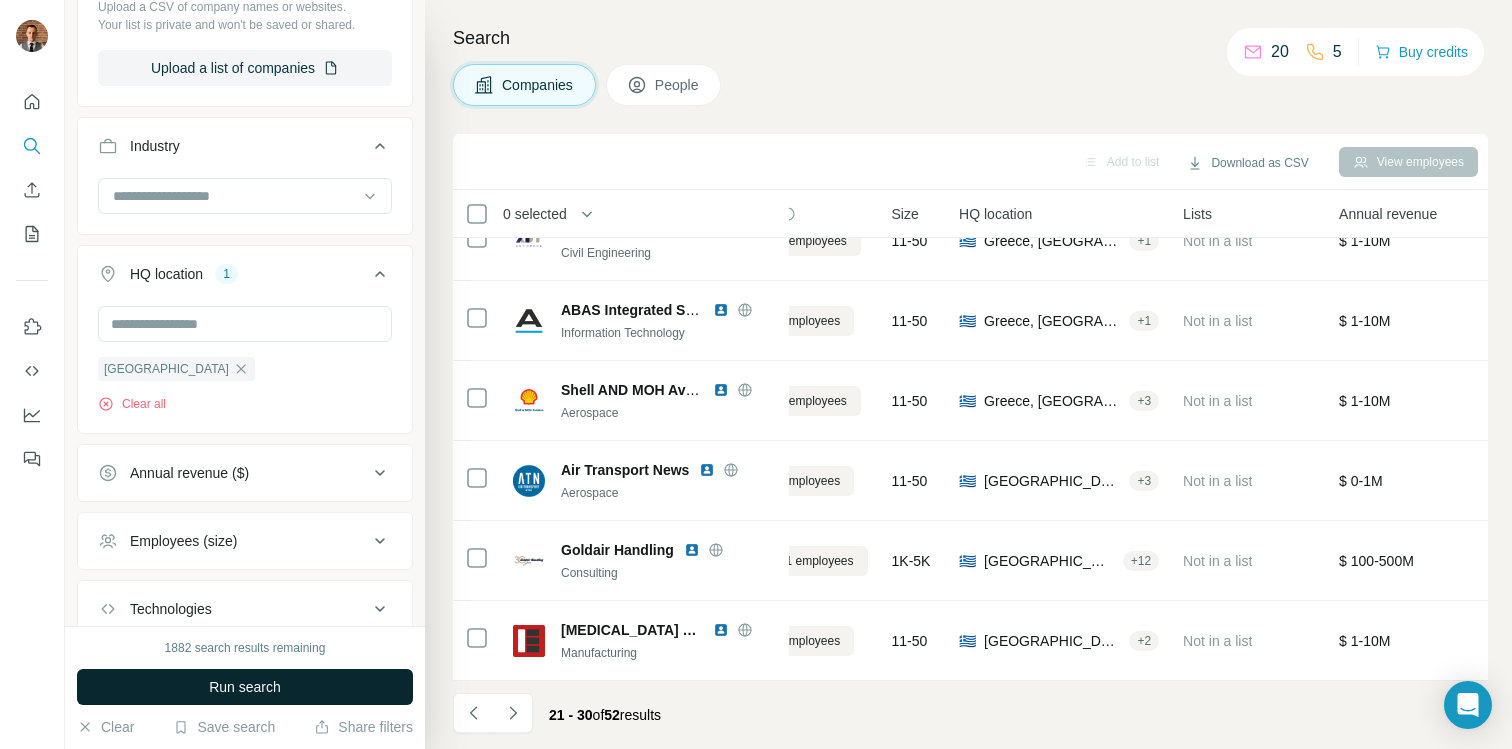 click on "Run search" at bounding box center (245, 687) 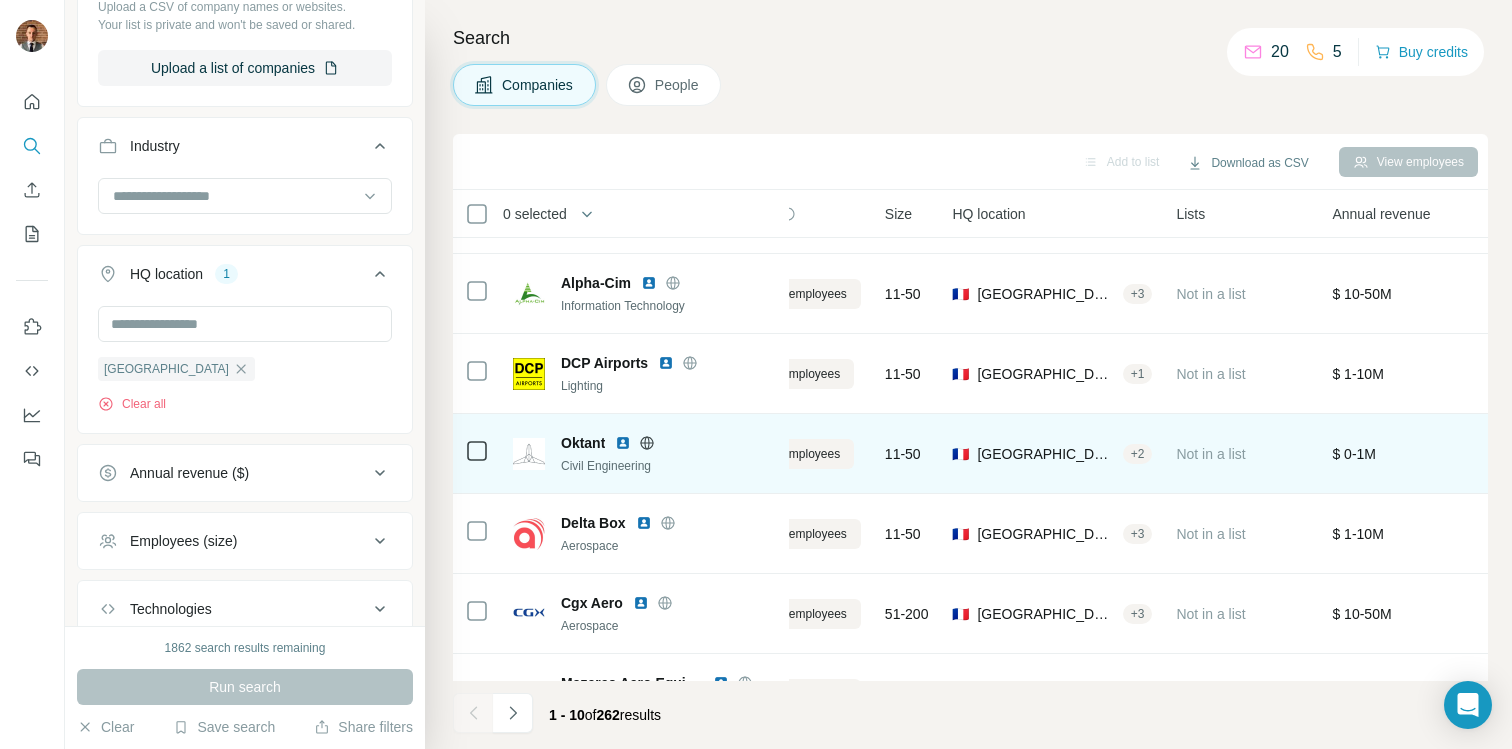 scroll, scrollTop: 357, scrollLeft: 96, axis: both 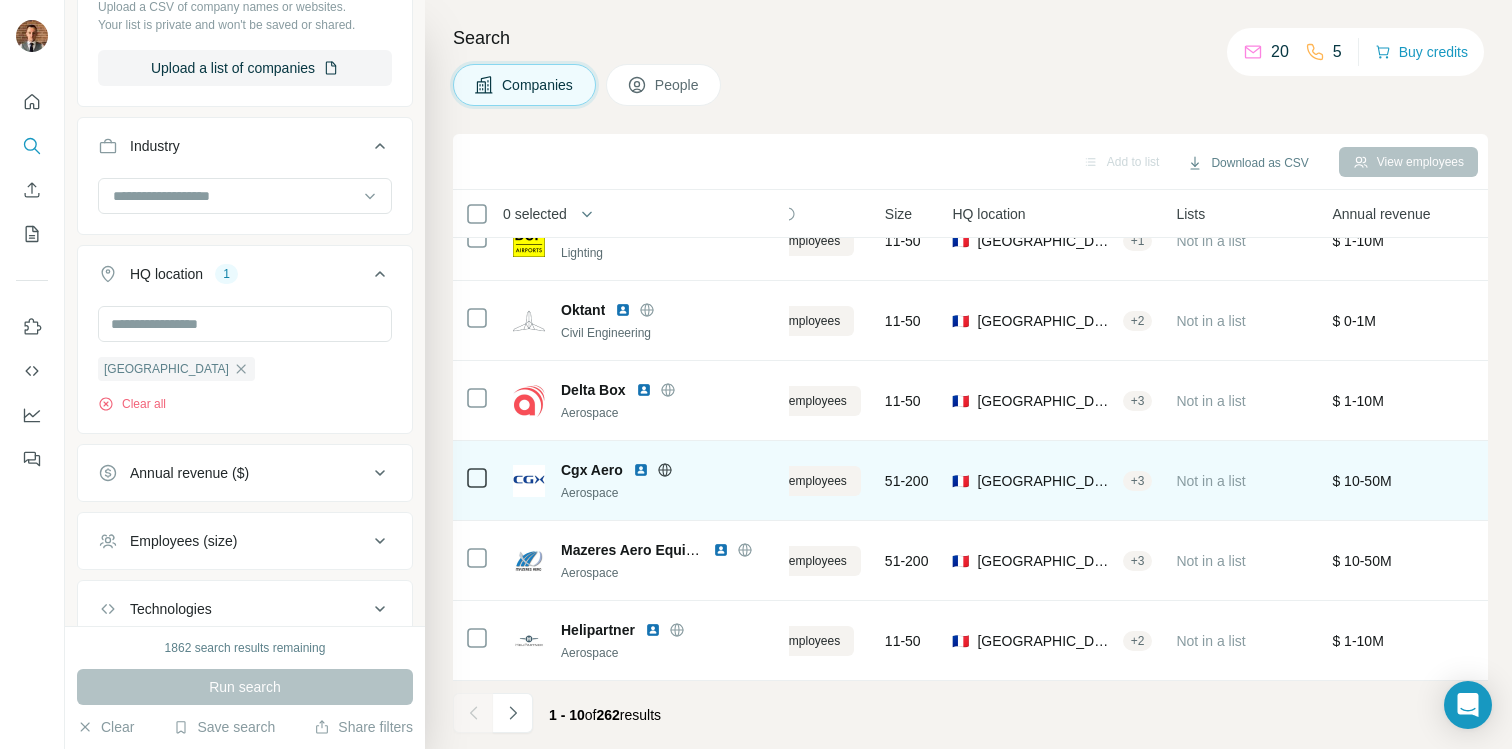 click 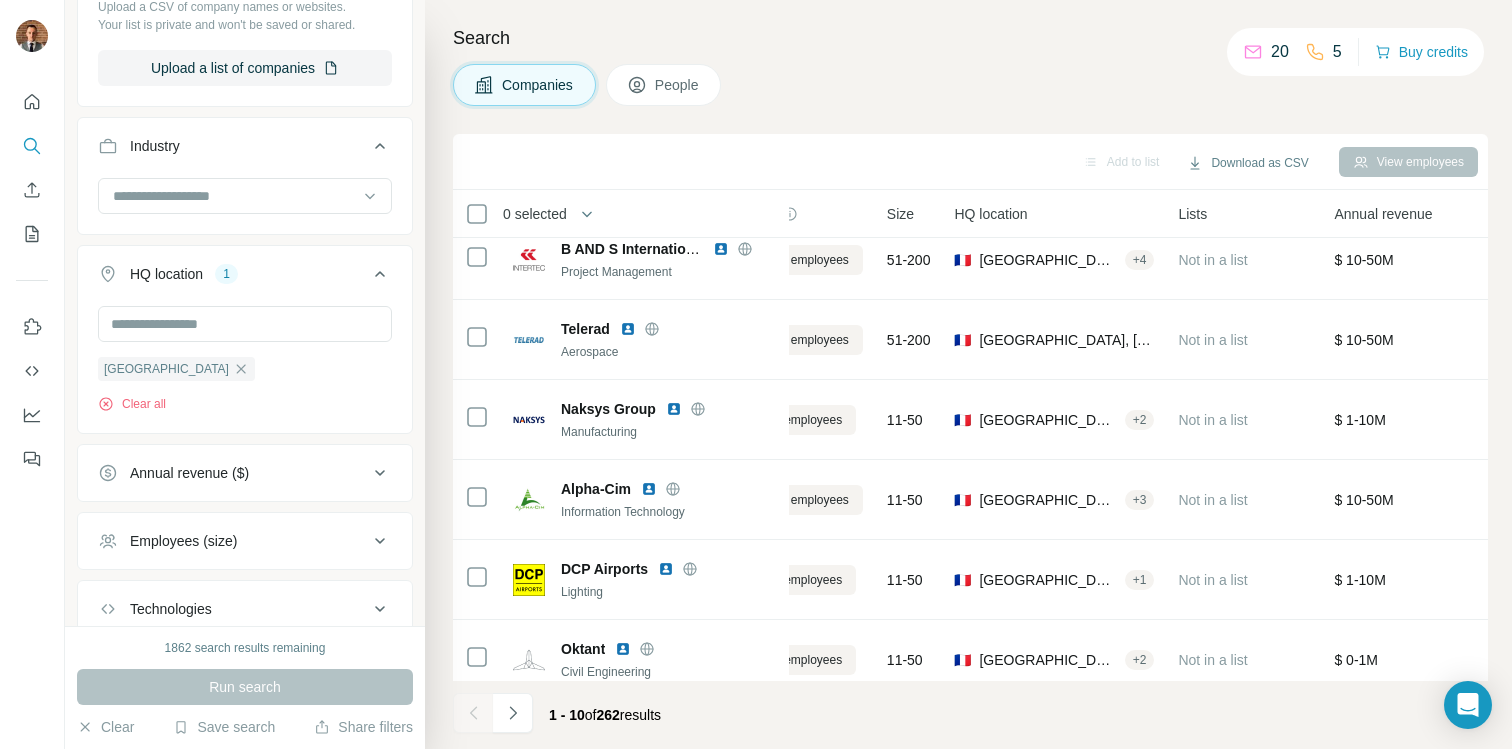 scroll, scrollTop: 0, scrollLeft: 94, axis: horizontal 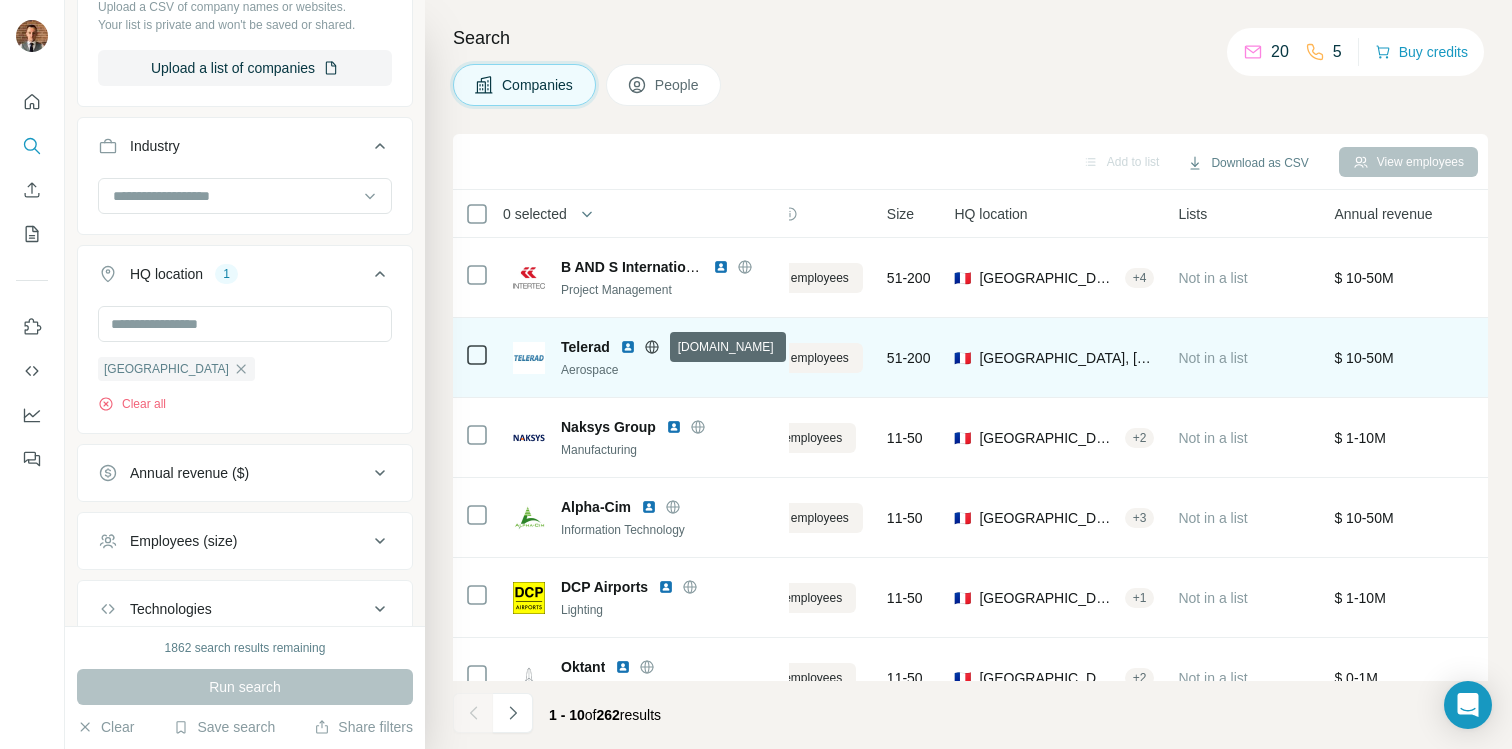 click 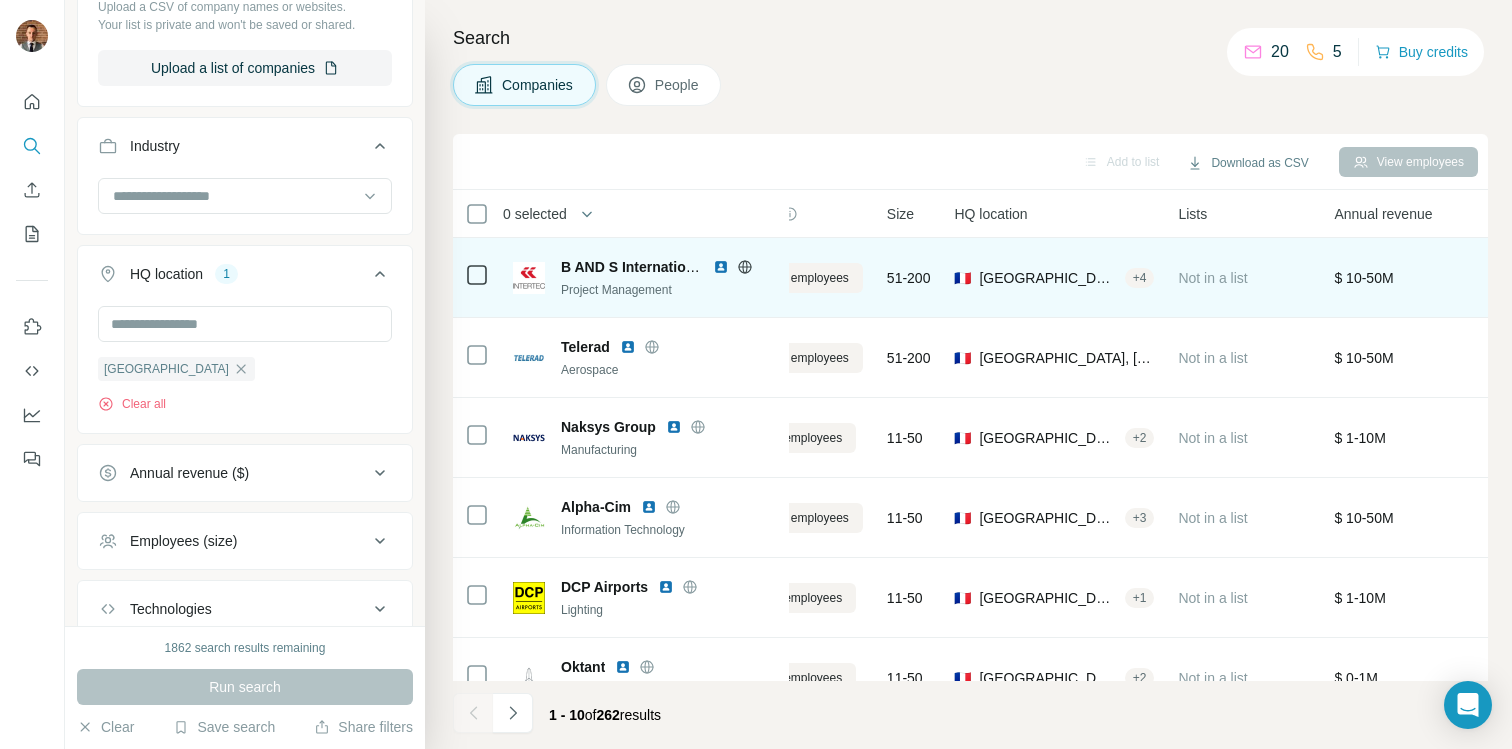 click 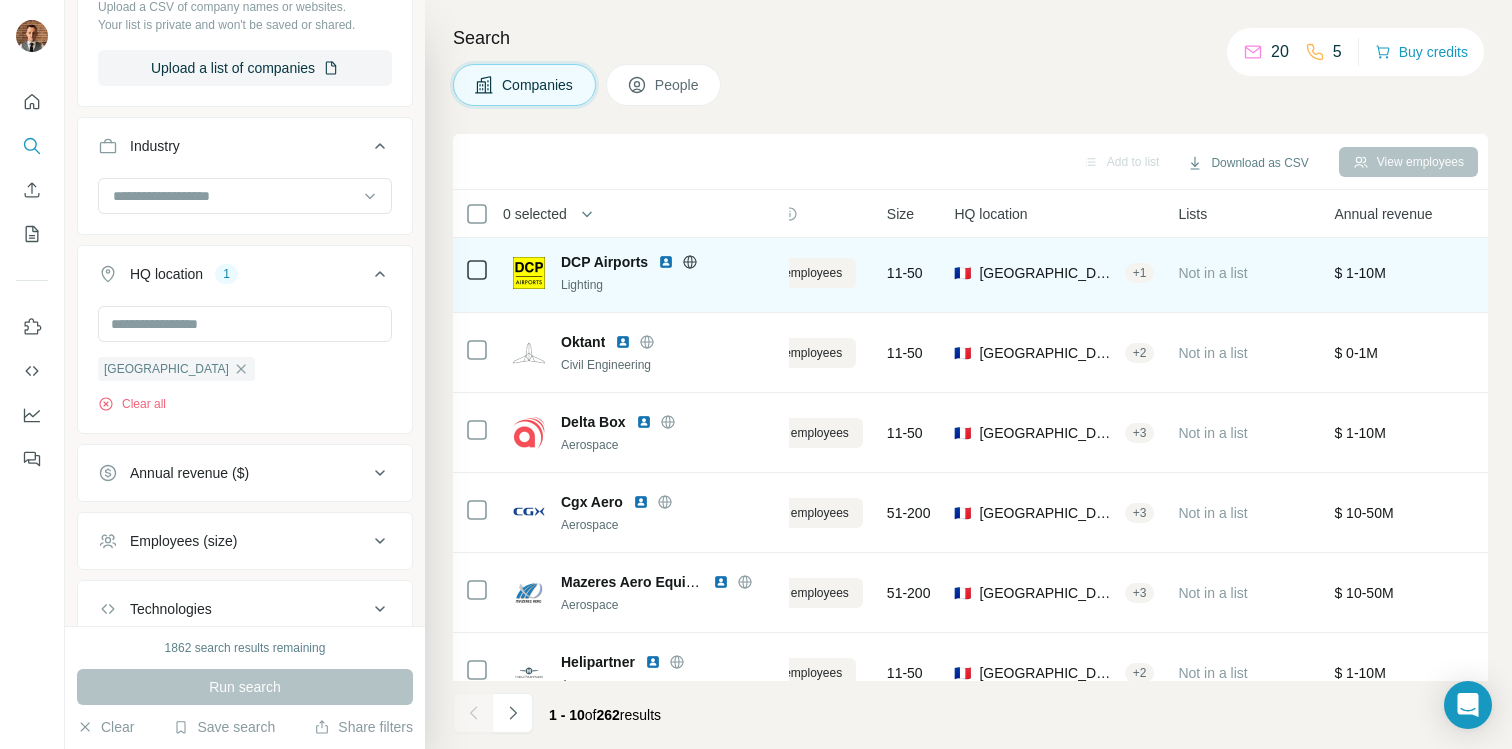 scroll, scrollTop: 350, scrollLeft: 94, axis: both 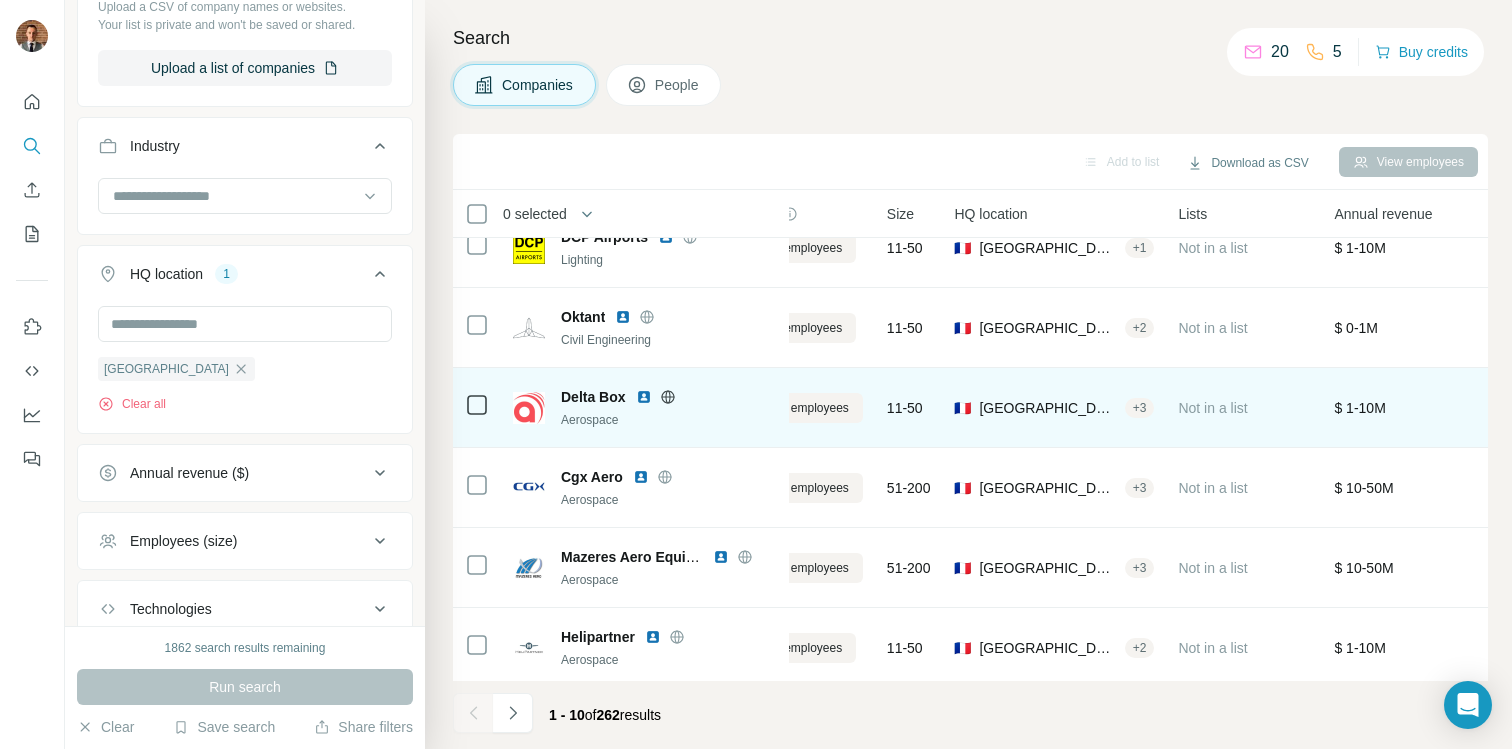 click 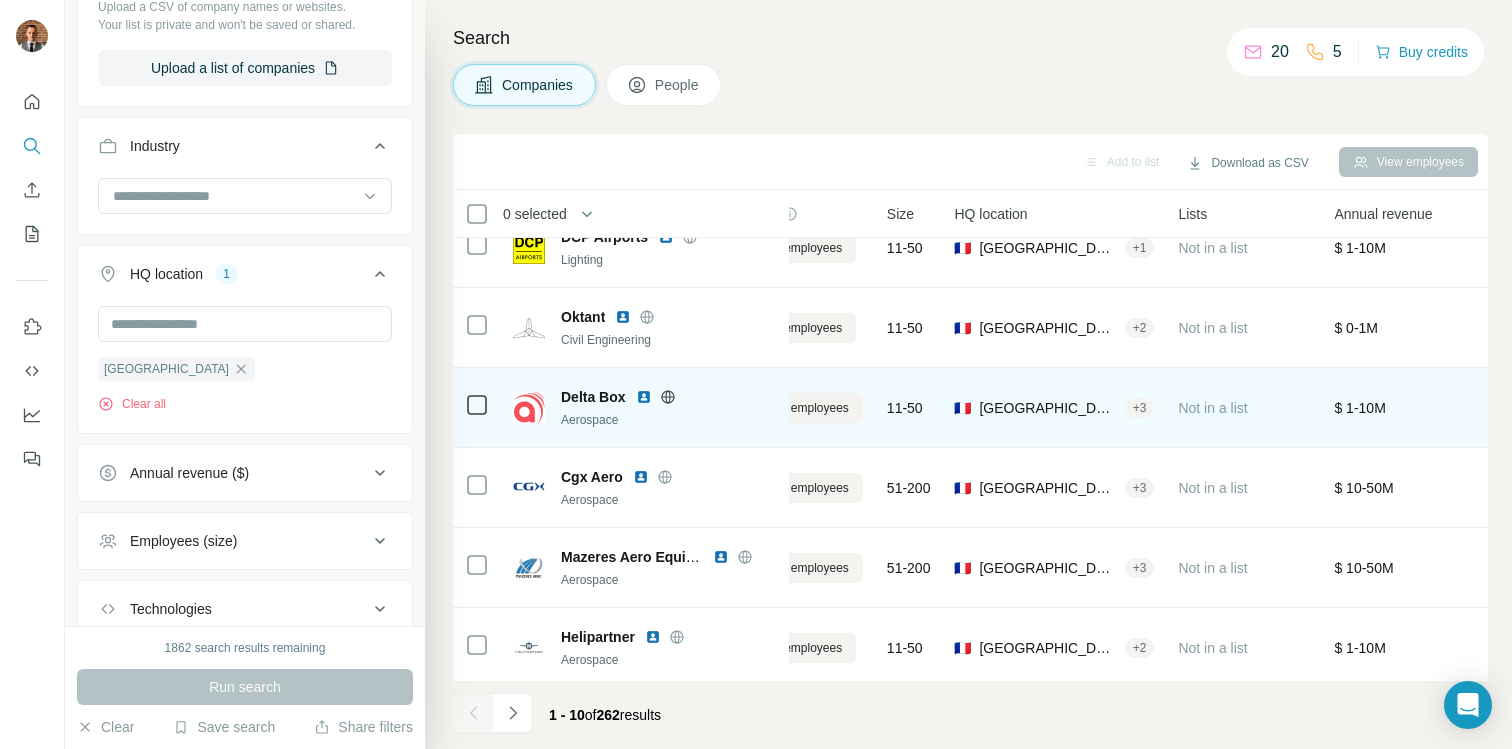 scroll, scrollTop: 357, scrollLeft: 94, axis: both 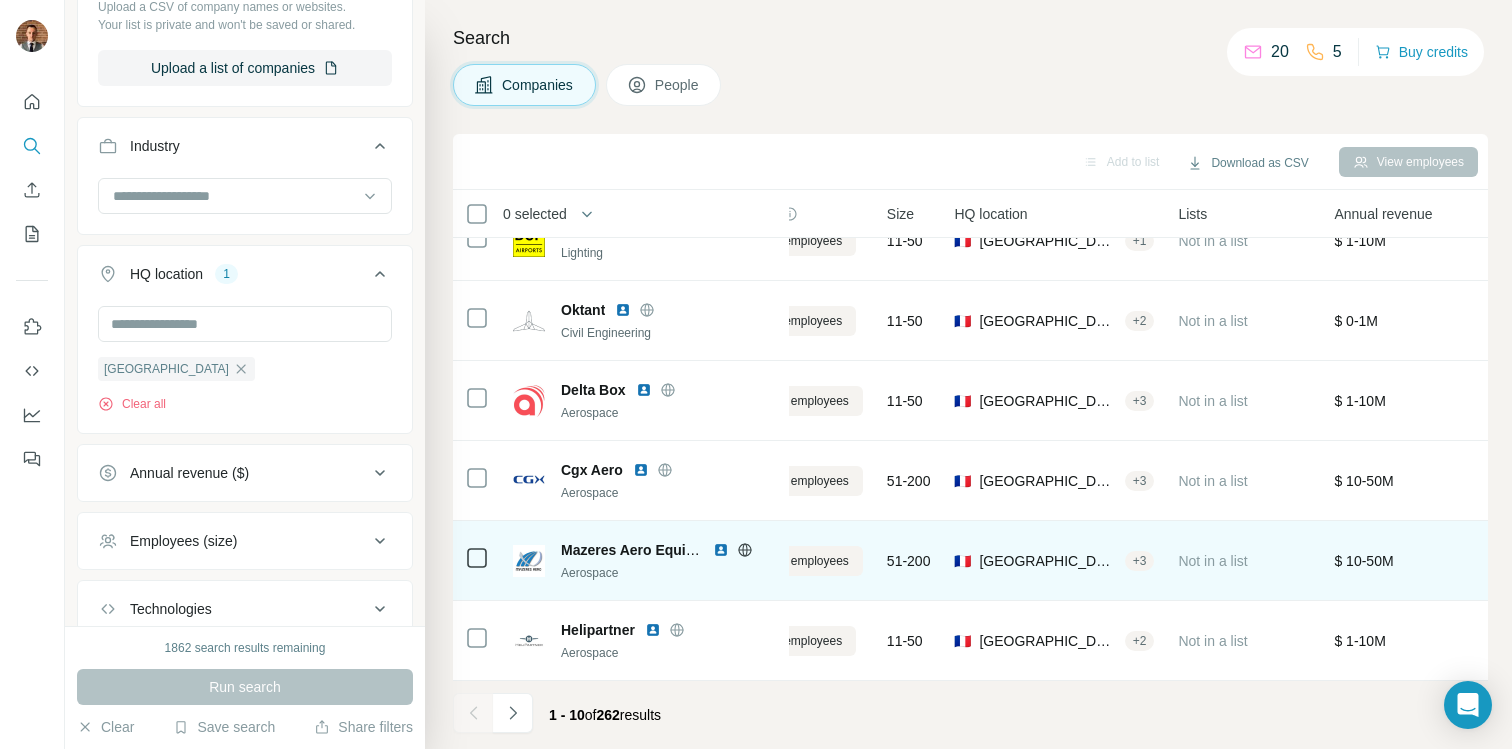 click 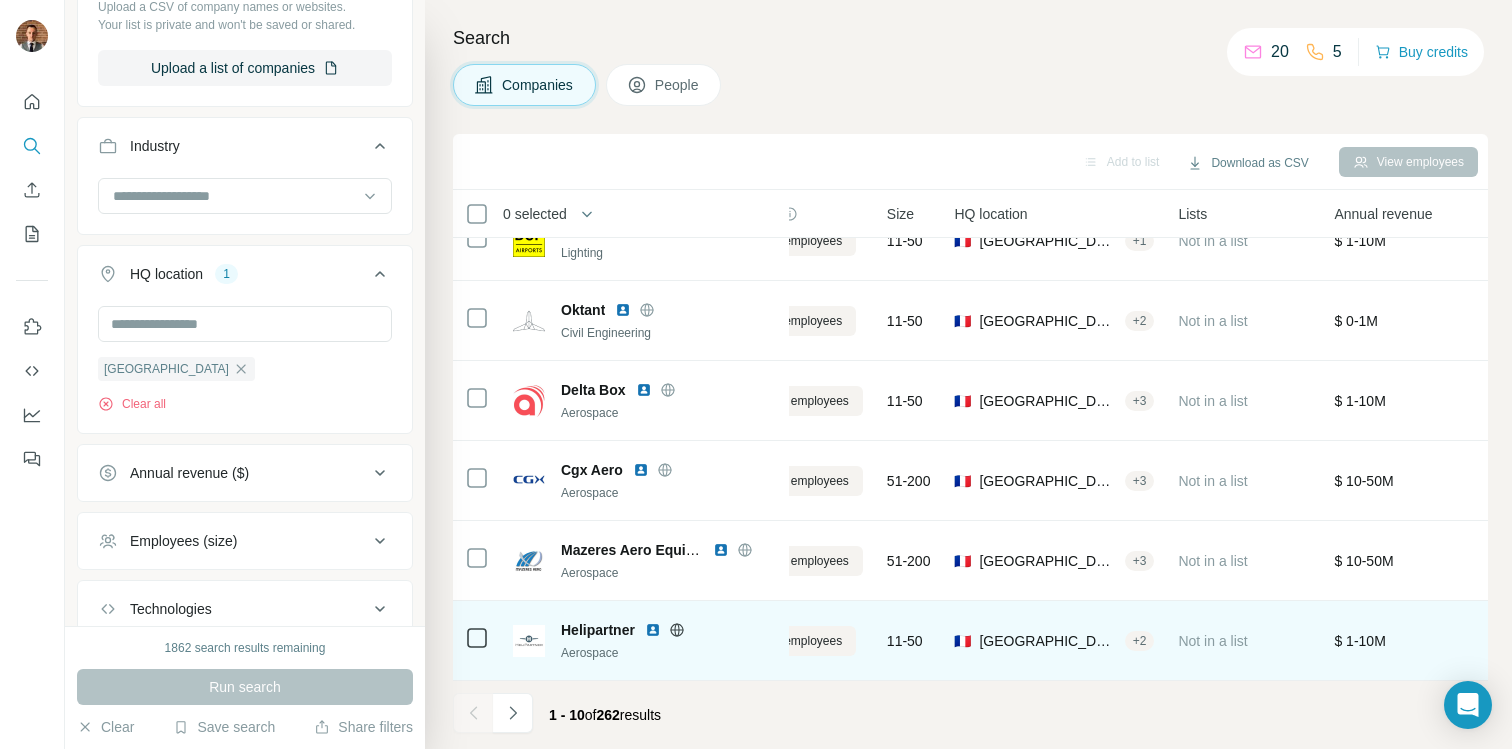 click 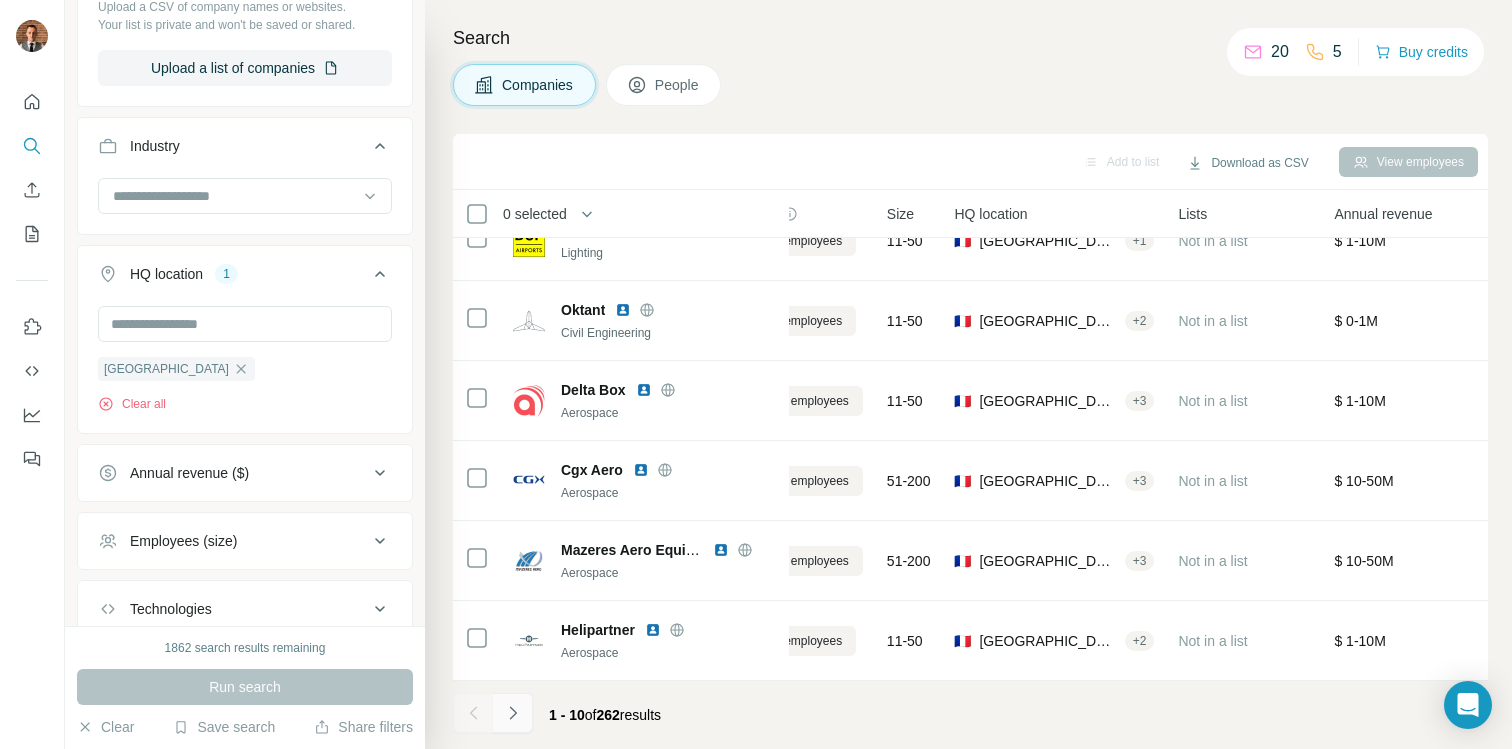 click 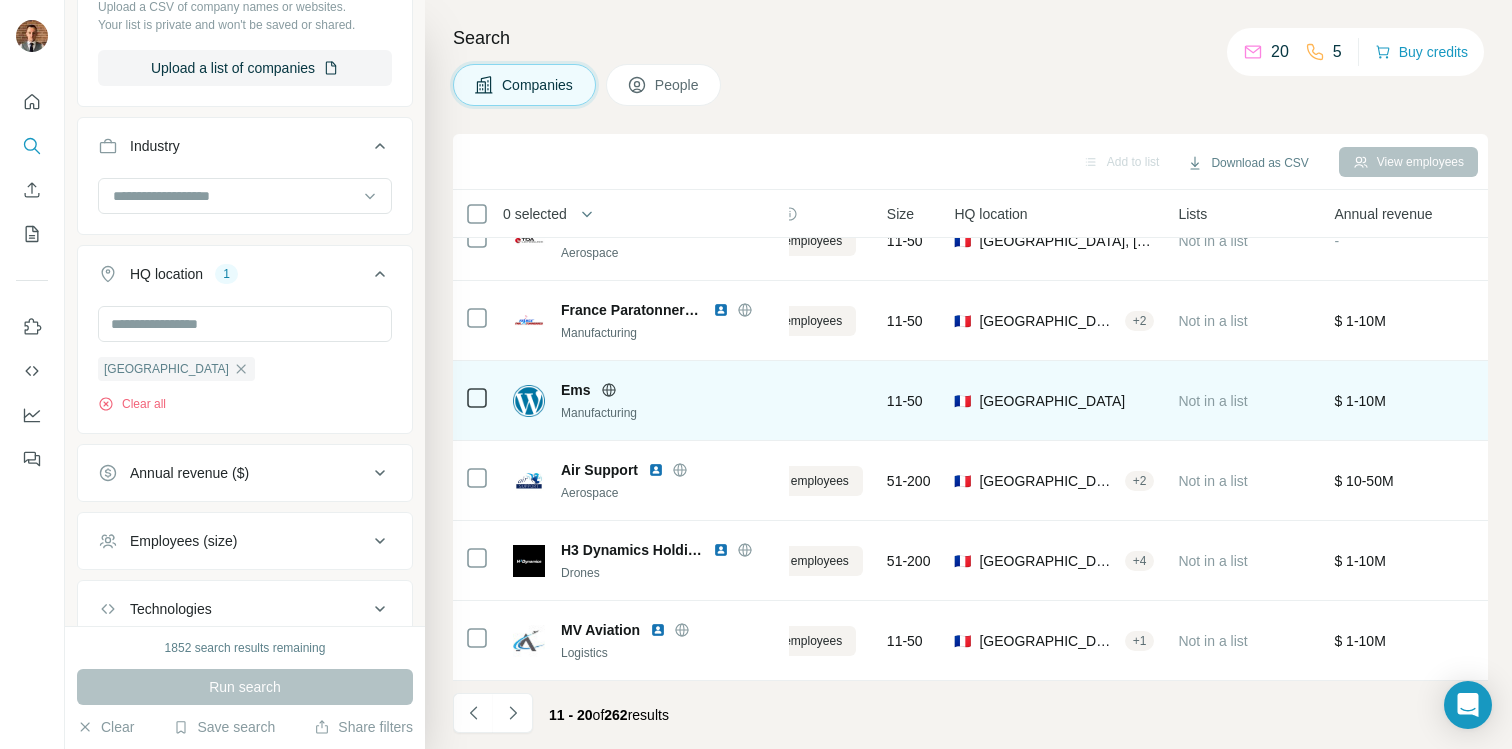 scroll, scrollTop: 0, scrollLeft: 94, axis: horizontal 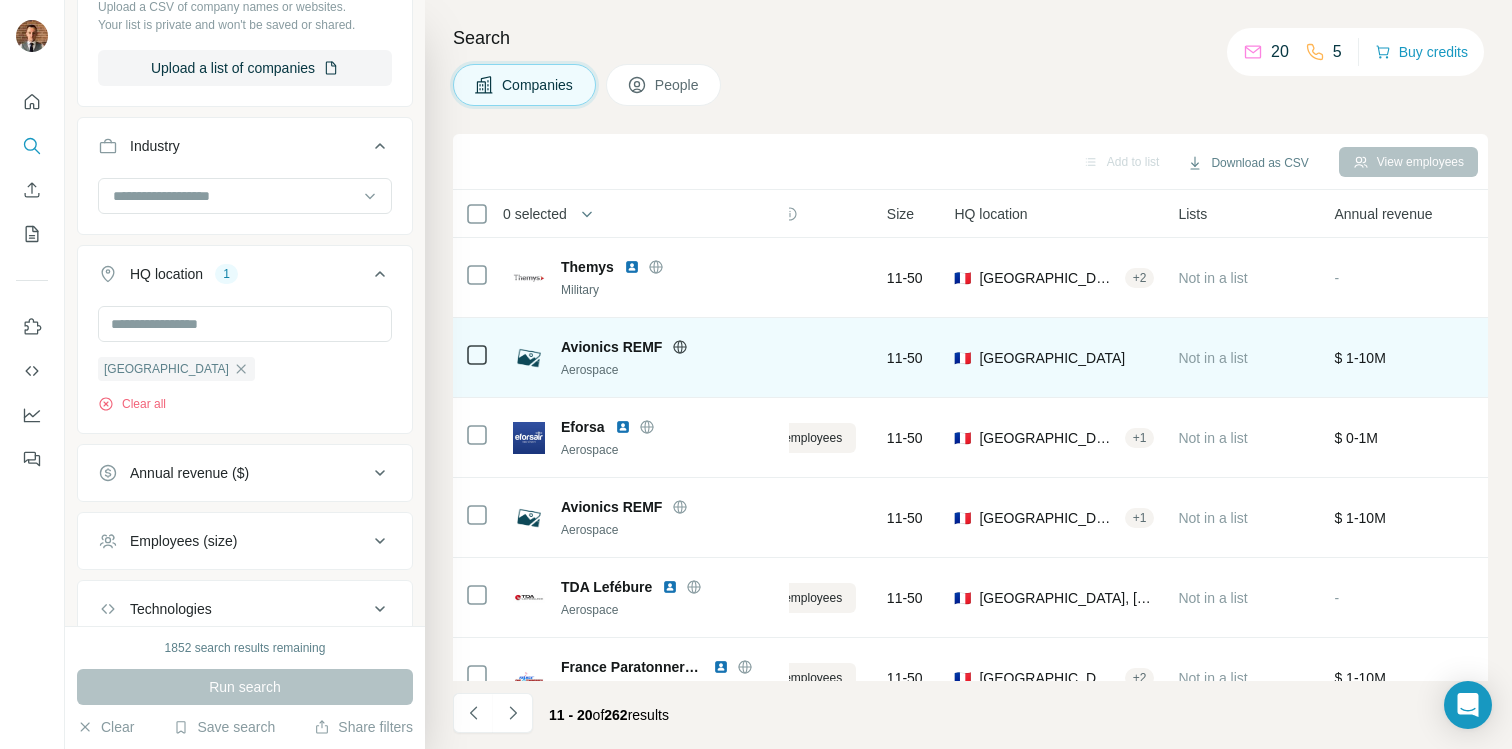 click 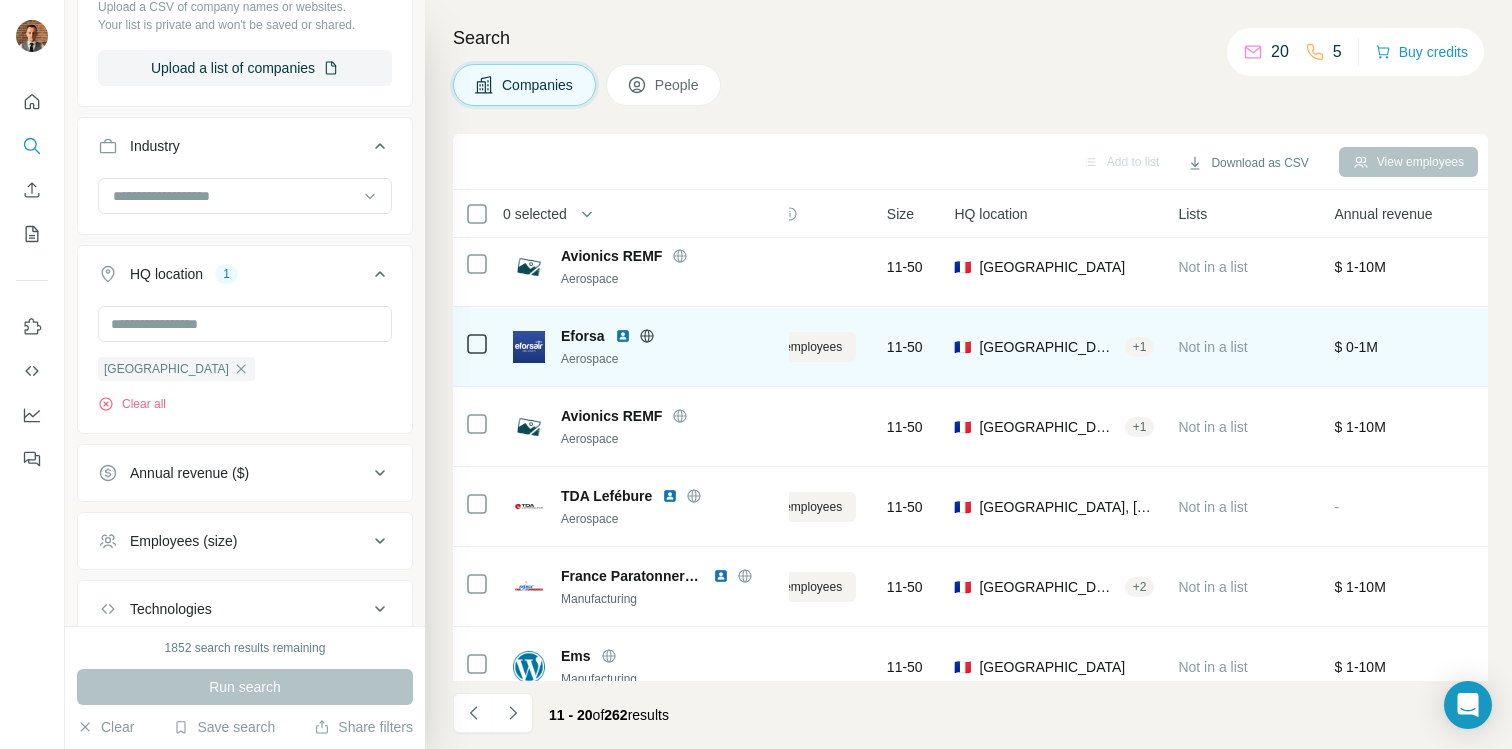 scroll, scrollTop: 130, scrollLeft: 94, axis: both 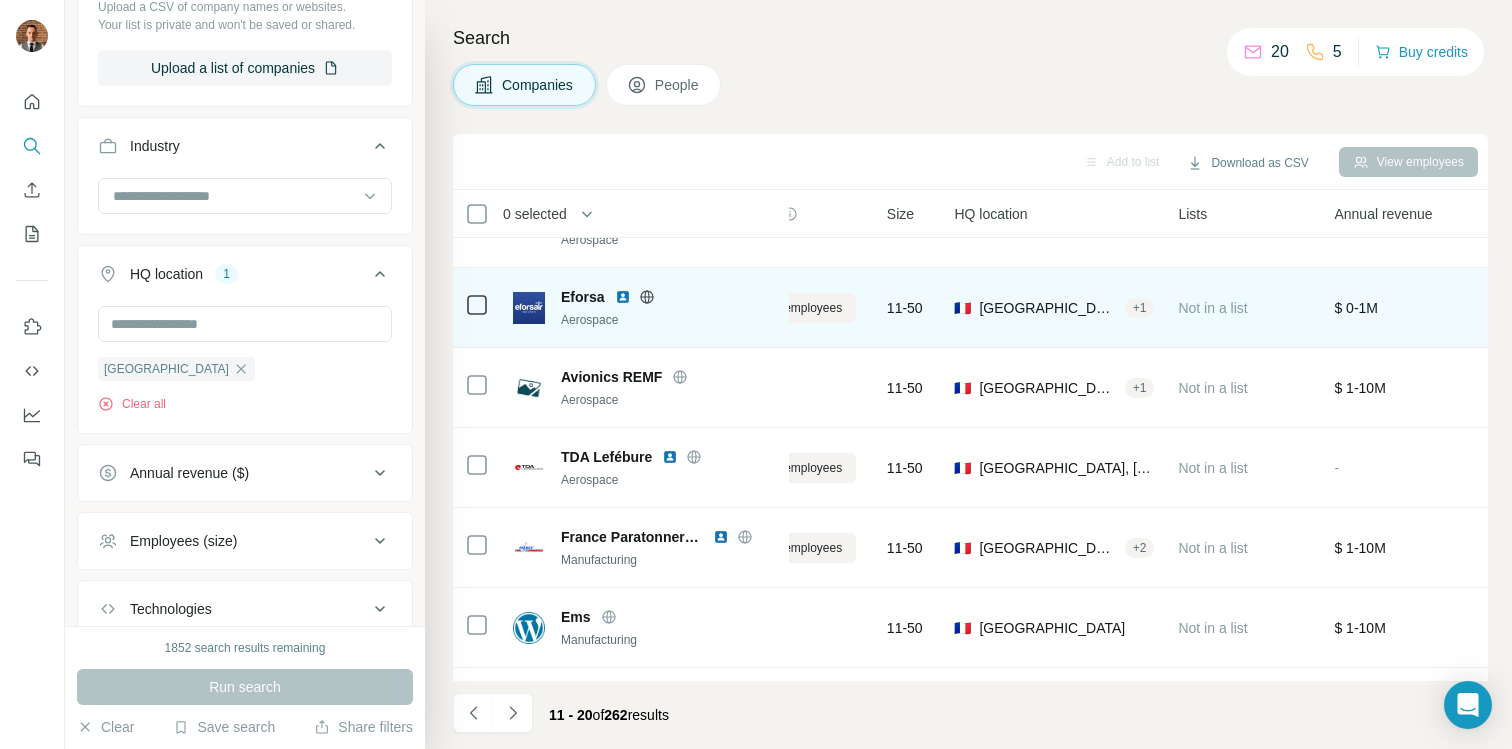 click 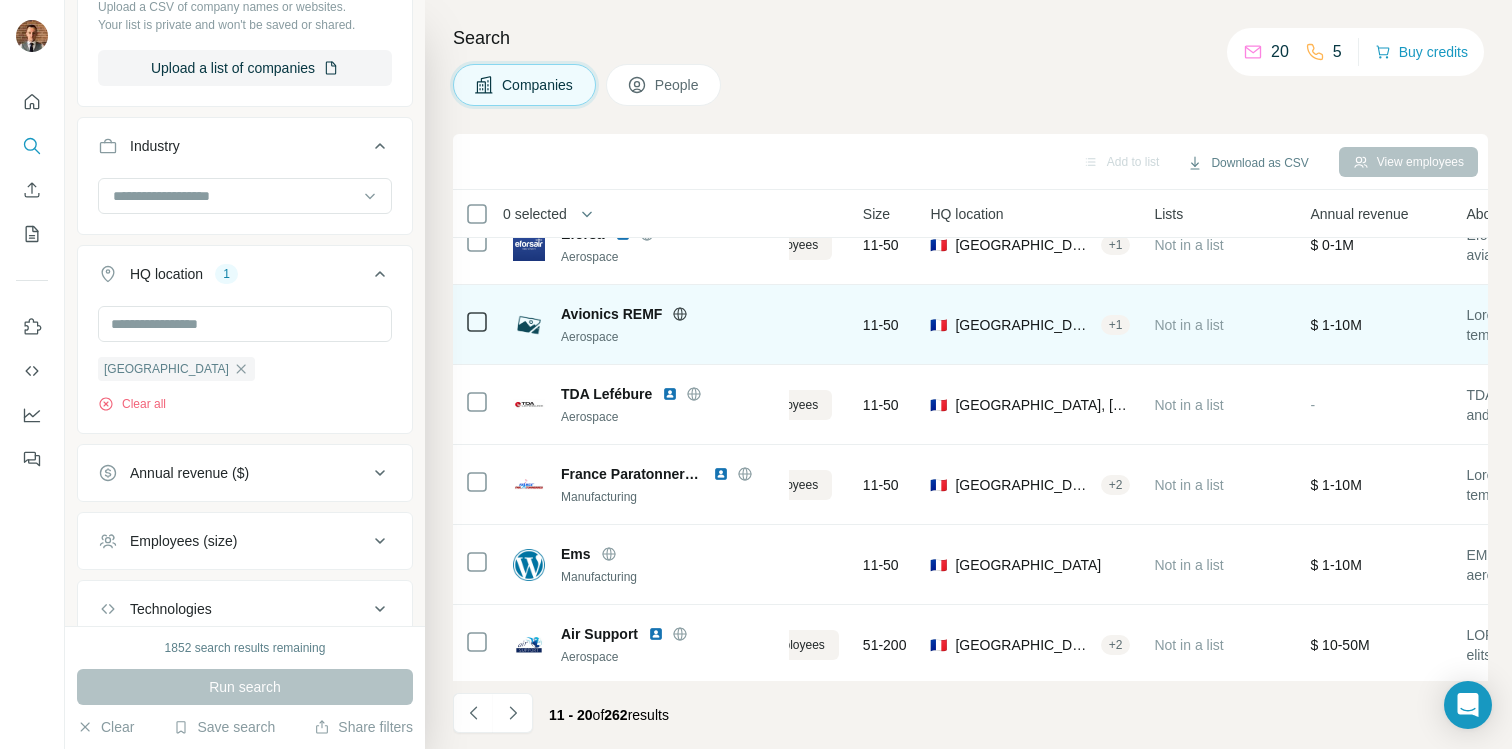 scroll, scrollTop: 194, scrollLeft: 118, axis: both 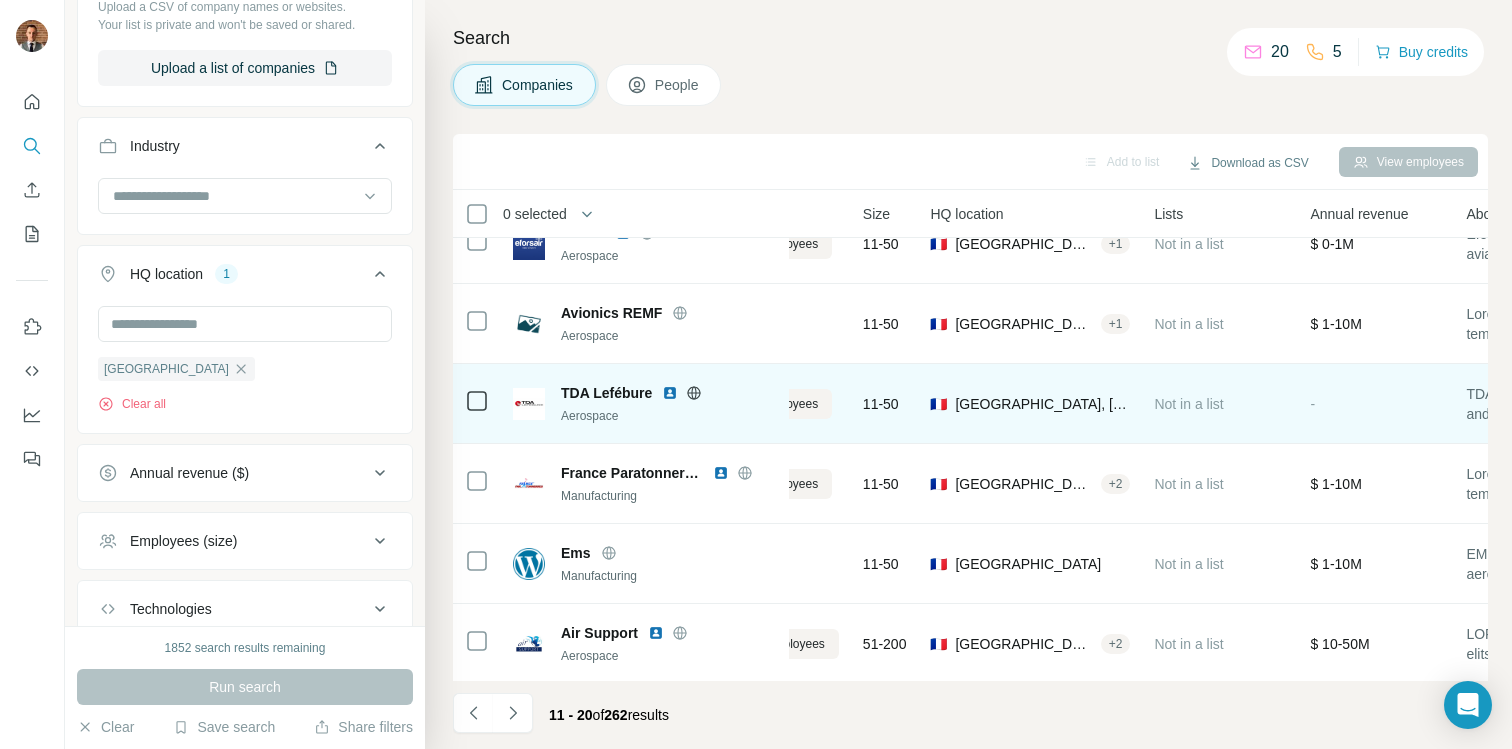 click 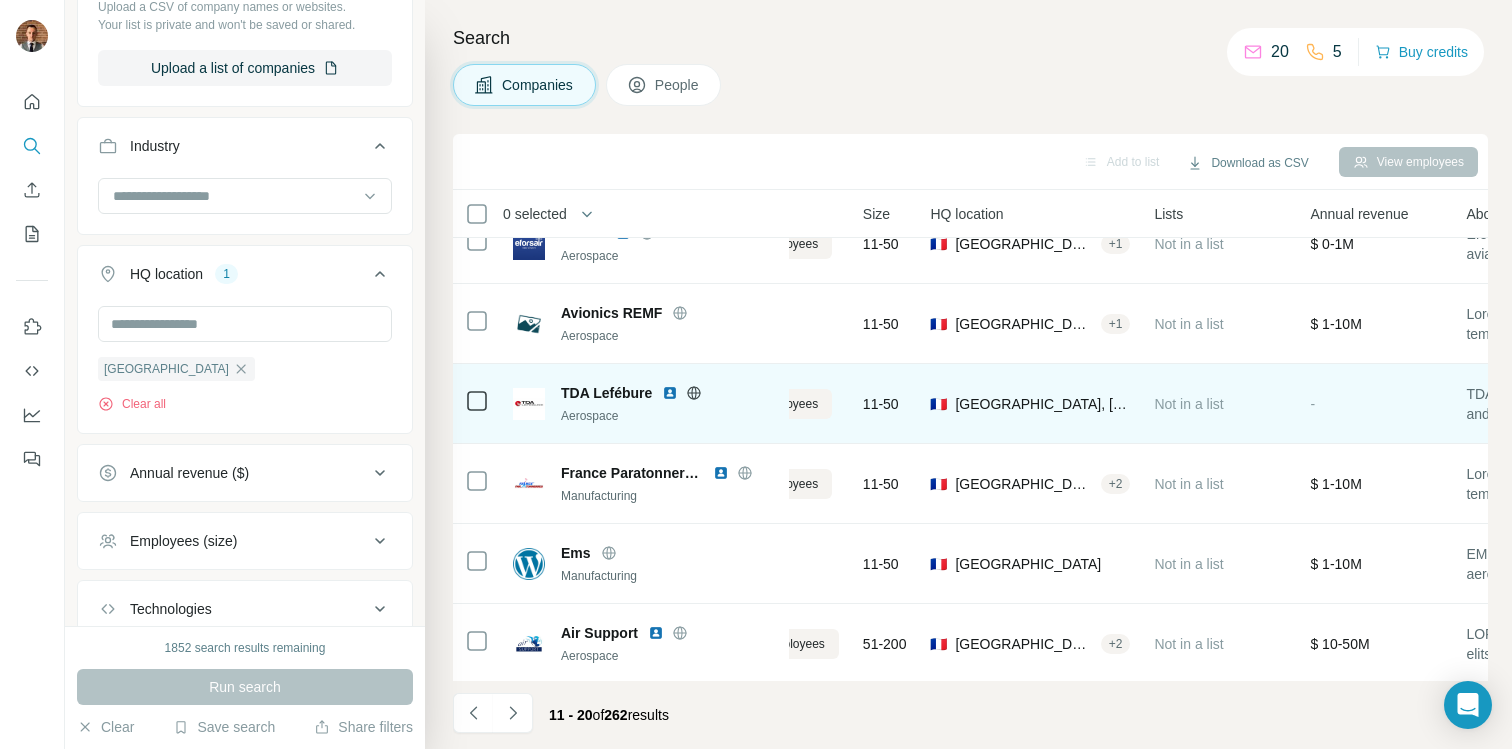 scroll, scrollTop: 357, scrollLeft: 118, axis: both 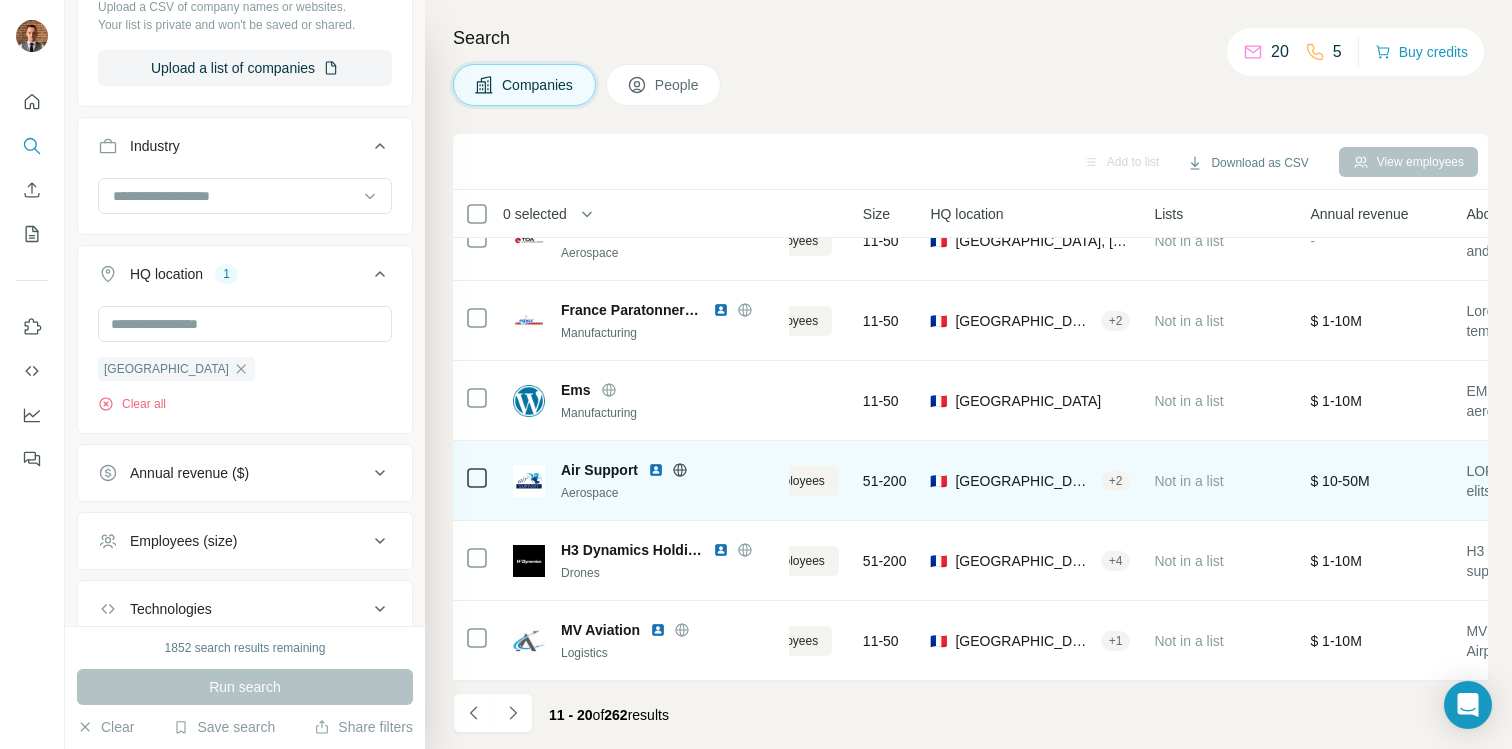 click 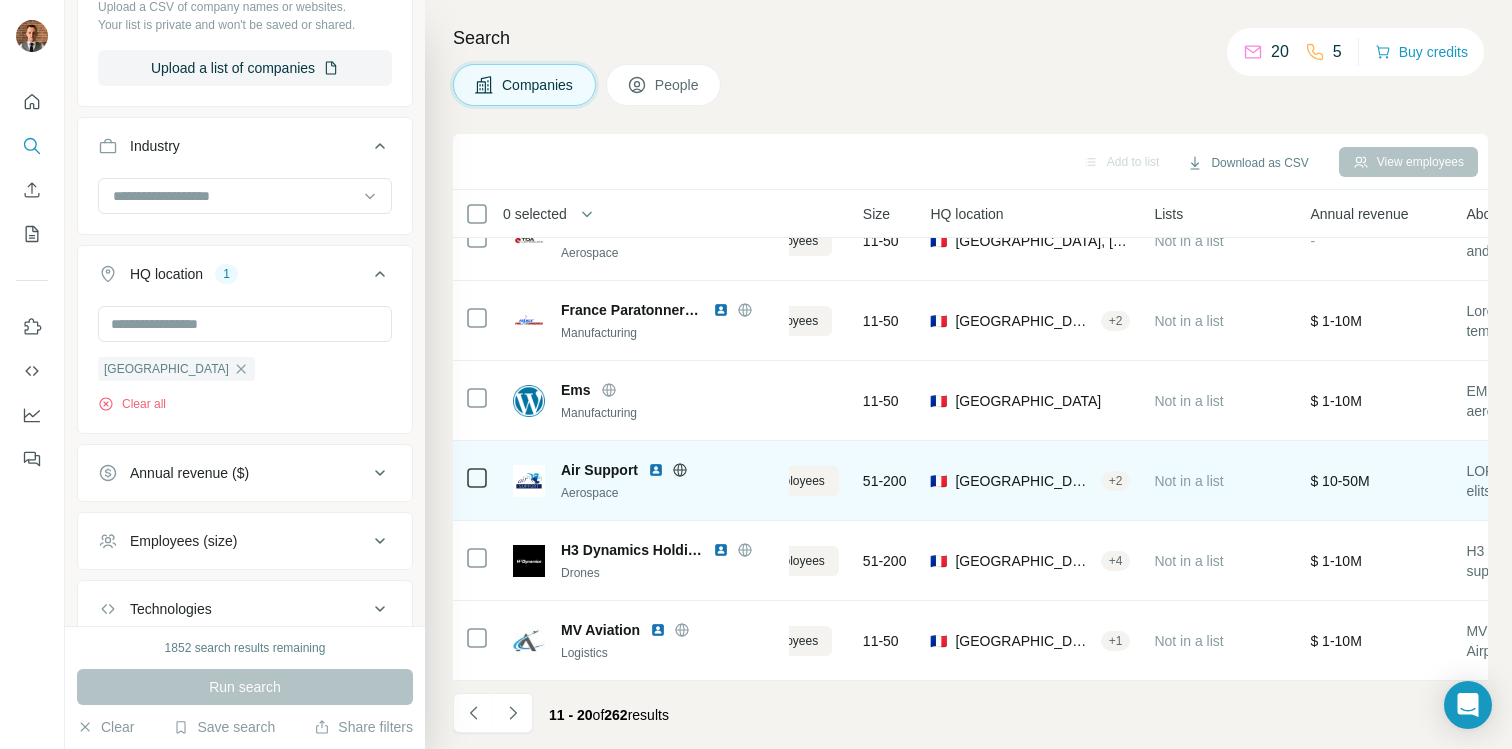 click 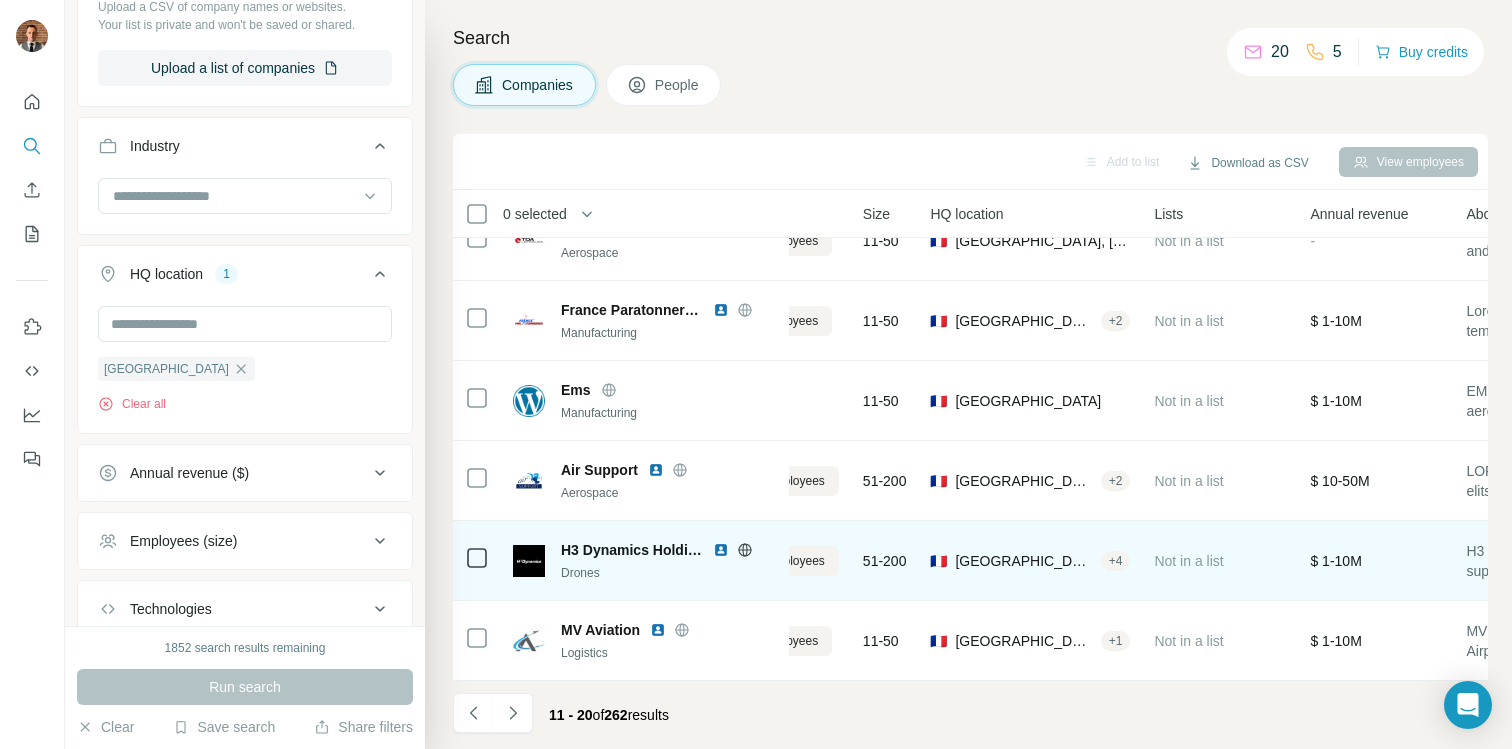 click 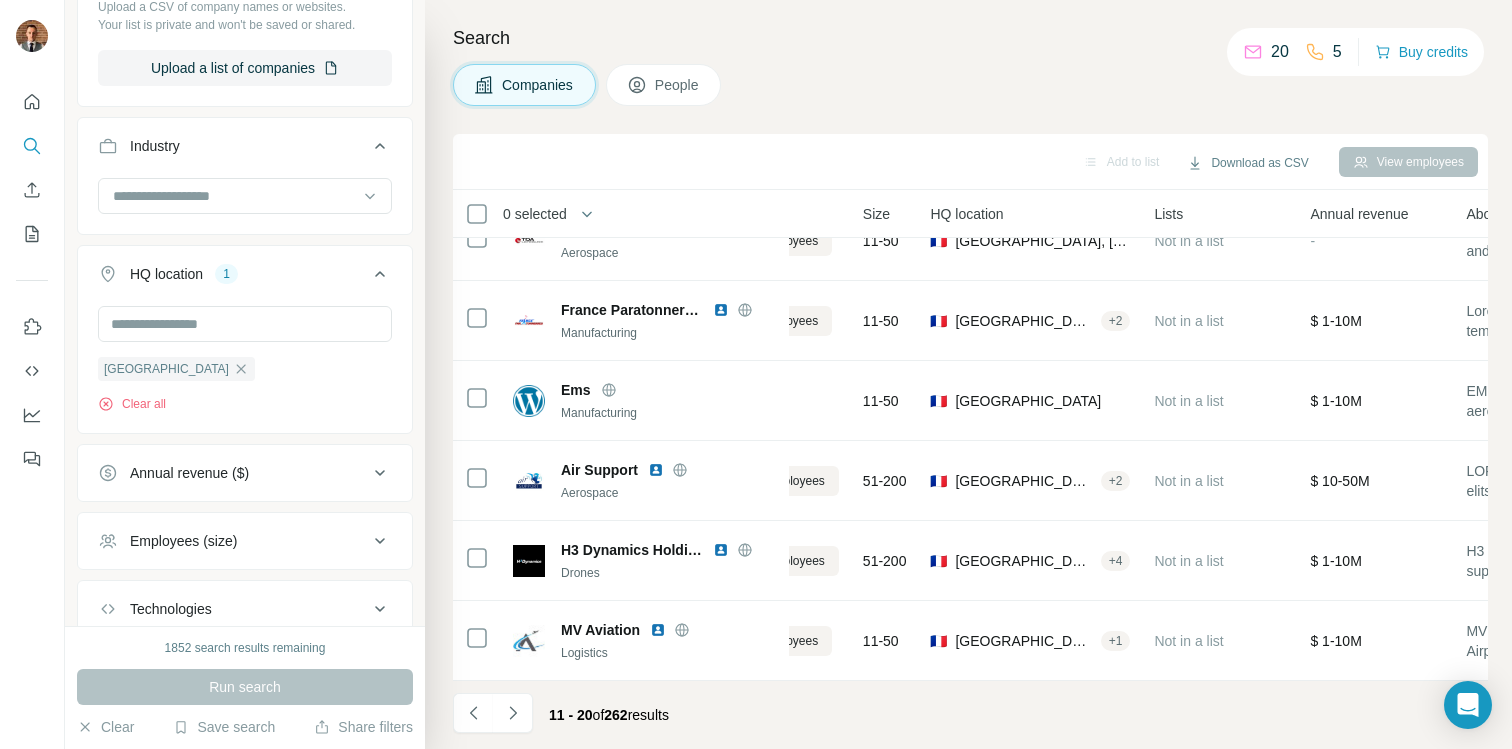 click 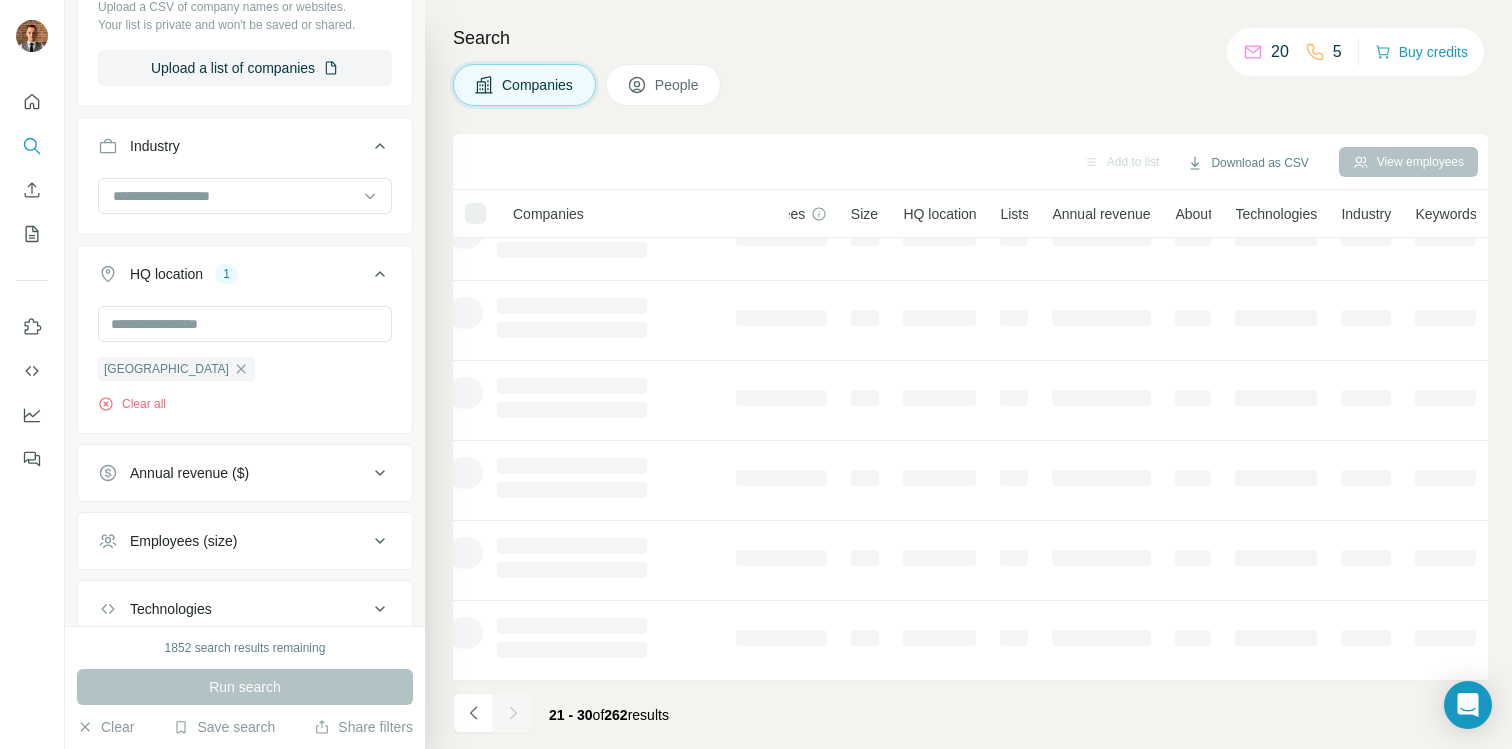scroll, scrollTop: 357, scrollLeft: 104, axis: both 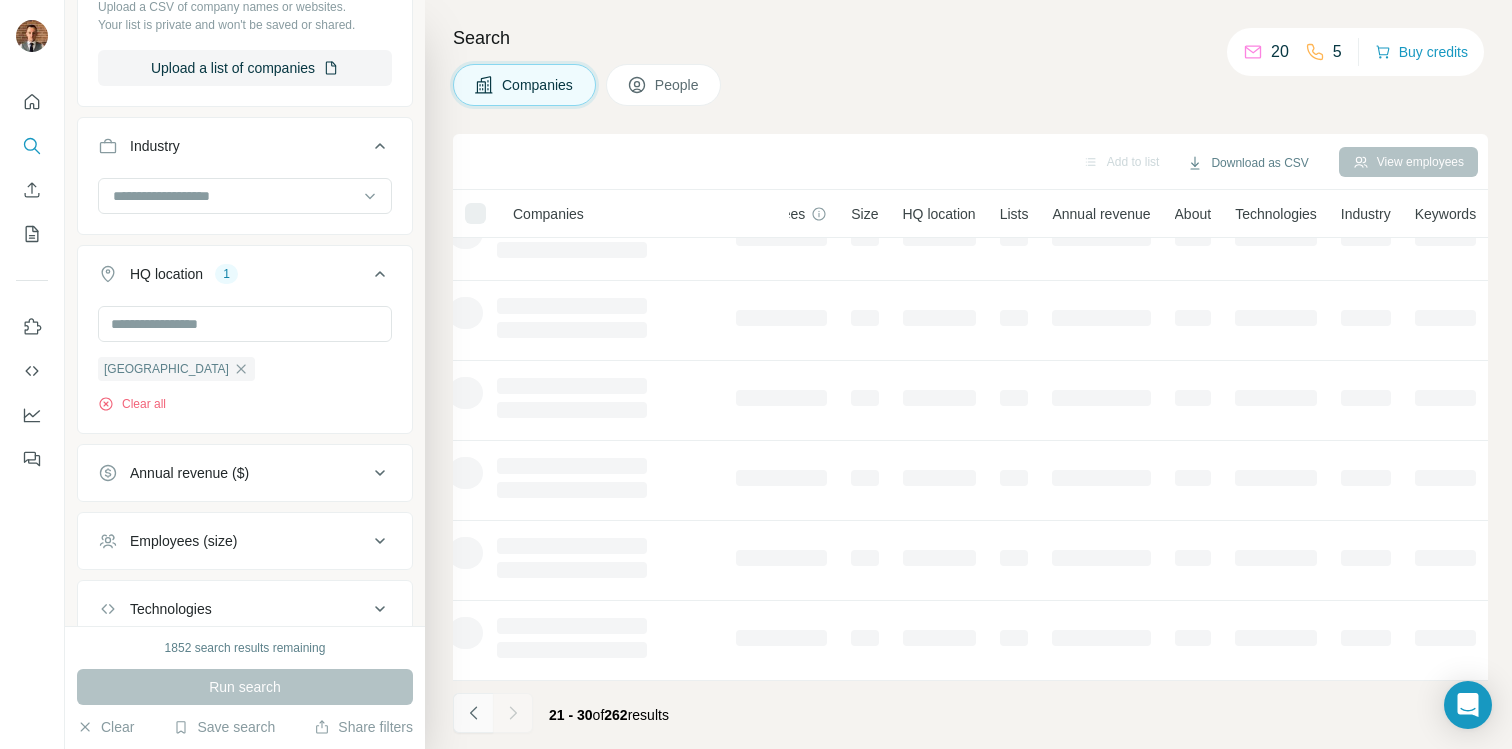 click 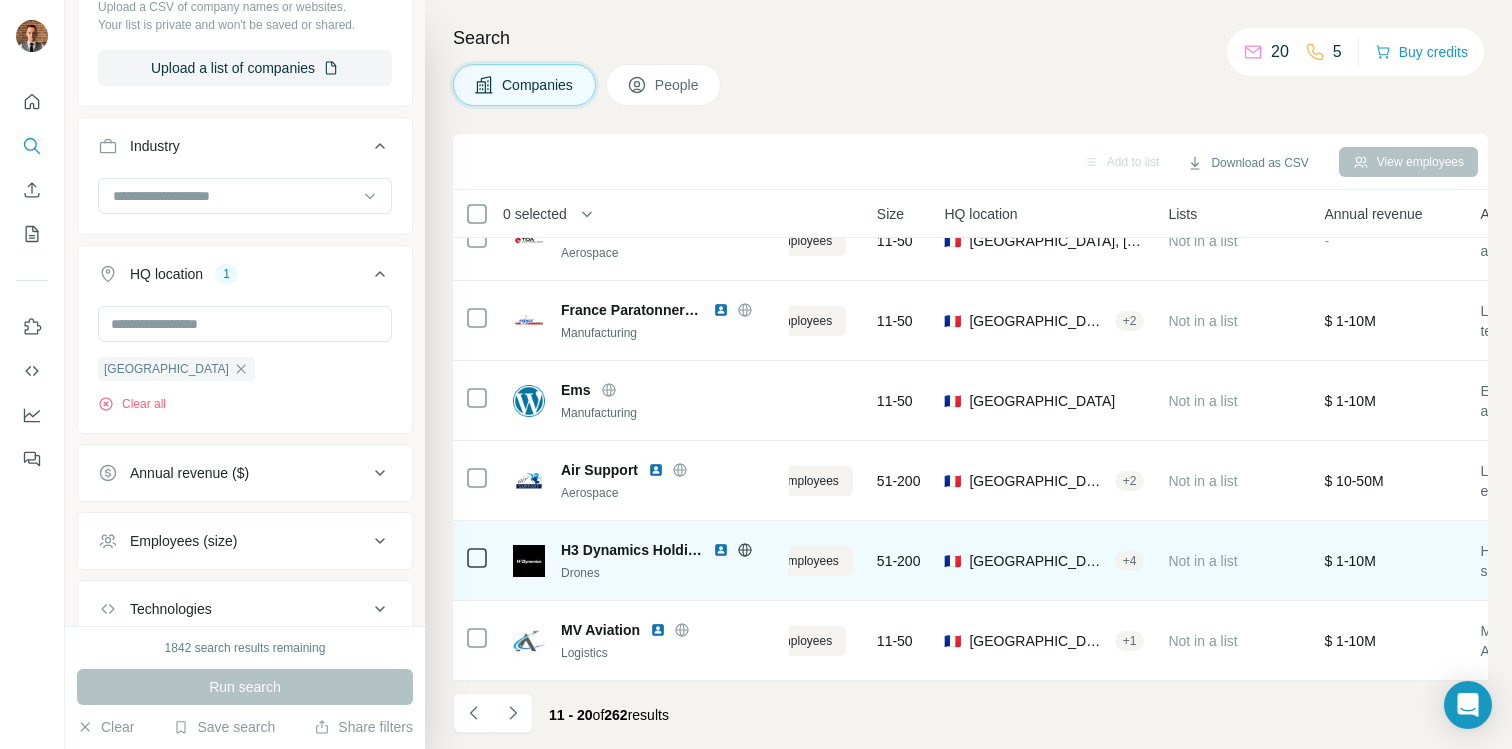 click 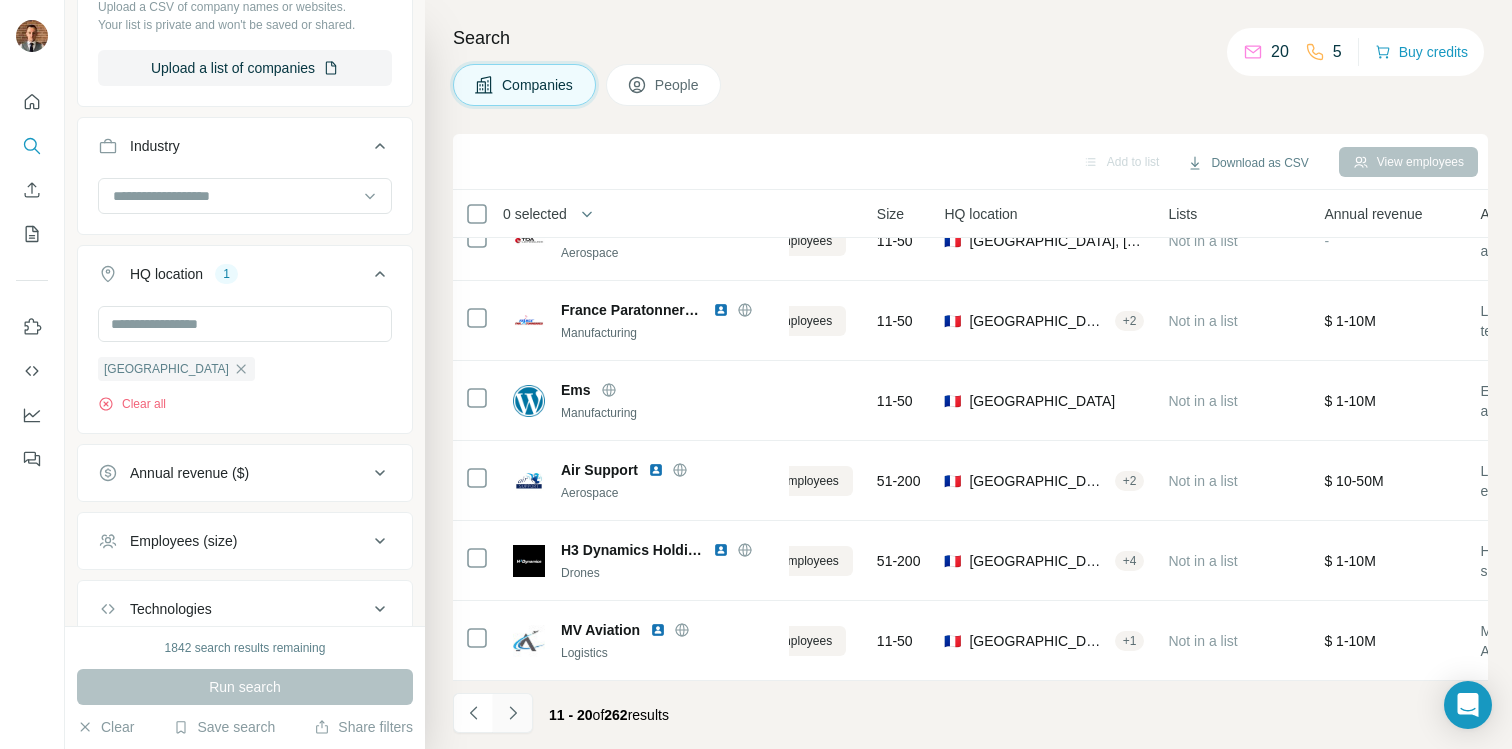 click 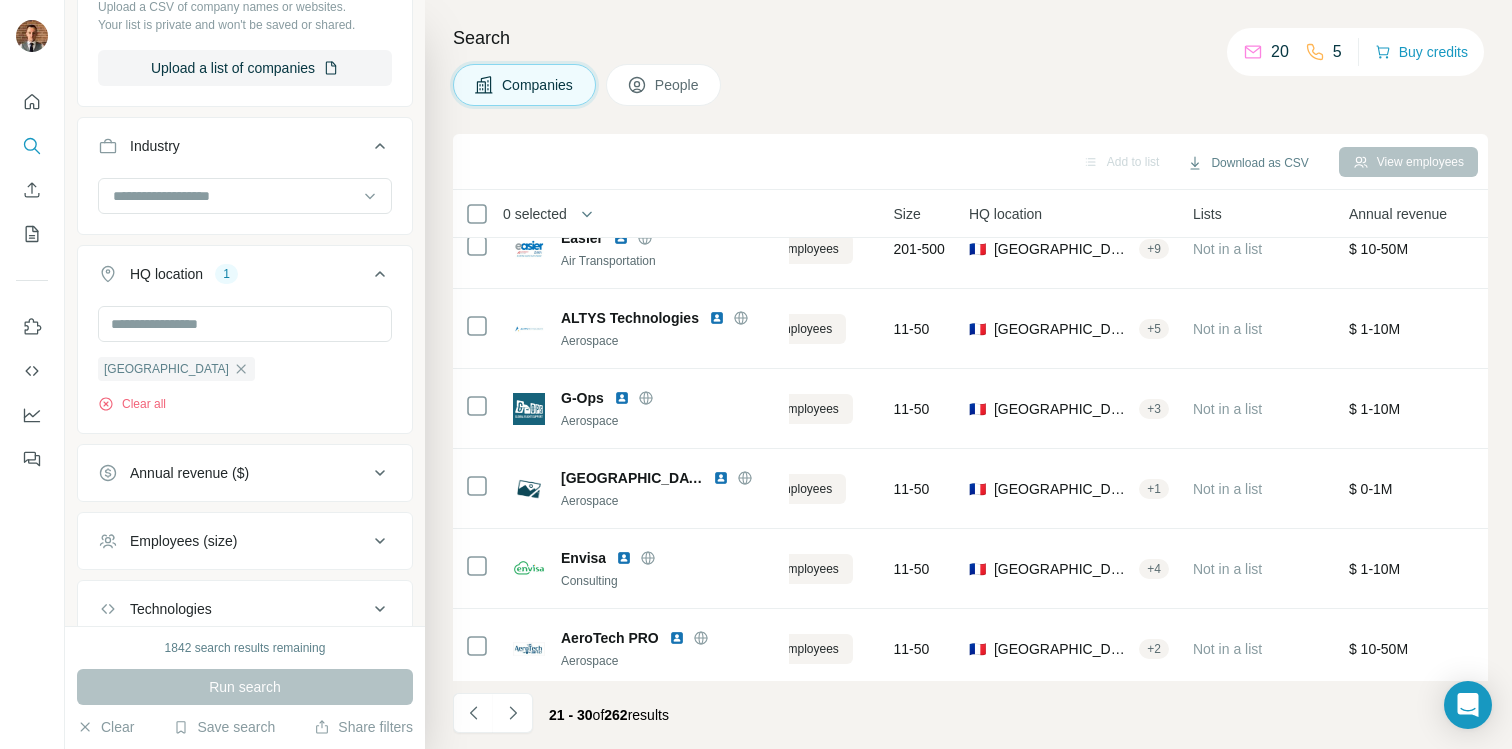 scroll, scrollTop: 0, scrollLeft: 104, axis: horizontal 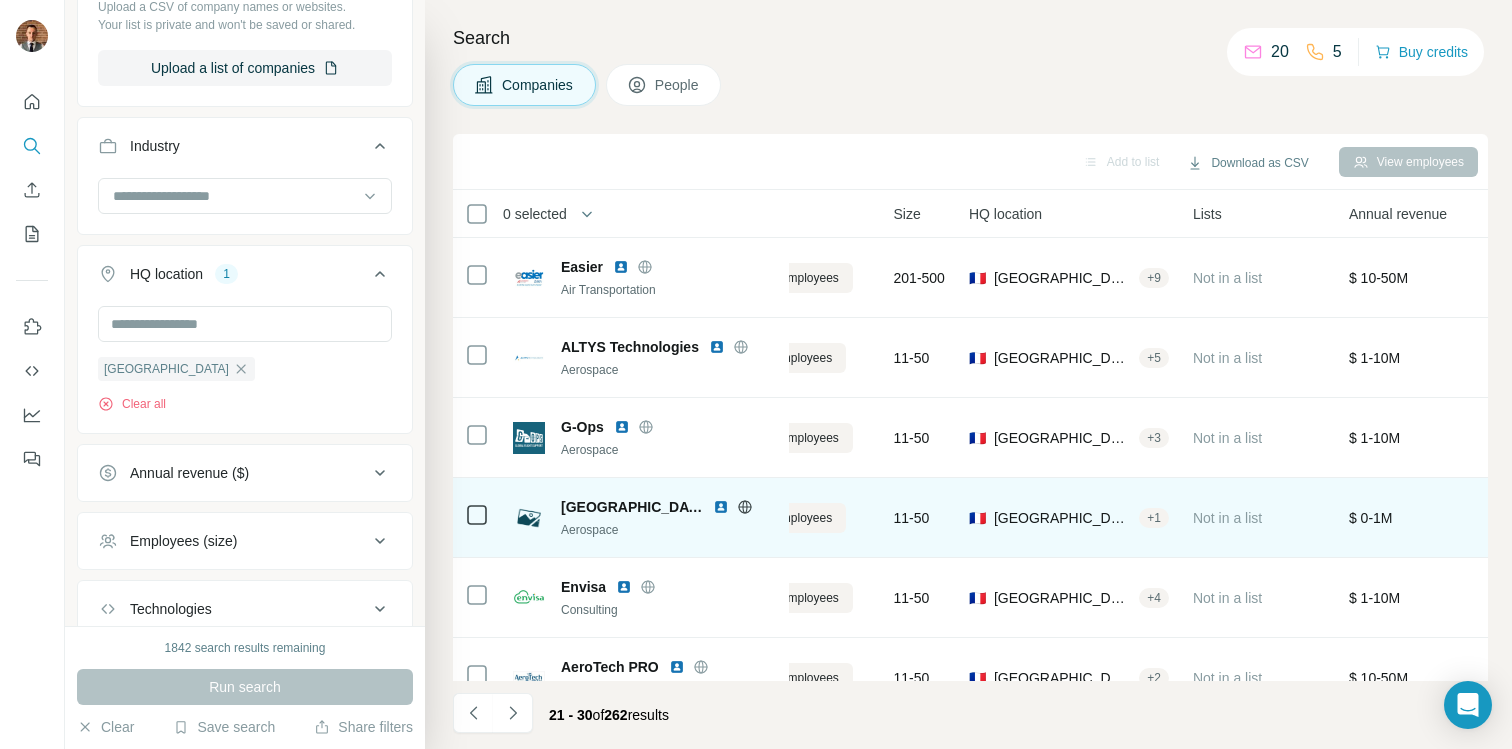 click 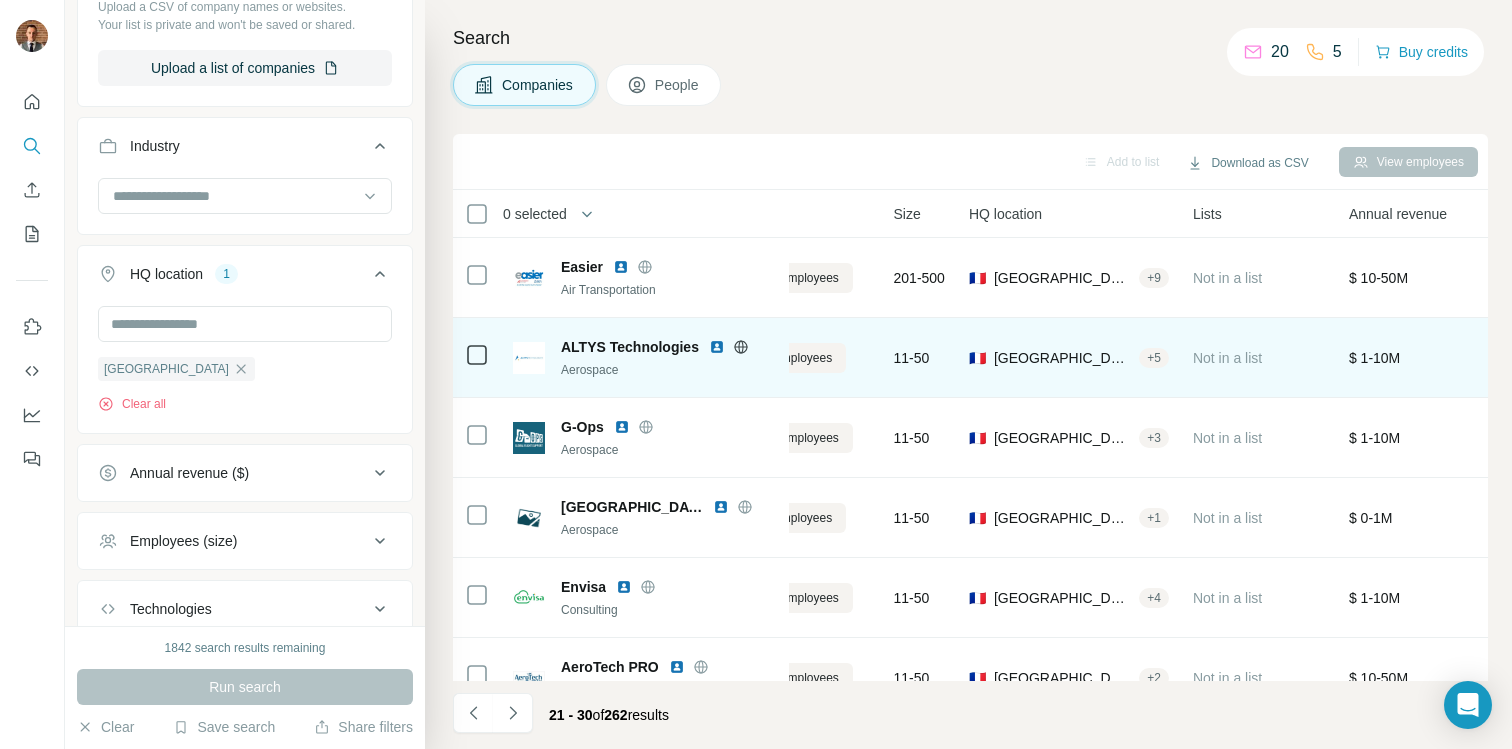 click 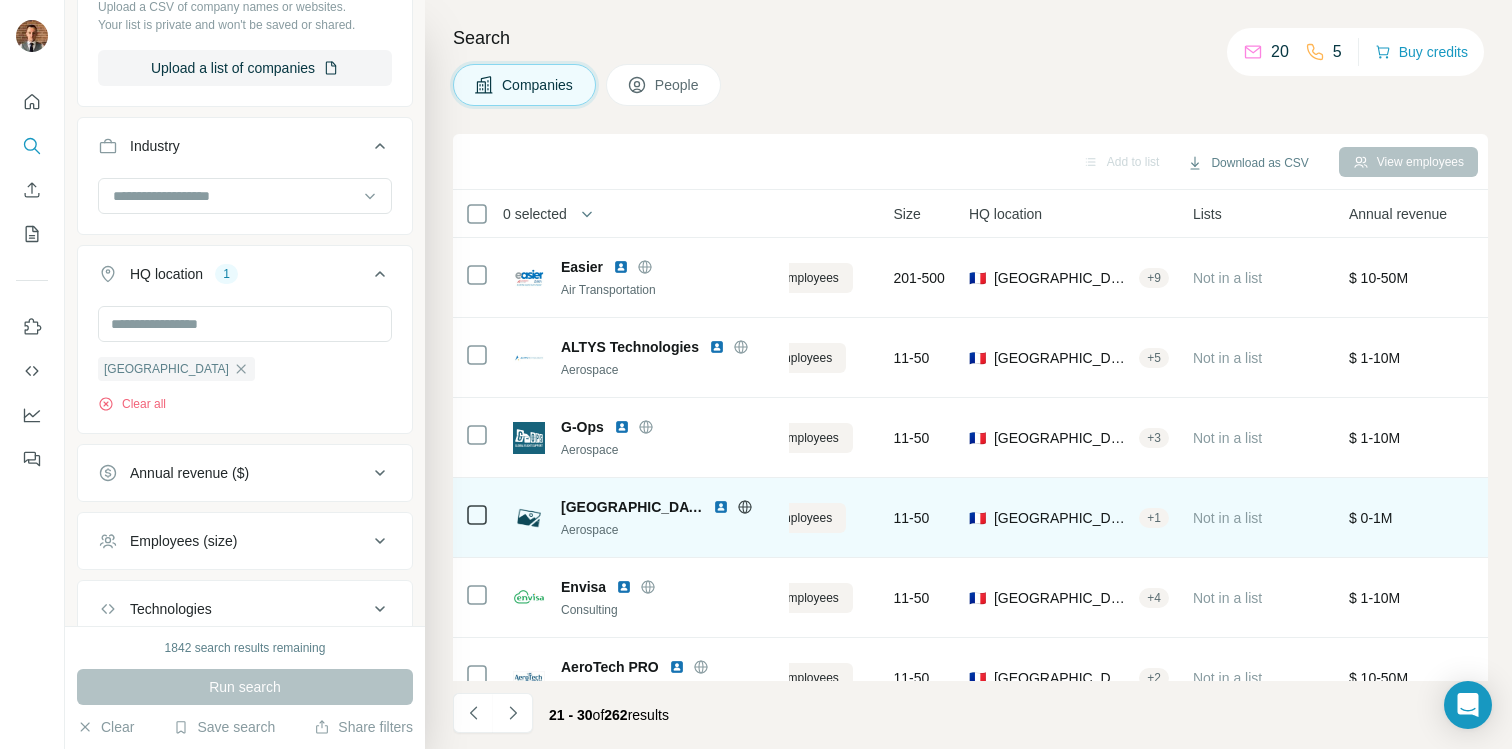 scroll, scrollTop: 357, scrollLeft: 104, axis: both 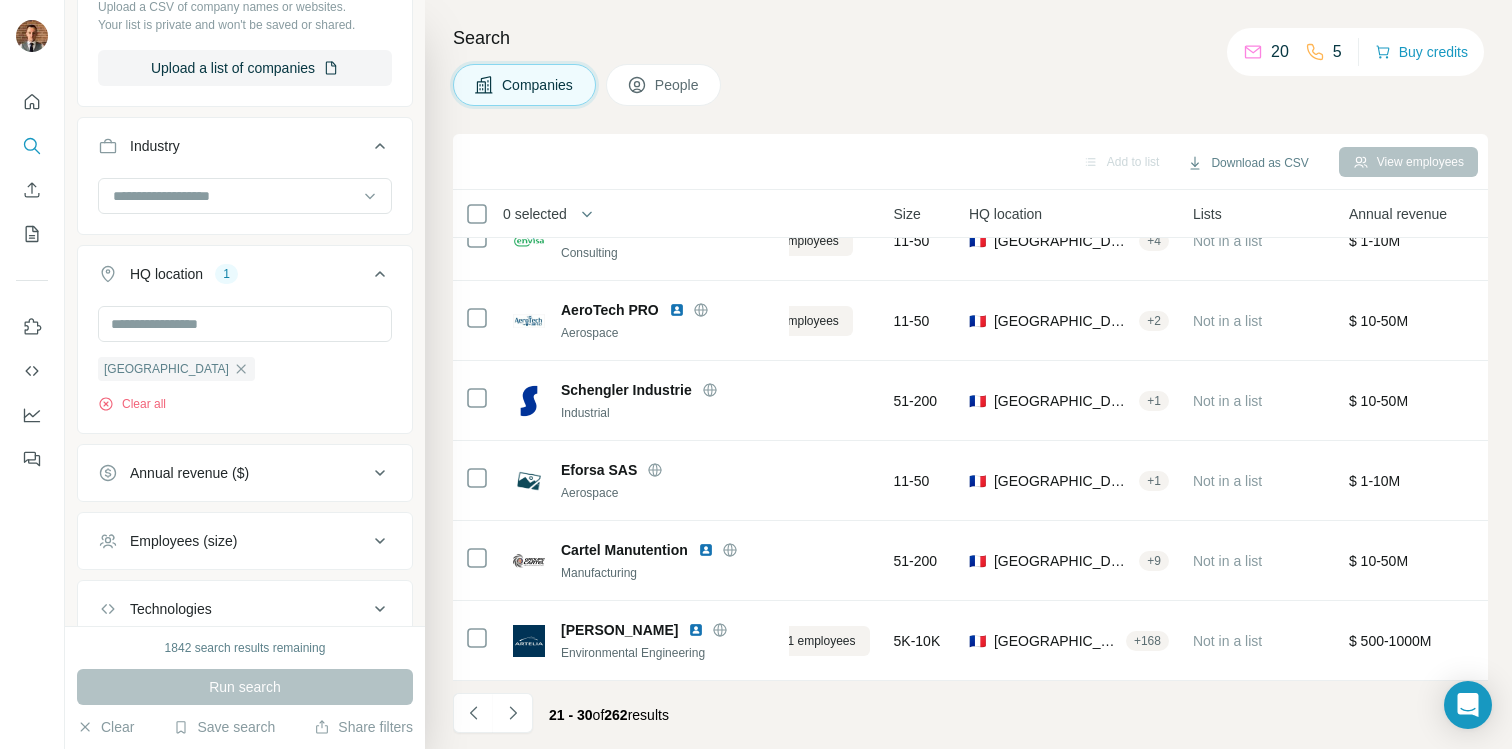 click 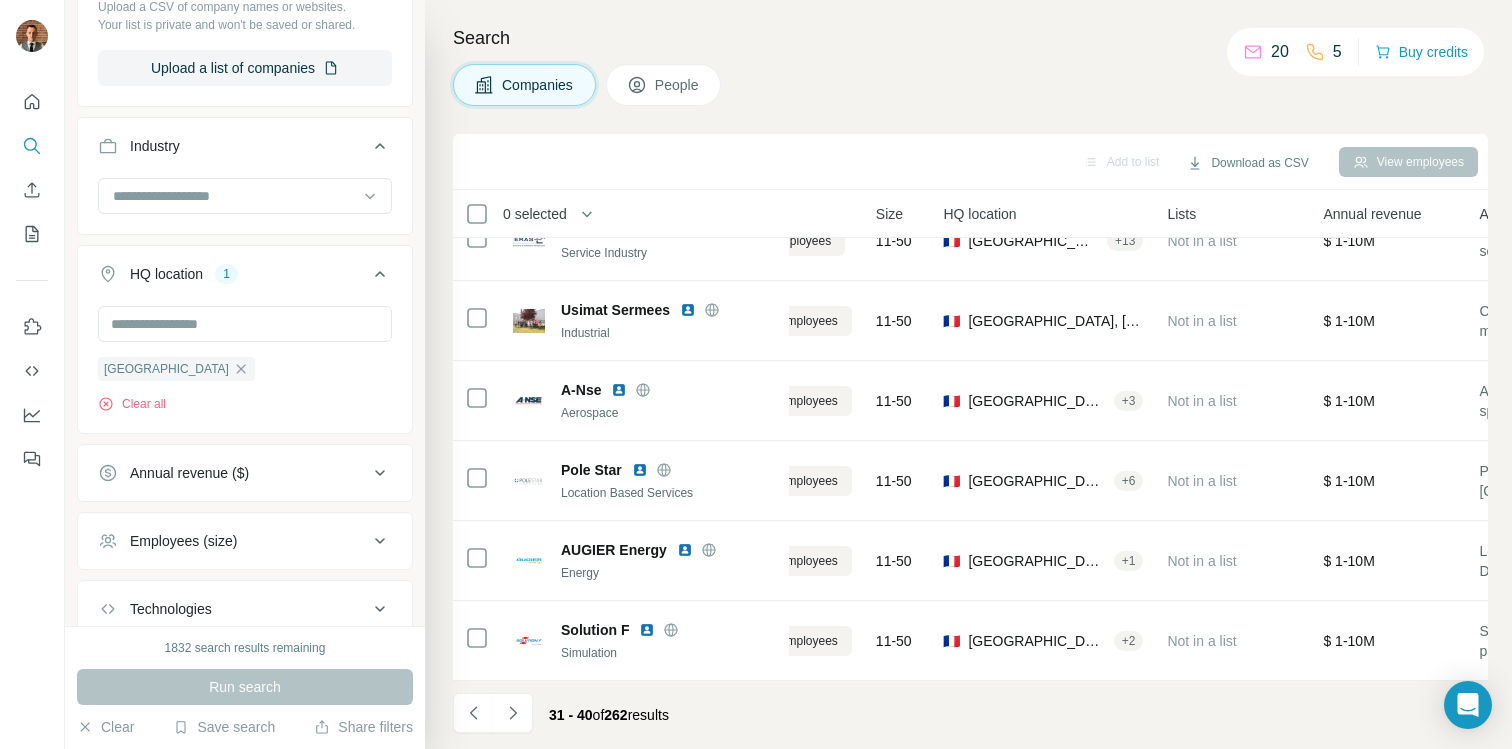 scroll, scrollTop: 357, scrollLeft: 107, axis: both 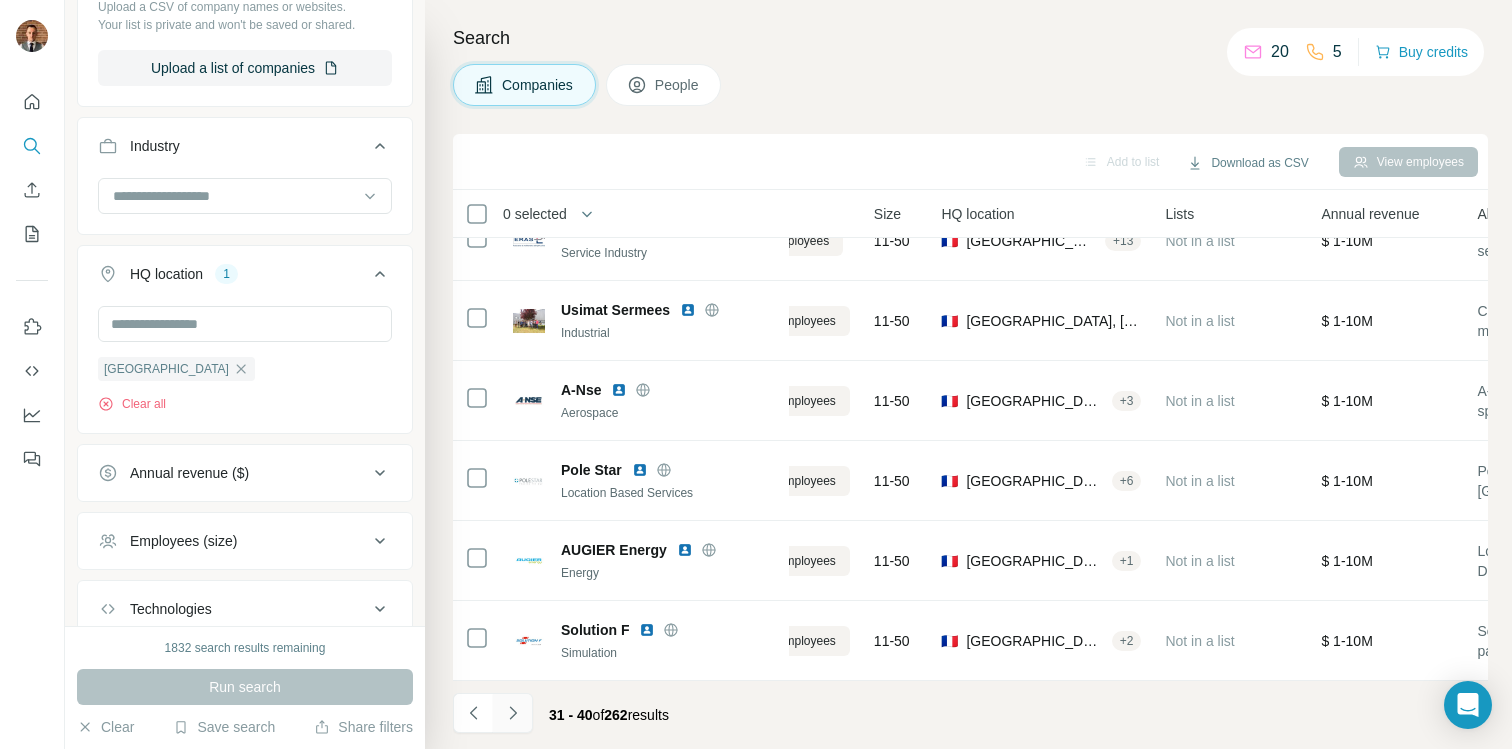 click 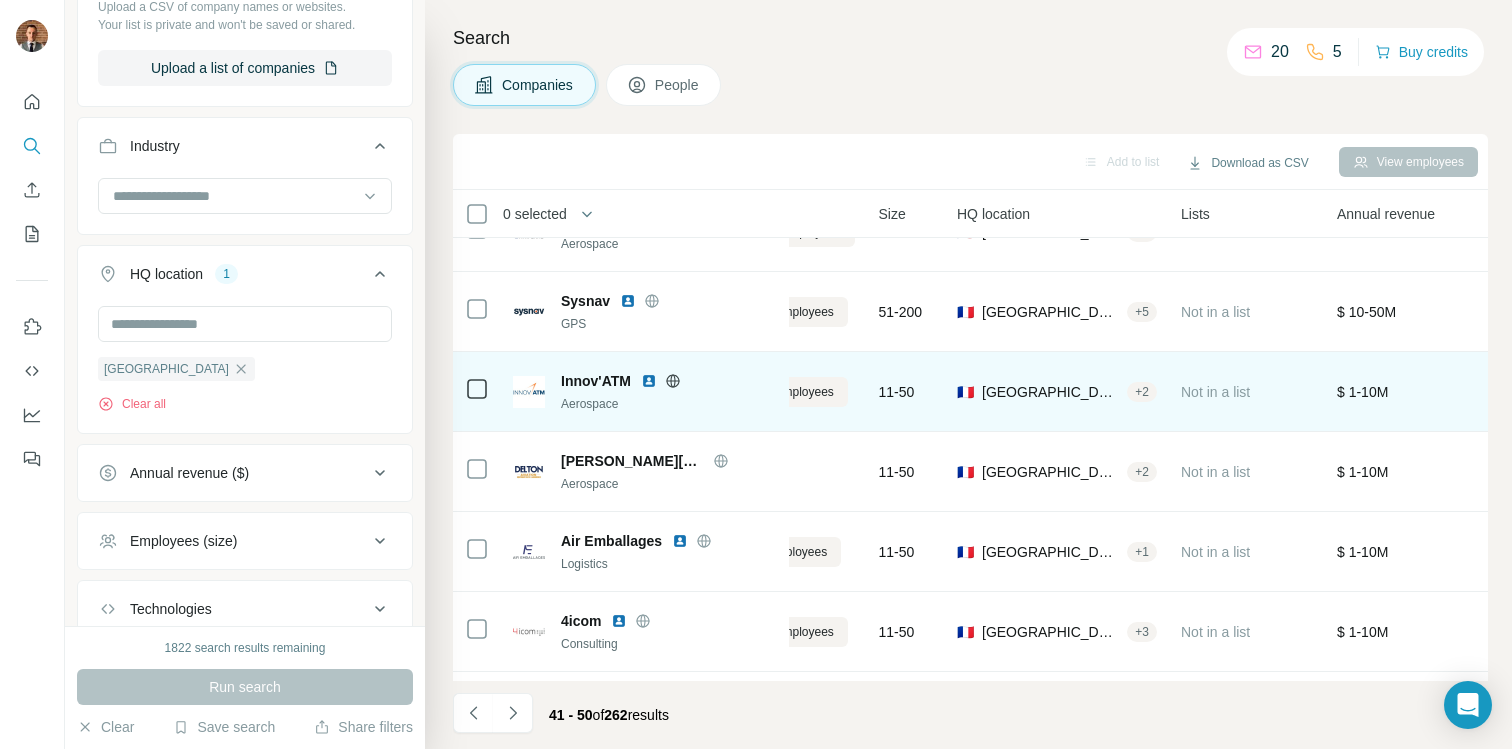 scroll, scrollTop: 129, scrollLeft: 109, axis: both 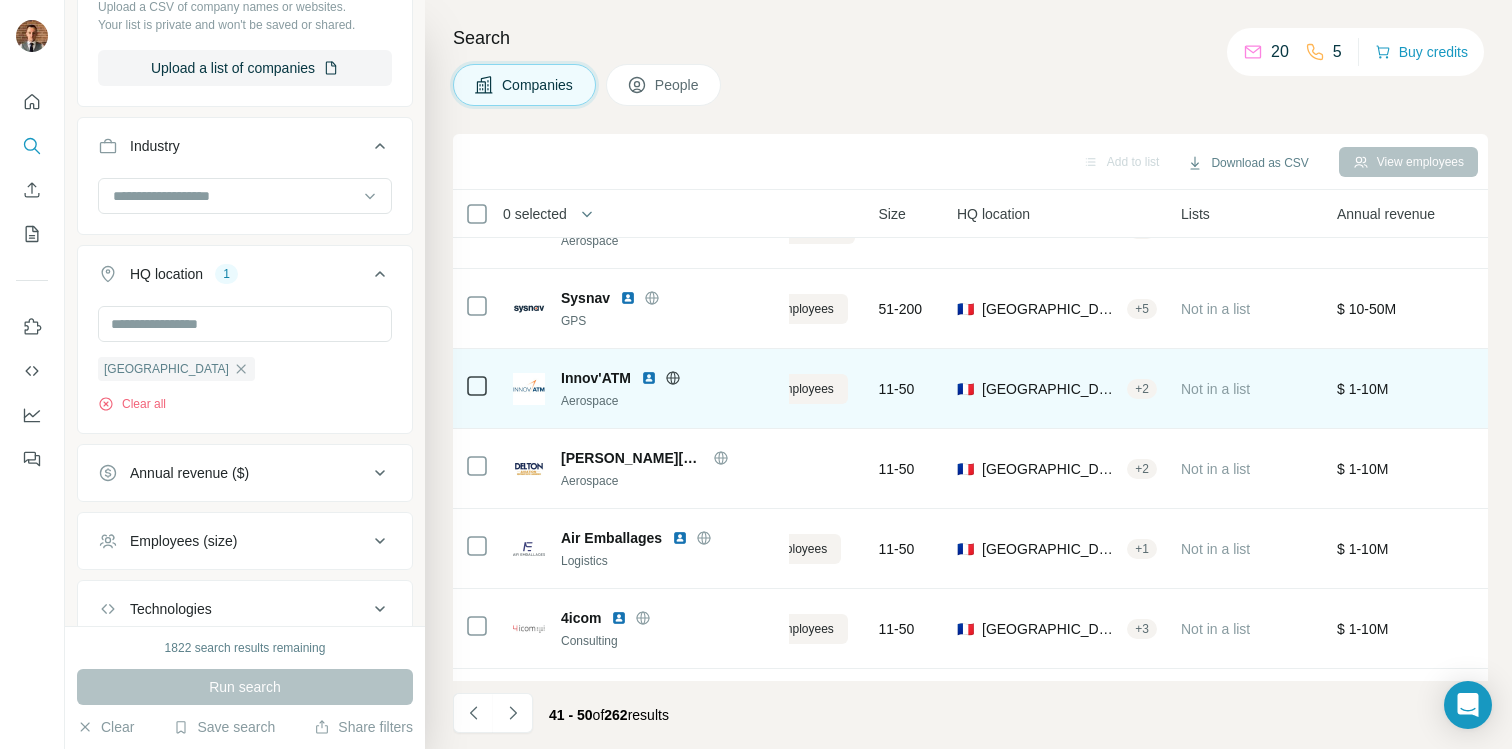 click 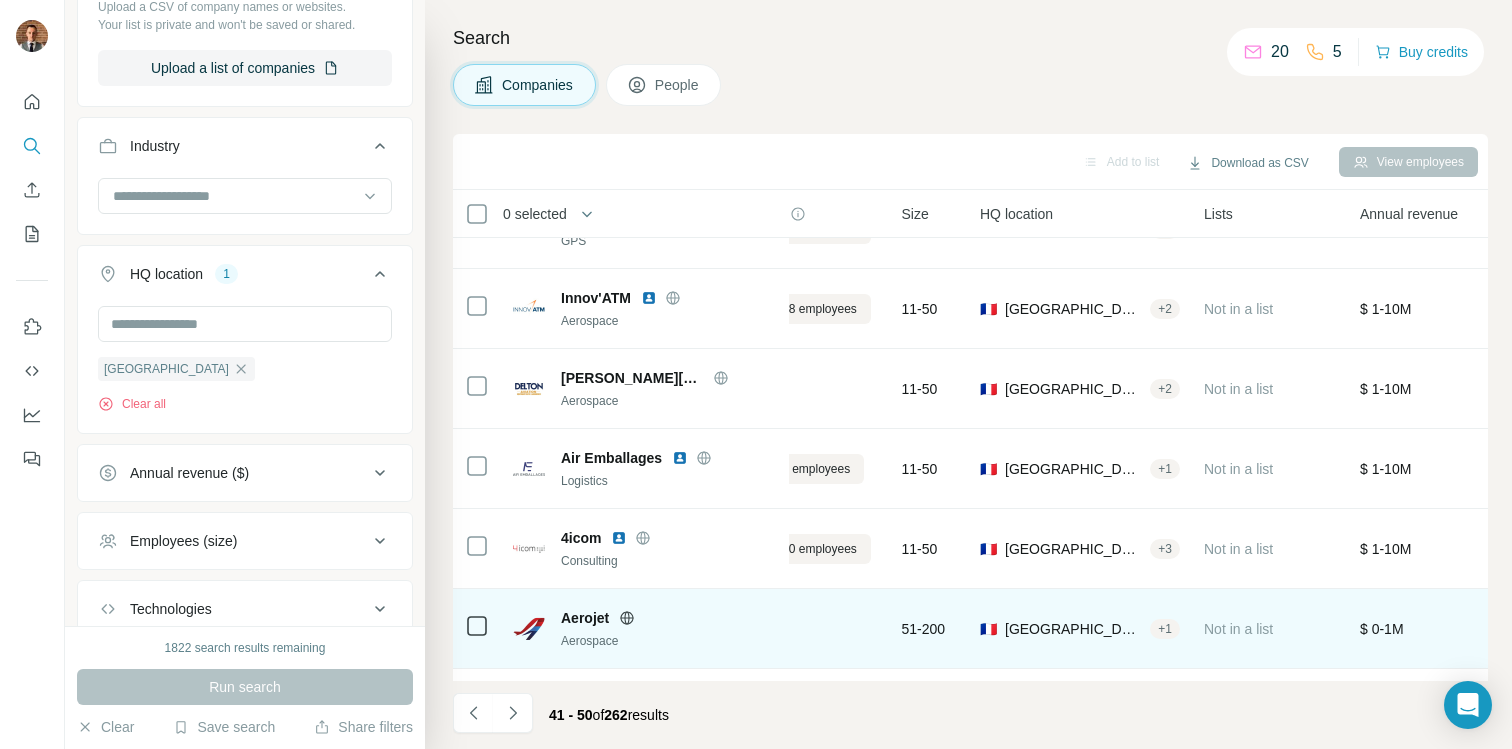 scroll, scrollTop: 357, scrollLeft: 86, axis: both 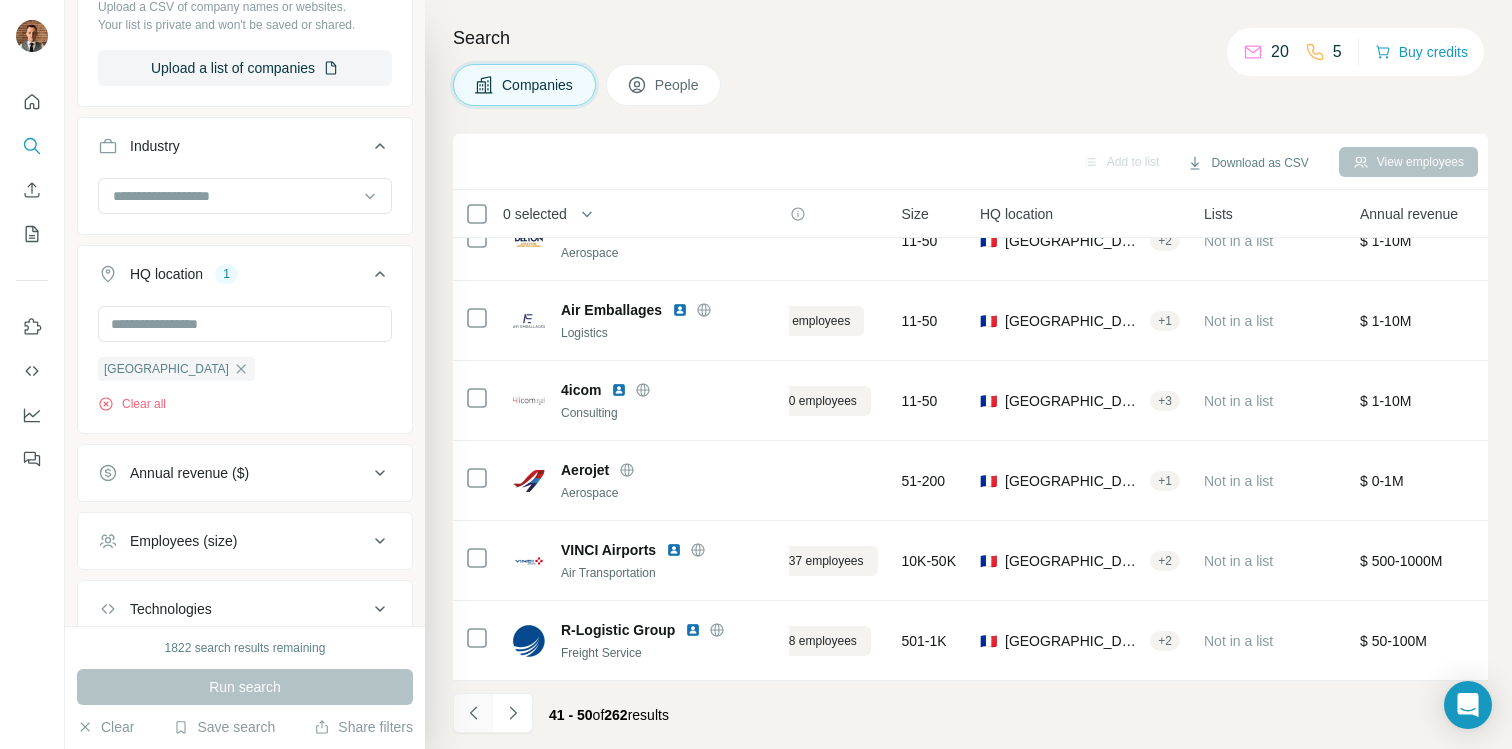 click 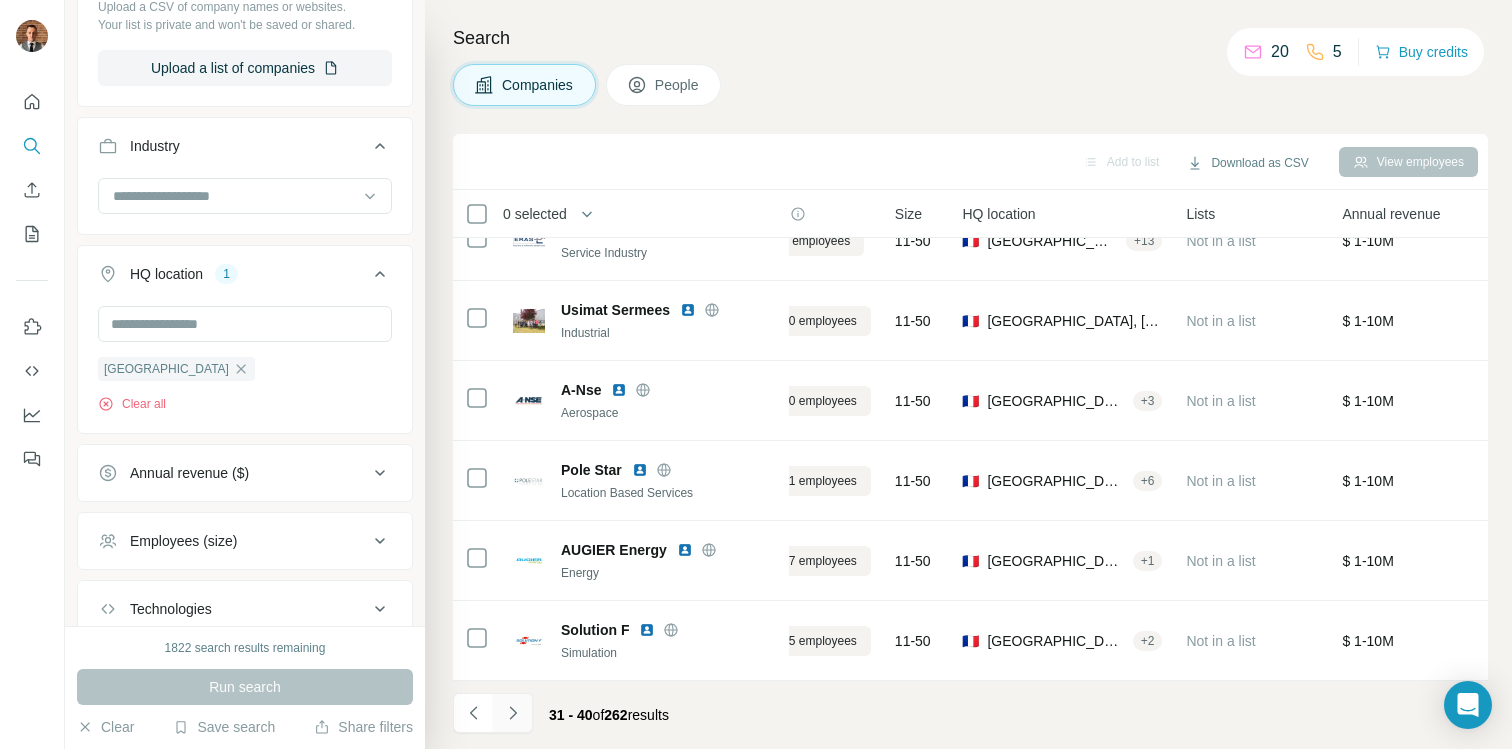 click 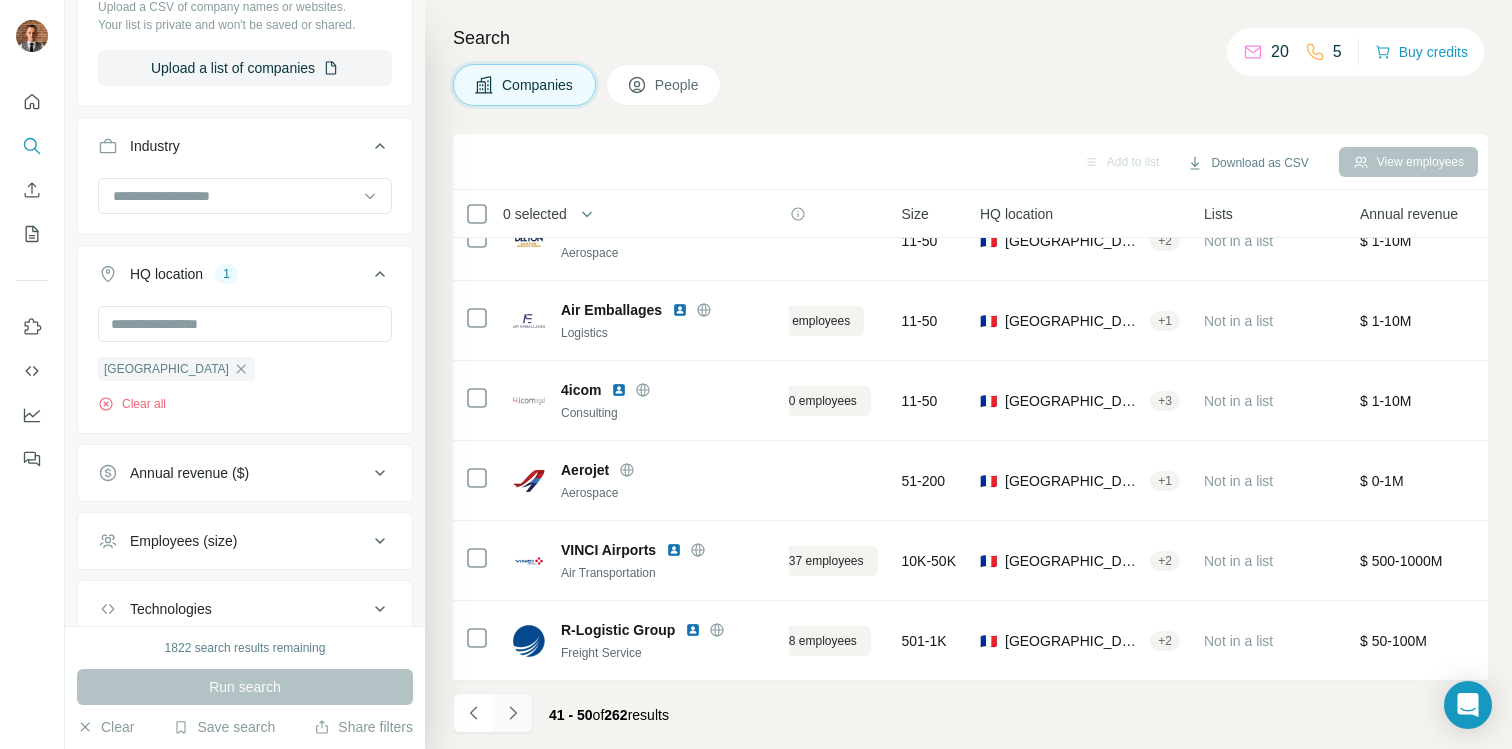 click 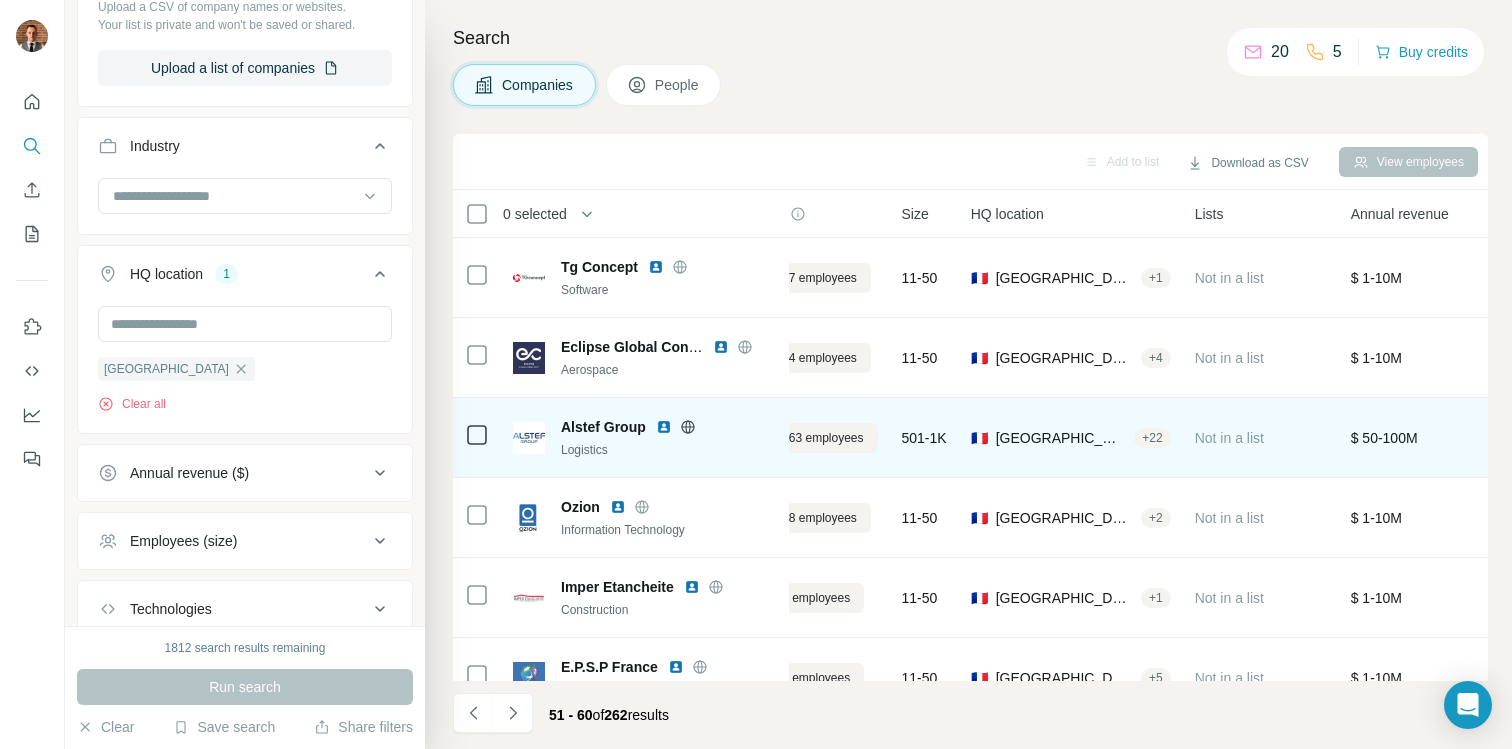 scroll, scrollTop: 44, scrollLeft: 86, axis: both 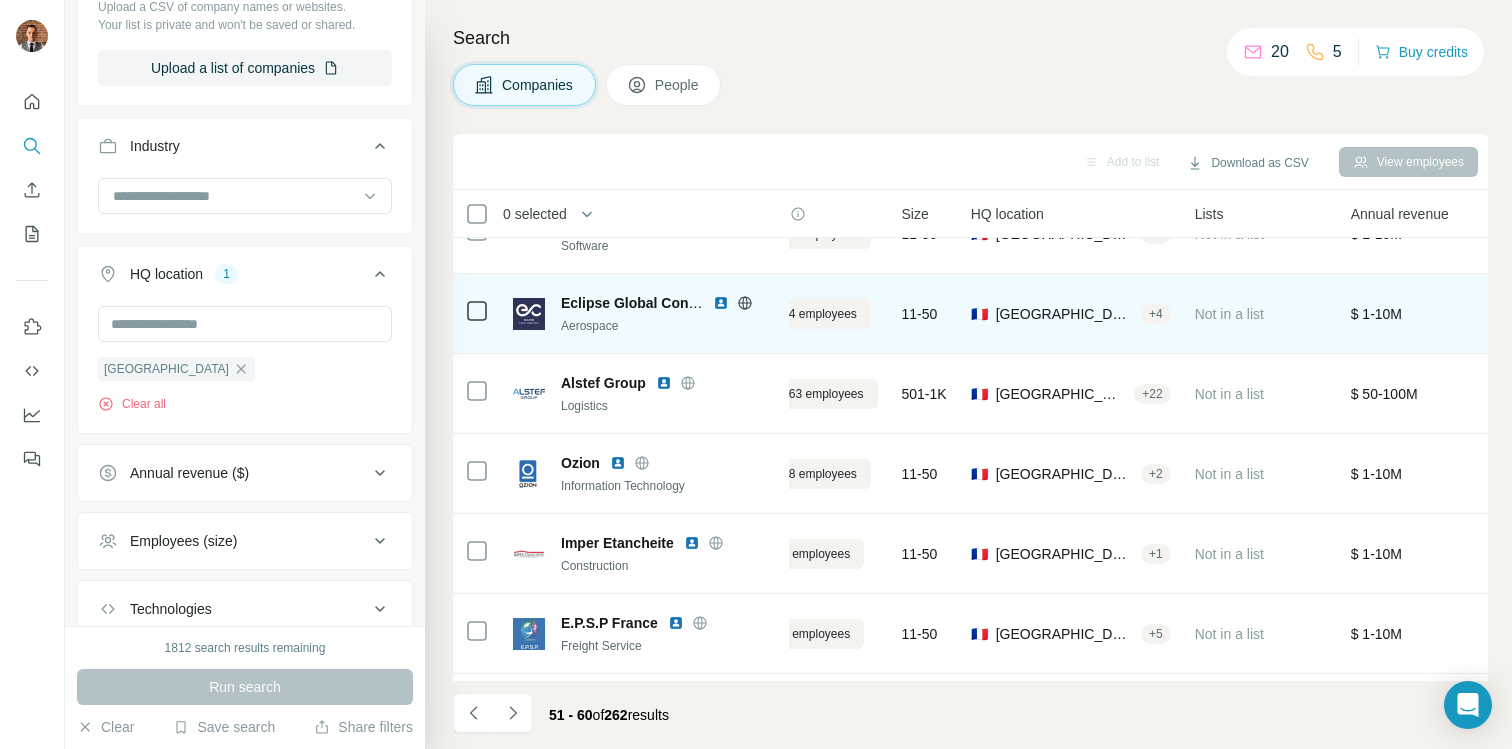 click 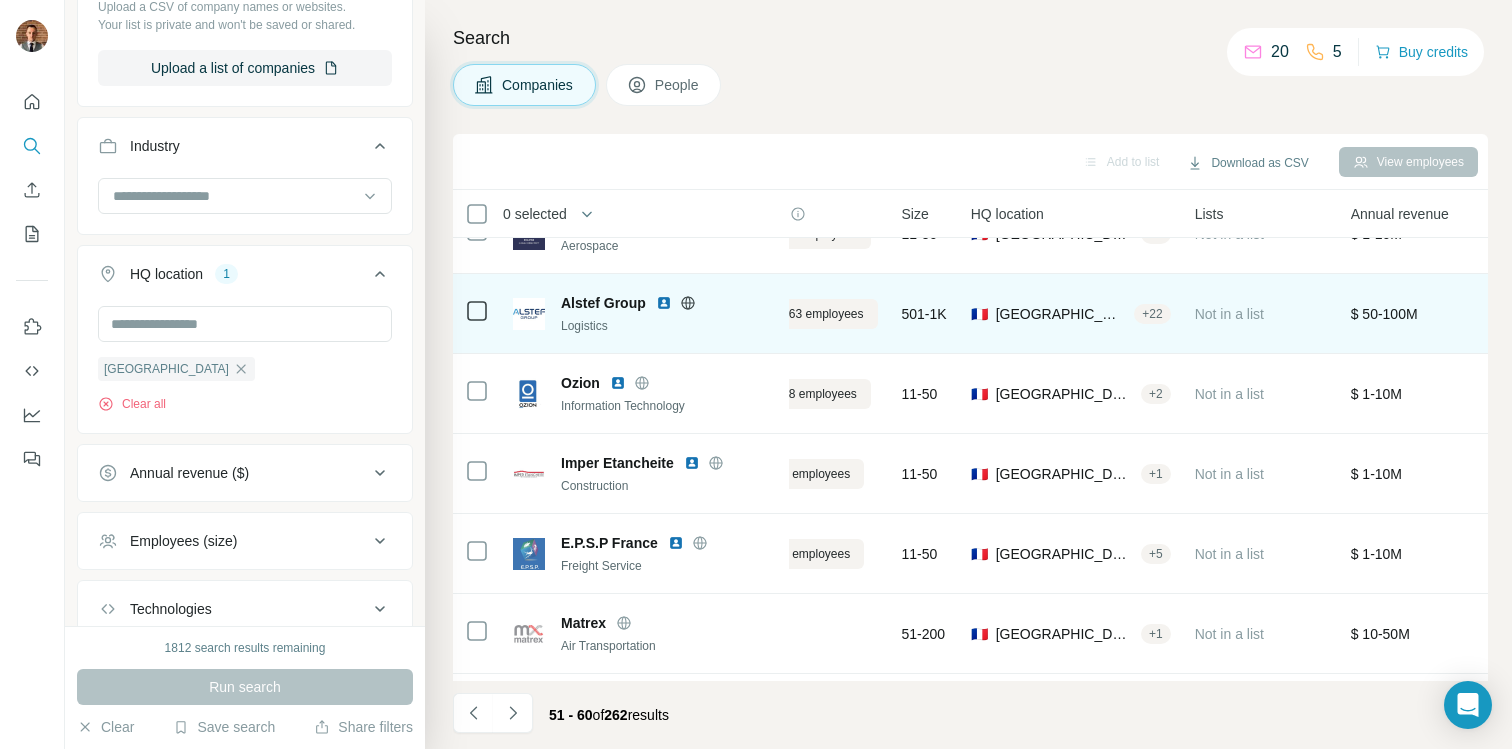 scroll, scrollTop: 357, scrollLeft: 86, axis: both 